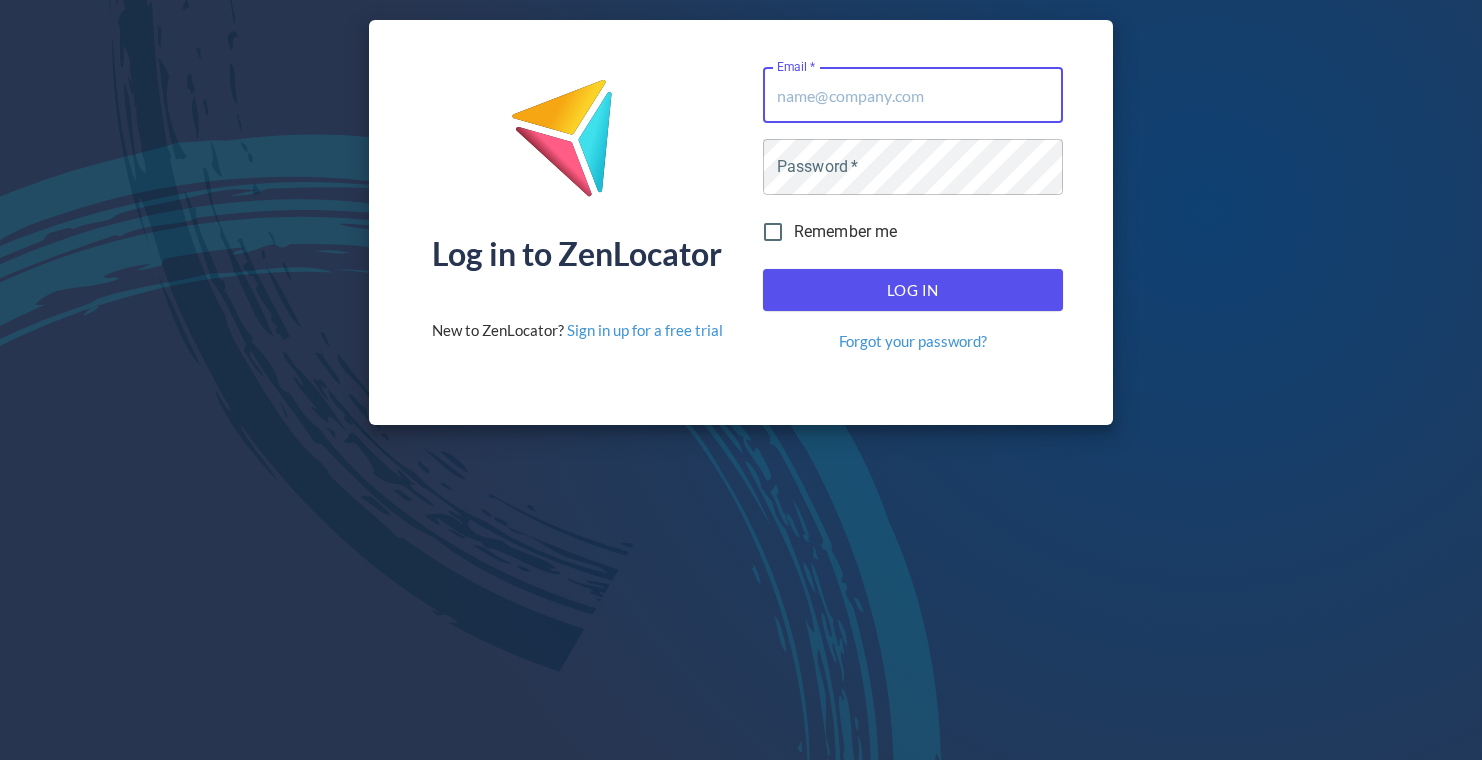 scroll, scrollTop: 0, scrollLeft: 0, axis: both 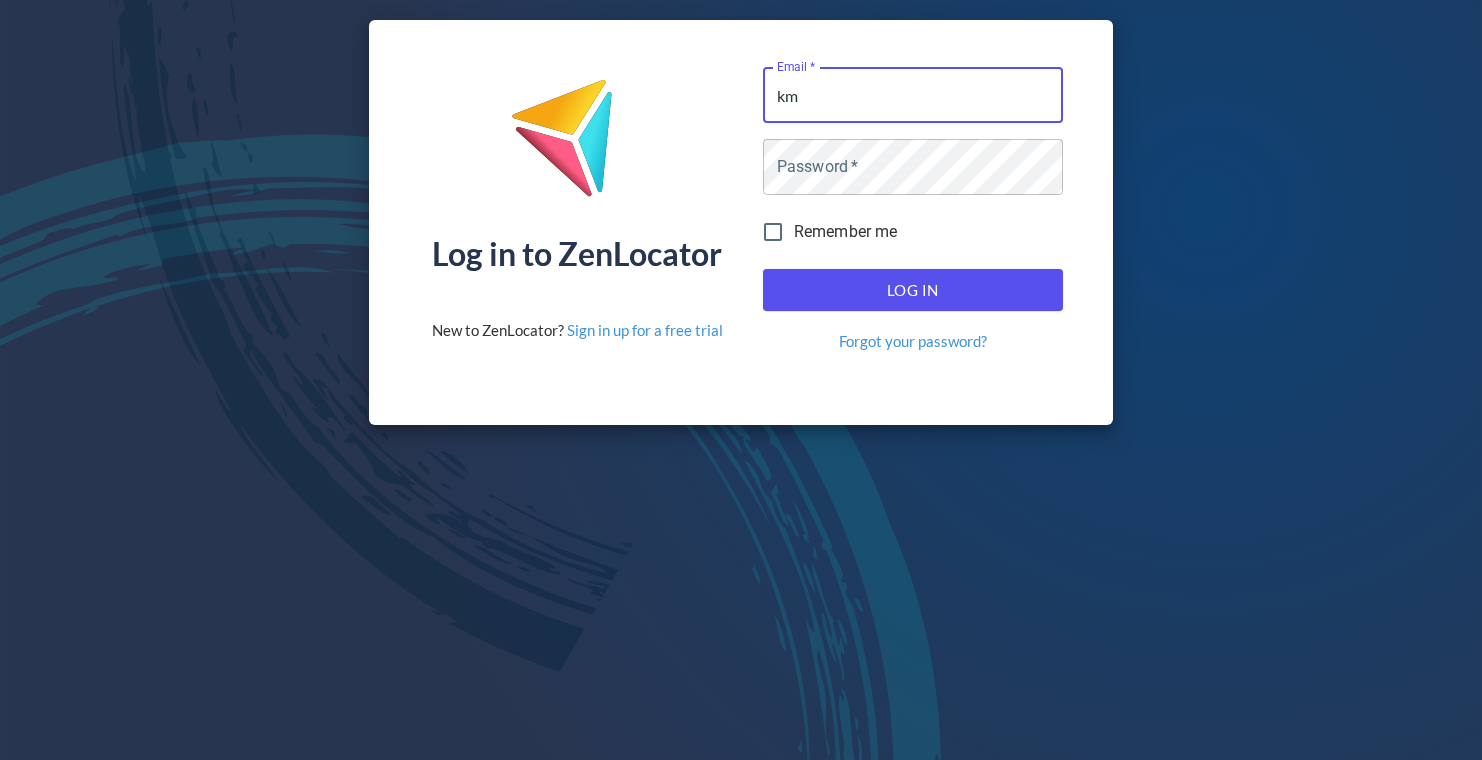 type on "[EMAIL_ADDRESS][DOMAIN_NAME]" 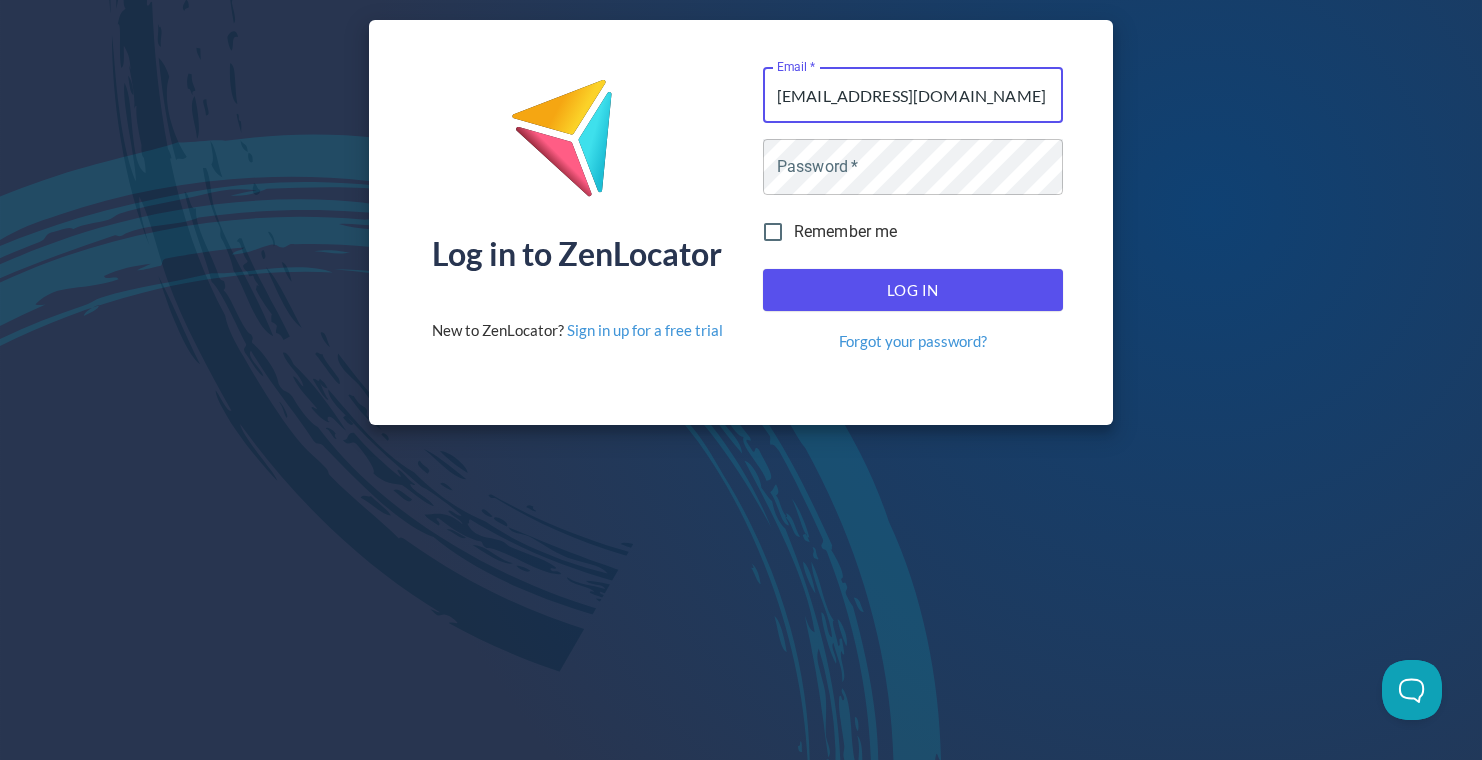 scroll, scrollTop: 0, scrollLeft: 0, axis: both 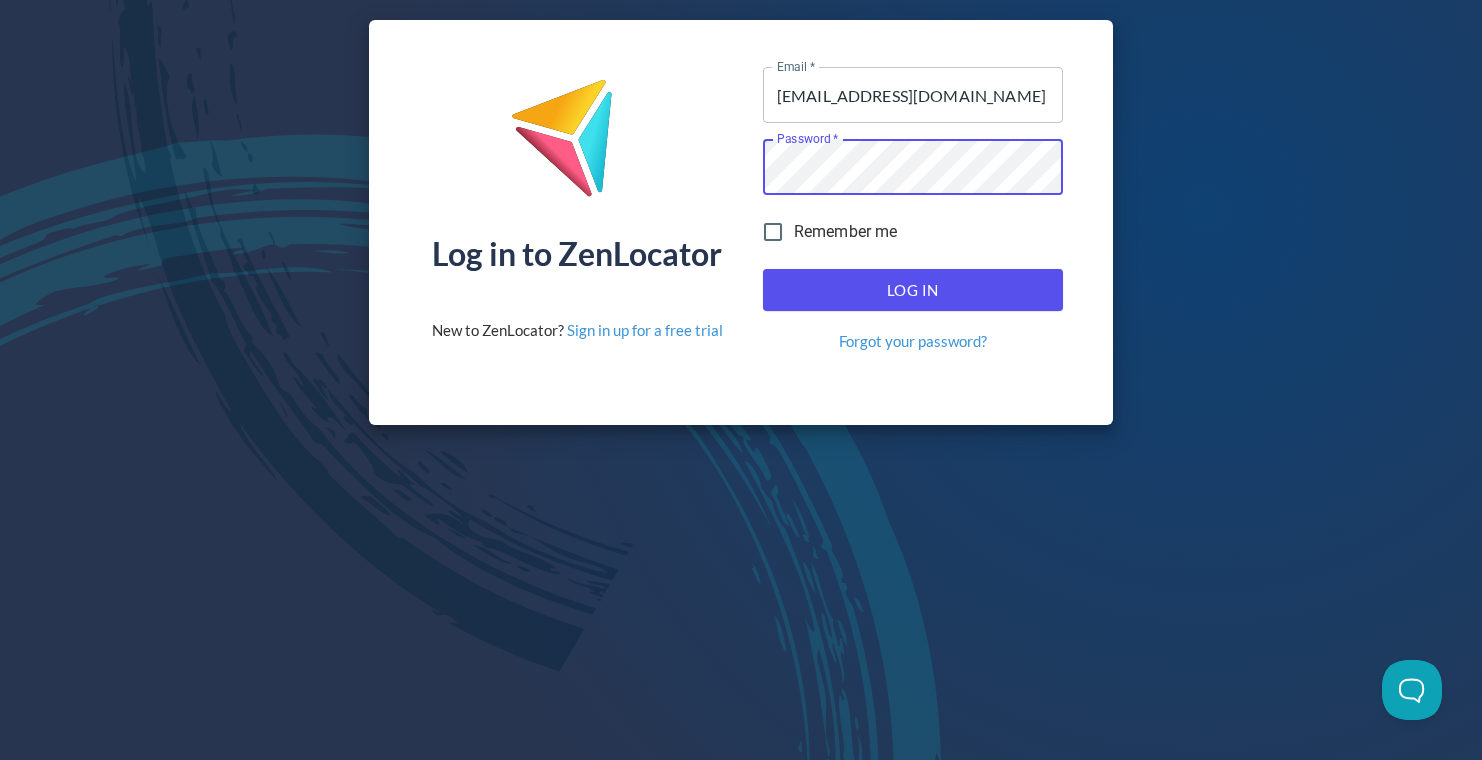 click on "Log In" at bounding box center (913, 290) 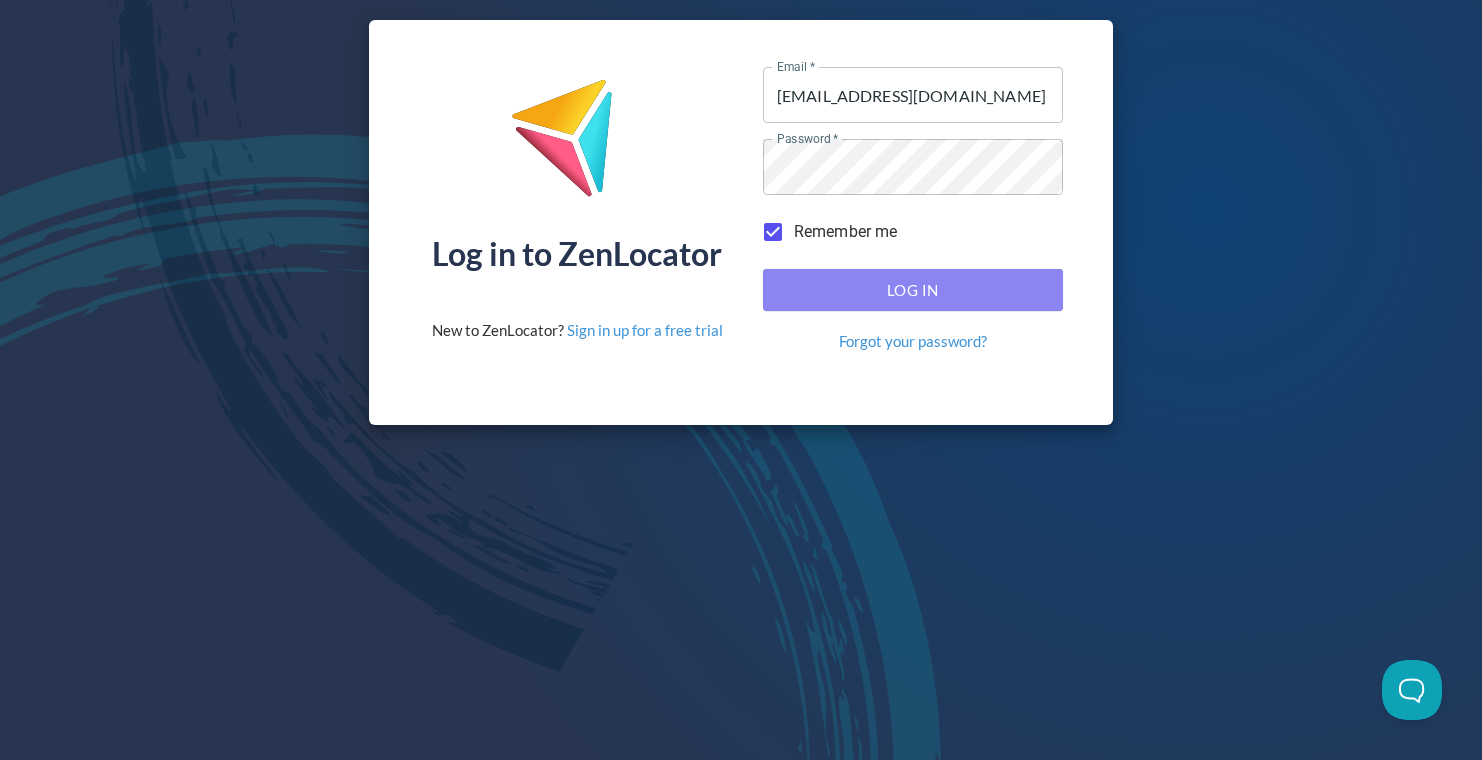 click on "Log In" at bounding box center (913, 290) 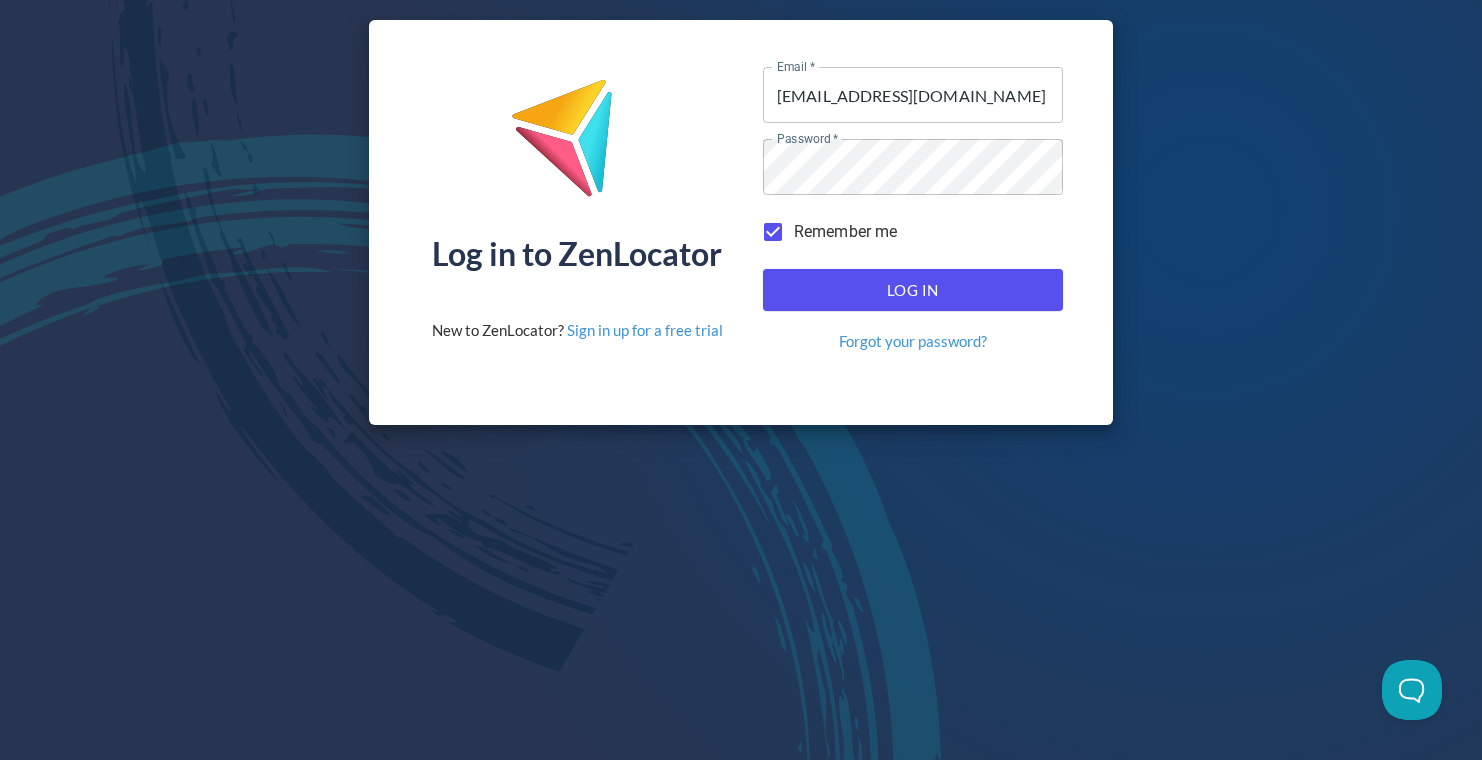 click on "Log In" at bounding box center [913, 290] 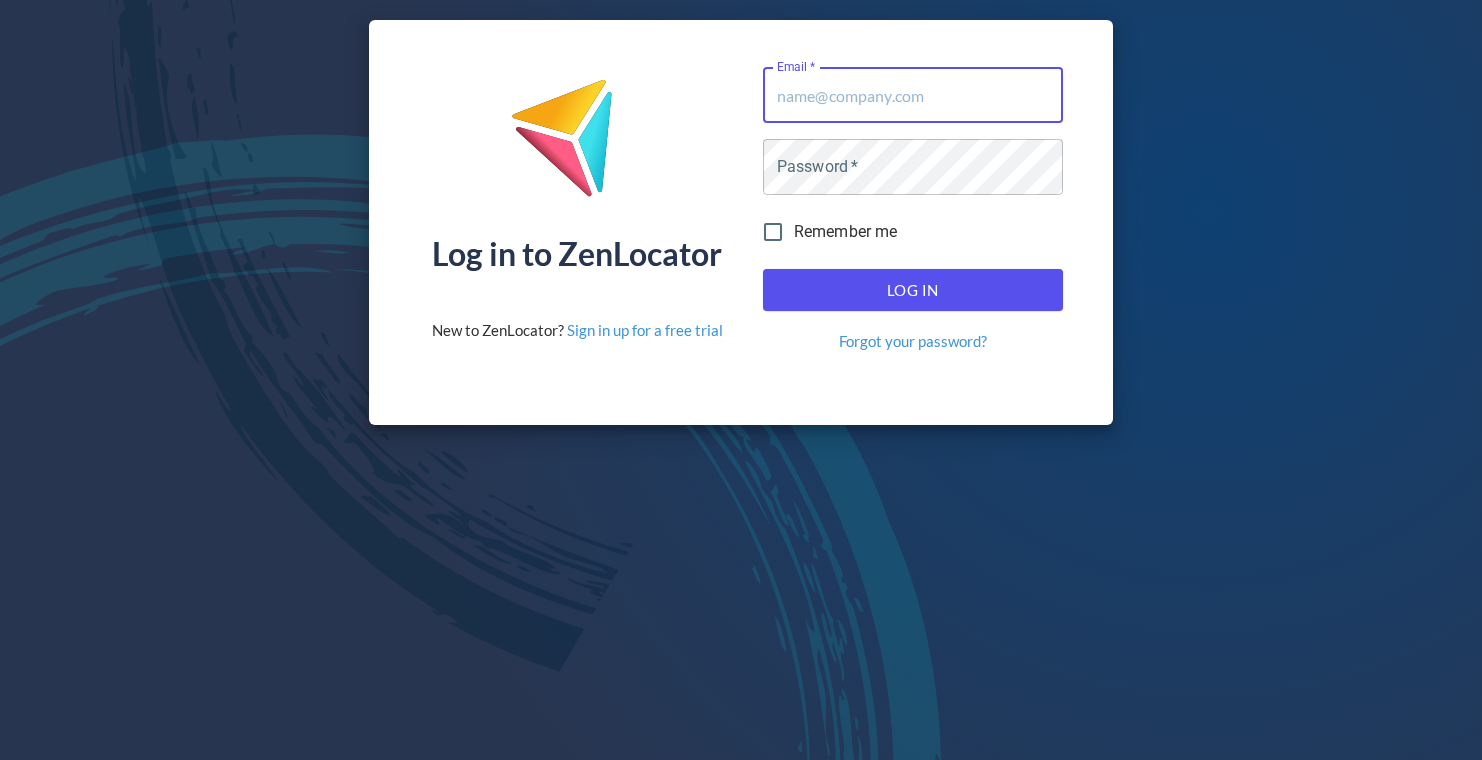 scroll, scrollTop: 0, scrollLeft: 0, axis: both 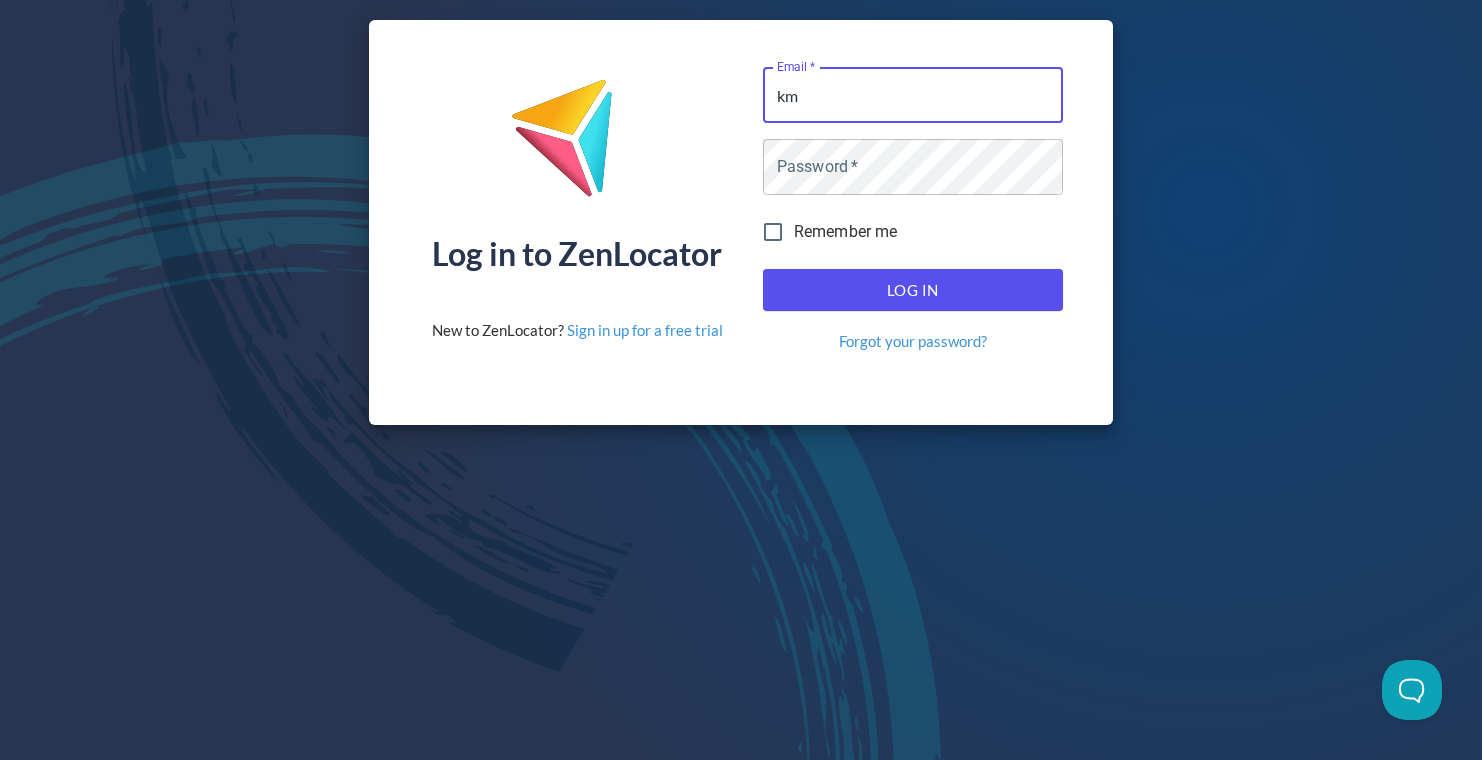 type on "[EMAIL_ADDRESS][DOMAIN_NAME]" 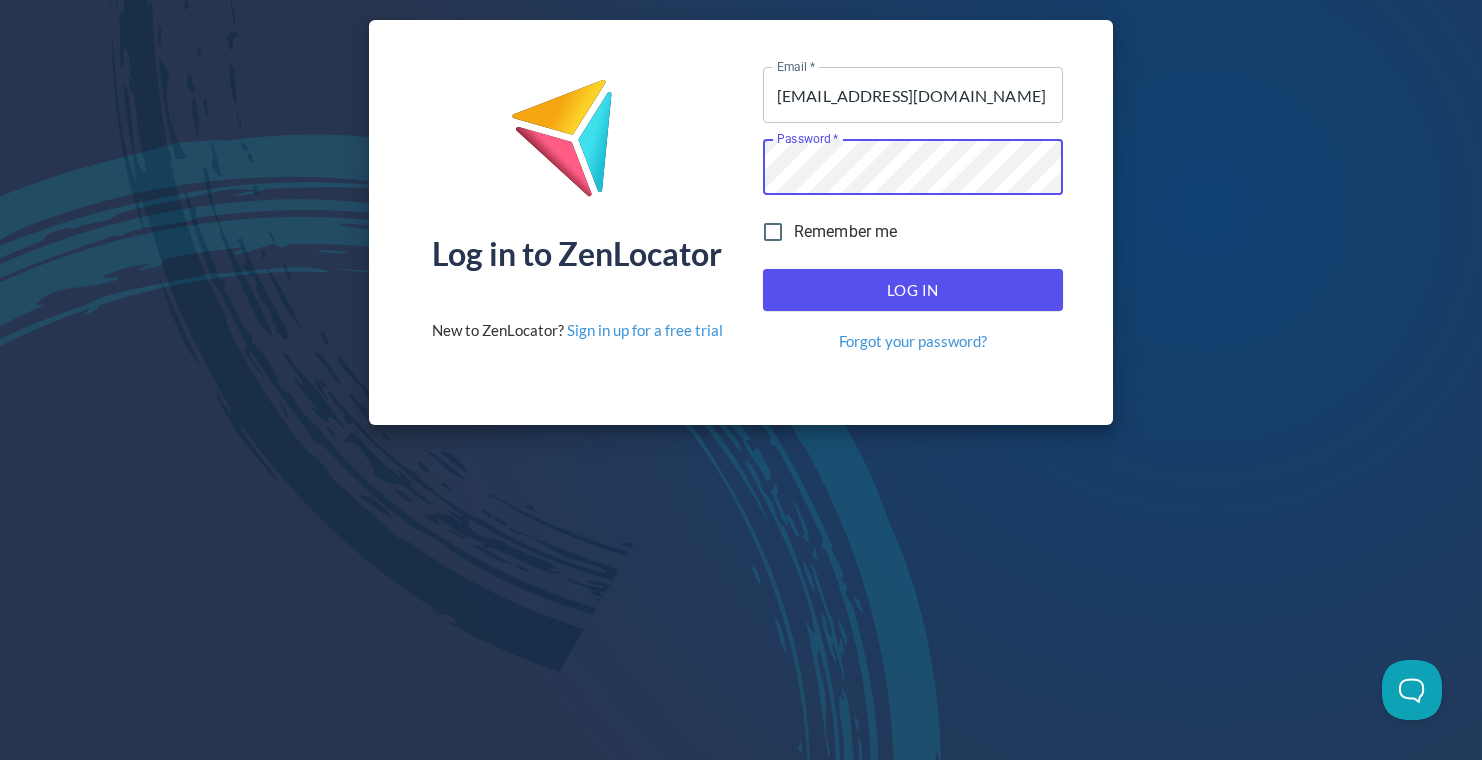 click on "Log In" at bounding box center [913, 290] 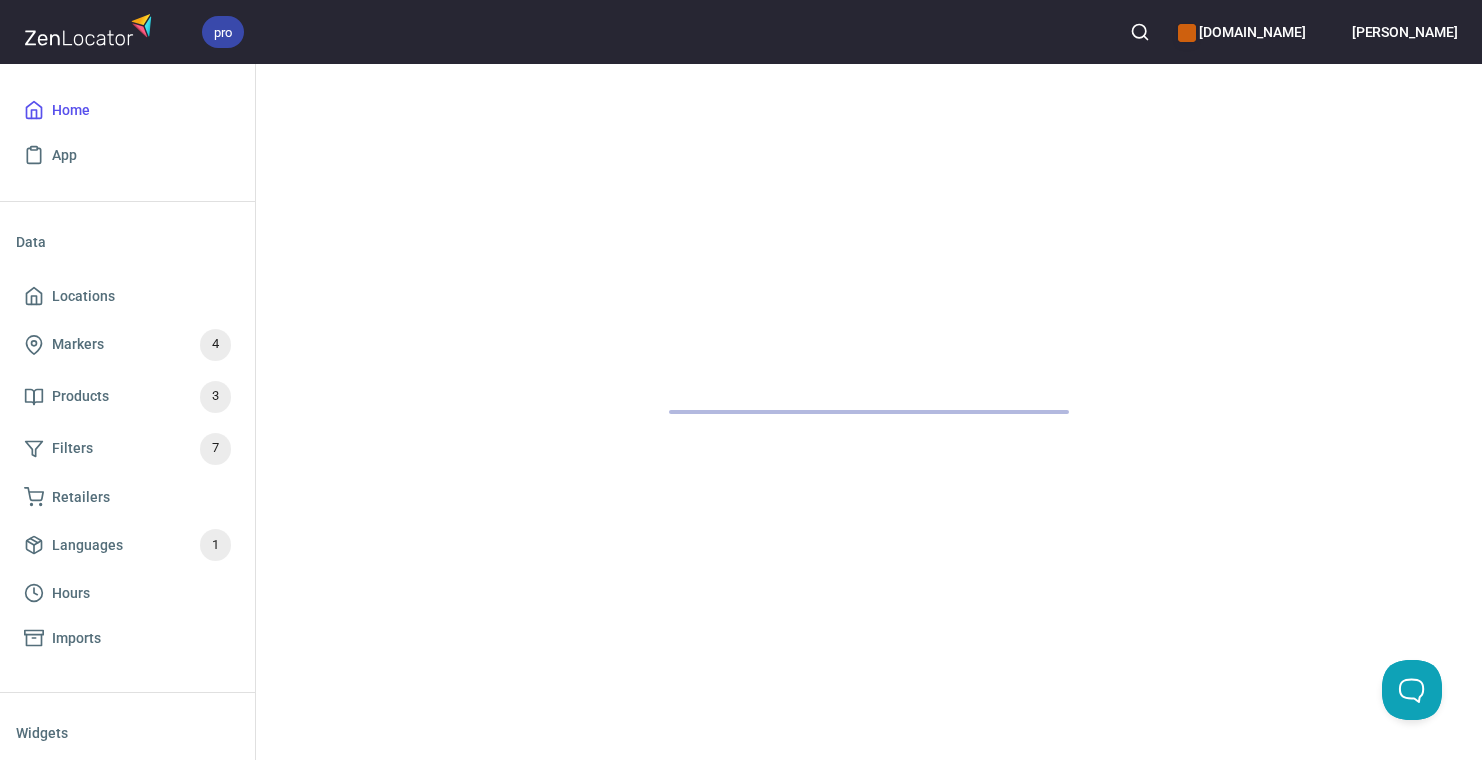 scroll, scrollTop: 0, scrollLeft: 0, axis: both 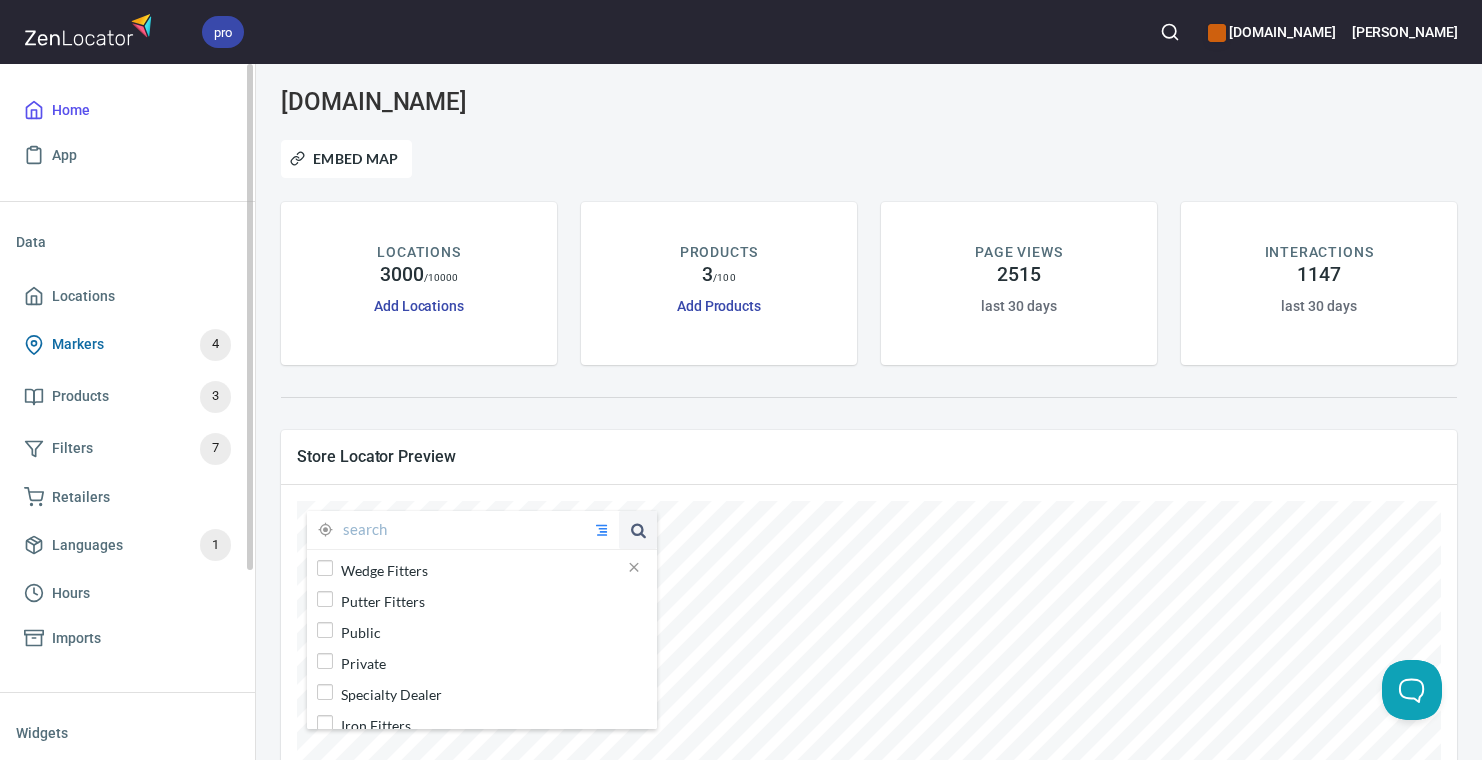 click on "Markers 4" at bounding box center (127, 345) 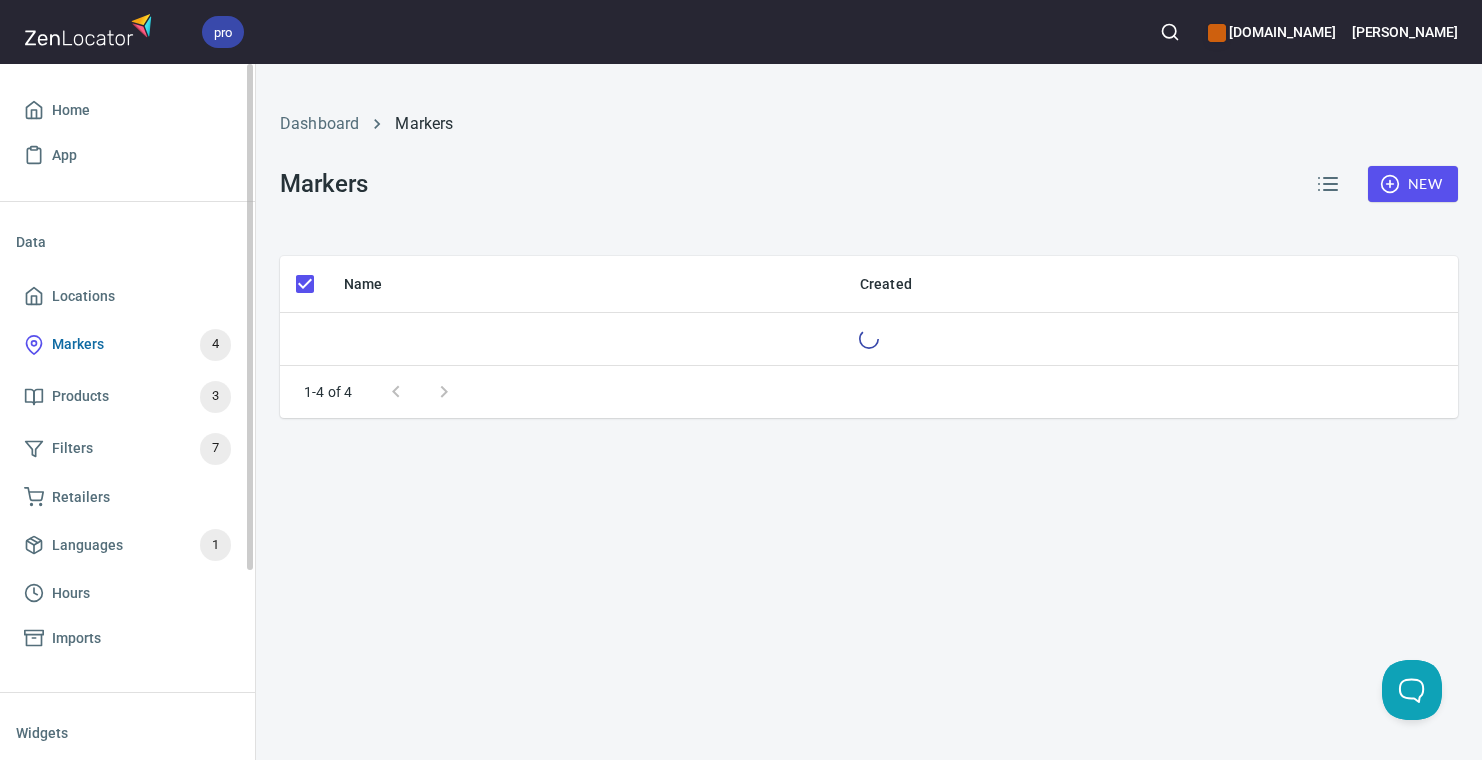 checkbox on "false" 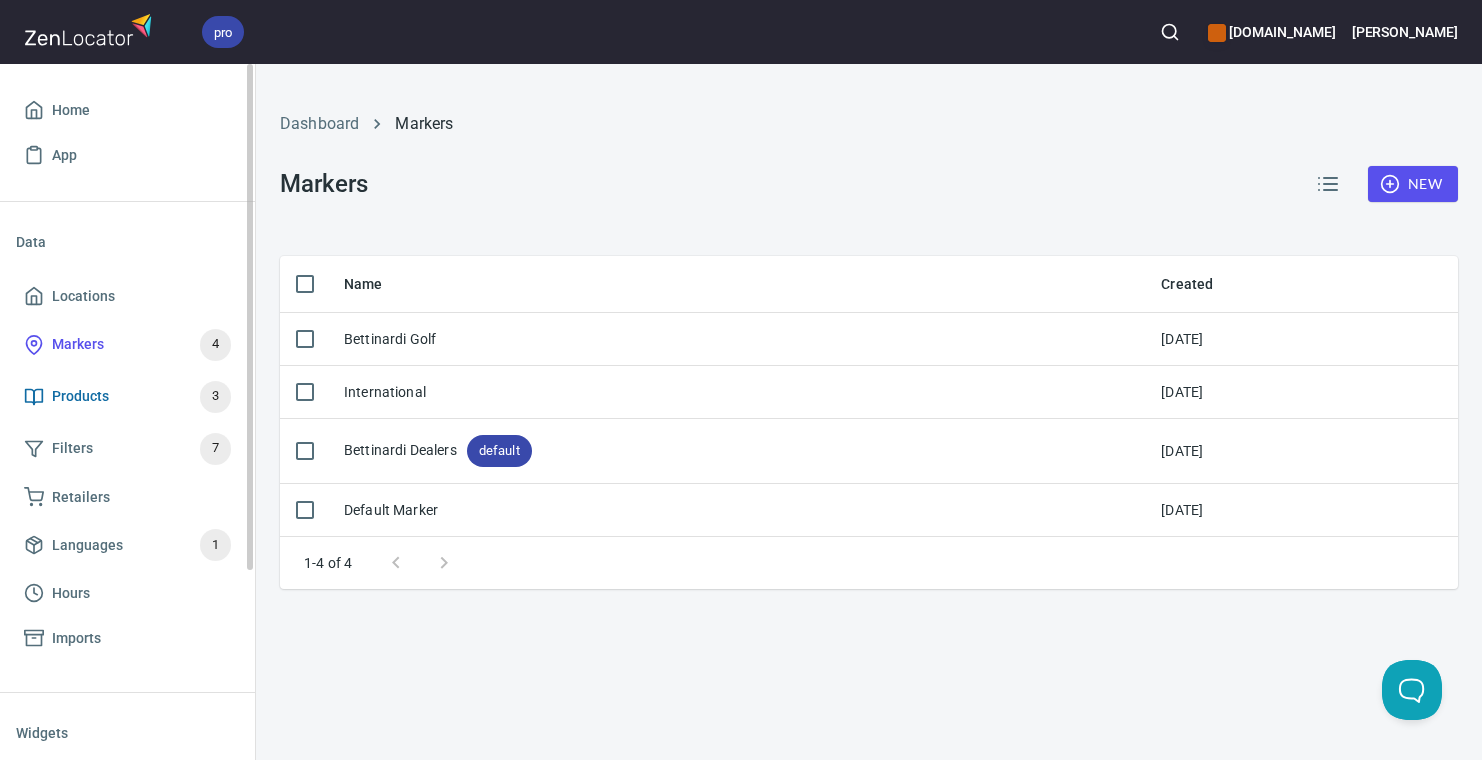 click on "Products" at bounding box center [80, 396] 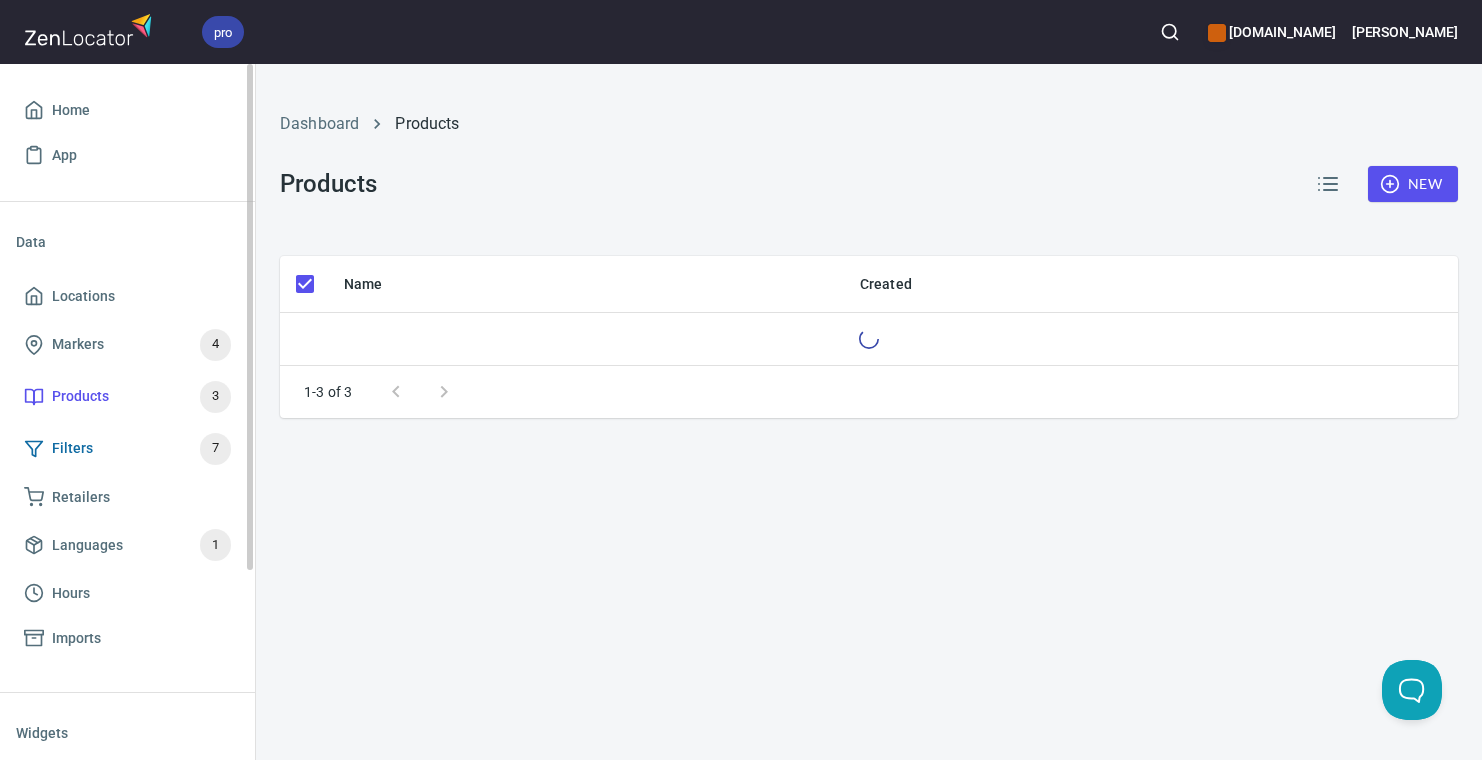 checkbox on "false" 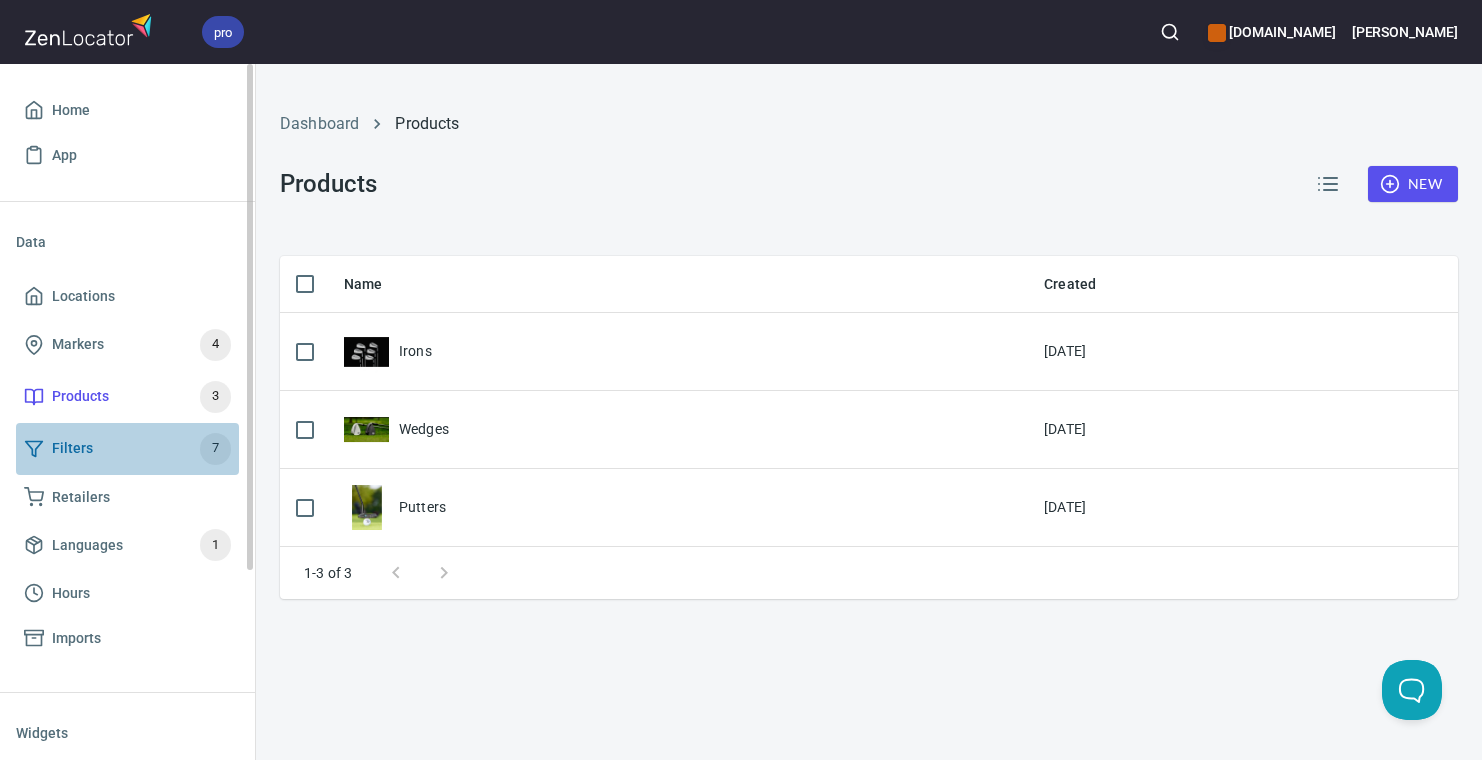 click on "Filters" at bounding box center [72, 448] 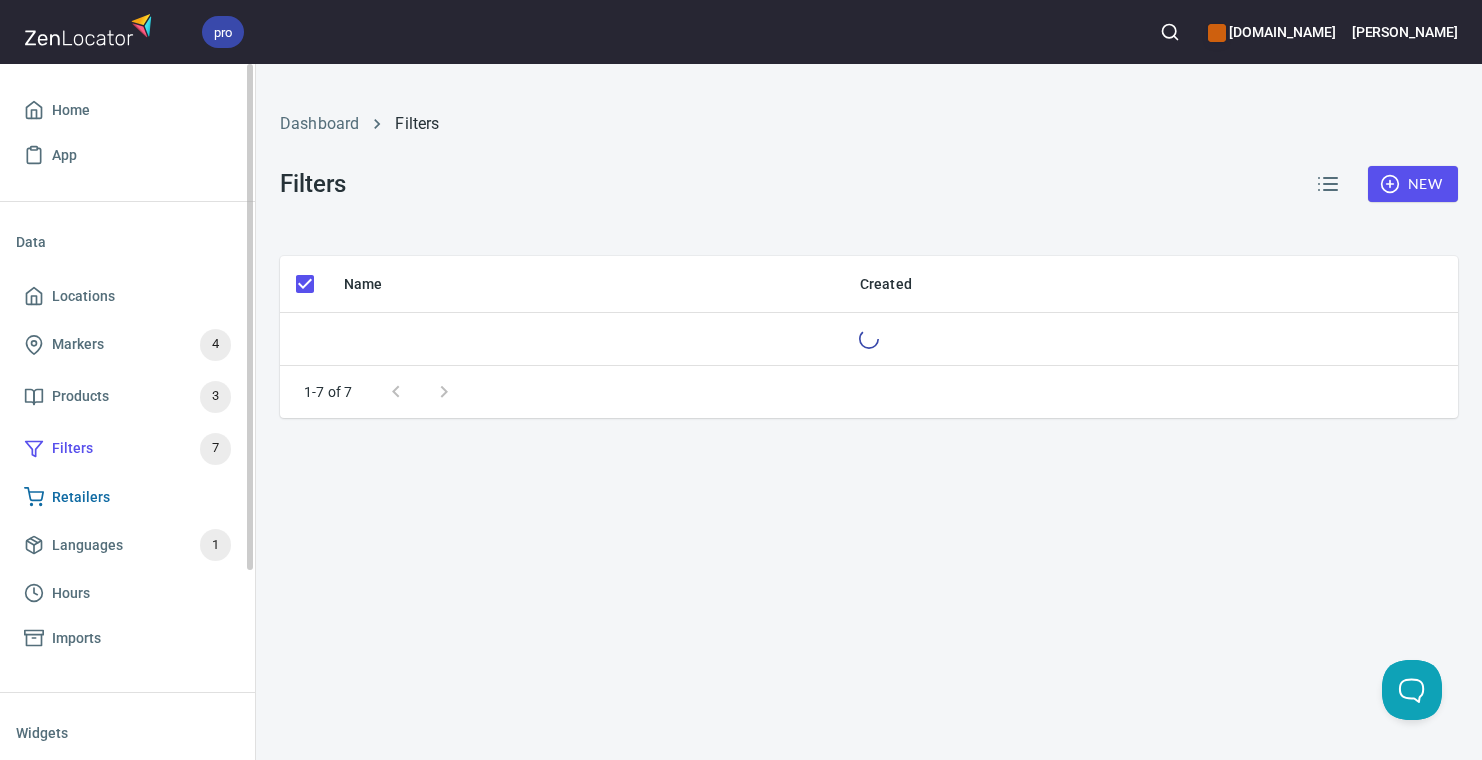 checkbox on "false" 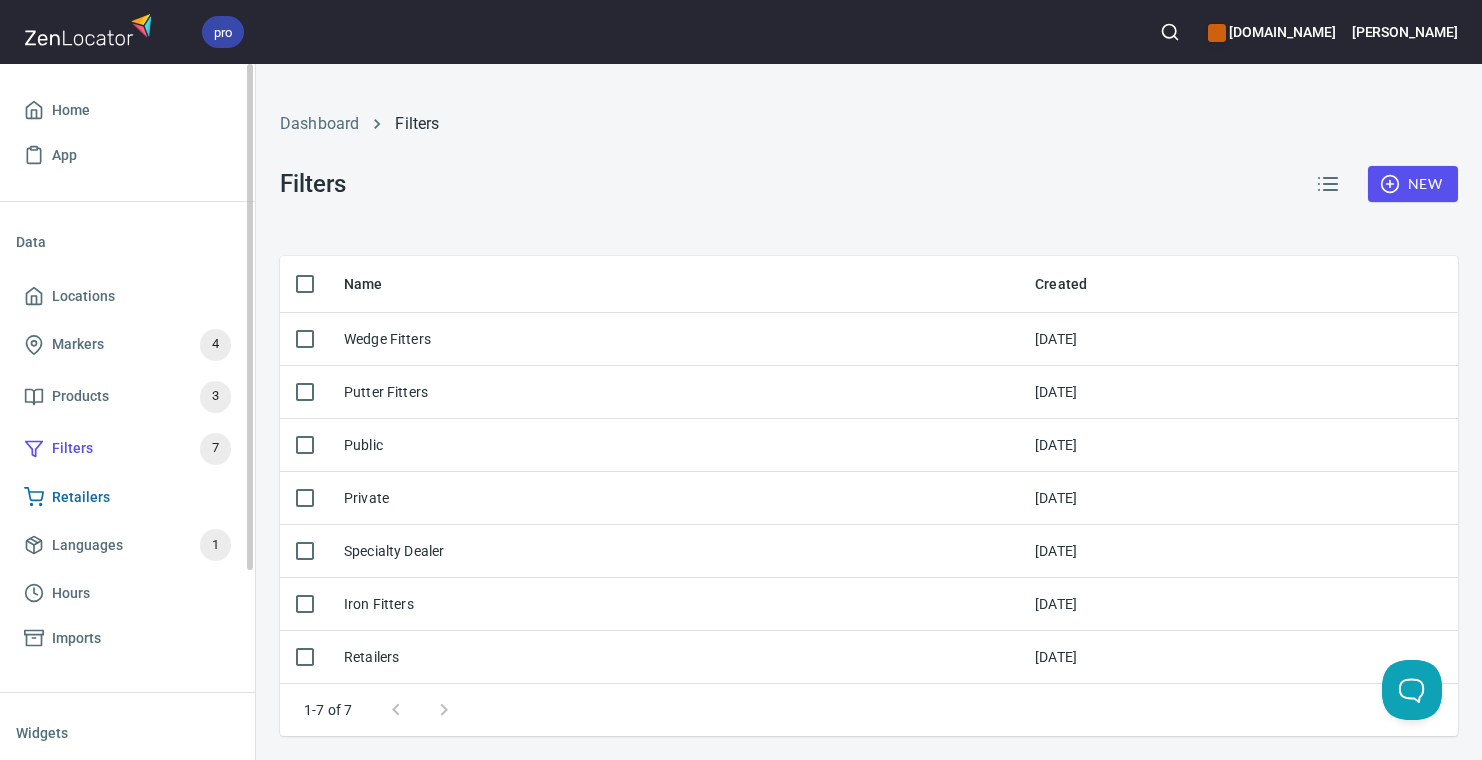 click on "Retailers" at bounding box center [81, 497] 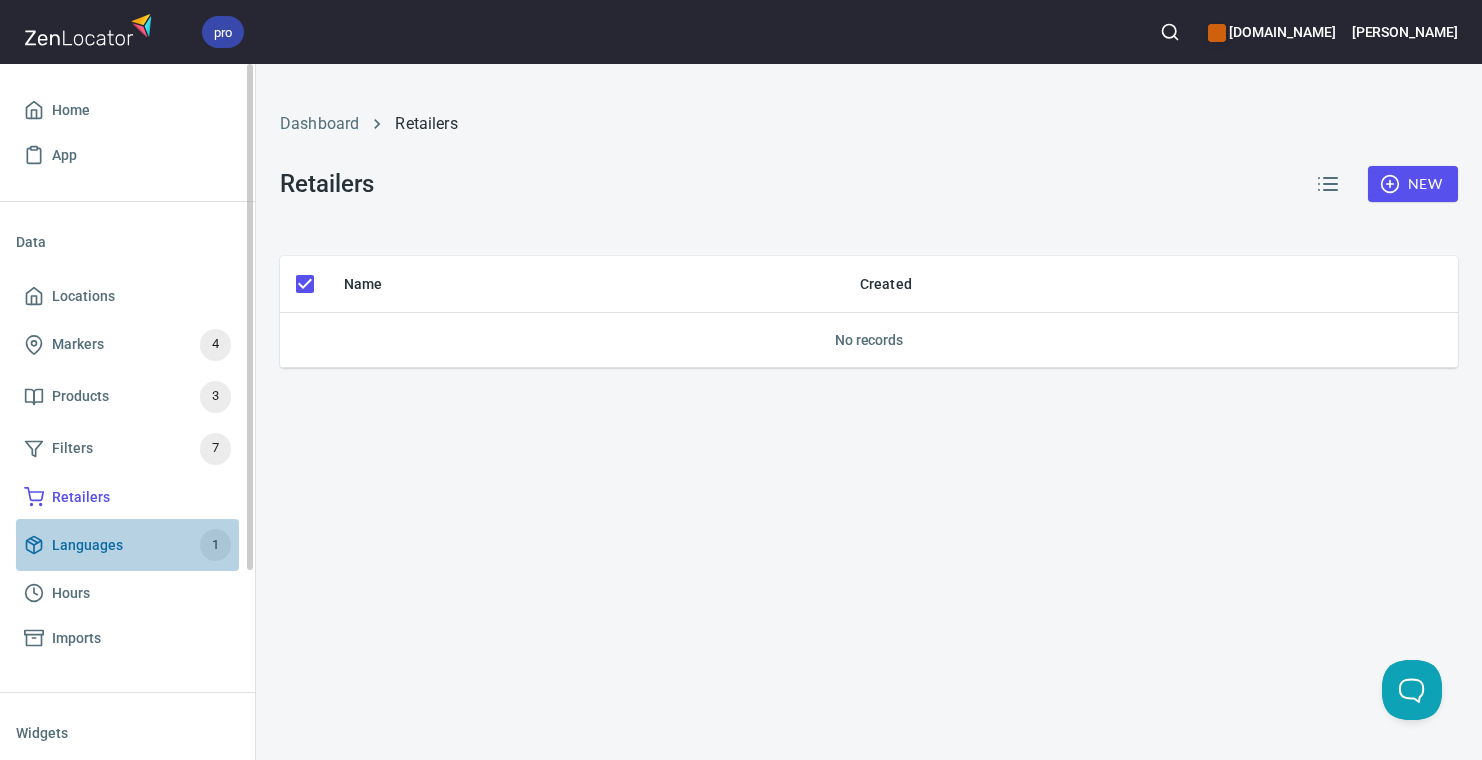 click on "Languages" at bounding box center [87, 545] 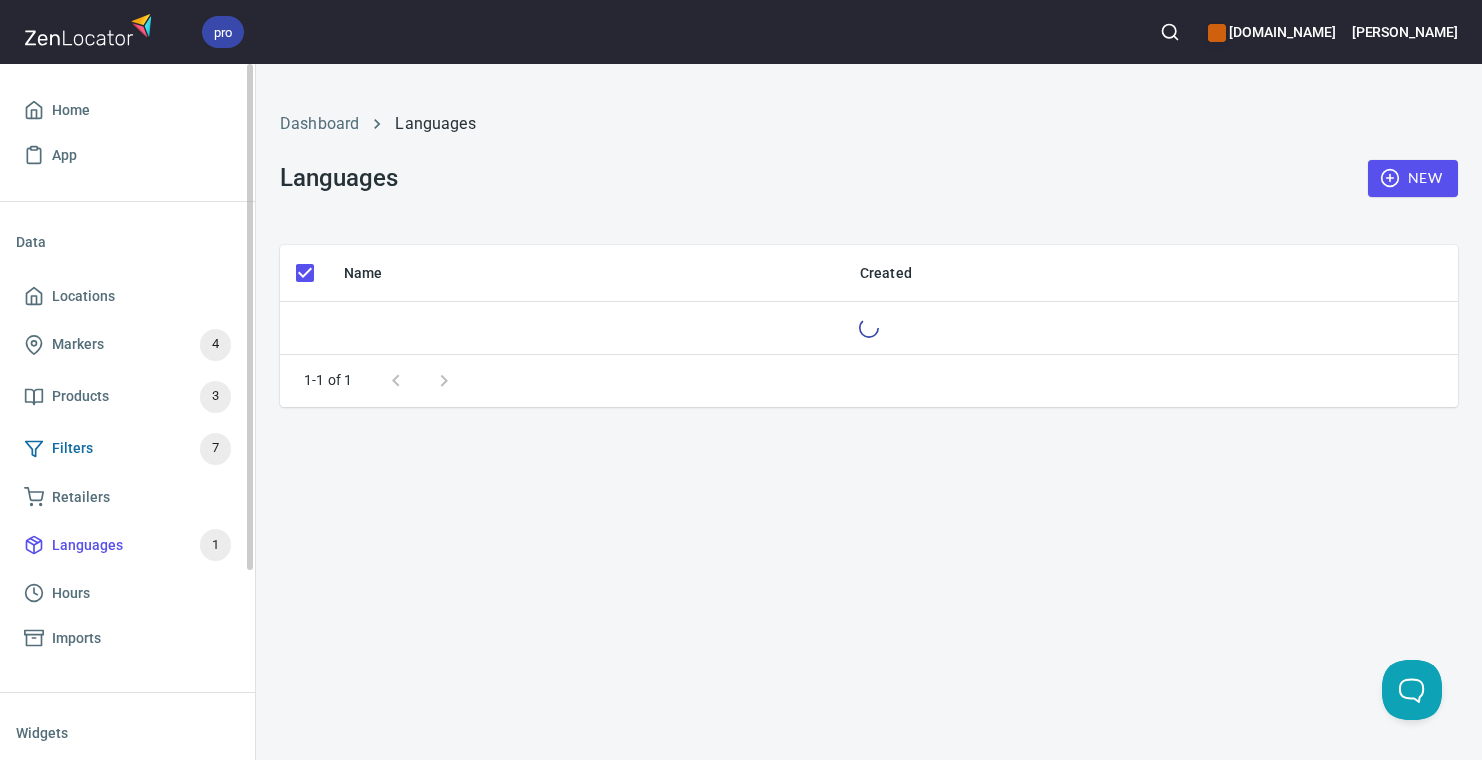 checkbox on "false" 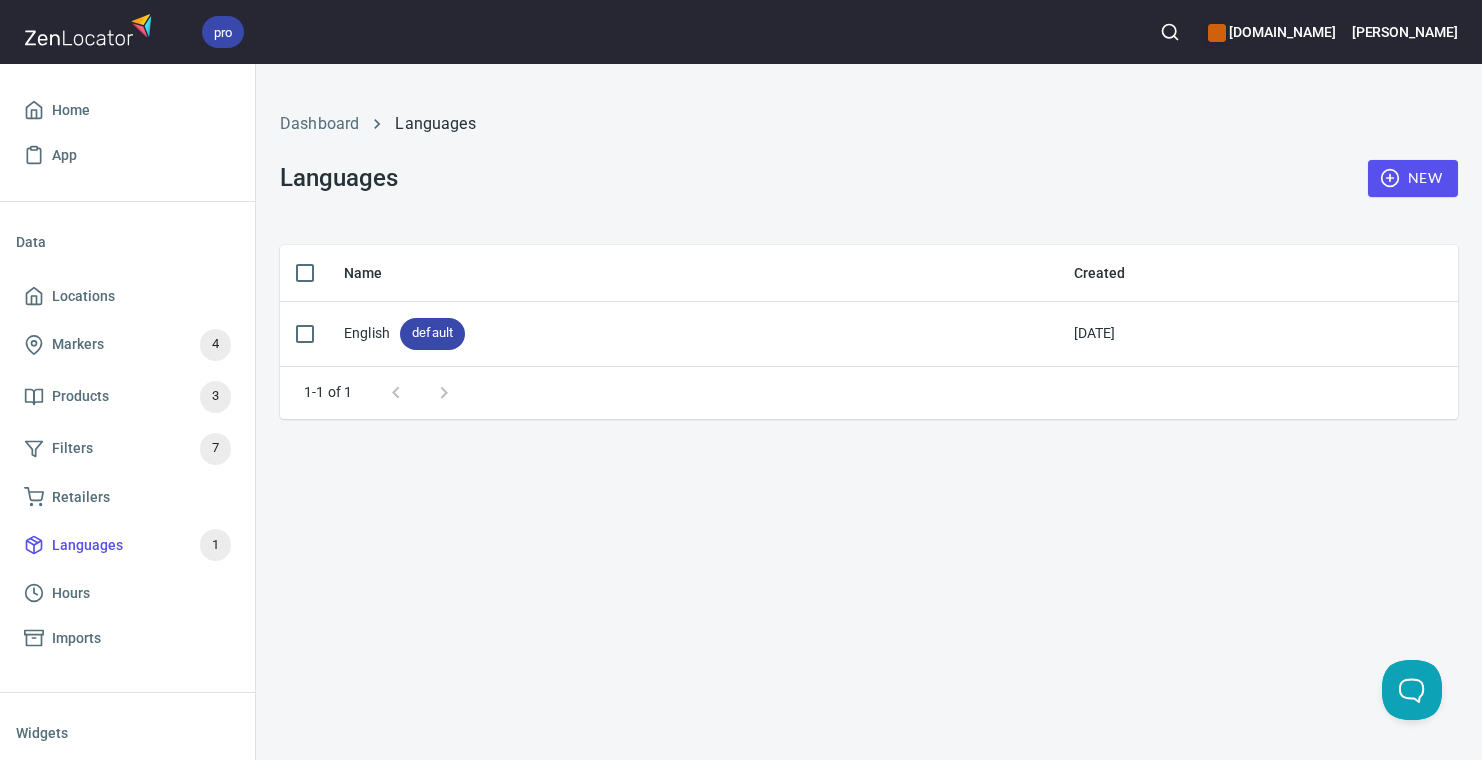 click 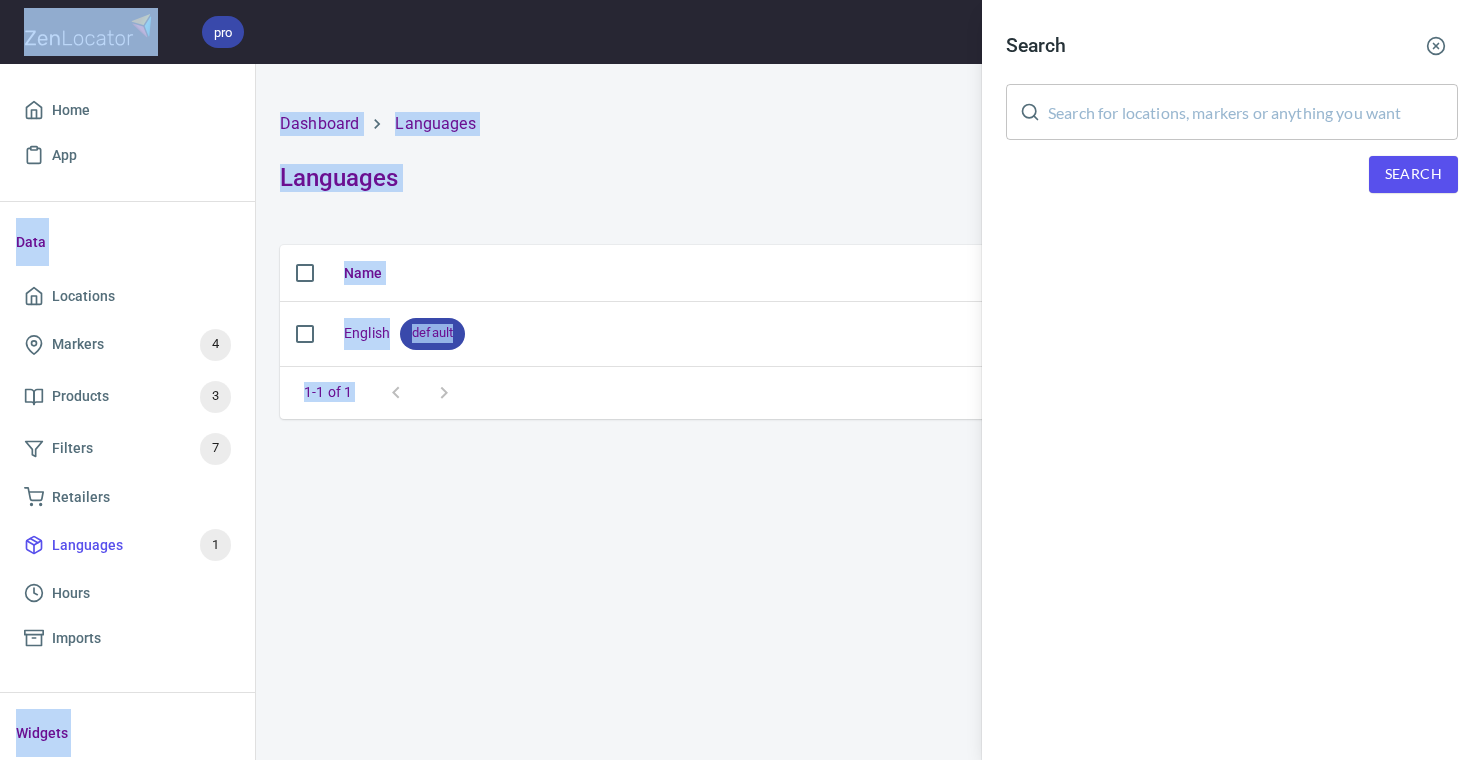 click on "Search ​ Search" at bounding box center [741, 380] 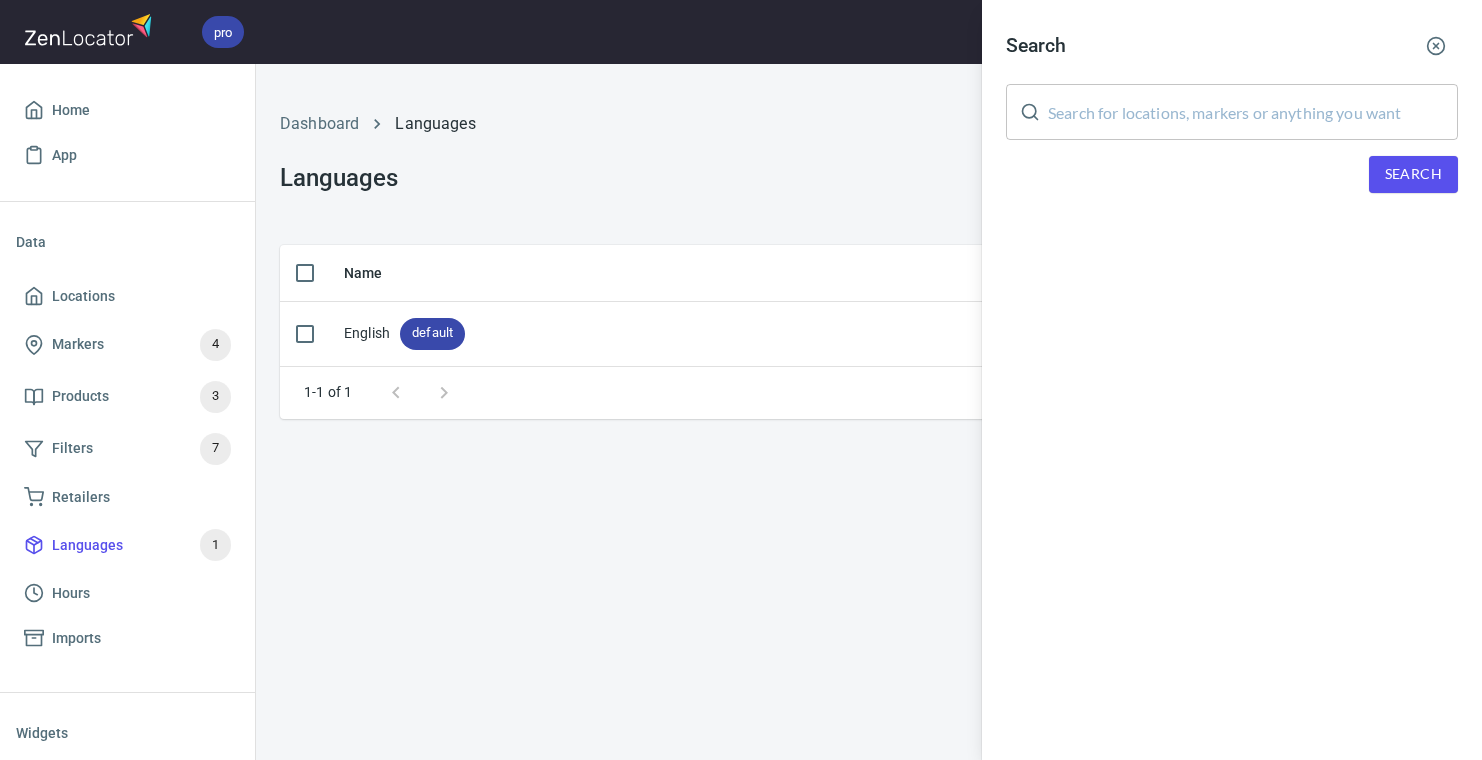 click at bounding box center [1253, 112] 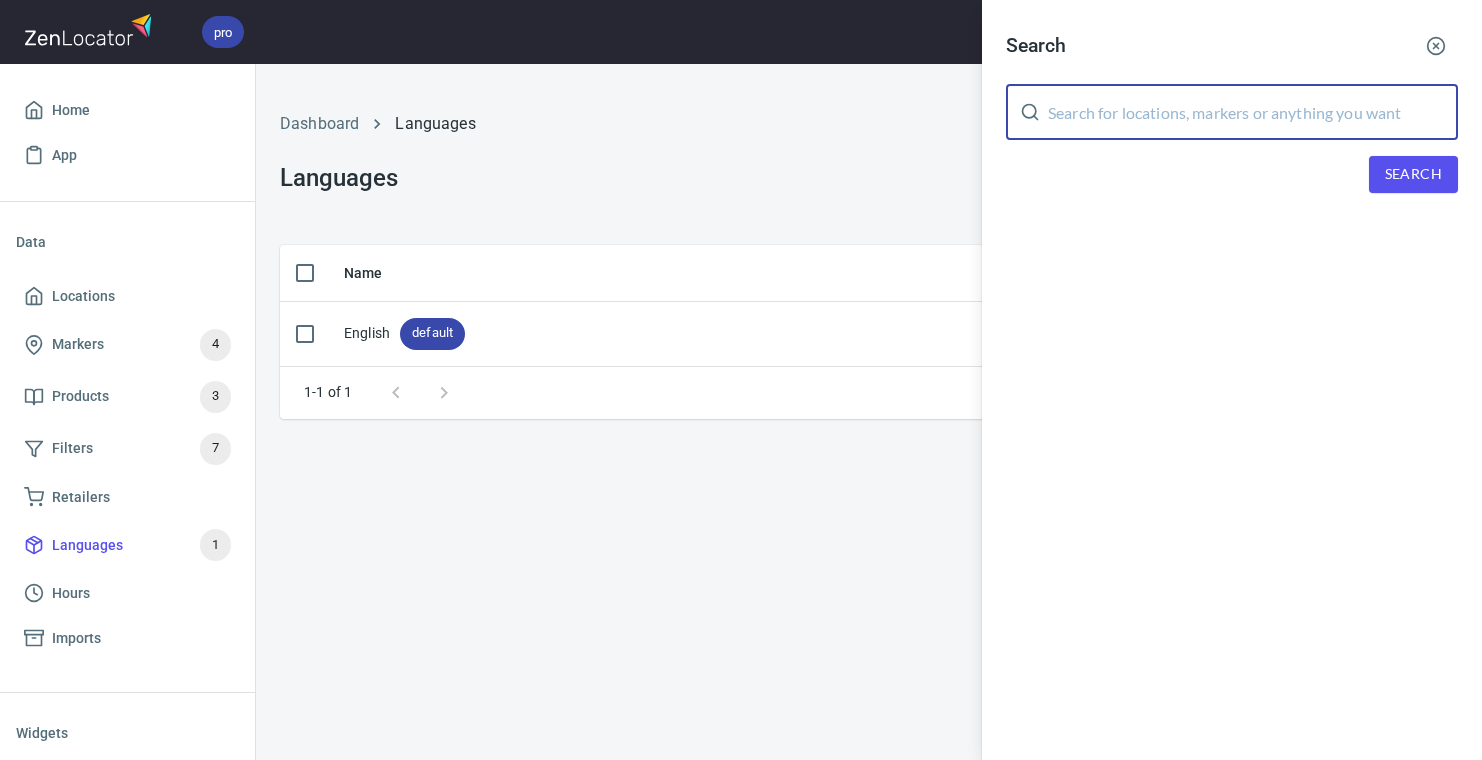paste on "[STREET_ADDRESS]" 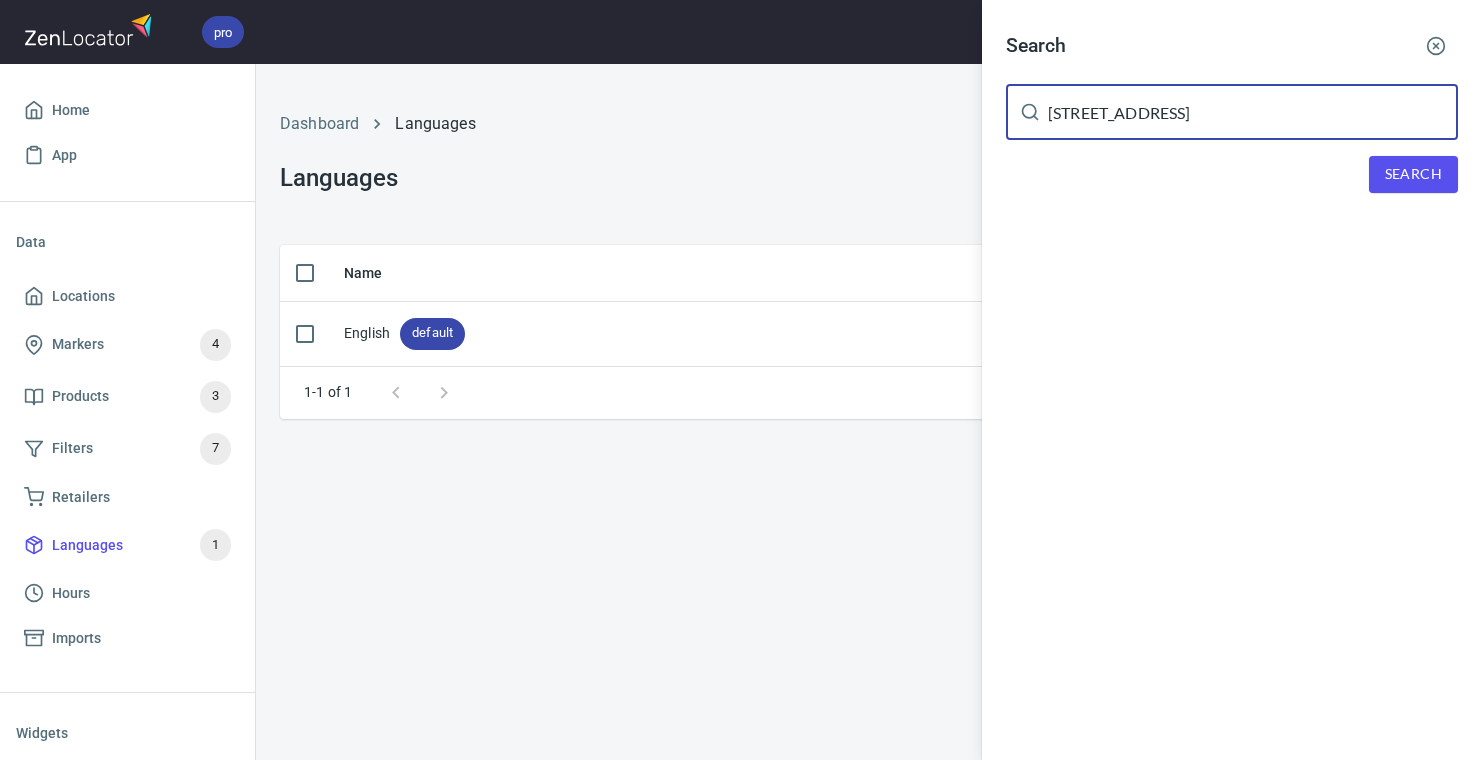 click on "Search" at bounding box center (1413, 174) 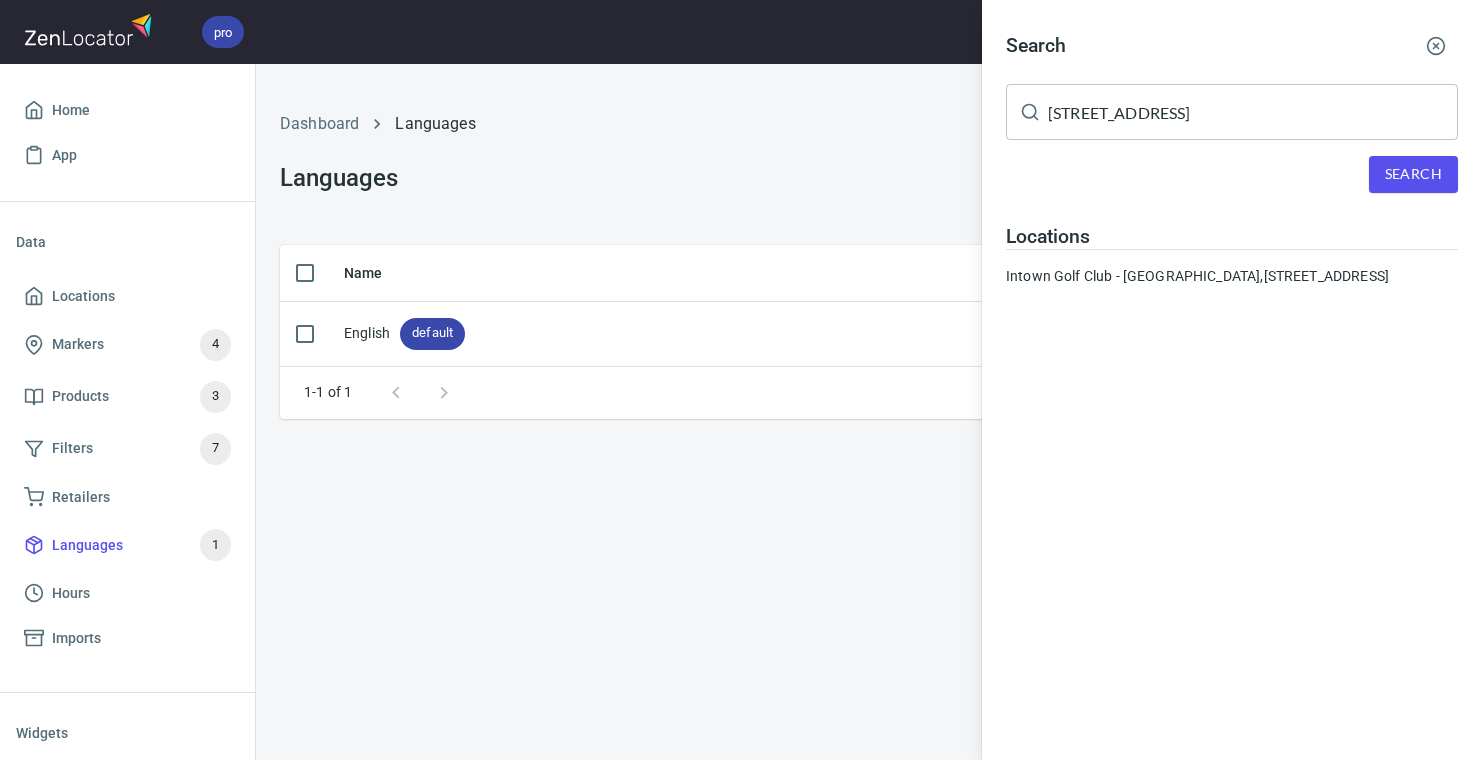 click on "[STREET_ADDRESS]" at bounding box center [1253, 112] 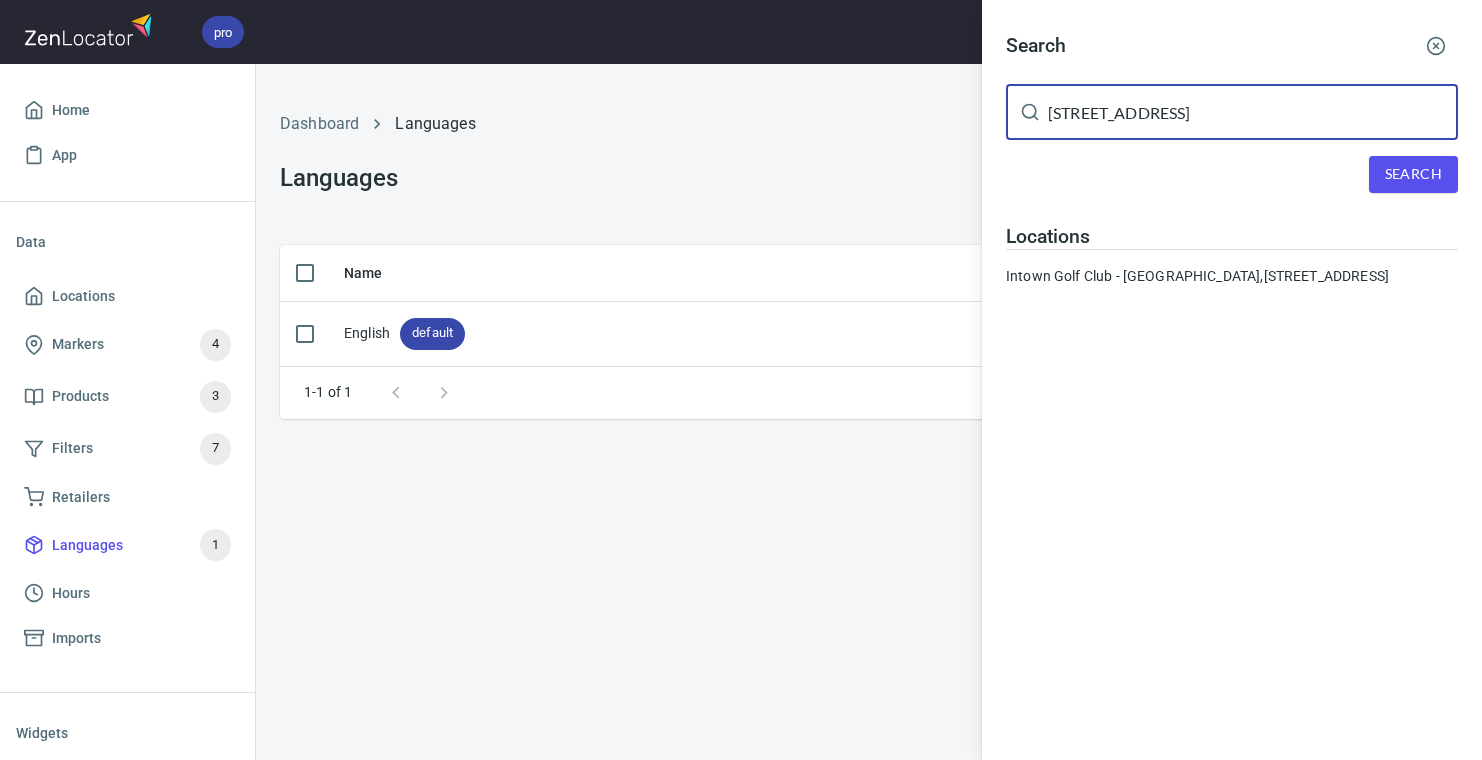 paste on "[GEOGRAPHIC_DATA]" 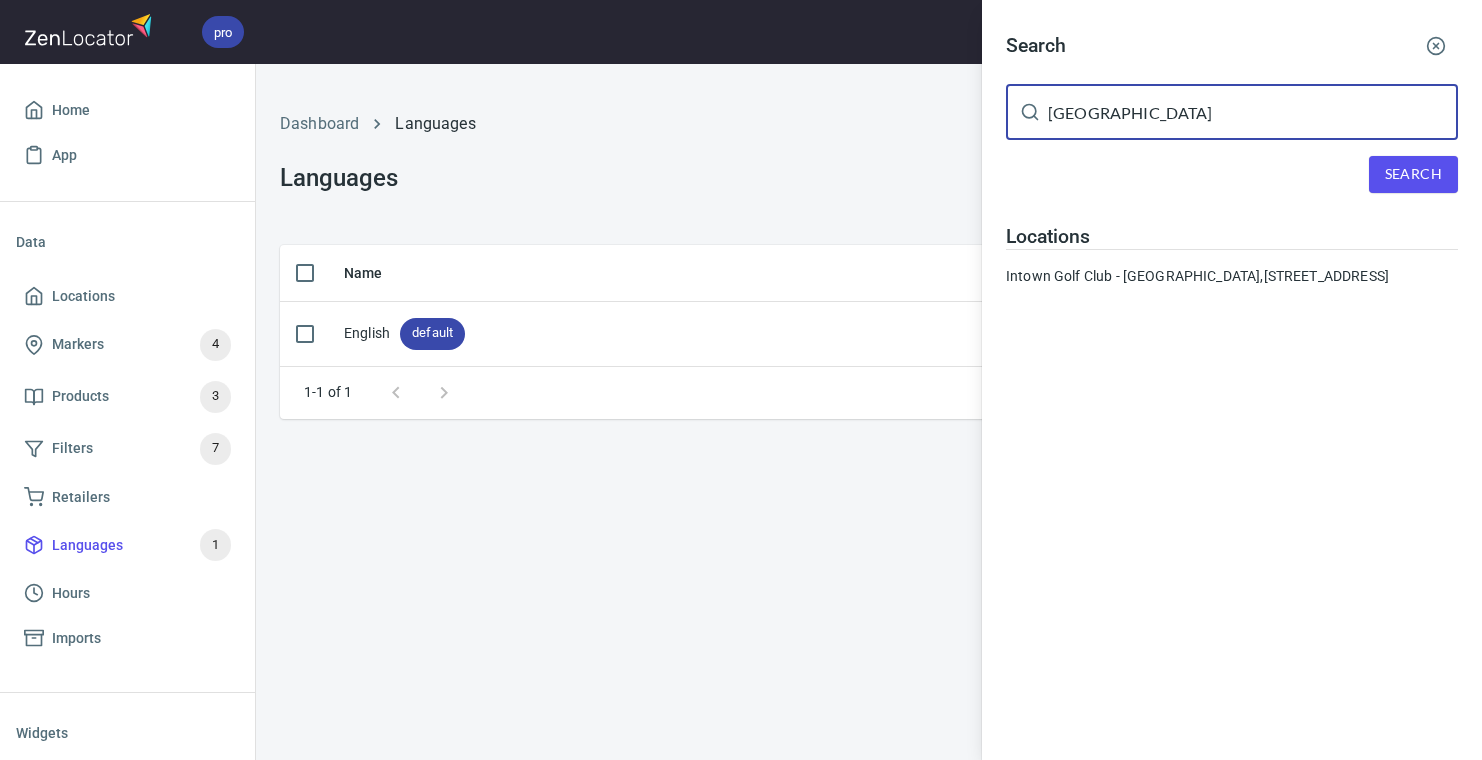 click on "Search" at bounding box center [1413, 174] 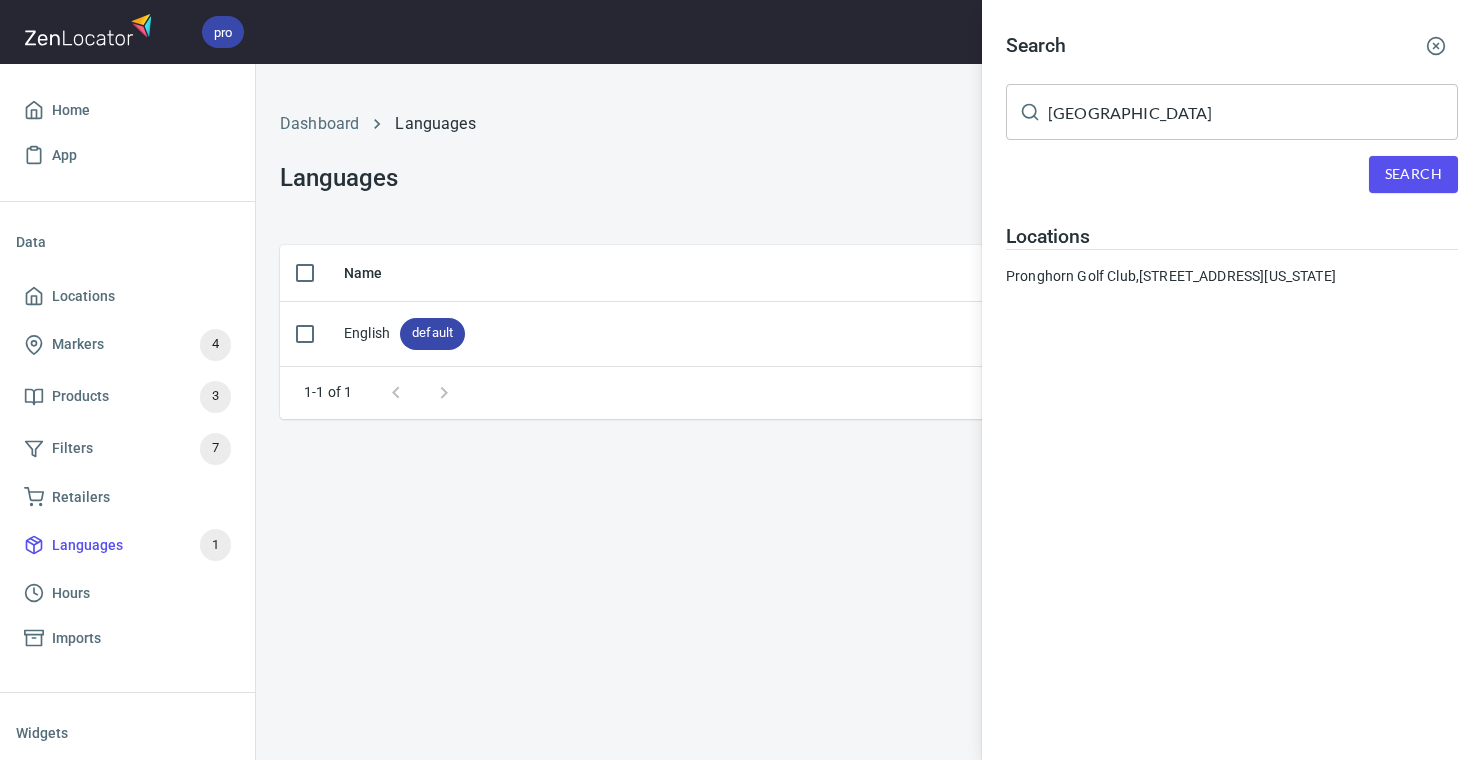 click on "[GEOGRAPHIC_DATA]" at bounding box center [1253, 112] 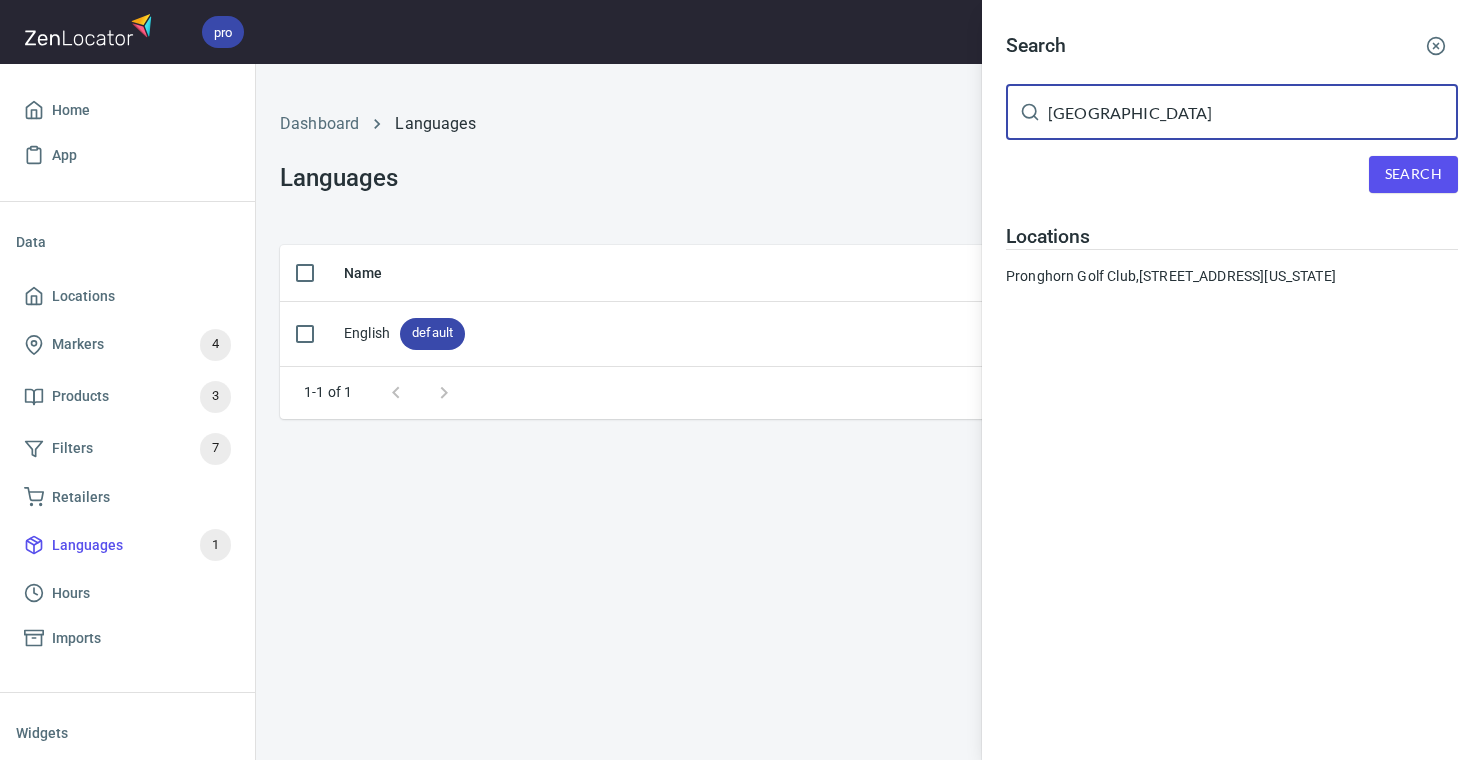 click on "[GEOGRAPHIC_DATA]" at bounding box center [1253, 112] 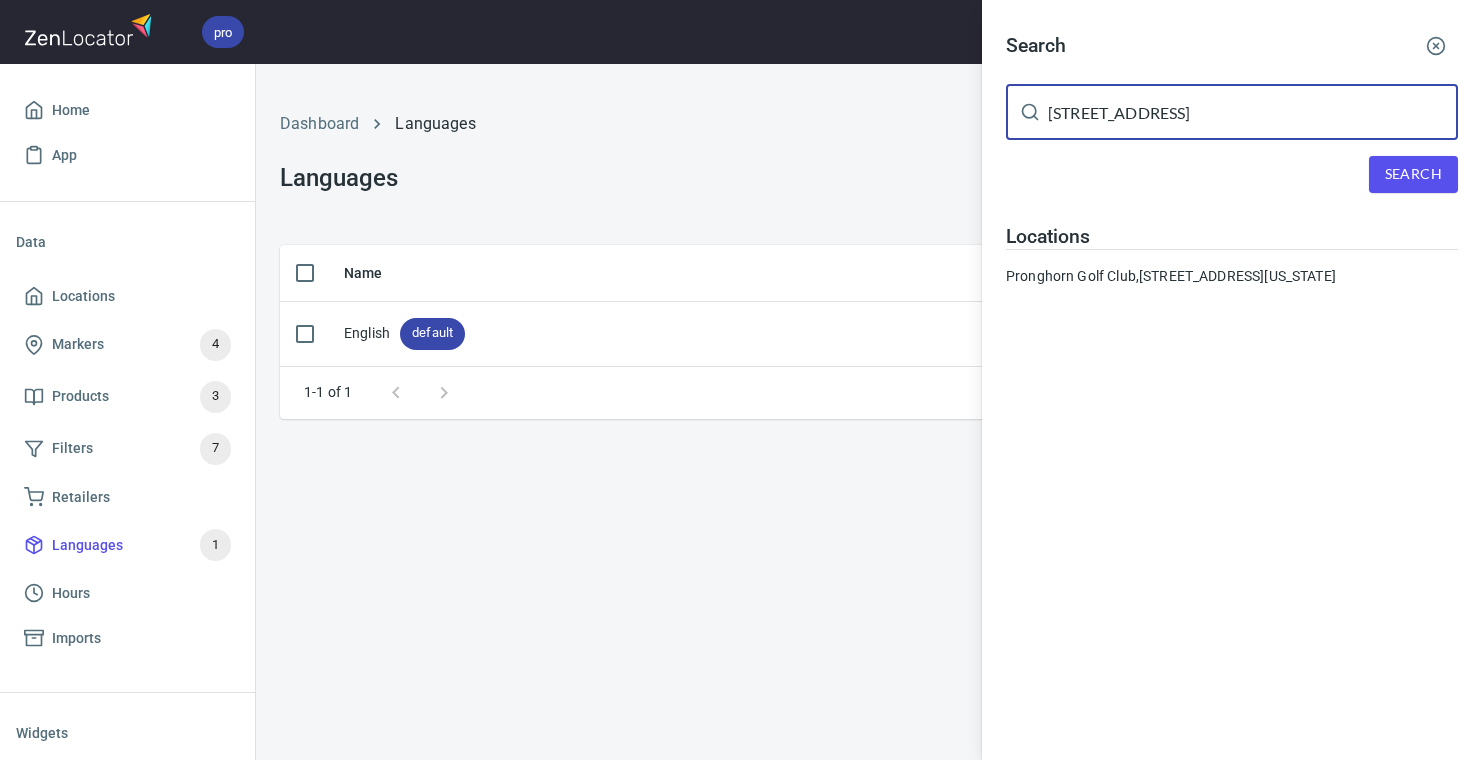 click on "[STREET_ADDRESS]" at bounding box center [1253, 112] 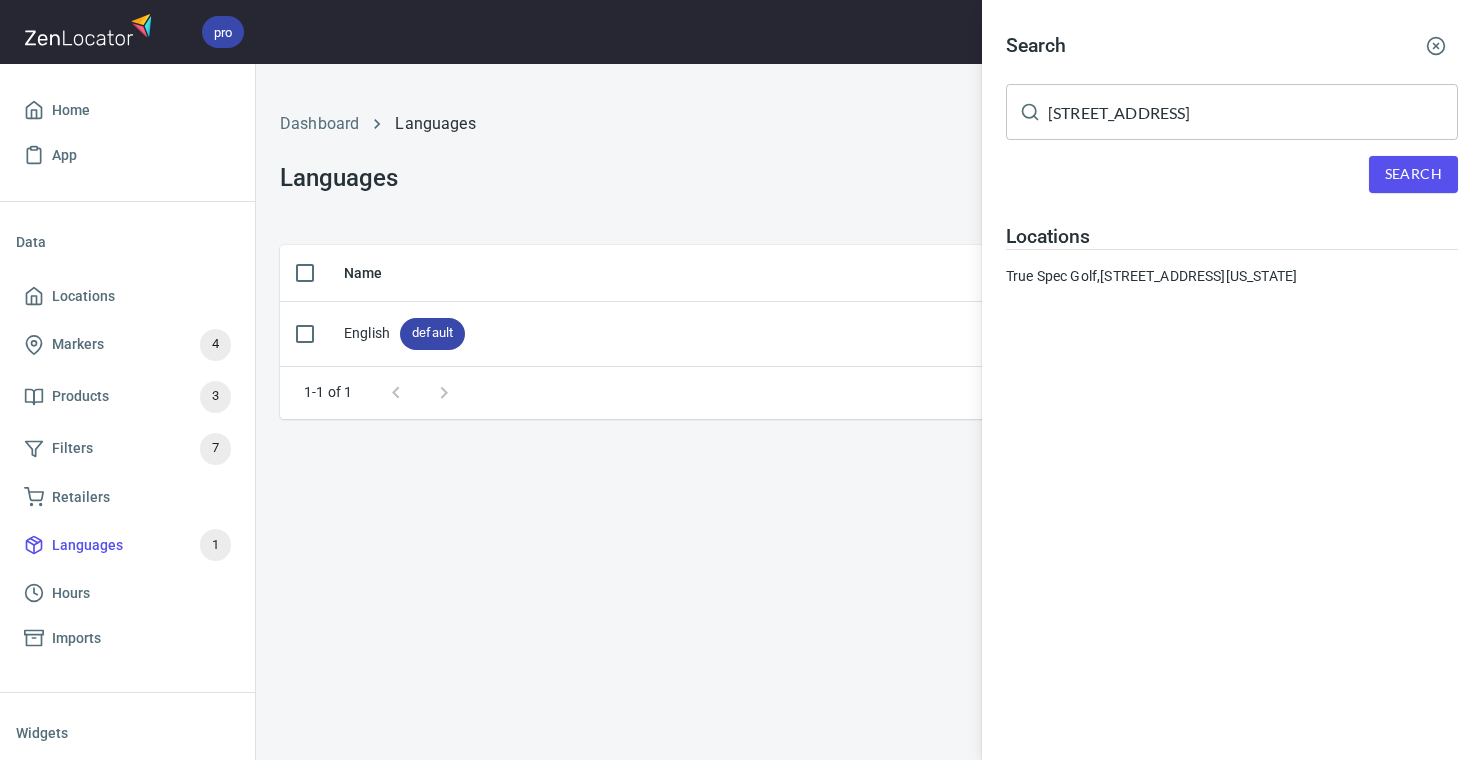 click on "[STREET_ADDRESS]" at bounding box center (1253, 112) 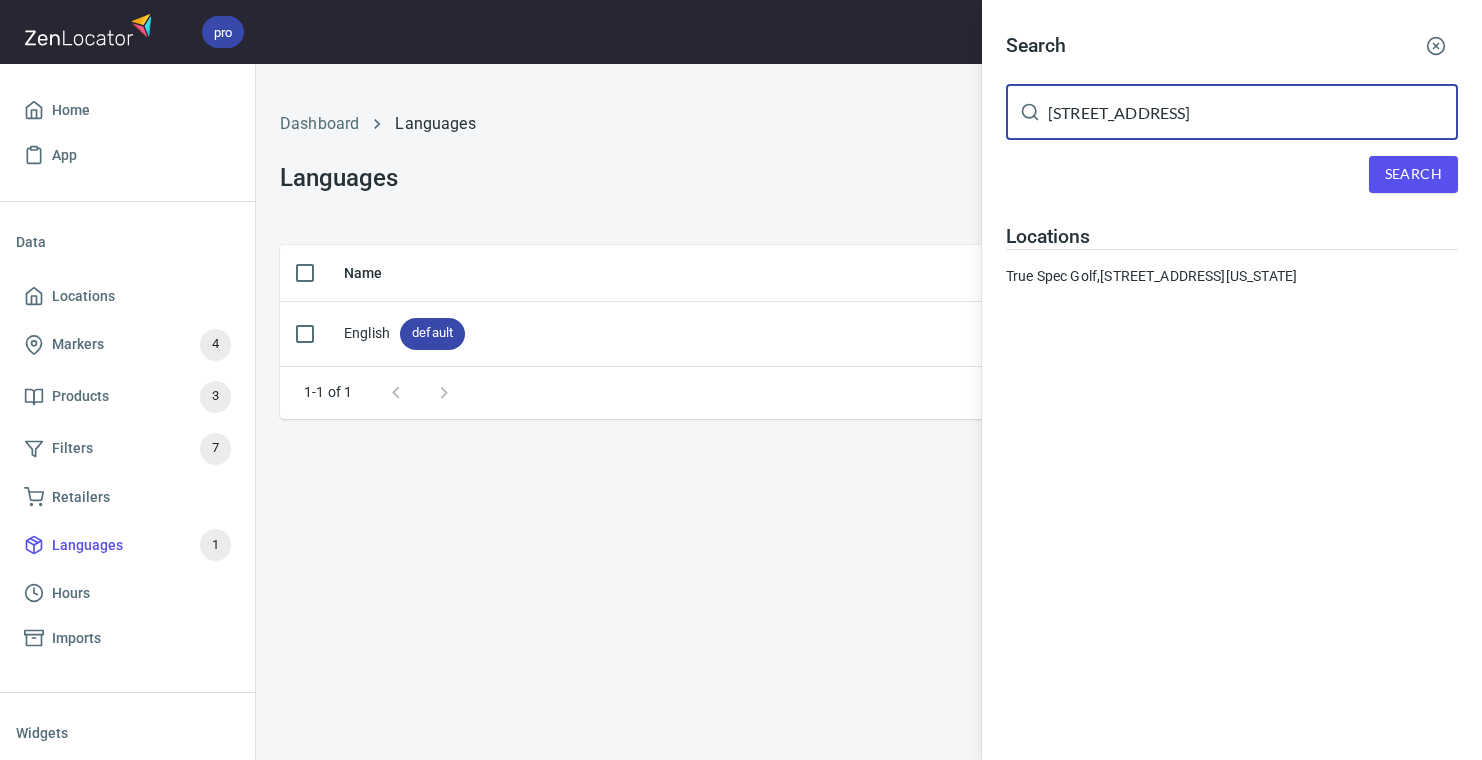 click on "[STREET_ADDRESS]" at bounding box center (1253, 112) 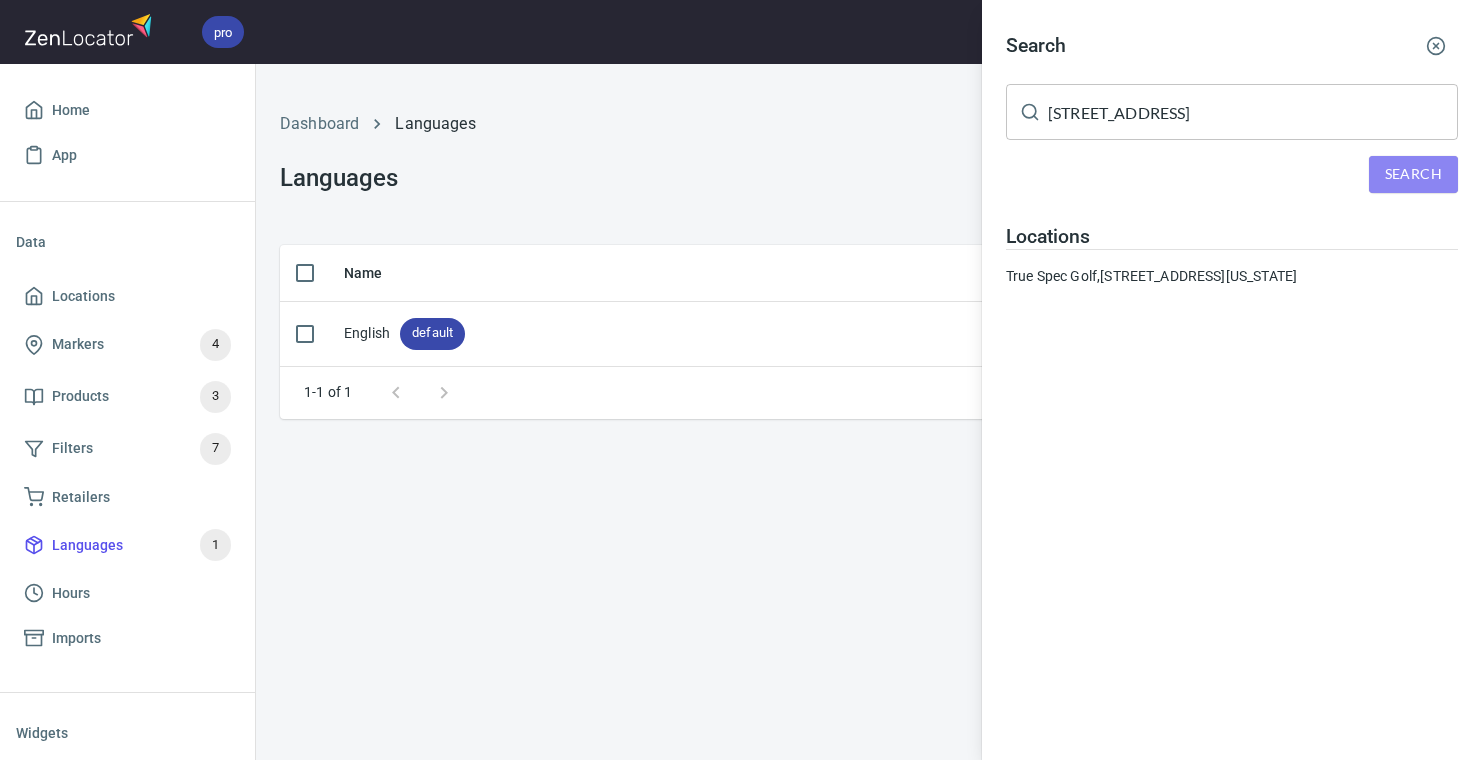 click on "Search" at bounding box center [1413, 174] 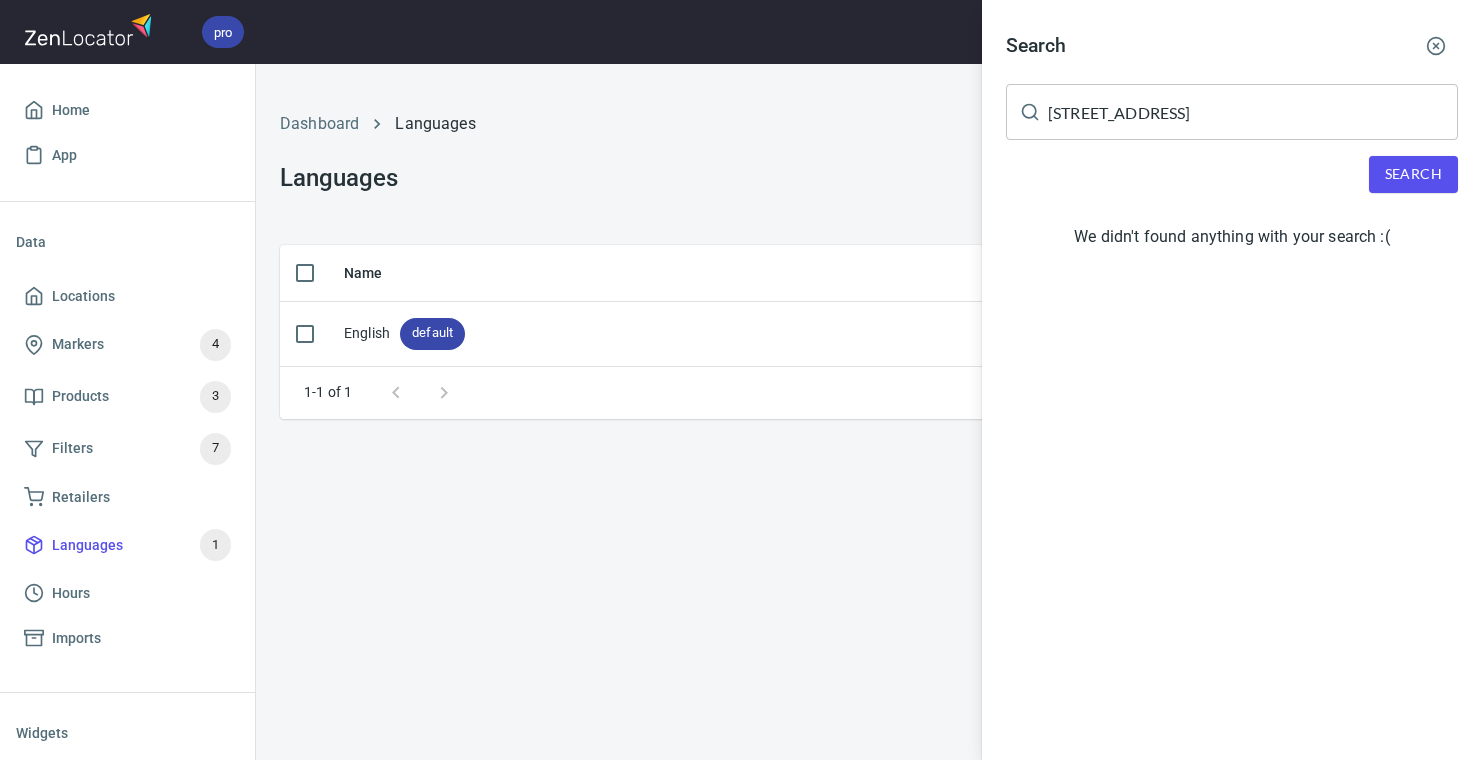 click at bounding box center [741, 380] 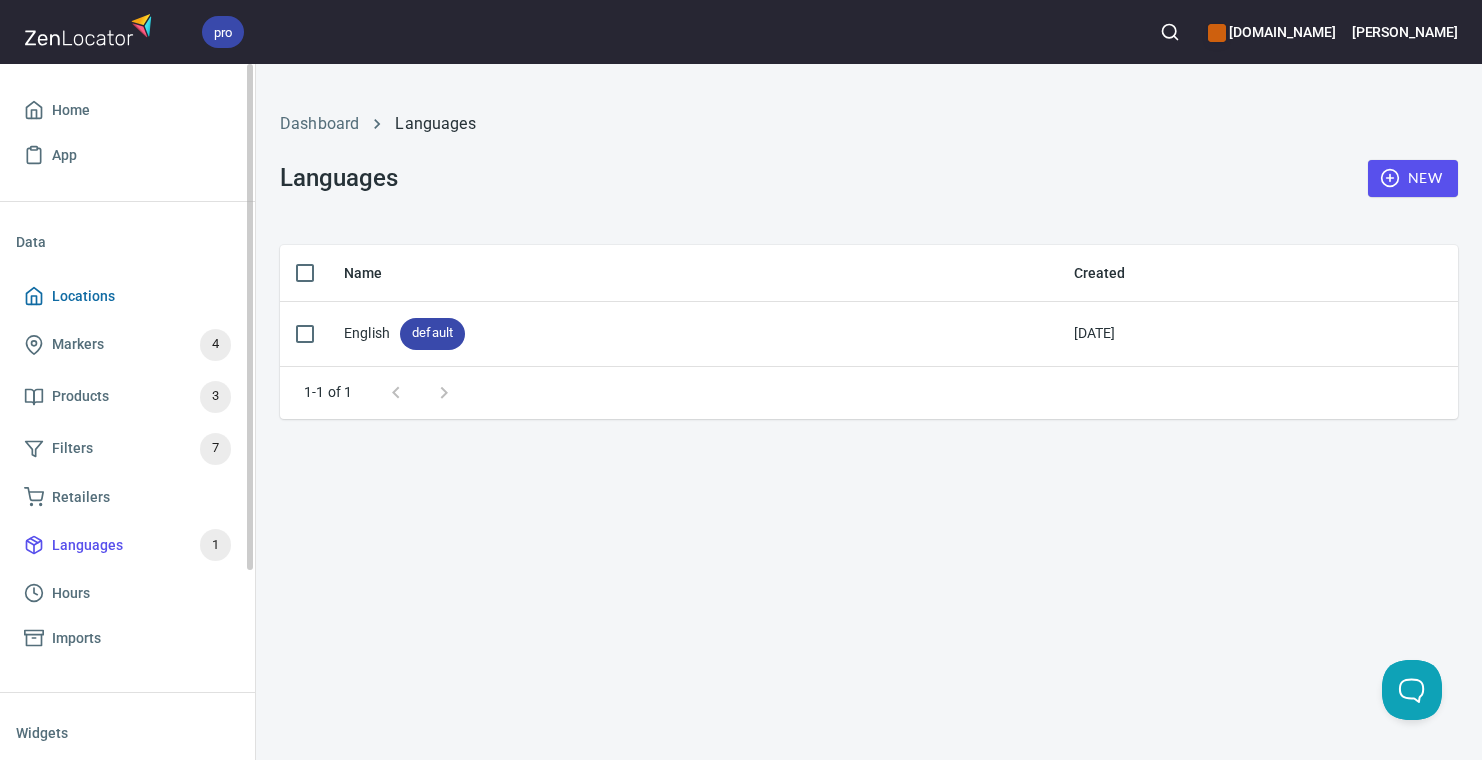 click on "Locations" at bounding box center (83, 296) 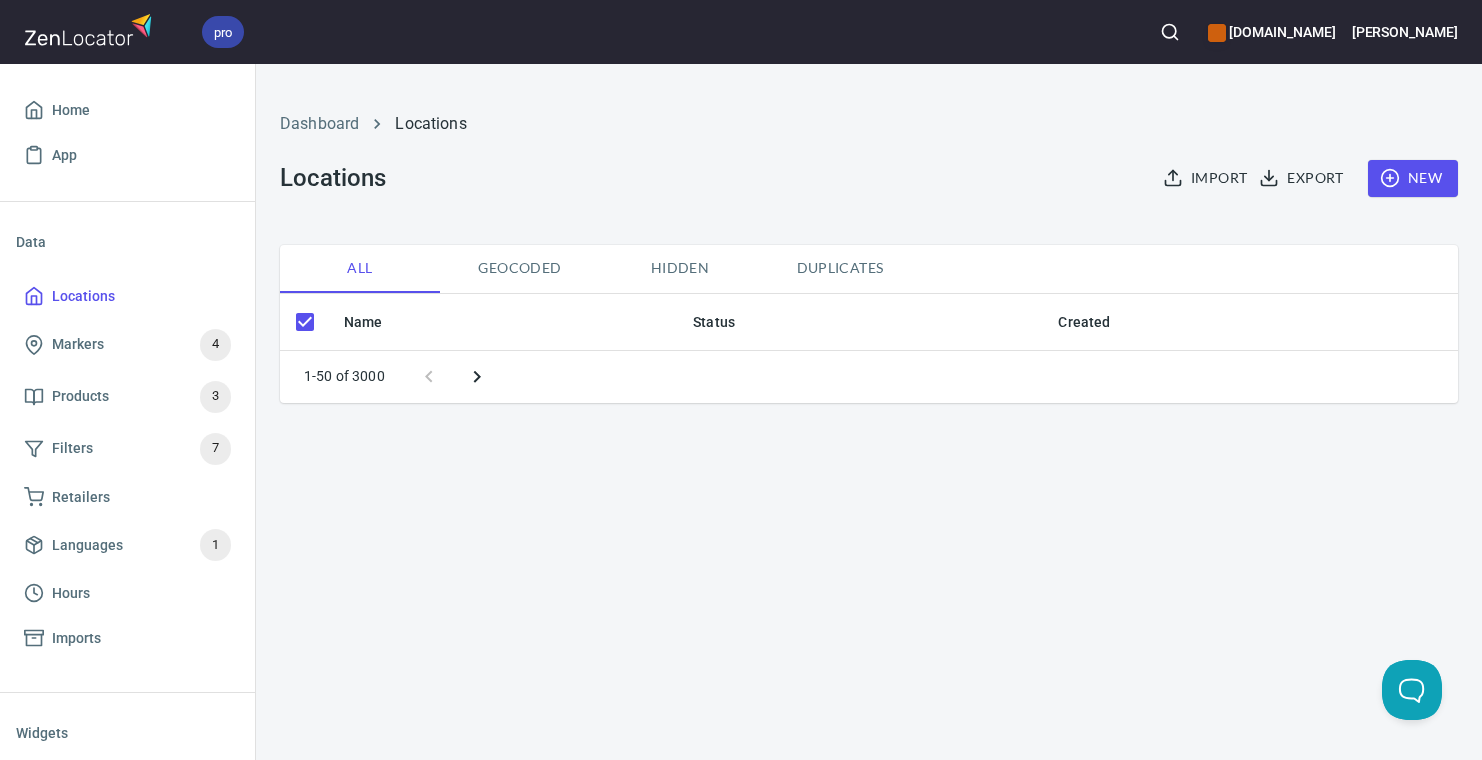 checkbox on "false" 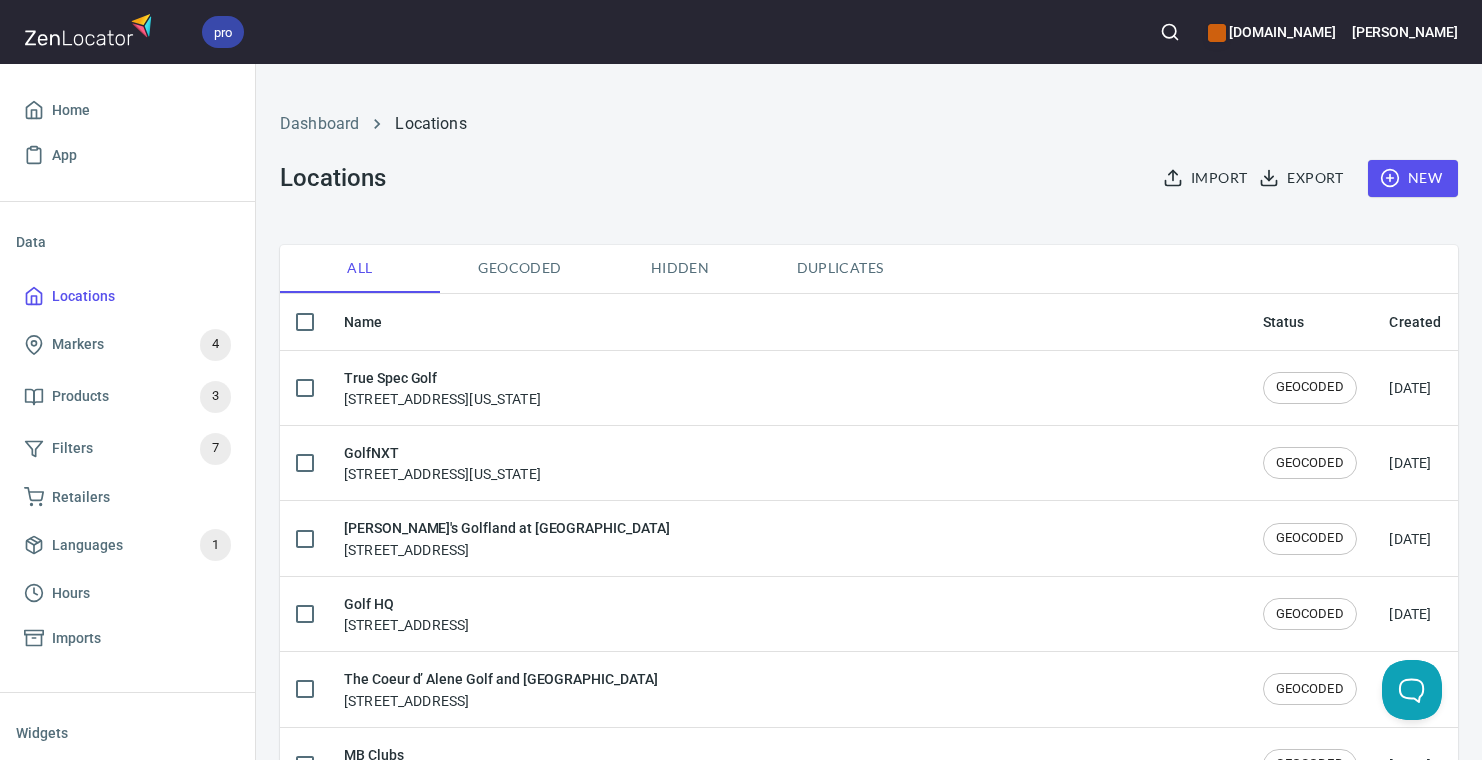 click on "New" at bounding box center (1413, 178) 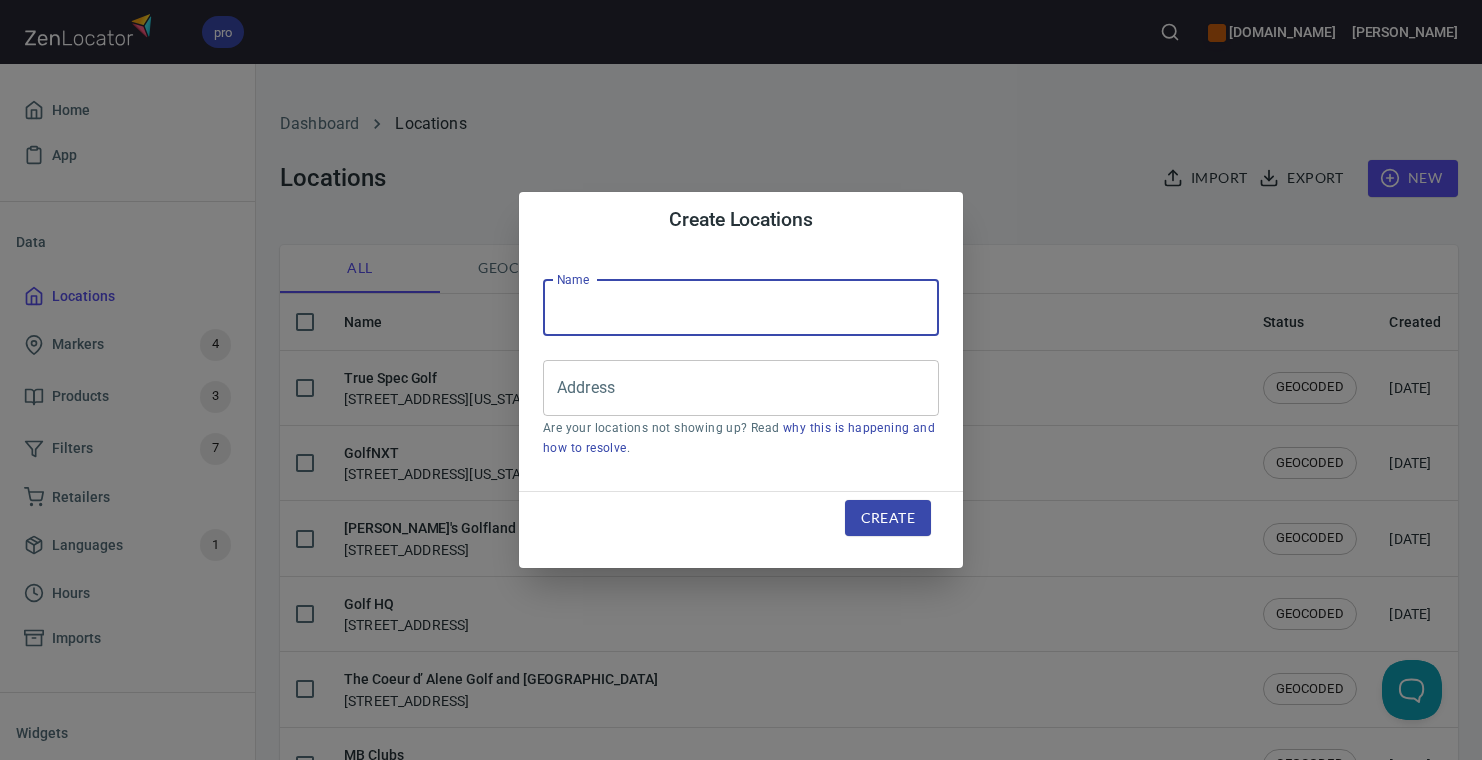 click at bounding box center [741, 308] 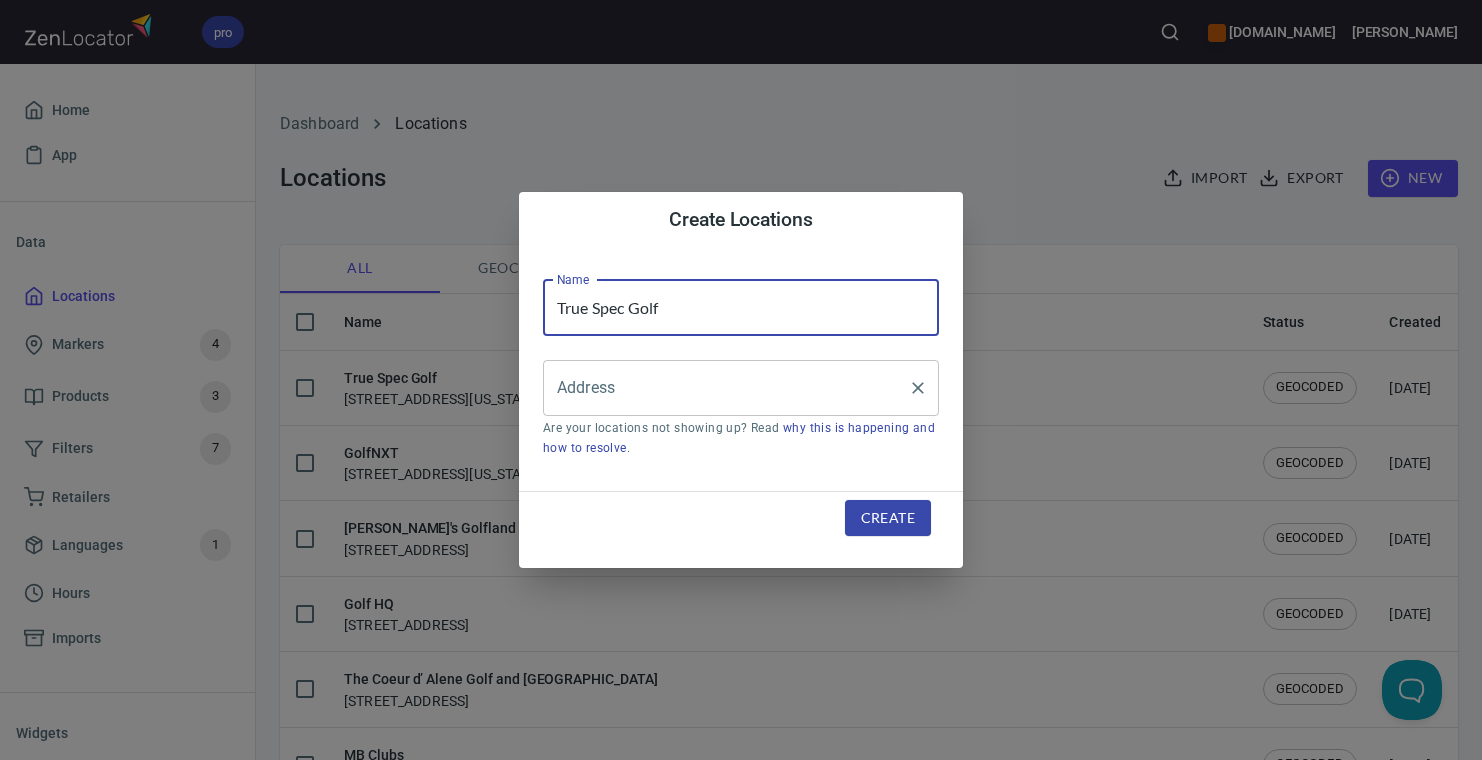 click on "Address" at bounding box center (741, 388) 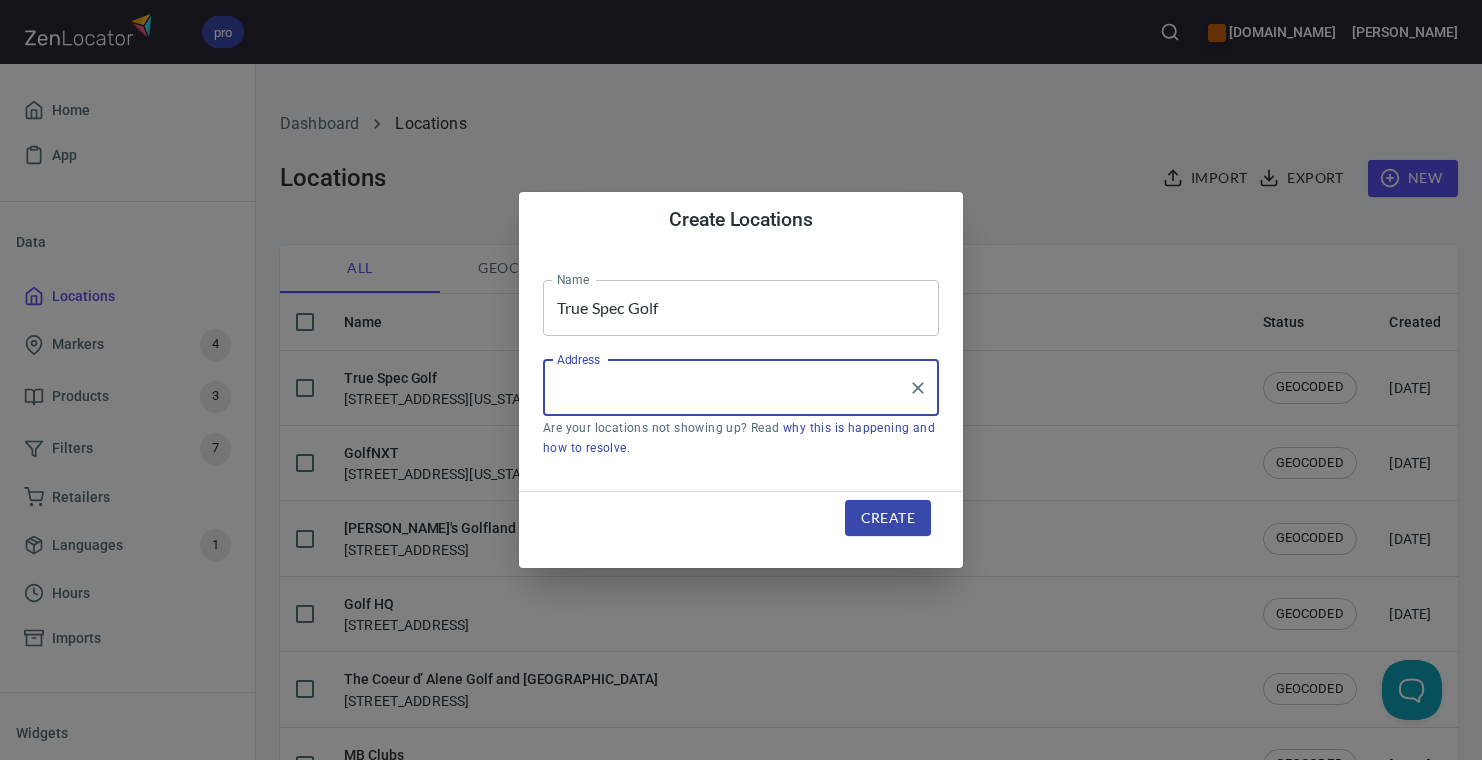 paste on "[STREET_ADDRESS]" 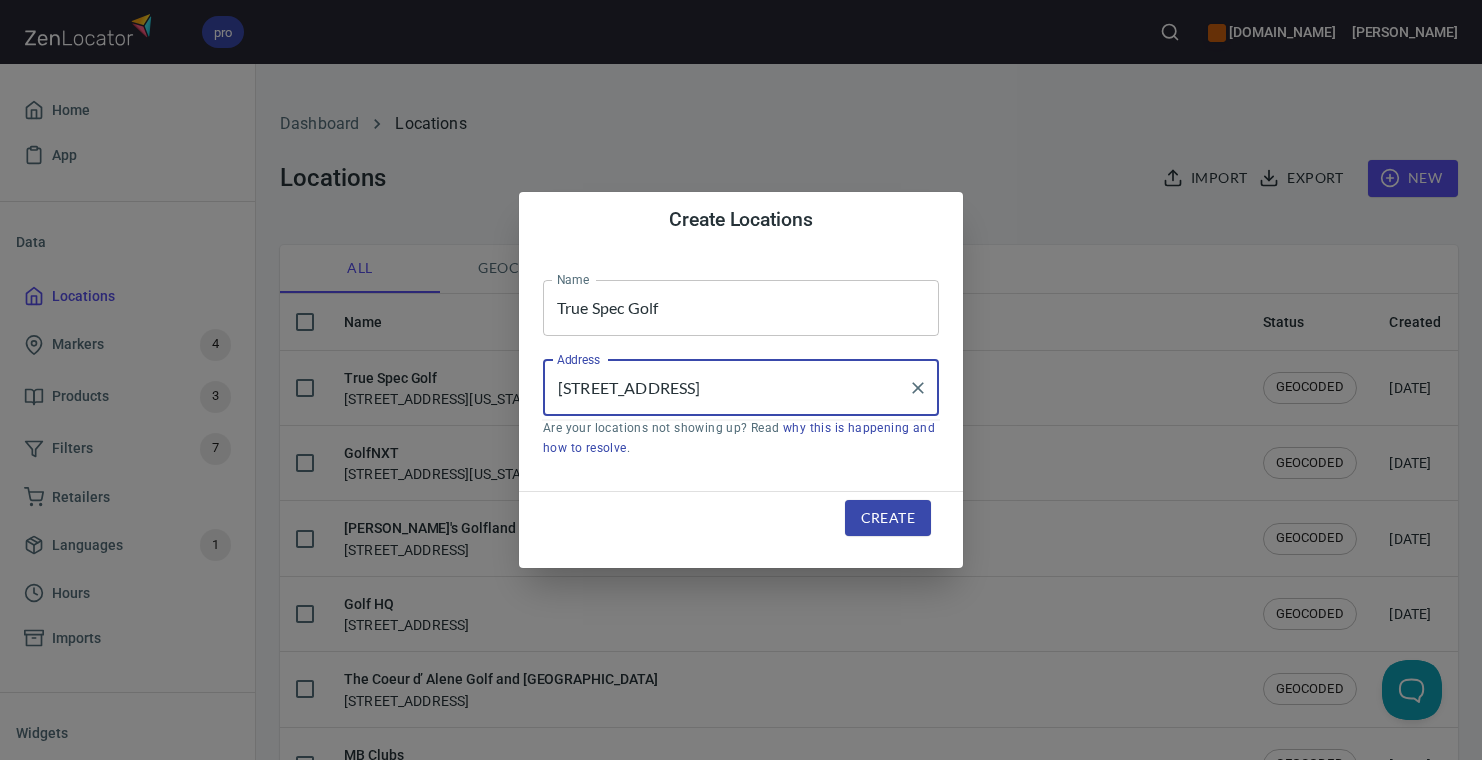 type on "[STREET_ADDRESS]" 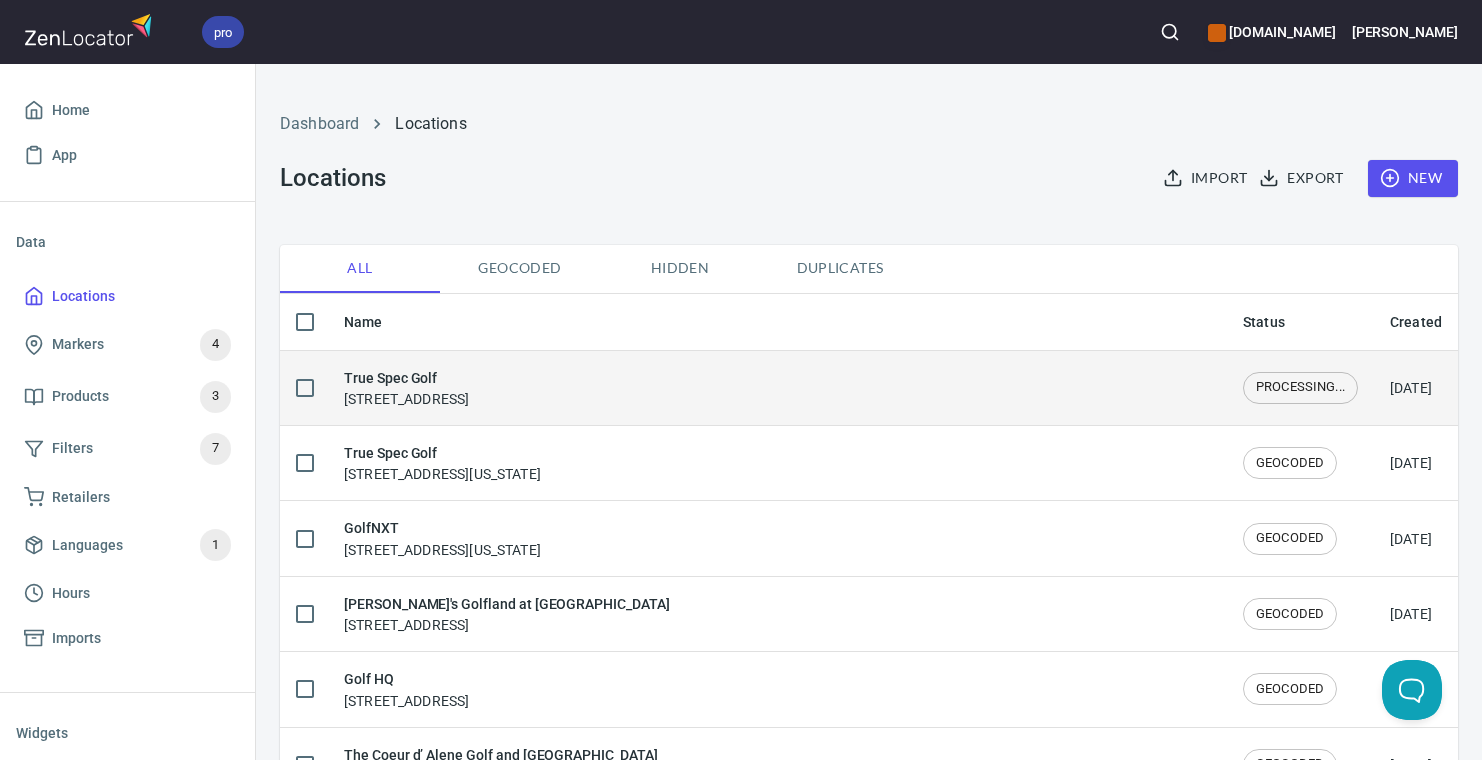 click on "True Spec Golf" at bounding box center (406, 378) 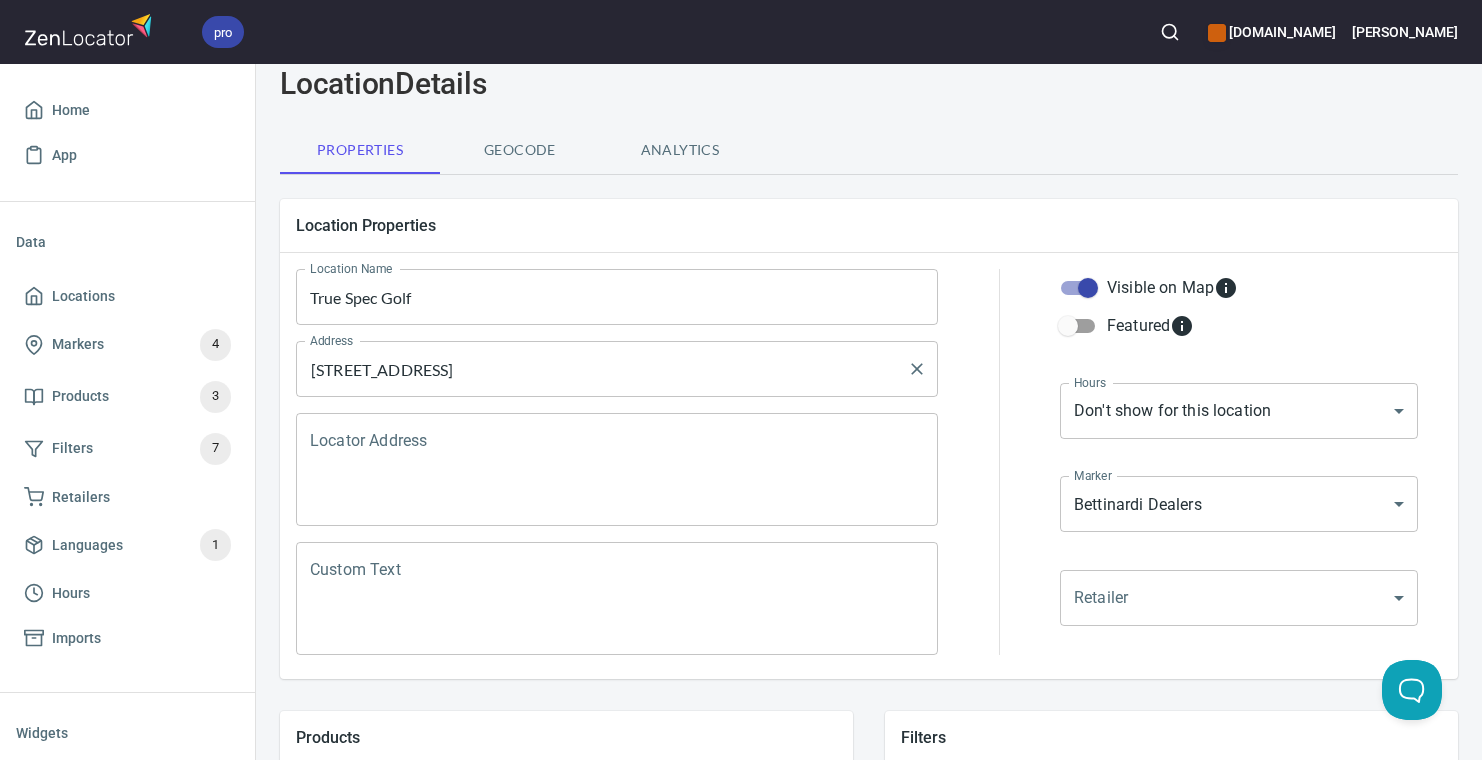 scroll, scrollTop: 81, scrollLeft: 0, axis: vertical 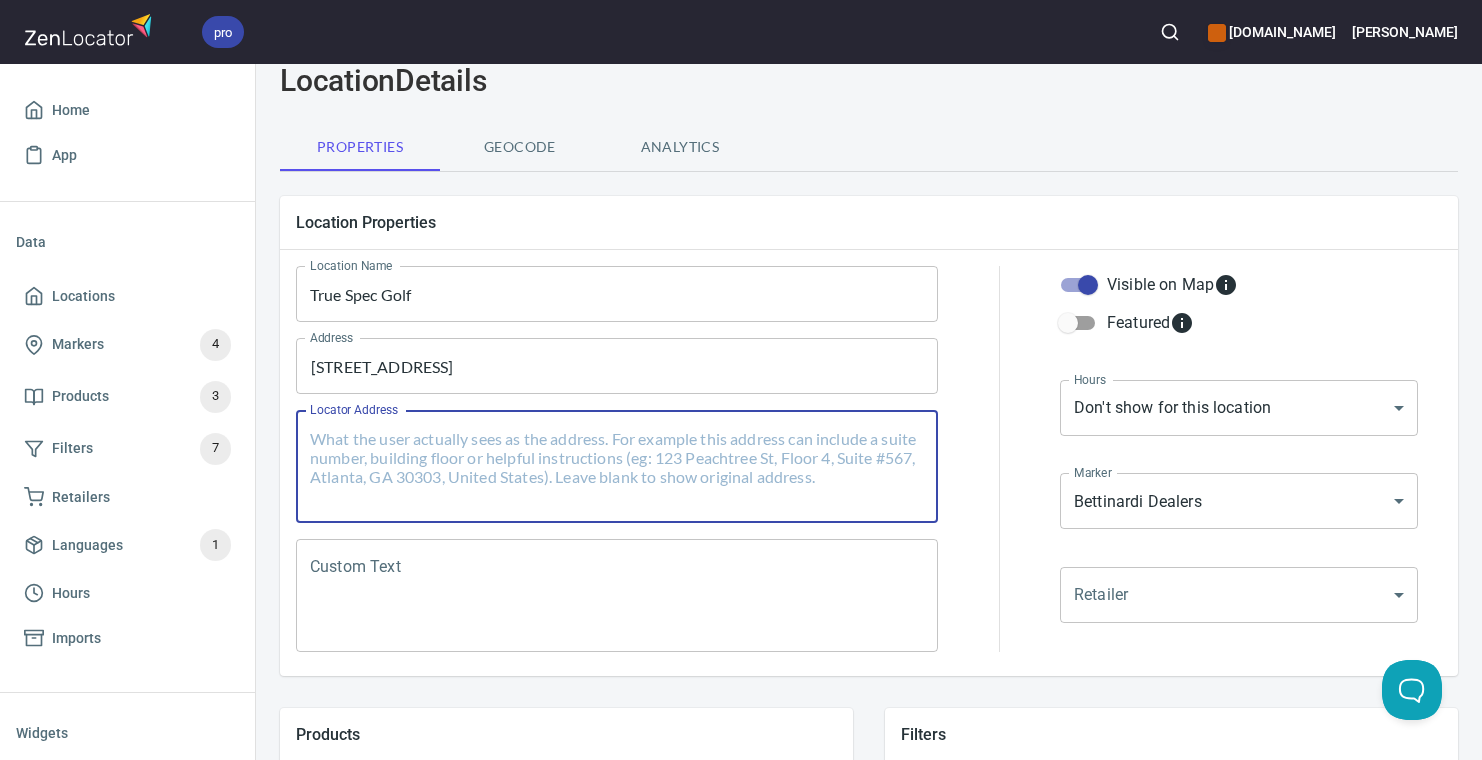 click on "Locator Address" at bounding box center (617, 467) 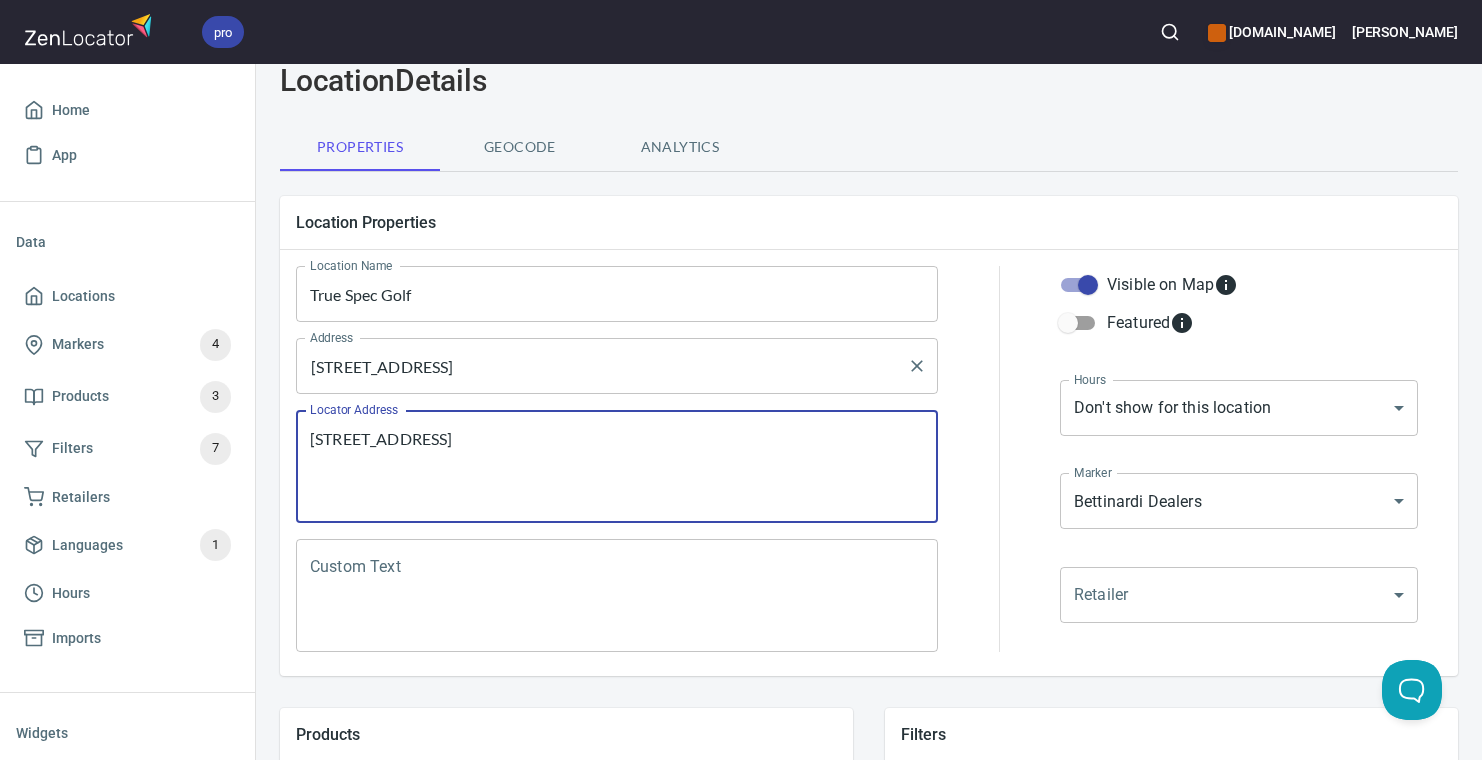 click on "[STREET_ADDRESS] Address" at bounding box center [617, 366] 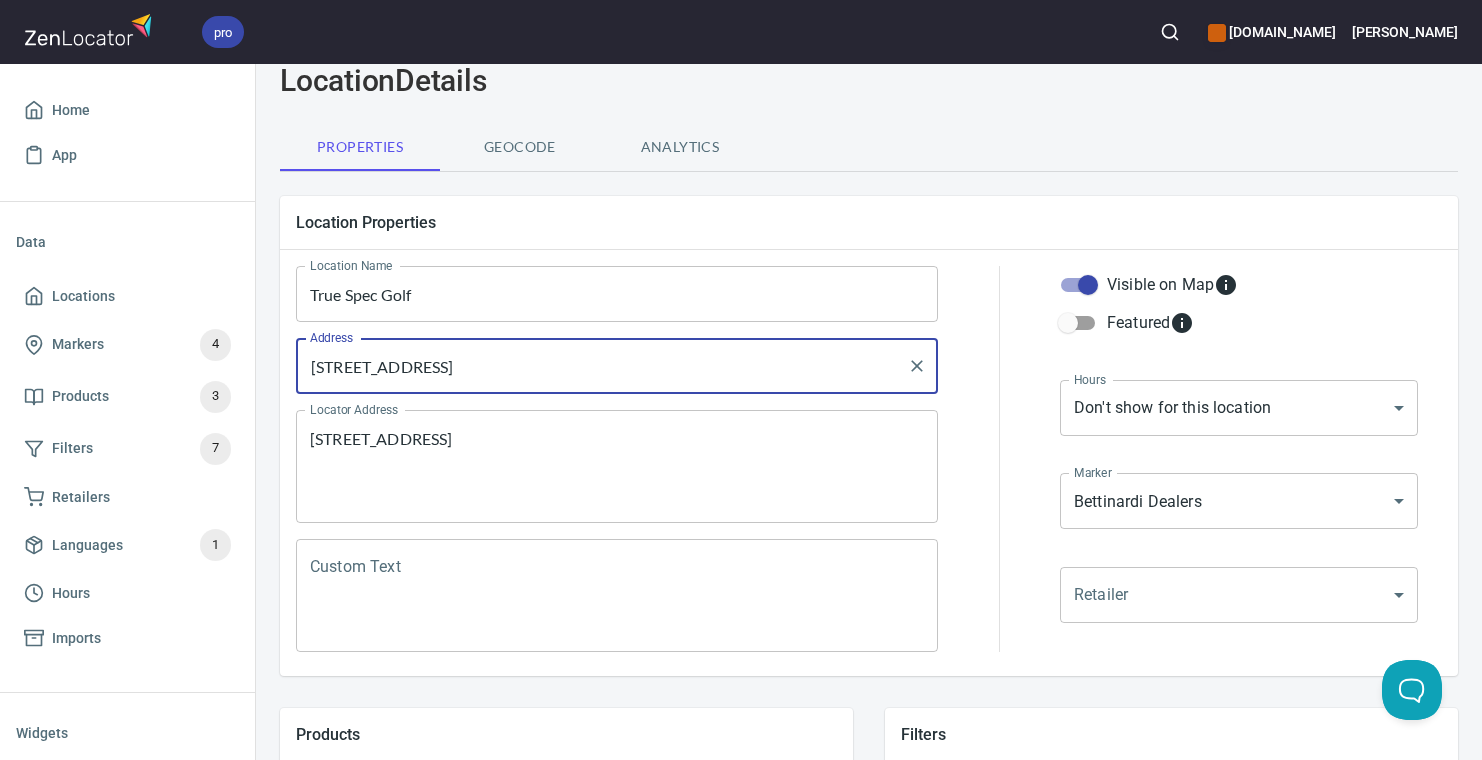 click on "[STREET_ADDRESS] Locator Address" at bounding box center [617, 466] 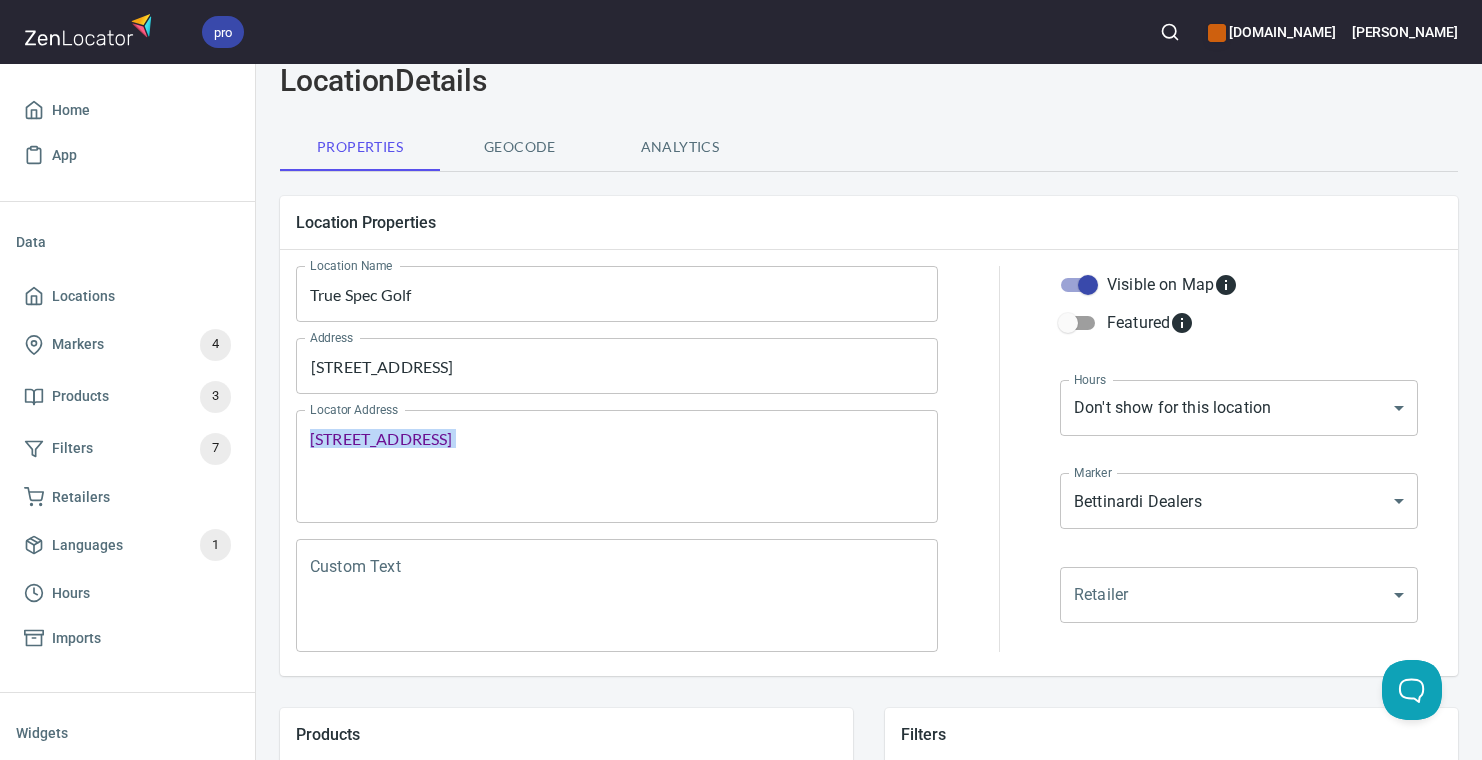 click on "[STREET_ADDRESS] Locator Address" at bounding box center [617, 466] 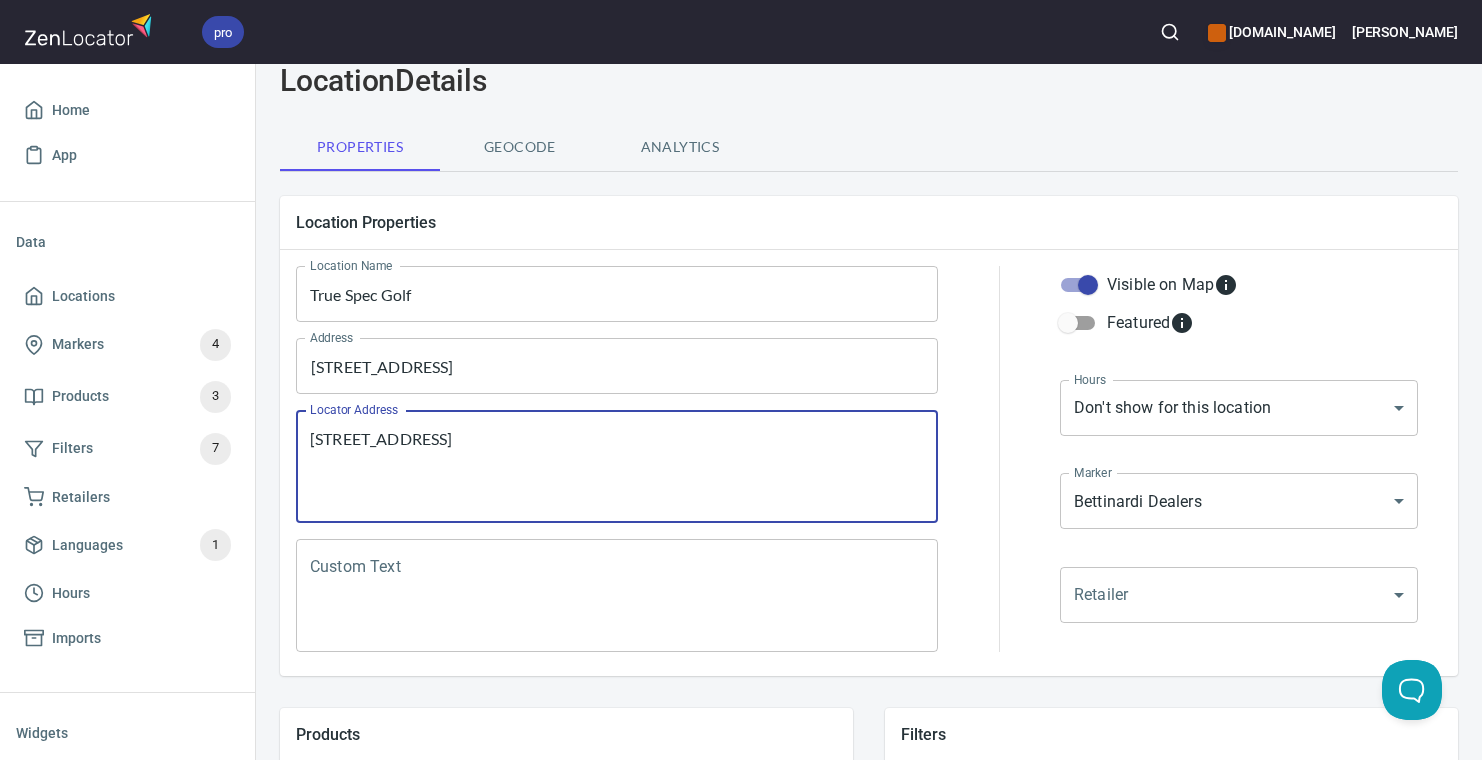 type on "[STREET_ADDRESS]" 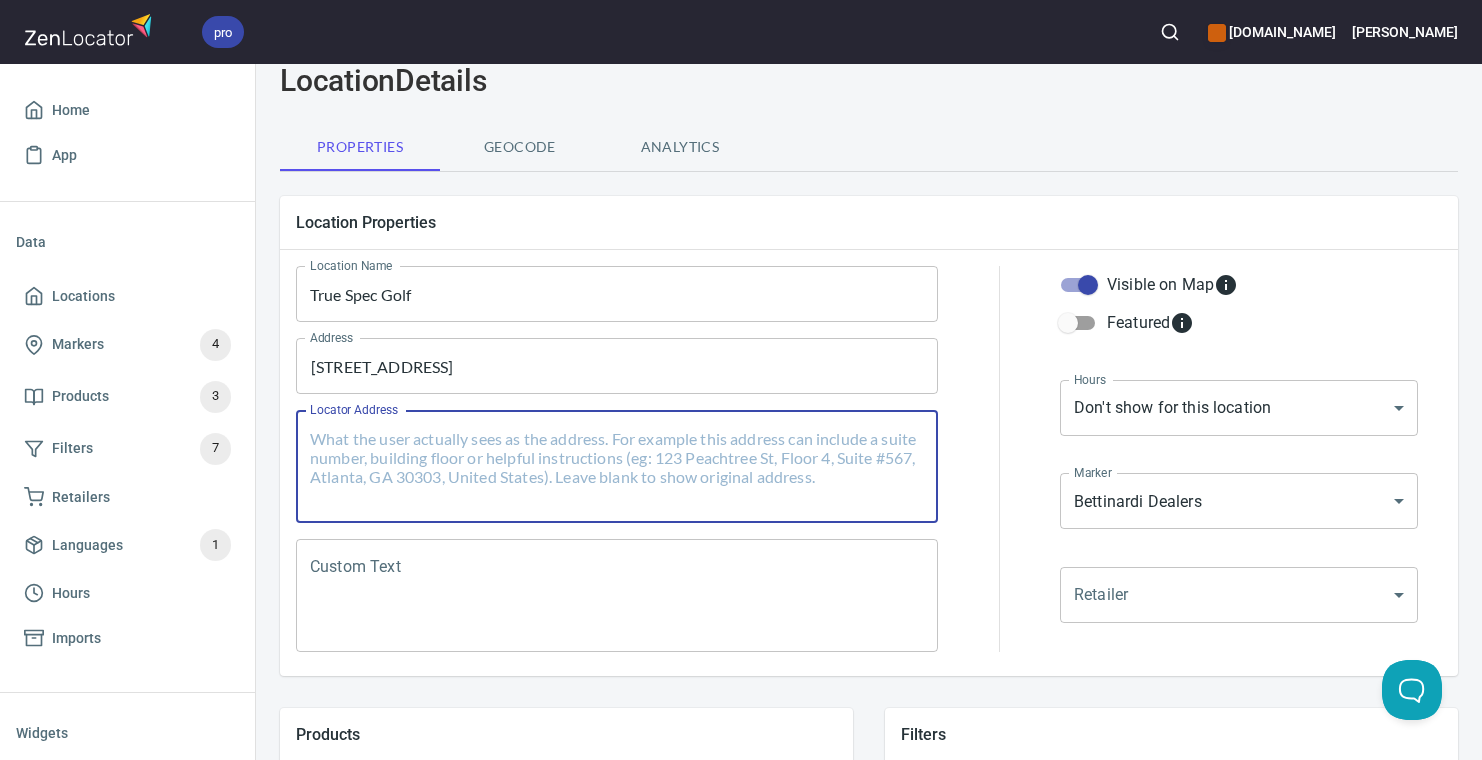 type 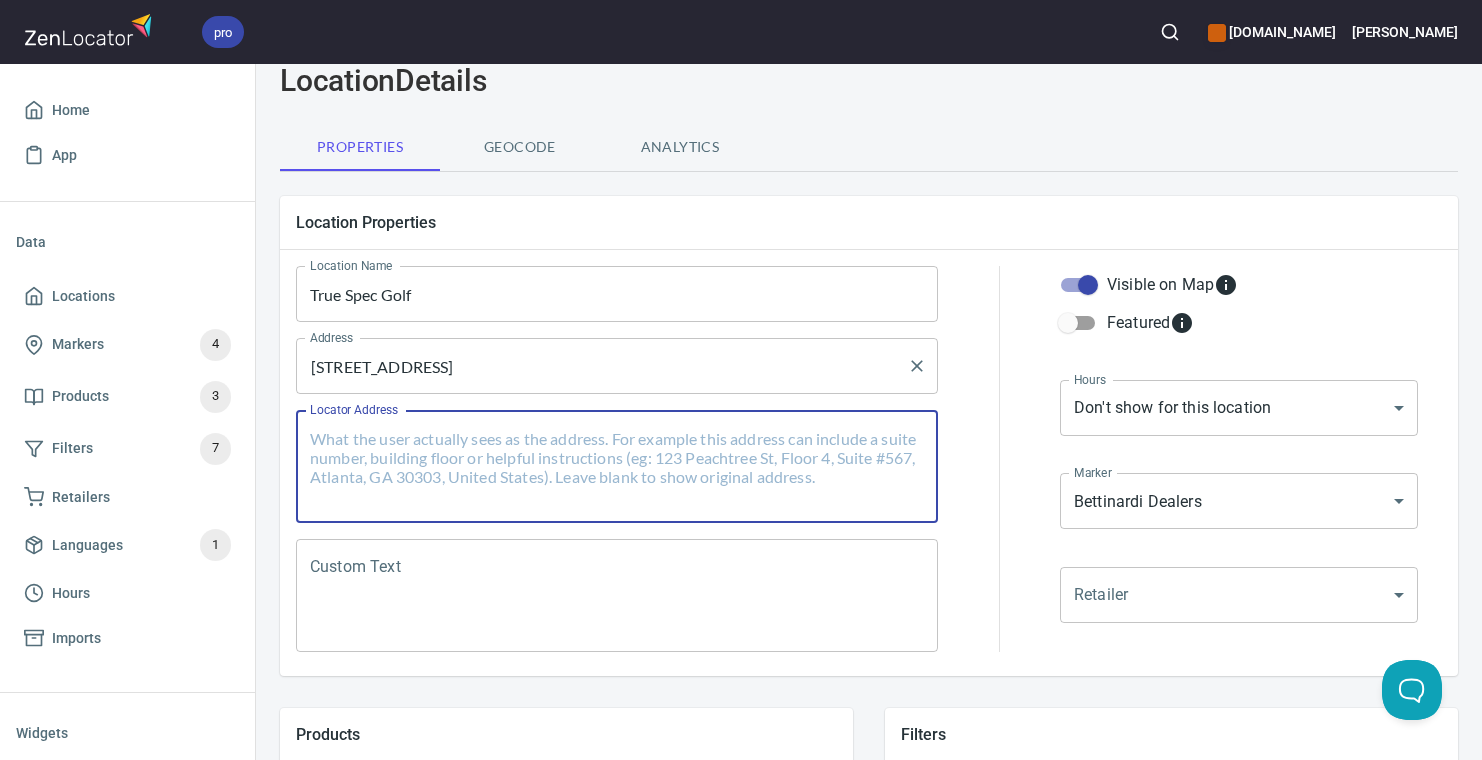 click on "[STREET_ADDRESS]" at bounding box center [602, 366] 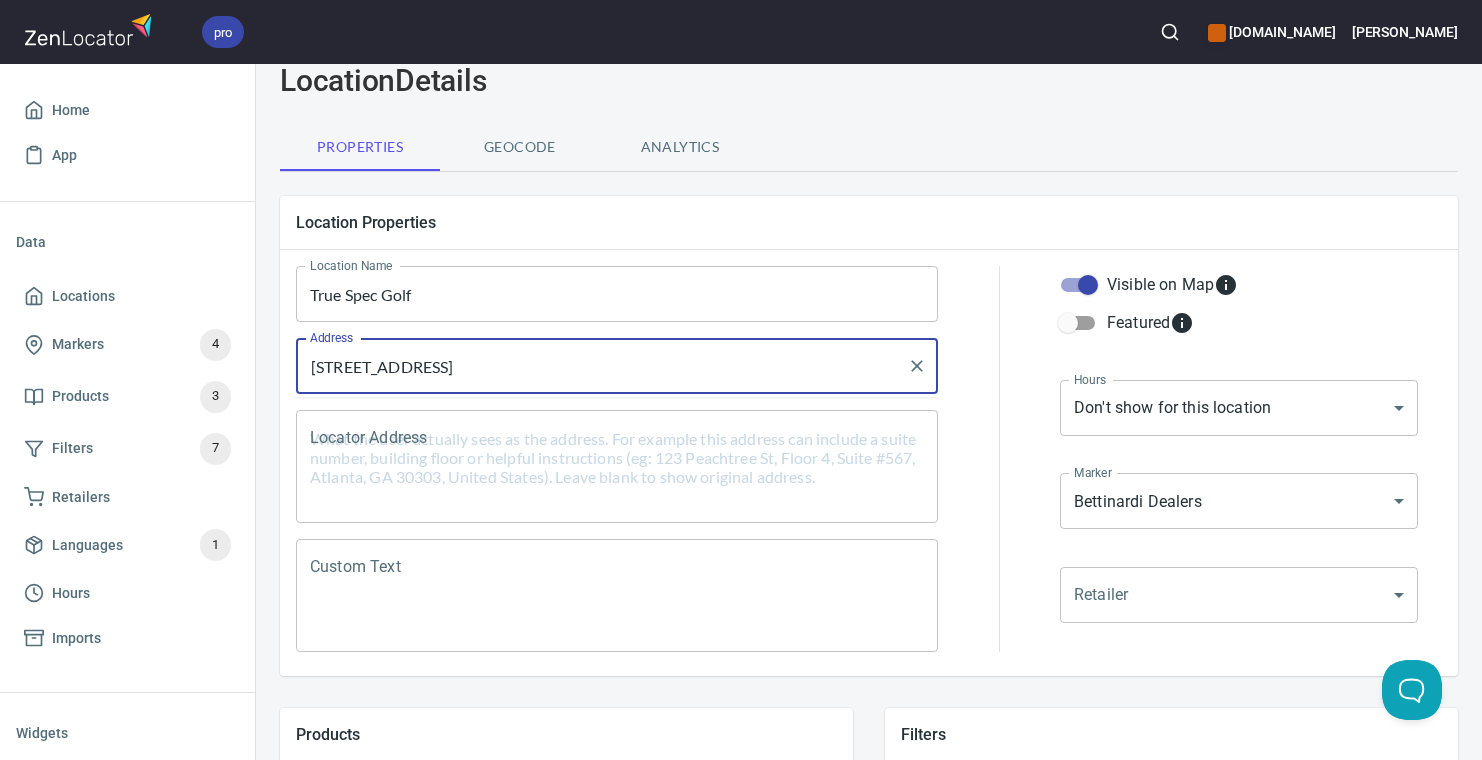 click on "[STREET_ADDRESS]" at bounding box center (602, 366) 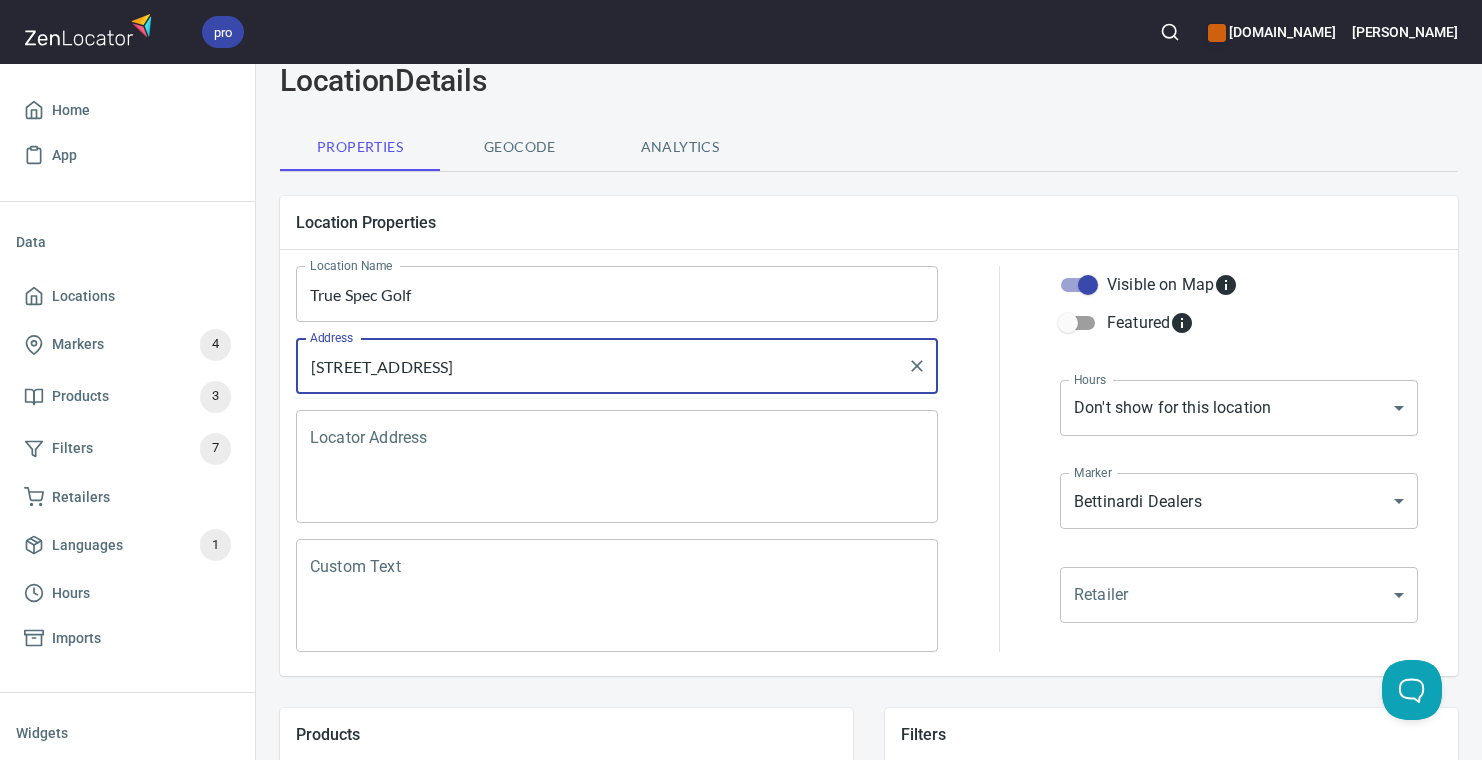 click on "[STREET_ADDRESS]" at bounding box center (602, 366) 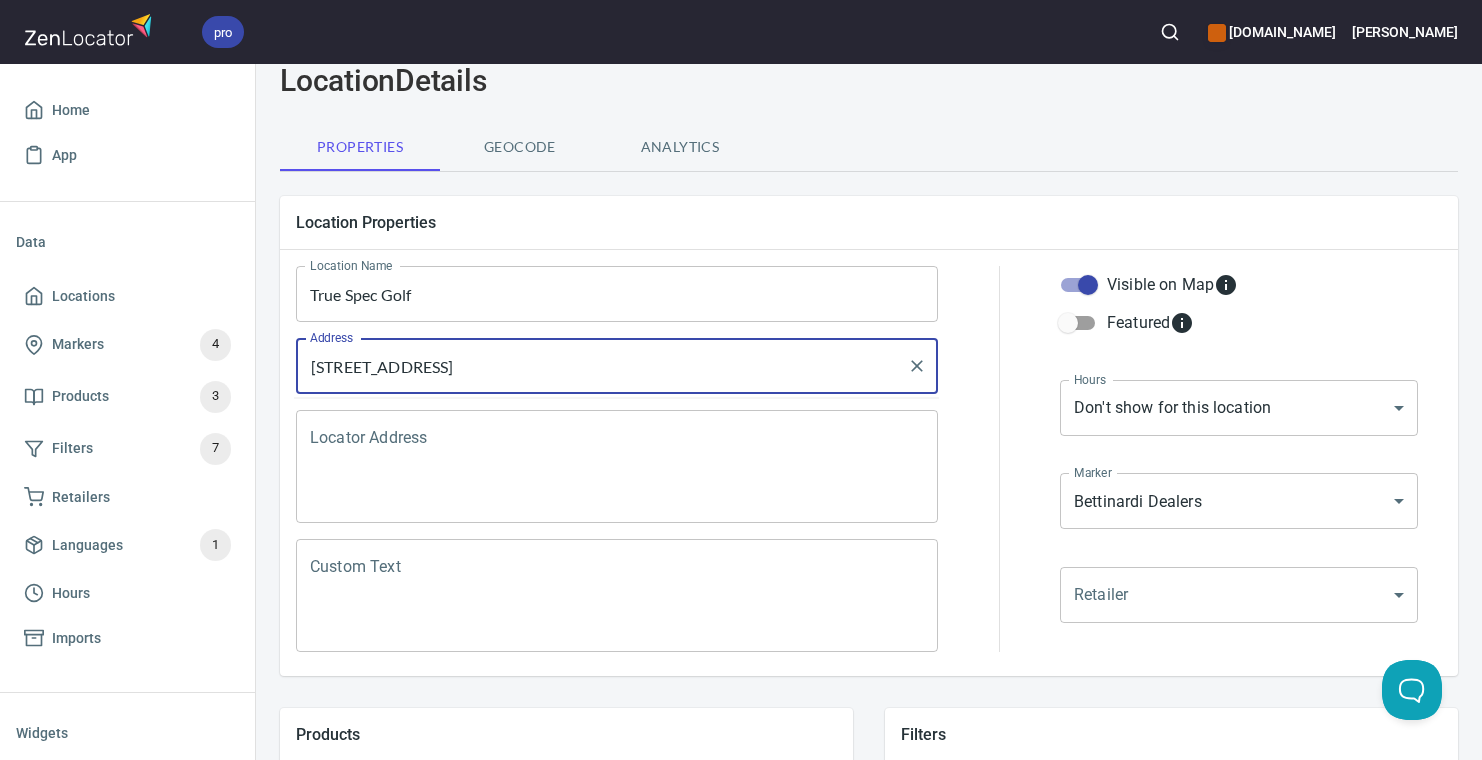 click on "[STREET_ADDRESS]" at bounding box center (602, 366) 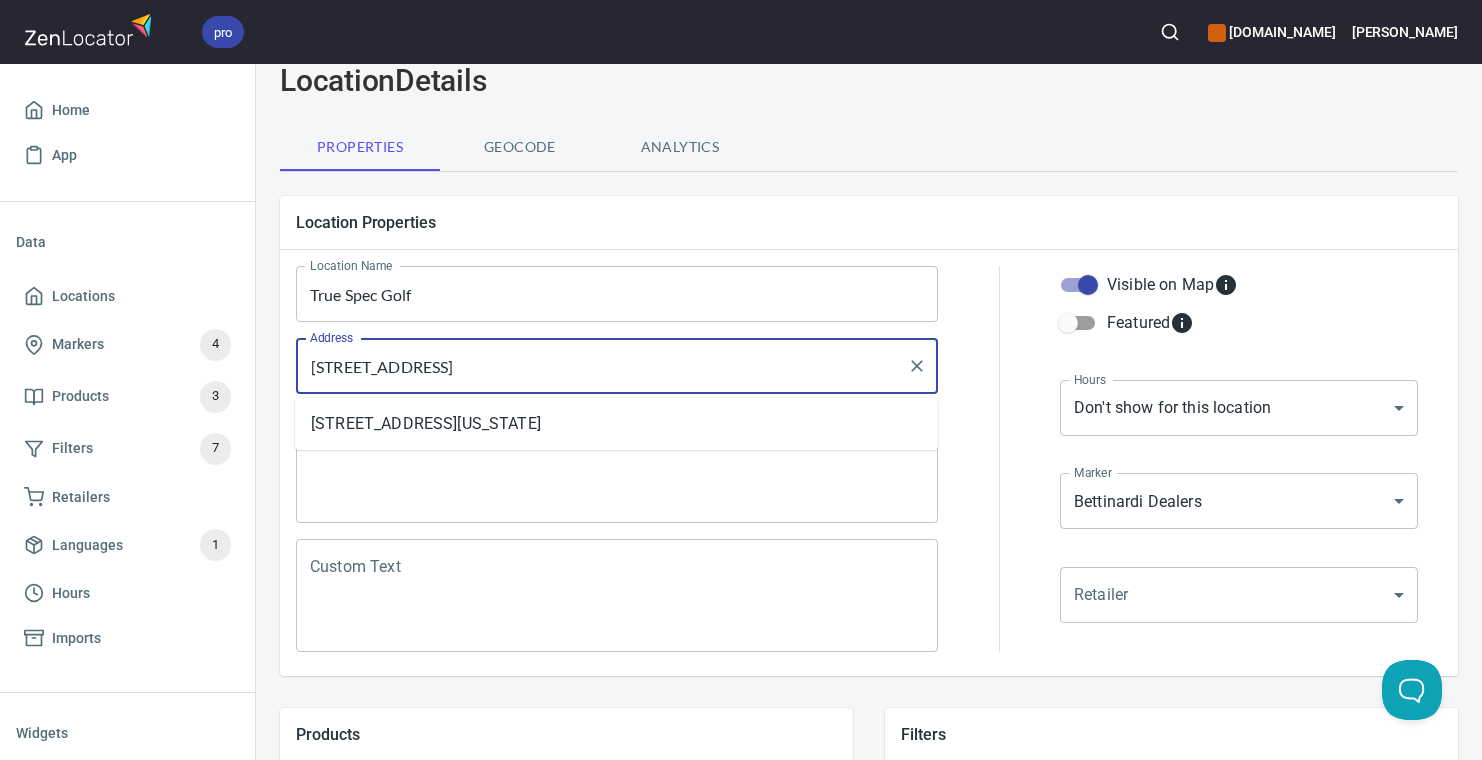 click on "[STREET_ADDRESS]" at bounding box center [602, 366] 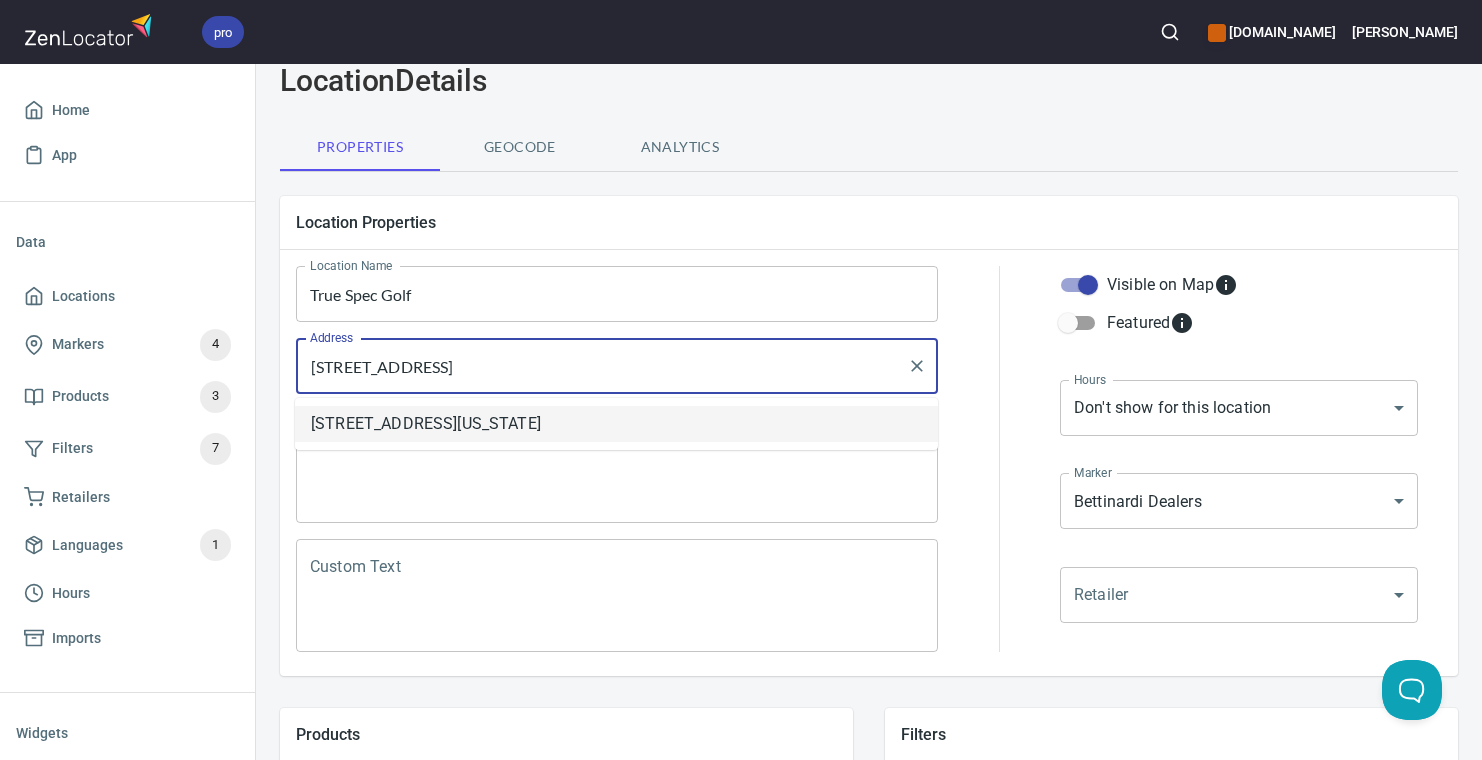 click on "[STREET_ADDRESS][US_STATE]" at bounding box center (616, 424) 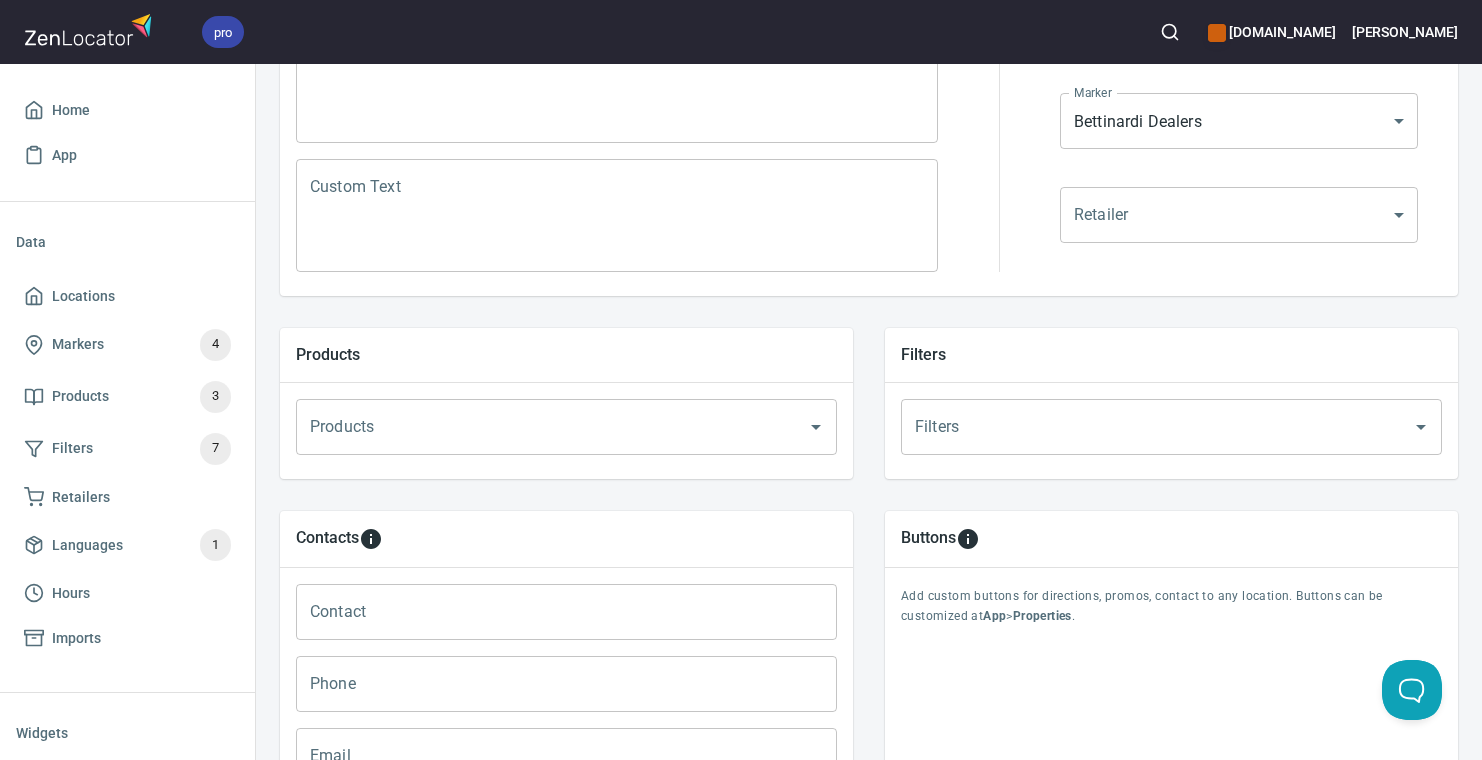 scroll, scrollTop: 461, scrollLeft: 1, axis: both 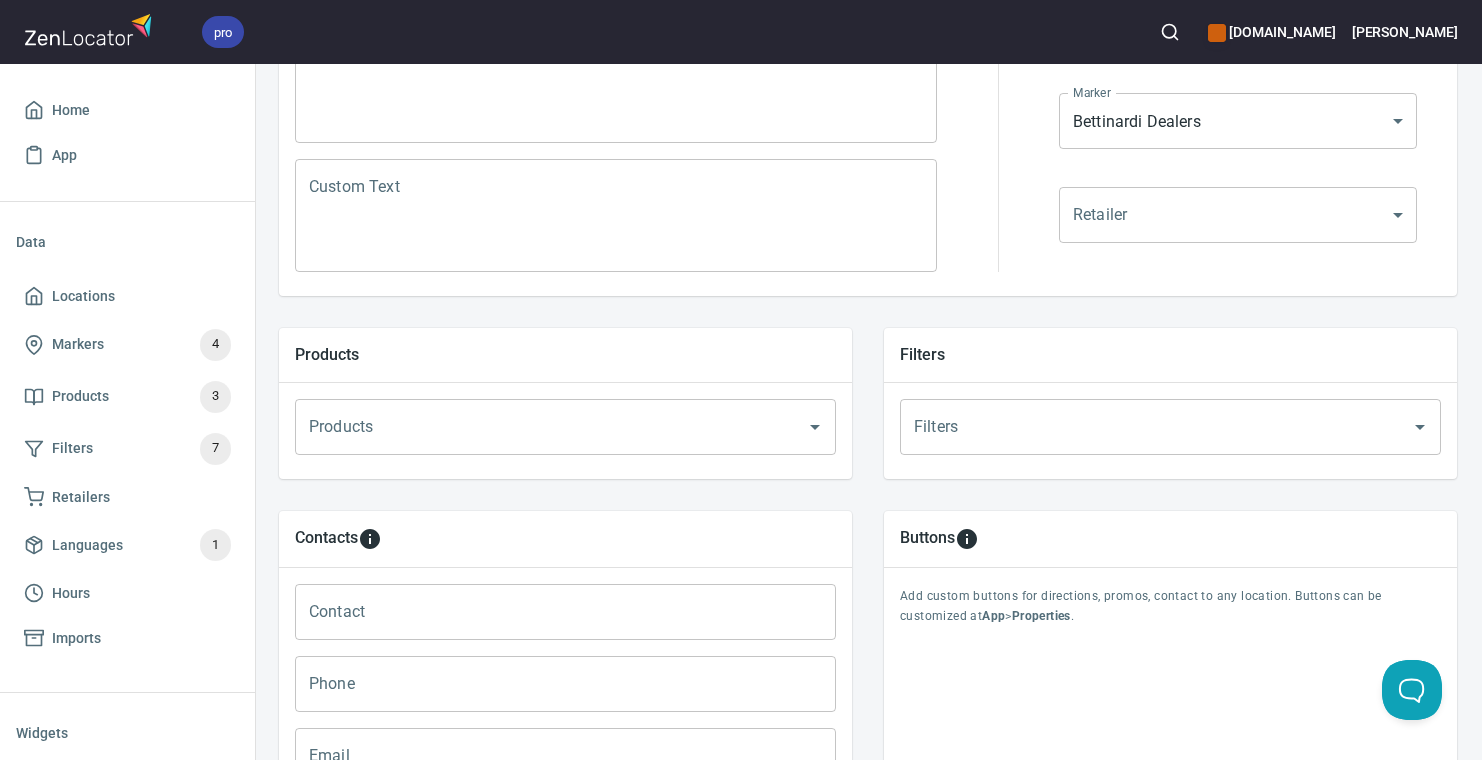 type on "[STREET_ADDRESS][US_STATE]" 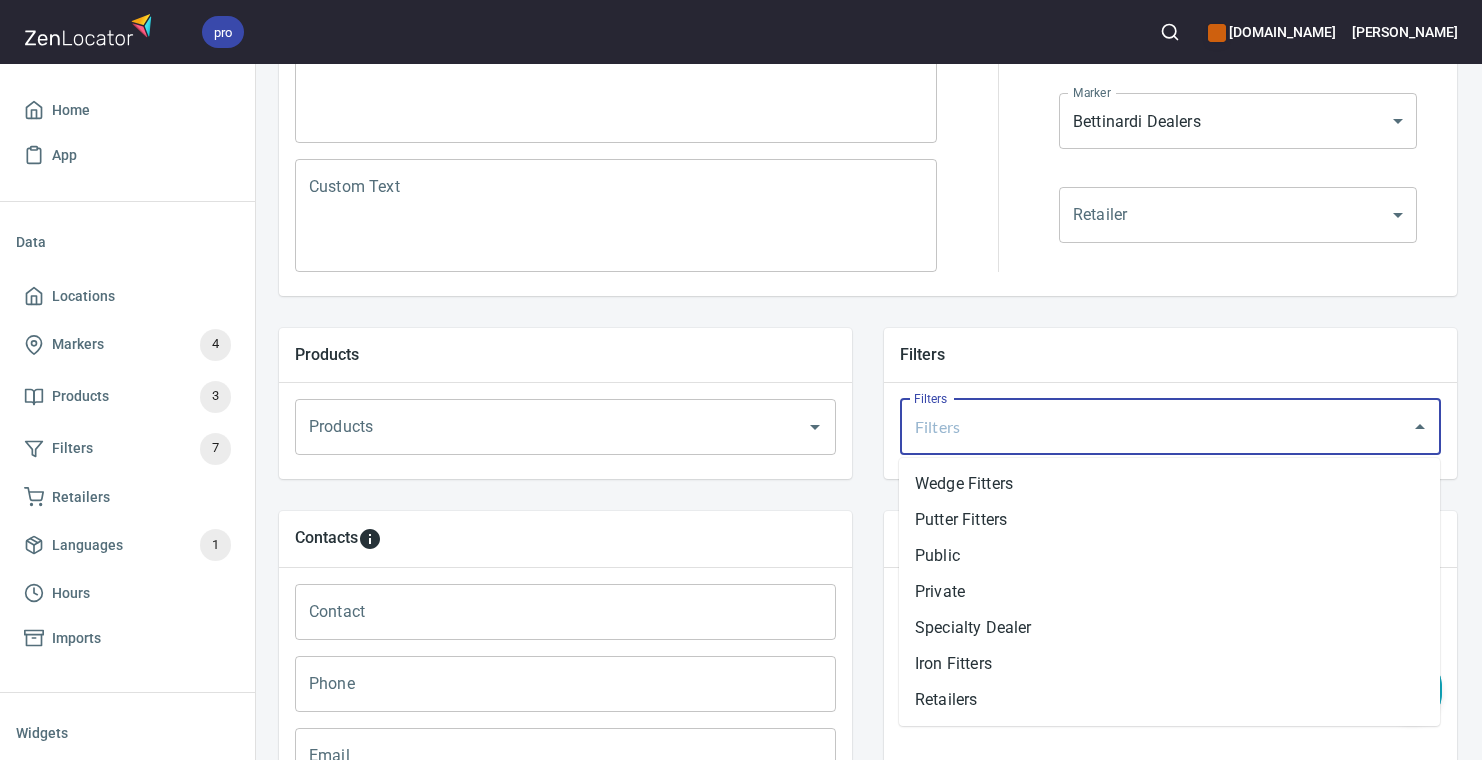 click on "Filters" at bounding box center [1142, 427] 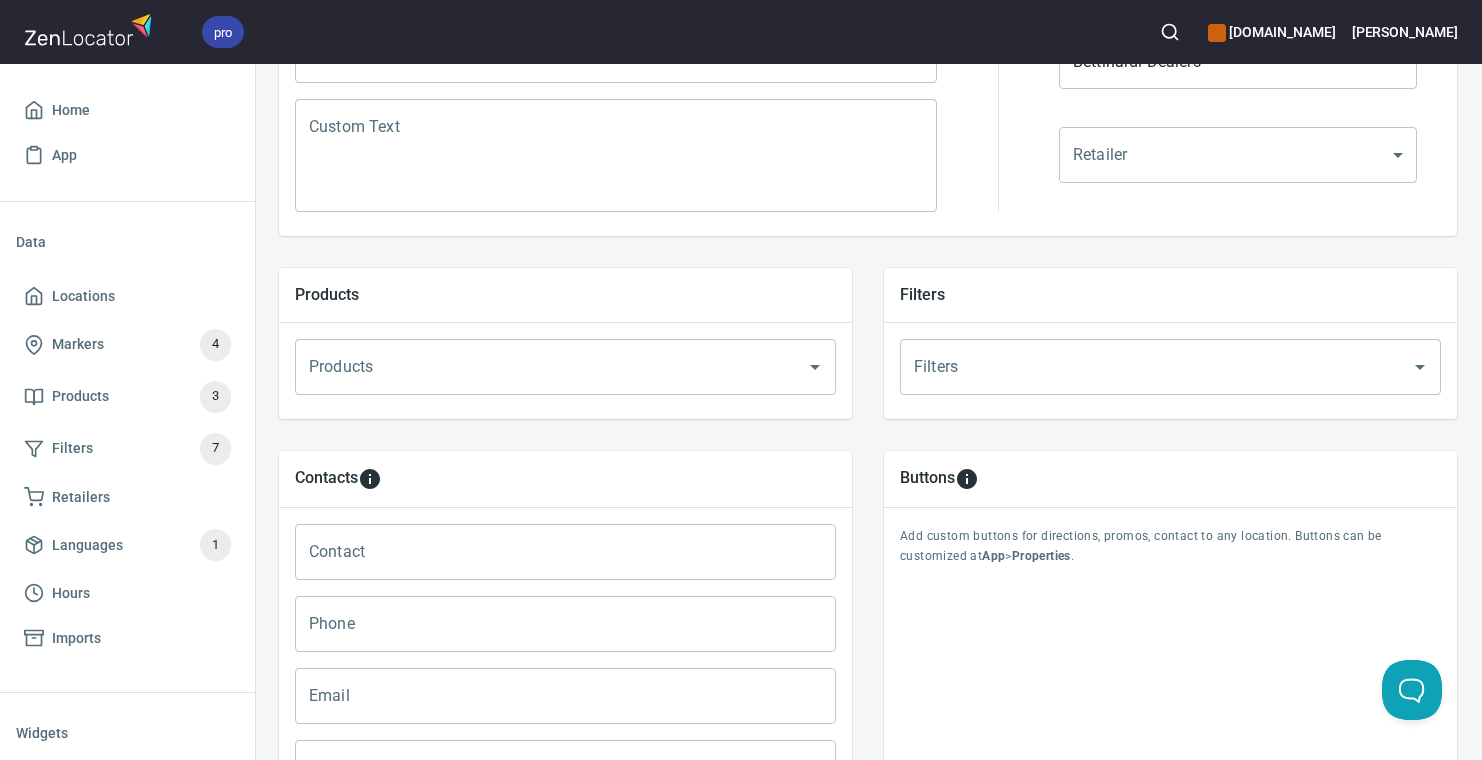 scroll, scrollTop: 678, scrollLeft: 1, axis: both 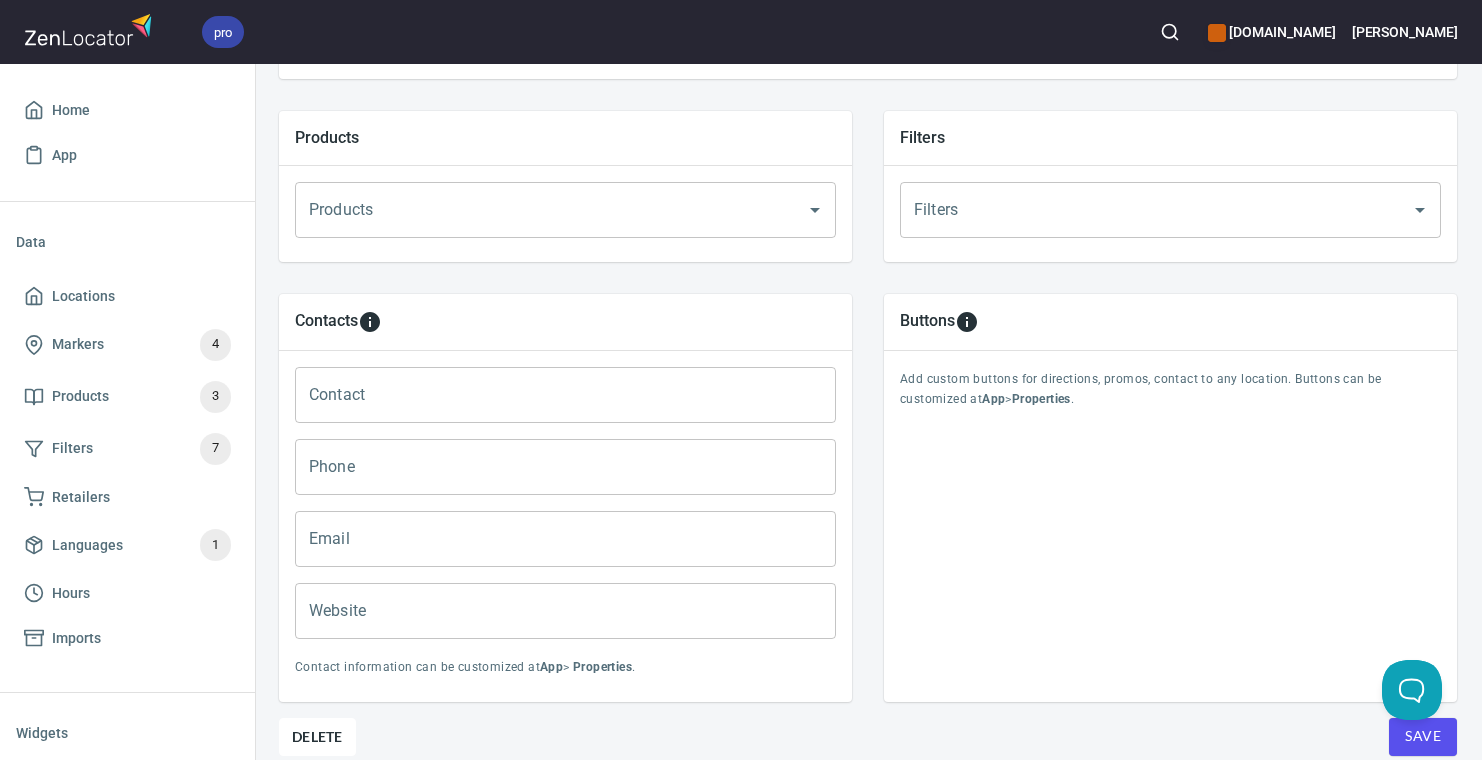 click on "Filters" at bounding box center [1142, 210] 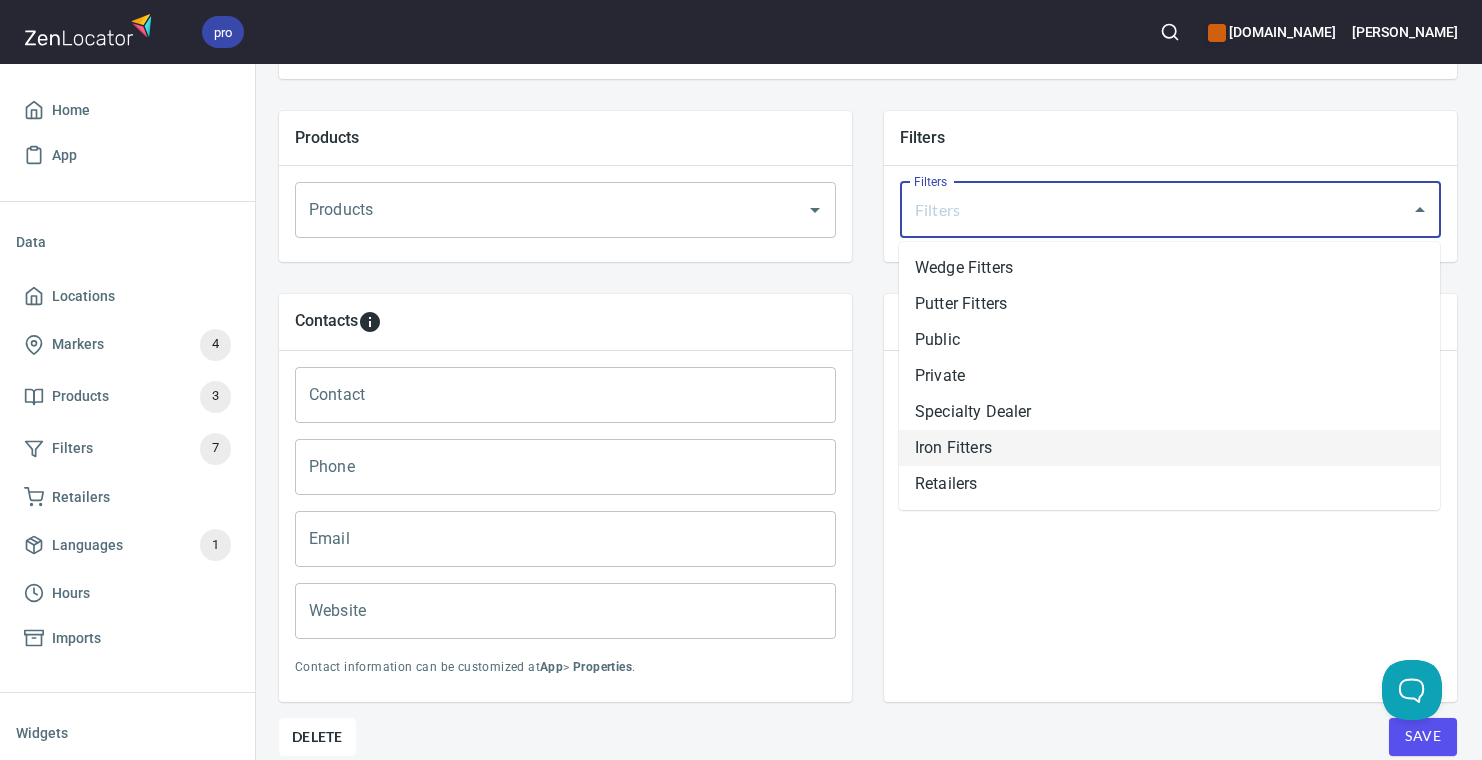 click on "Iron Fitters" at bounding box center (1169, 448) 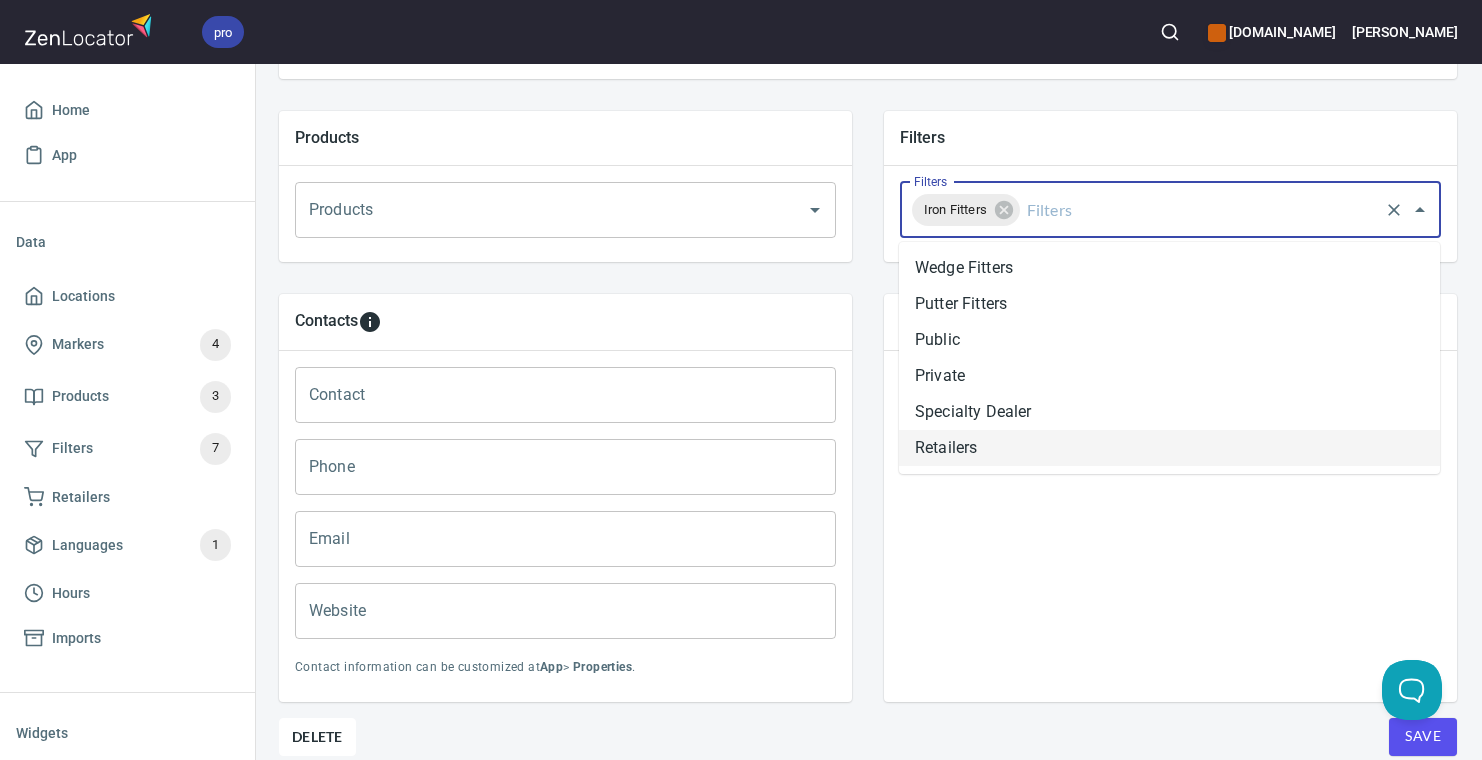 click on "Filters" at bounding box center (1199, 210) 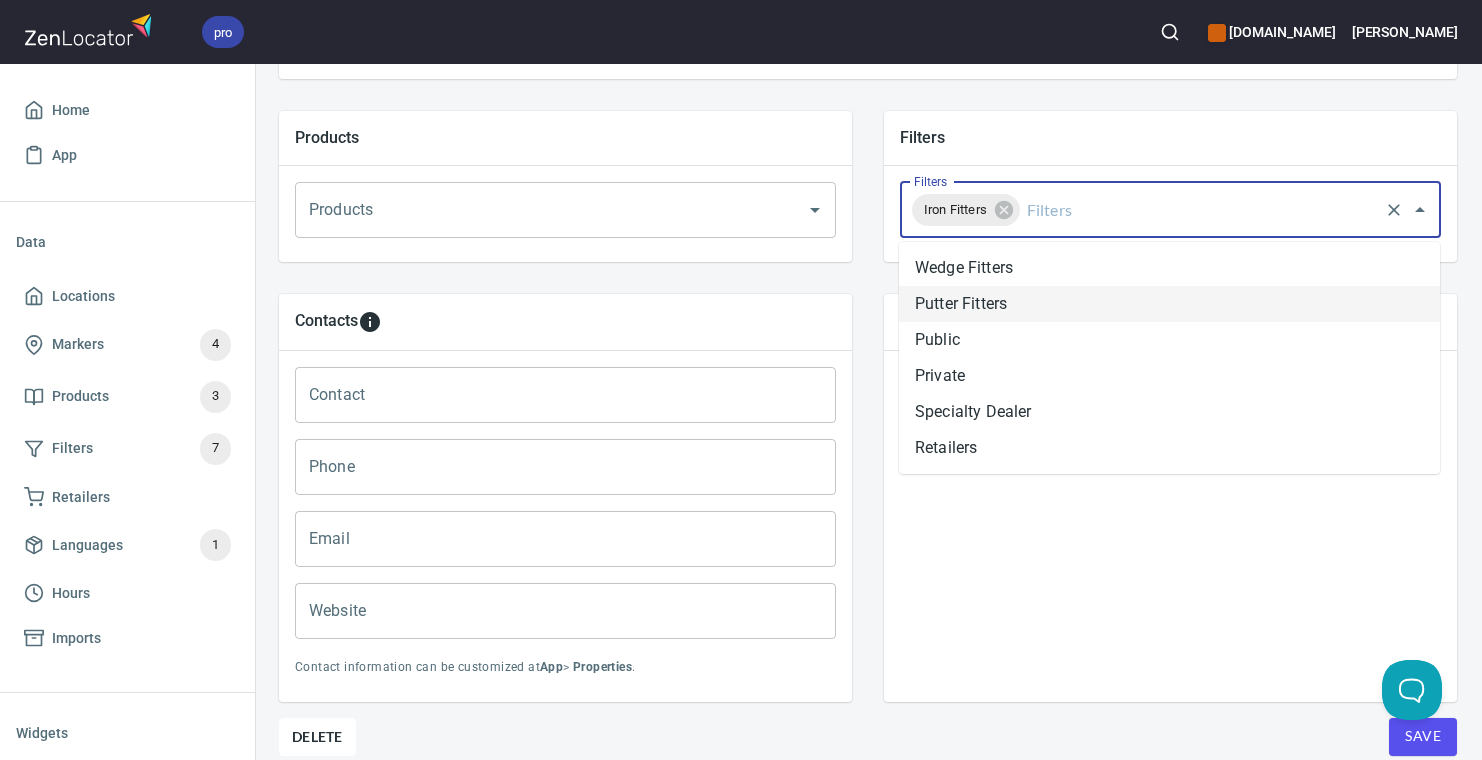 click on "Putter Fitters" at bounding box center [1169, 304] 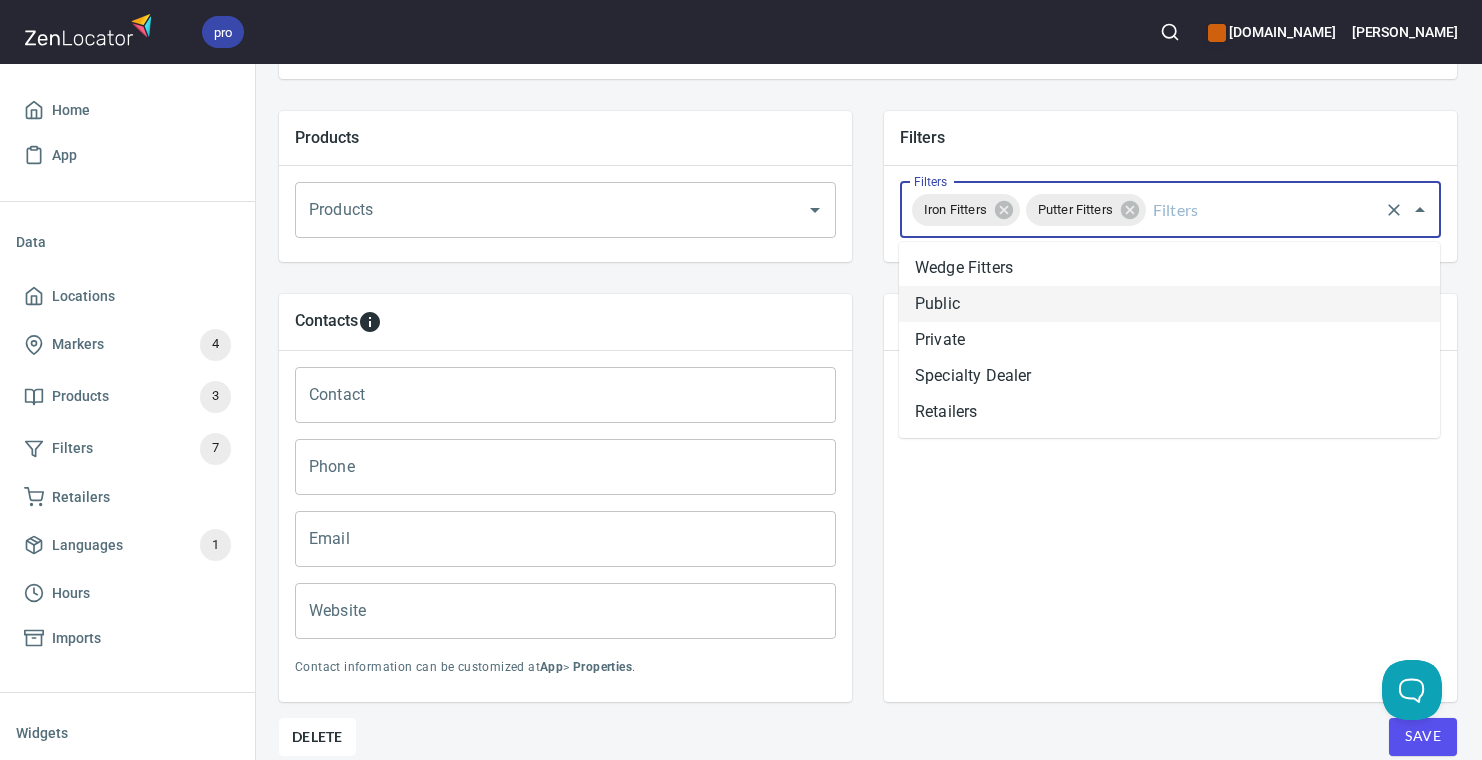 click on "Filters" at bounding box center (1262, 210) 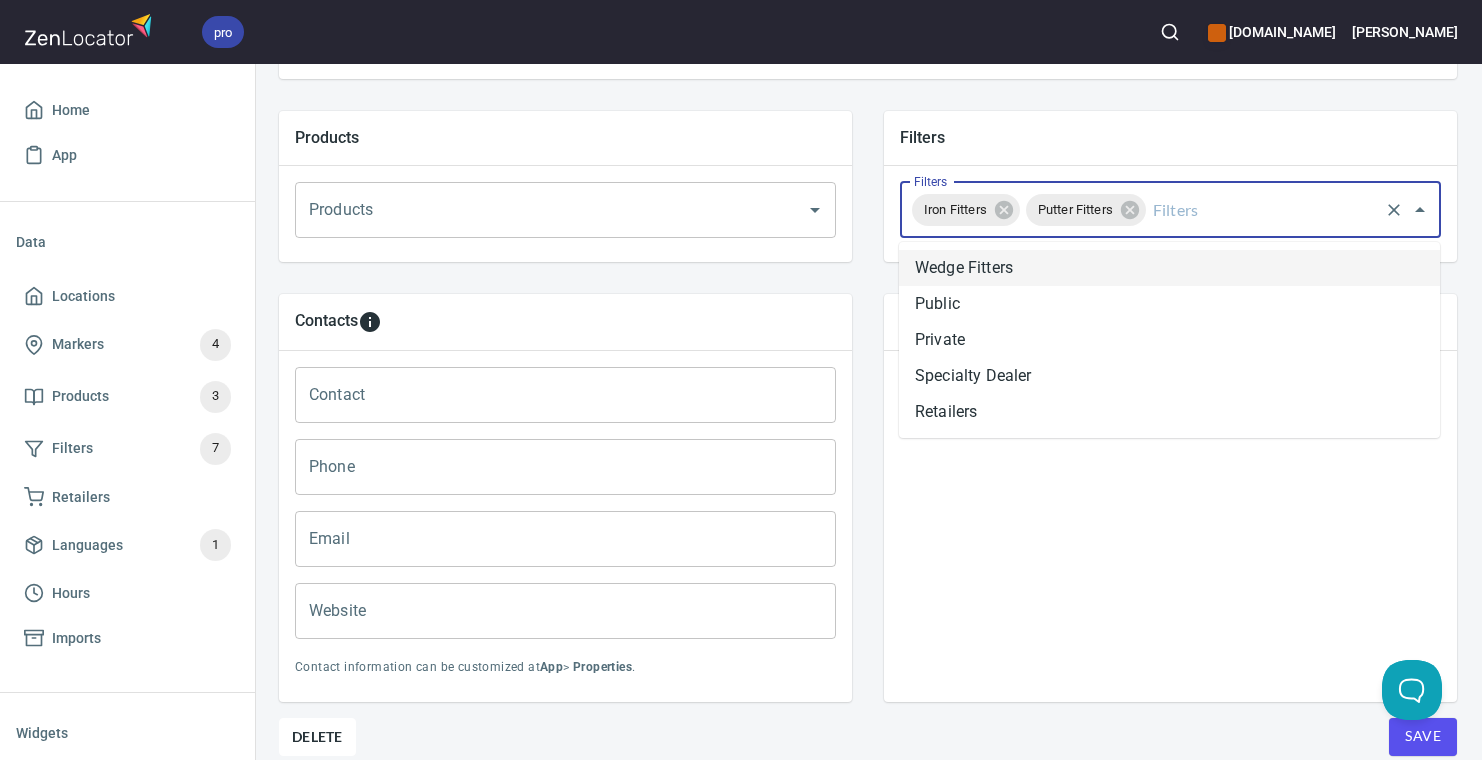 click on "Wedge Fitters" at bounding box center (1169, 268) 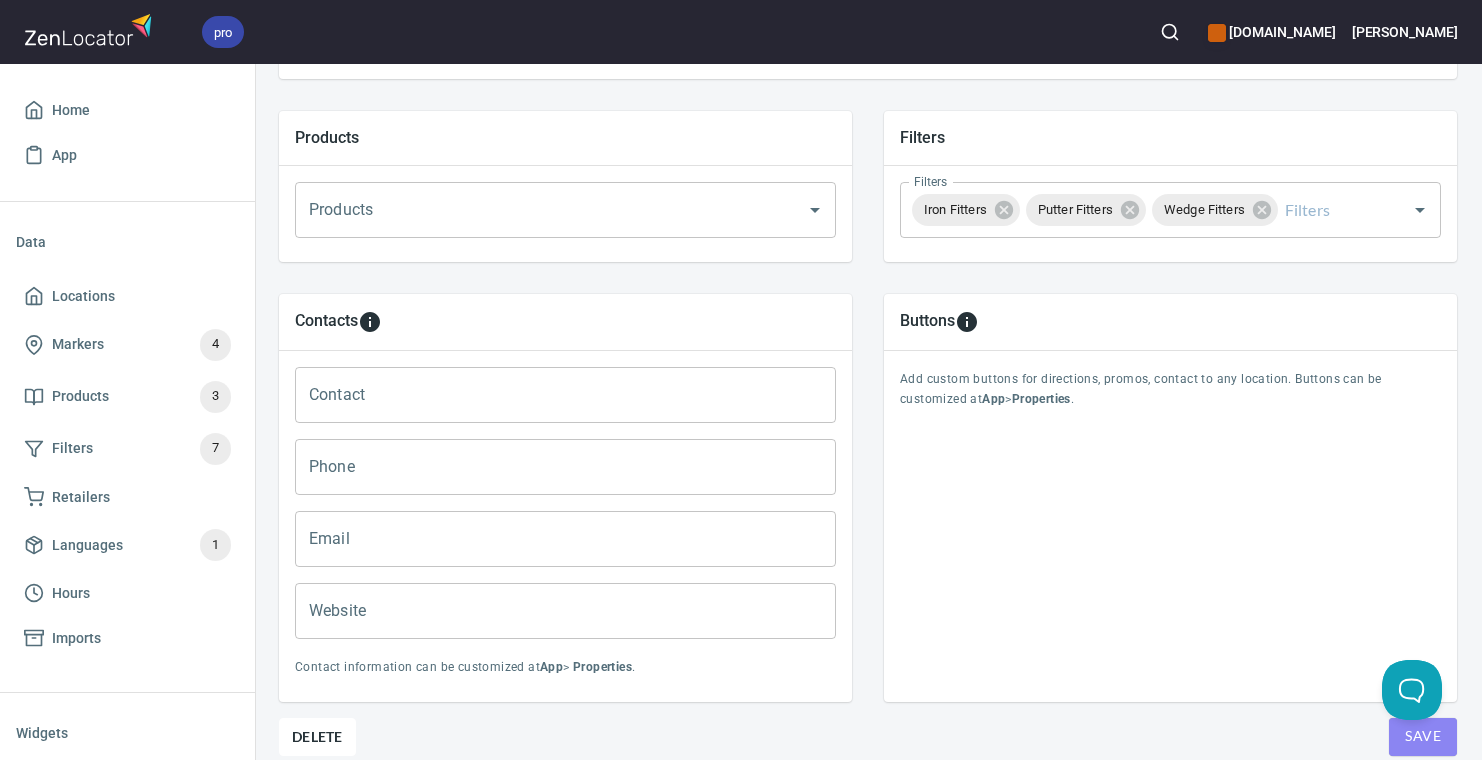 click on "Save" at bounding box center (1423, 736) 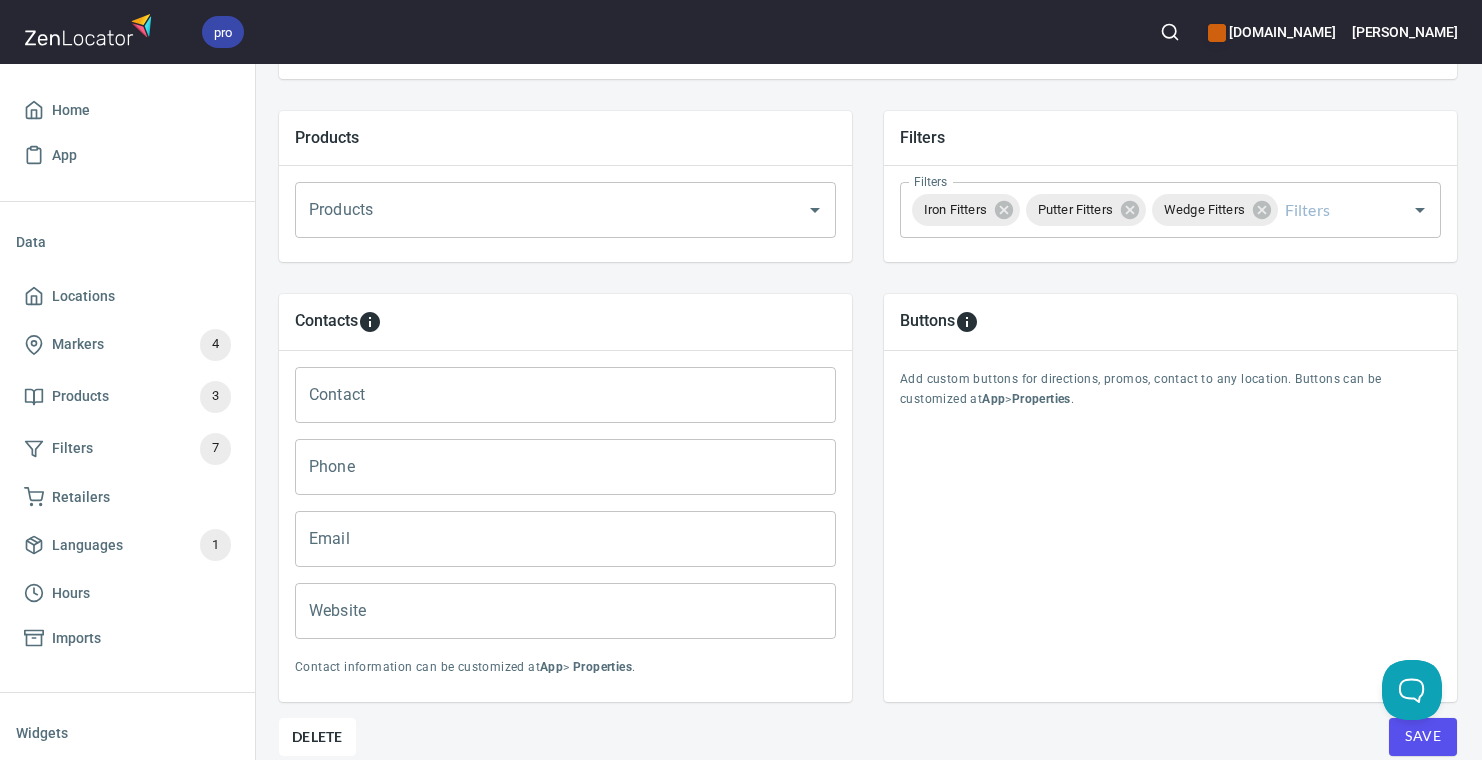 scroll, scrollTop: 0, scrollLeft: 1, axis: horizontal 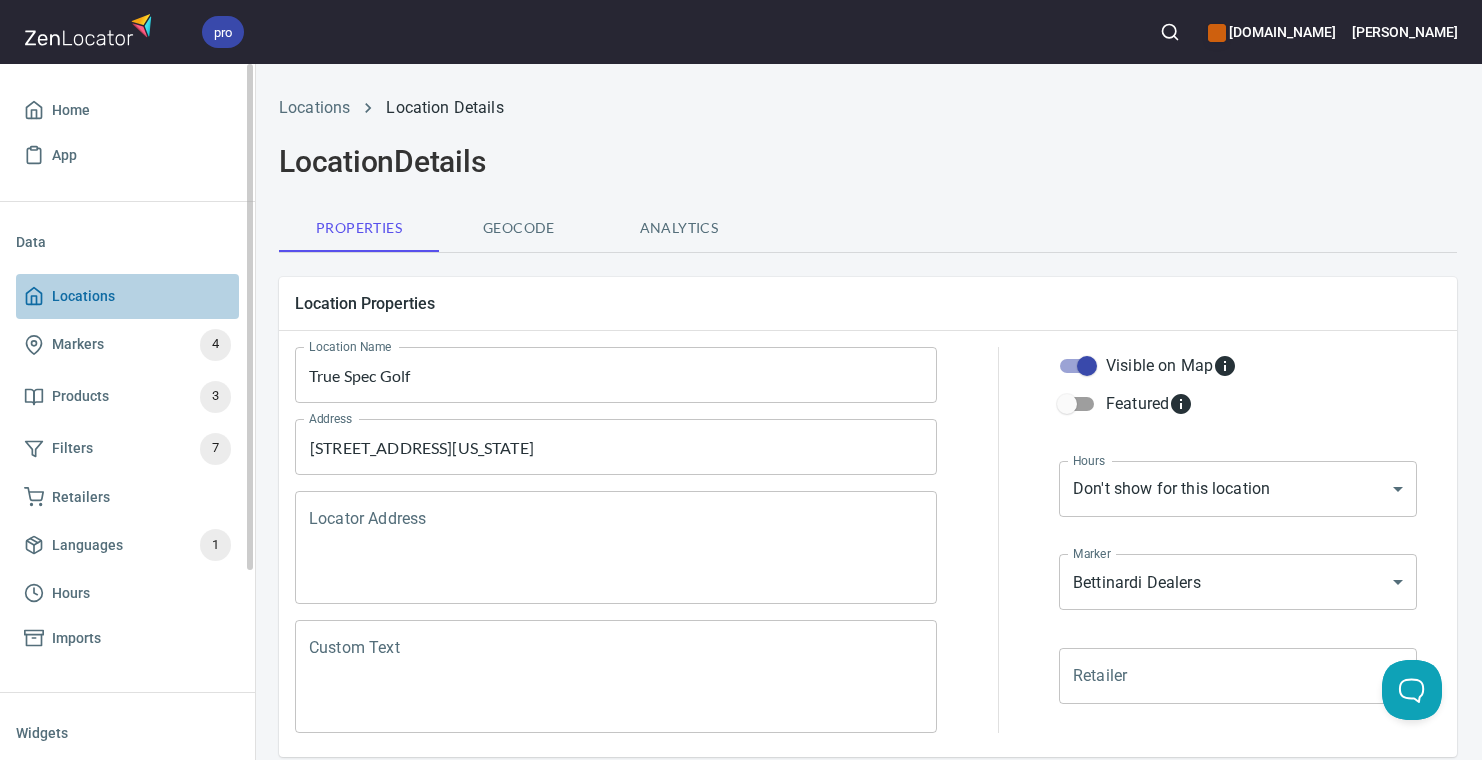 click on "Locations" at bounding box center (83, 296) 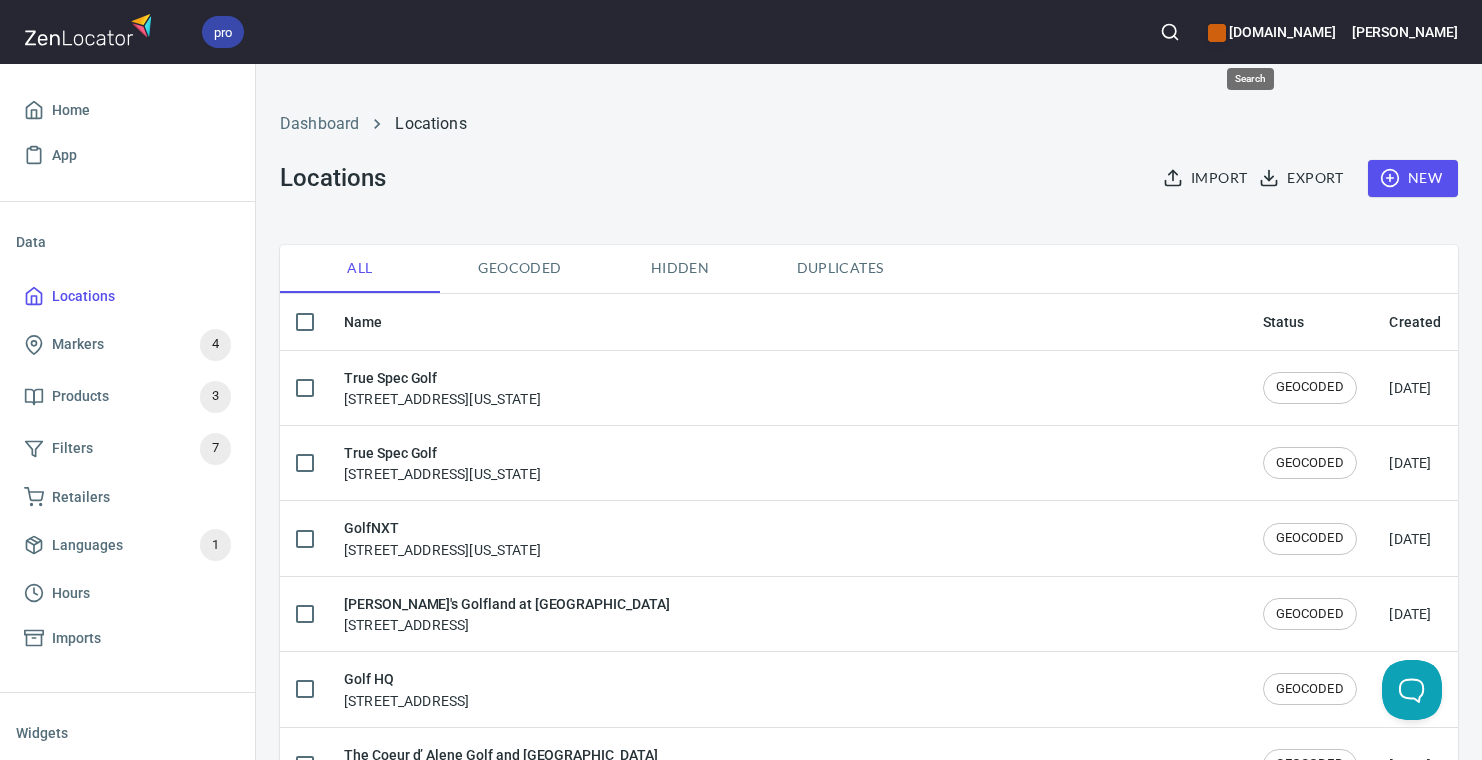 click 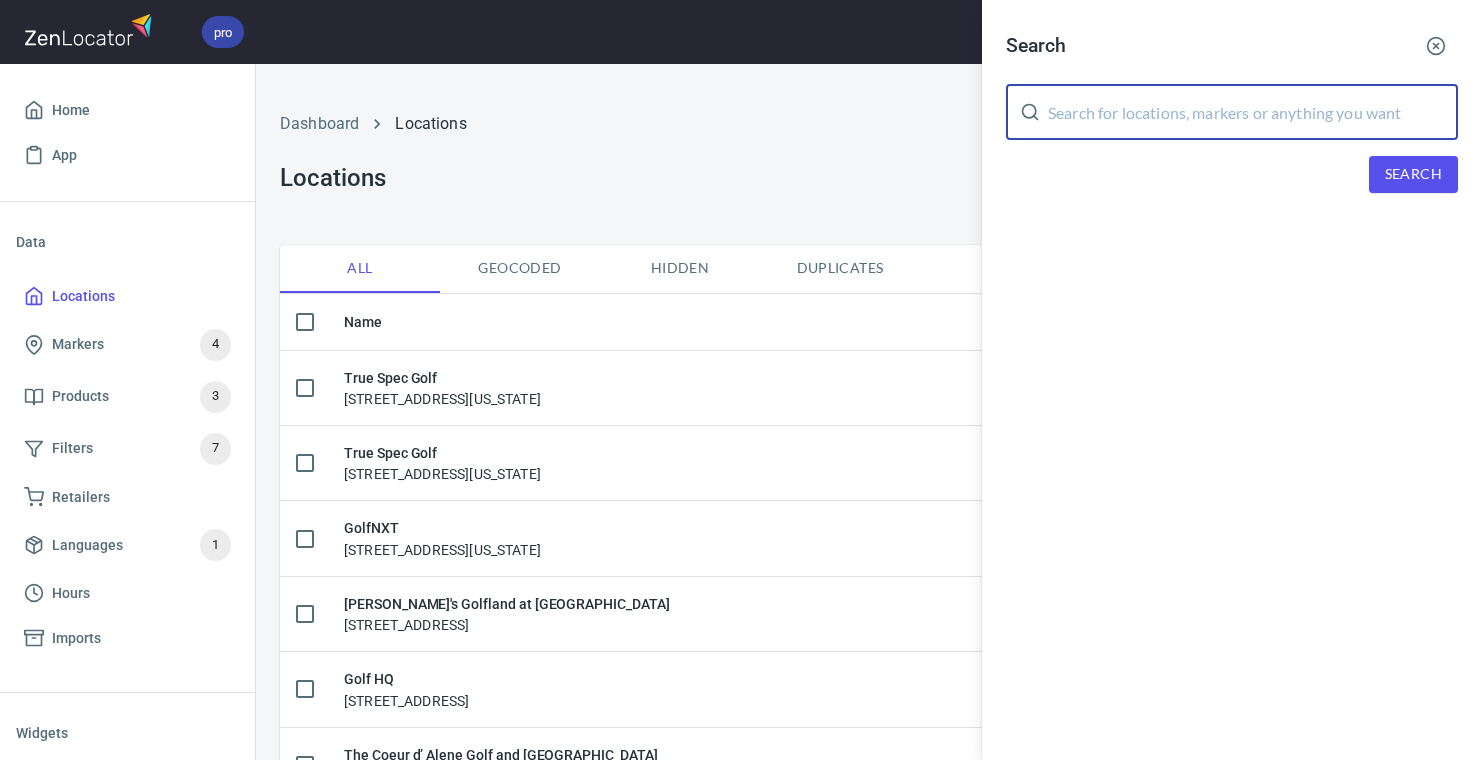click at bounding box center (1253, 112) 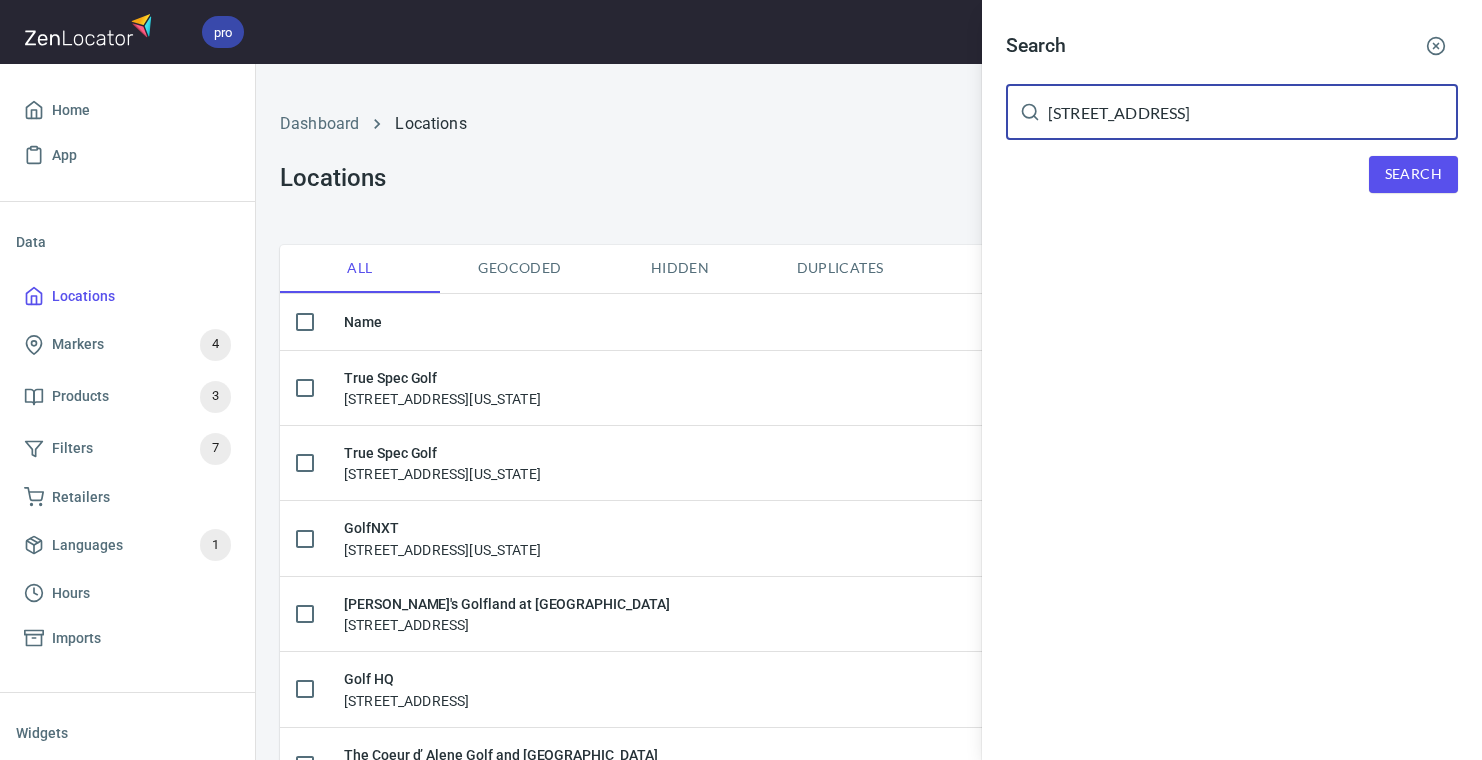 click on "Search" at bounding box center [1413, 174] 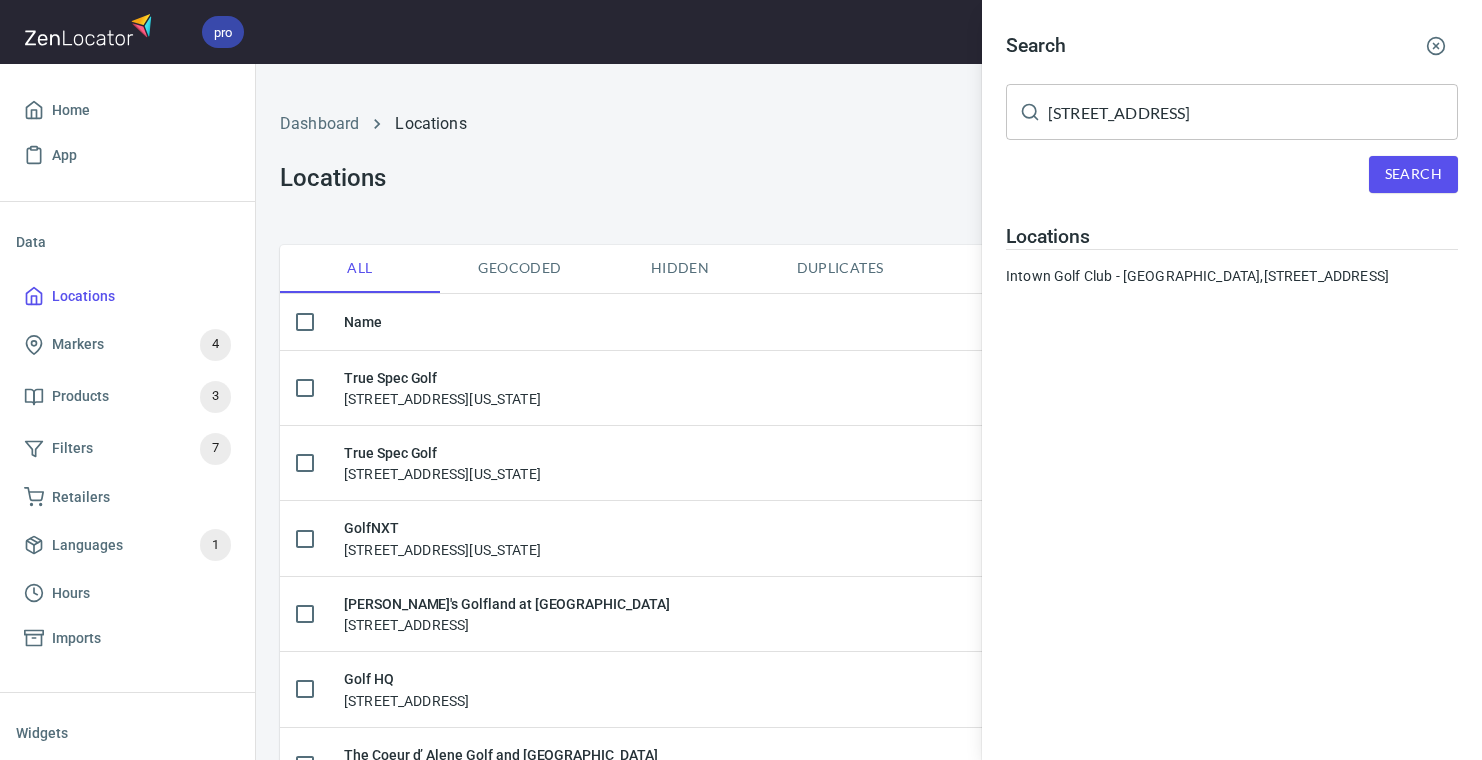 click on "[STREET_ADDRESS]" at bounding box center [1253, 112] 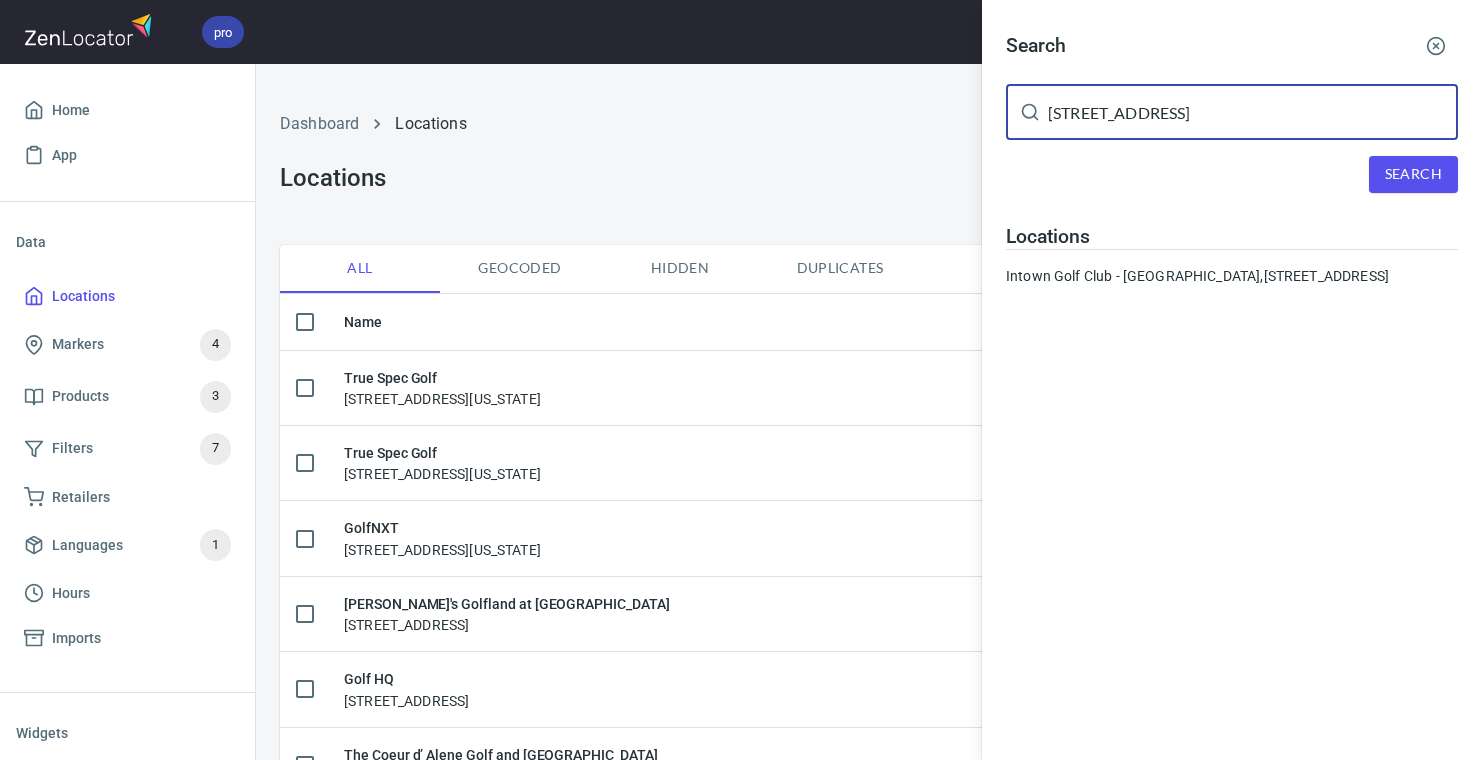 click on "[STREET_ADDRESS]" at bounding box center [1253, 112] 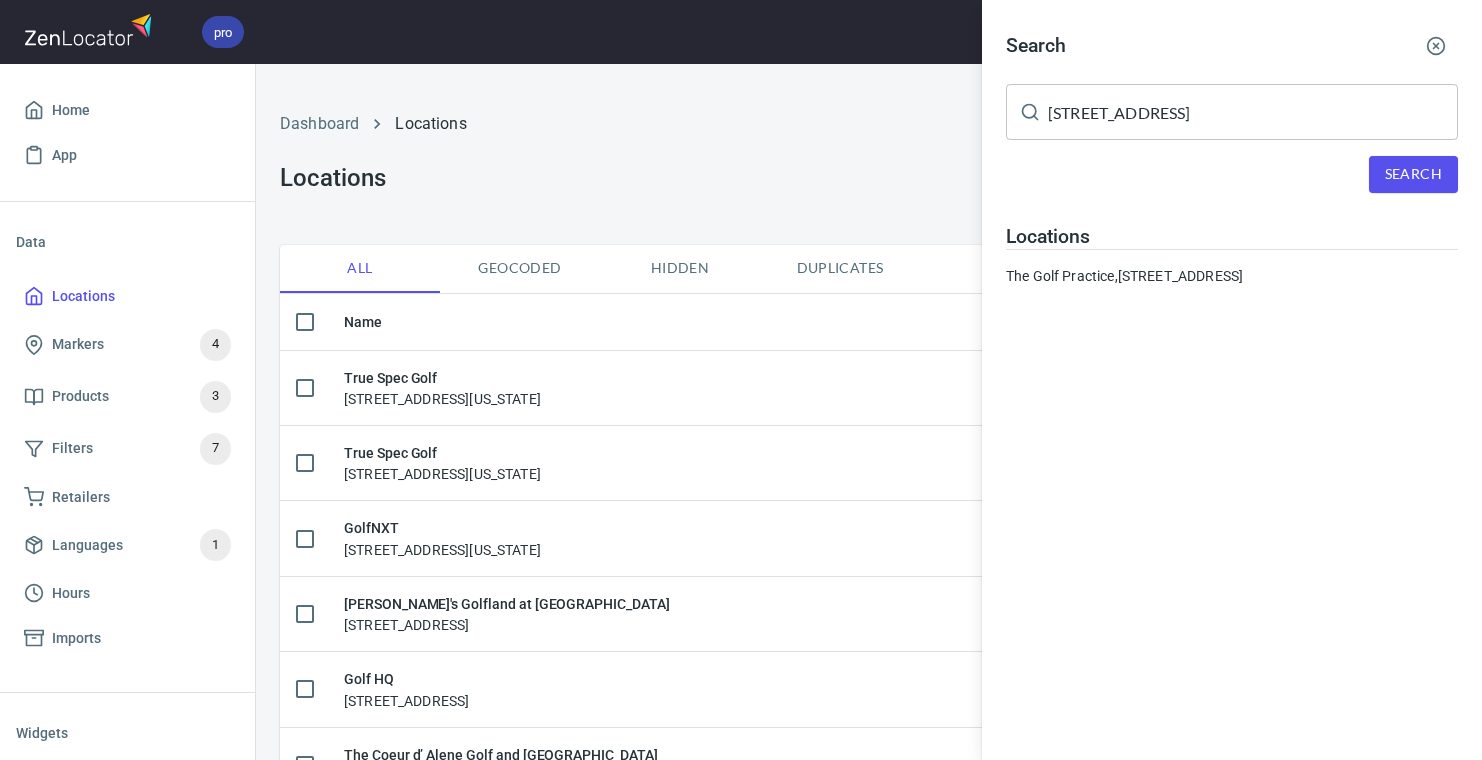 click on "[STREET_ADDRESS]" at bounding box center (1253, 112) 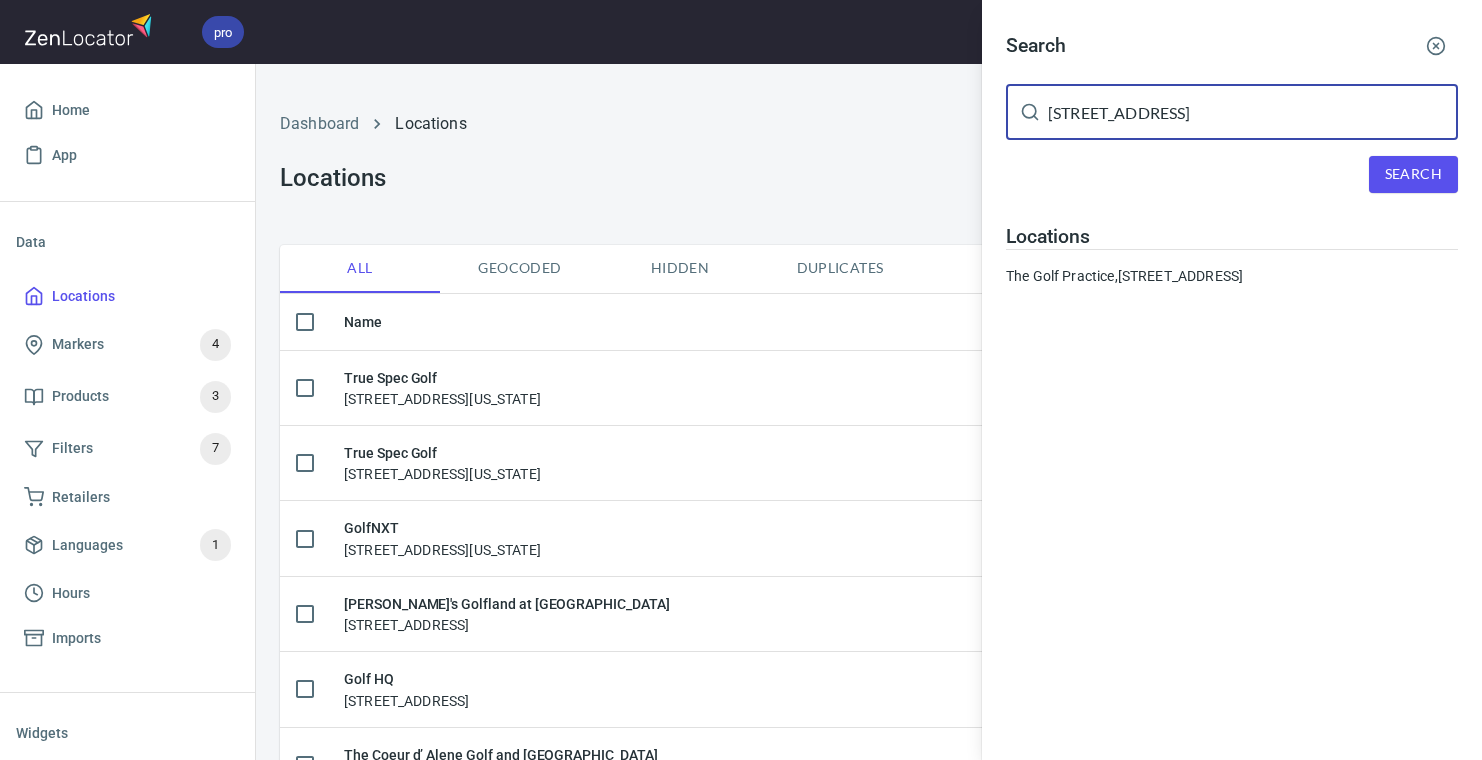 click on "[STREET_ADDRESS]" at bounding box center (1253, 112) 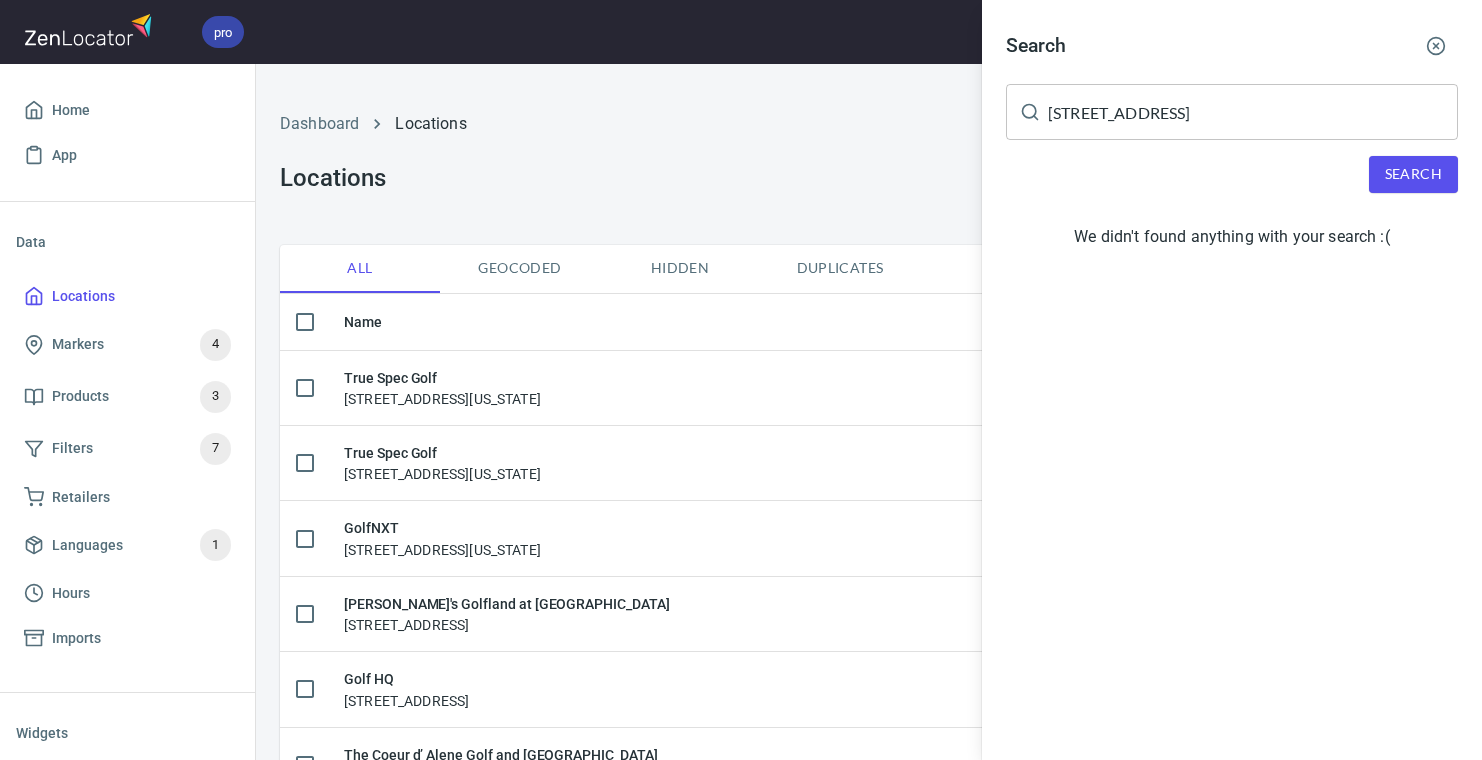 click at bounding box center (741, 380) 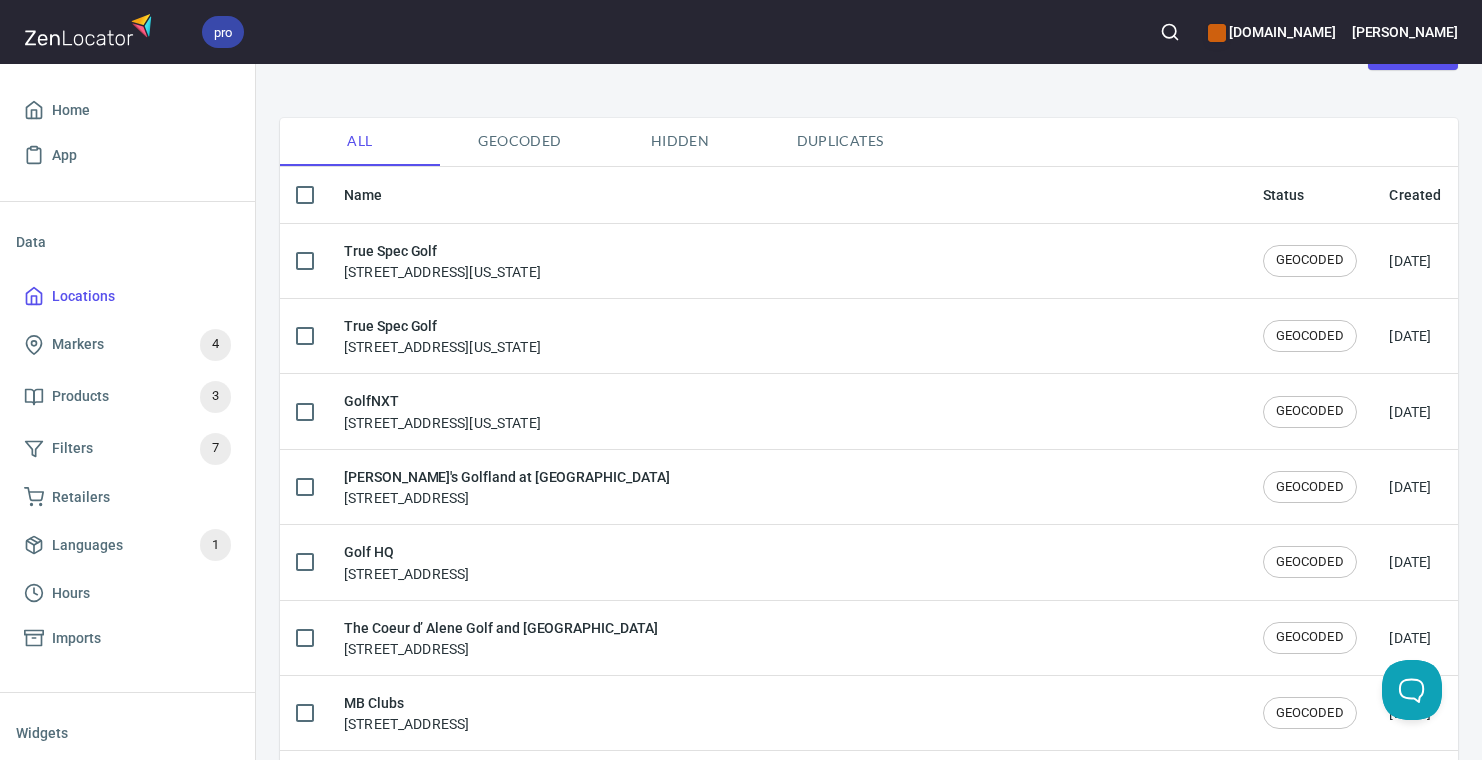 scroll, scrollTop: 0, scrollLeft: 0, axis: both 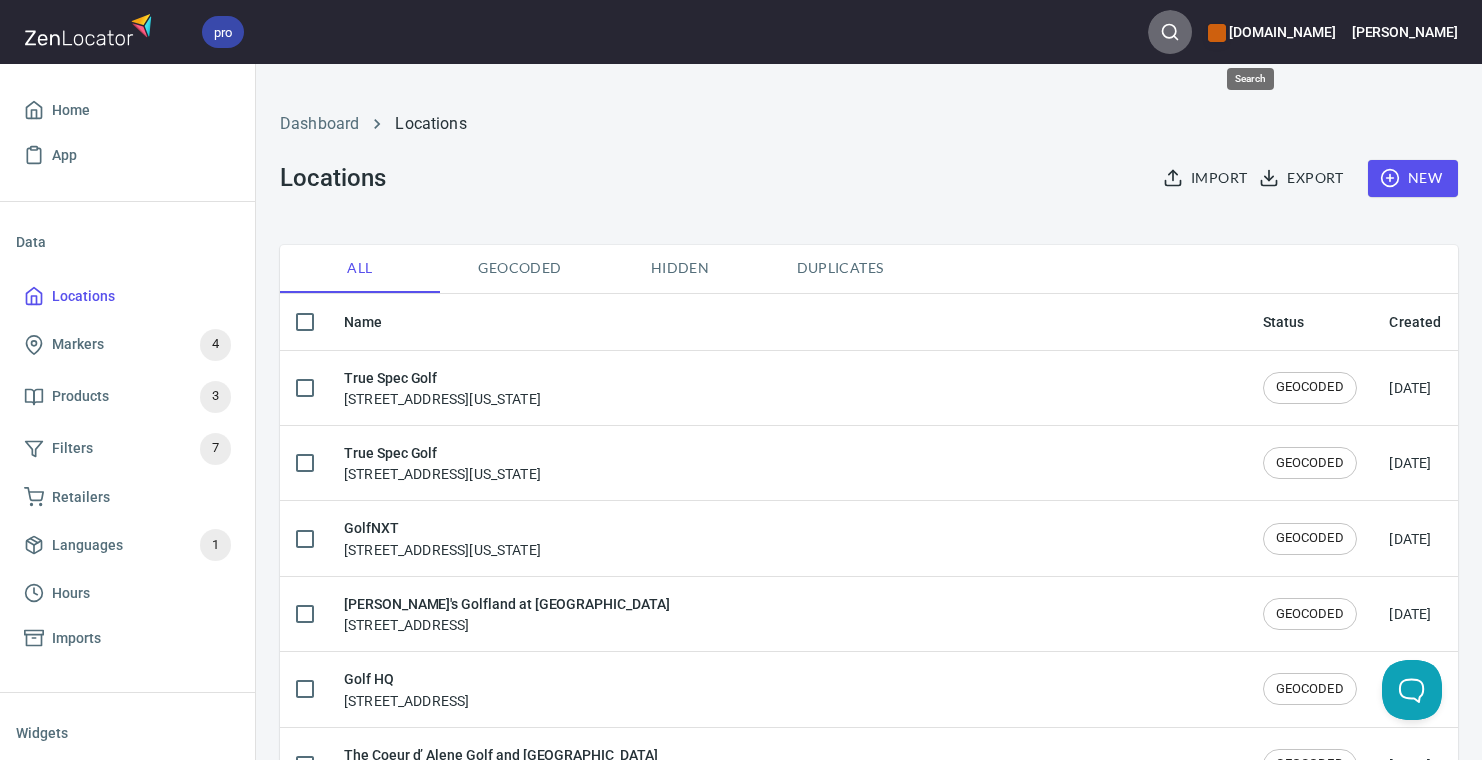 click 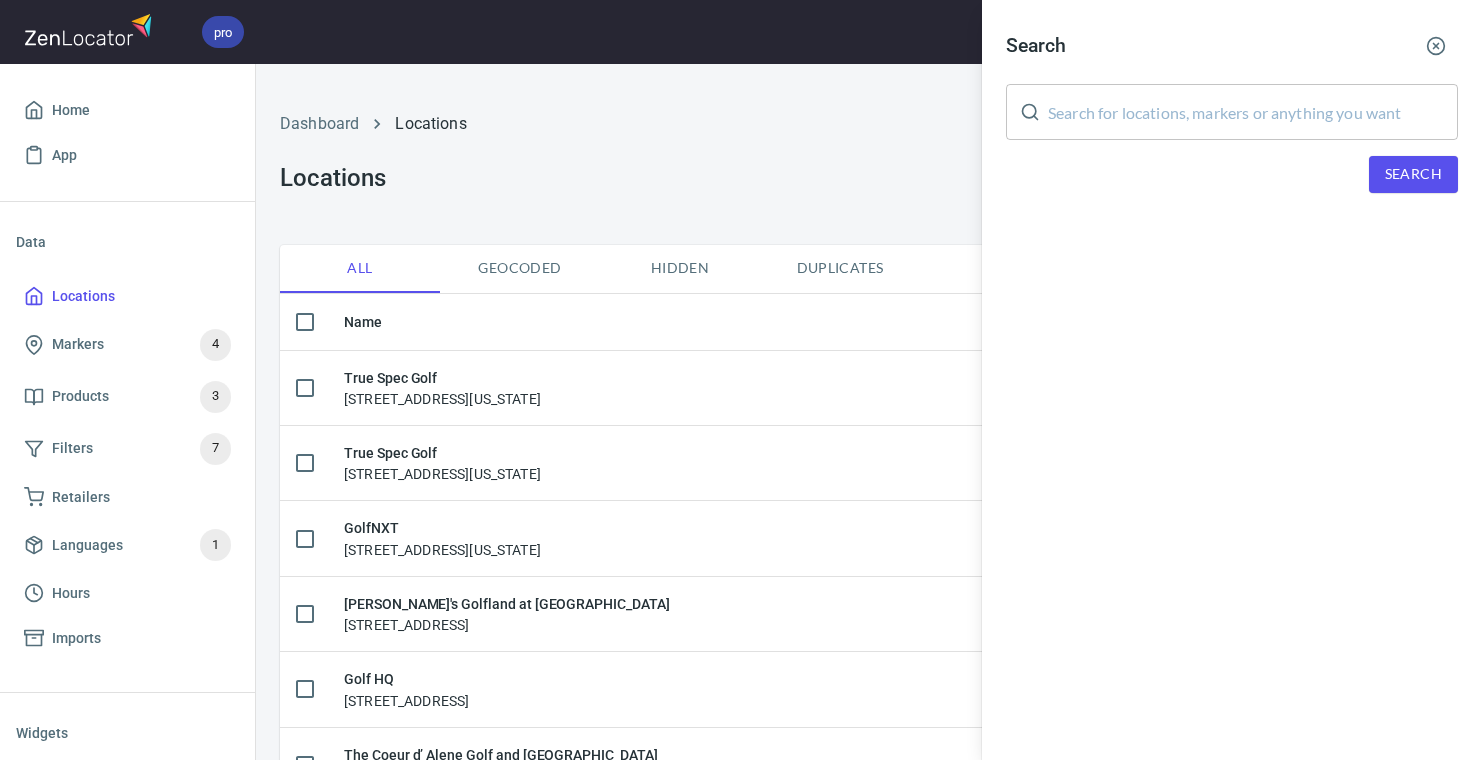 click at bounding box center [1253, 112] 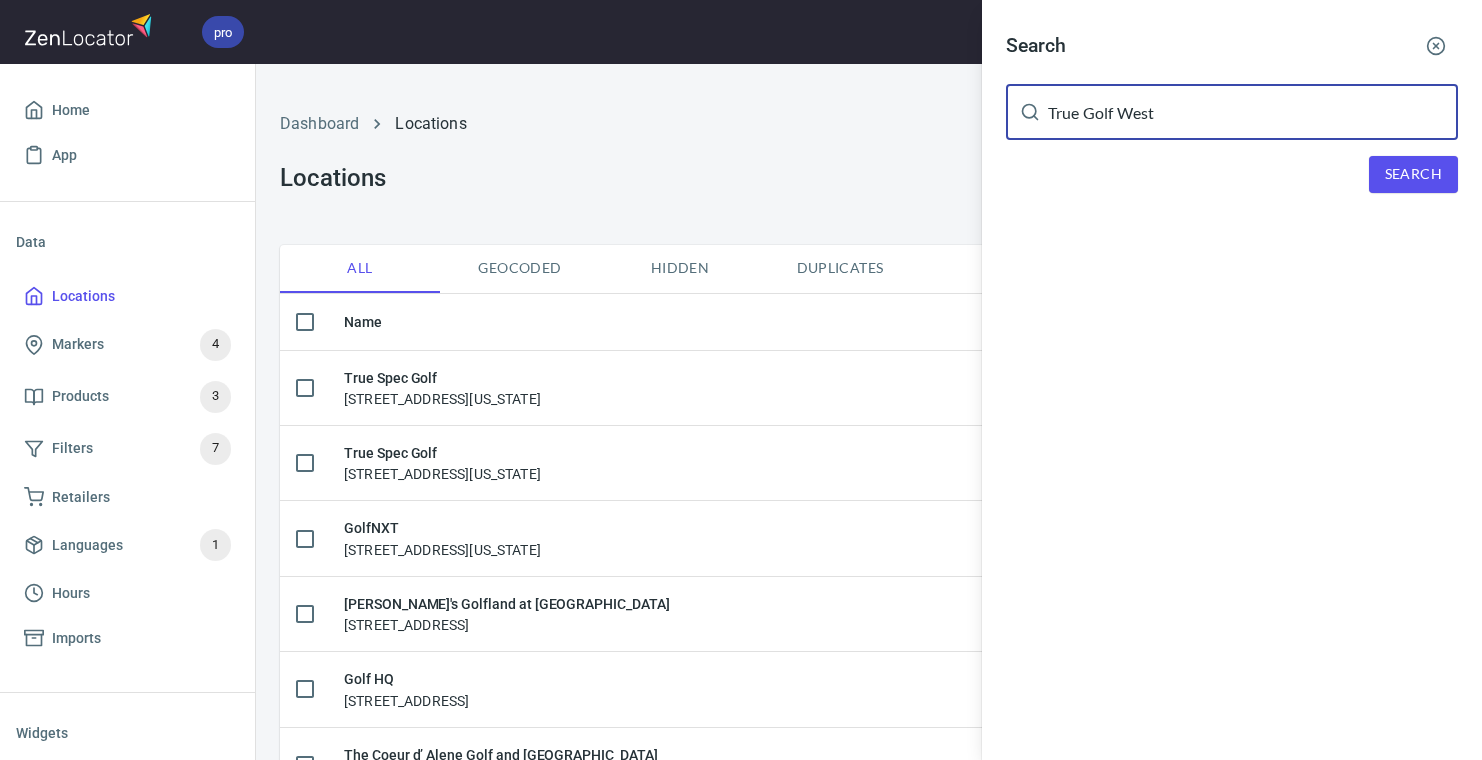 type on "True Golf West" 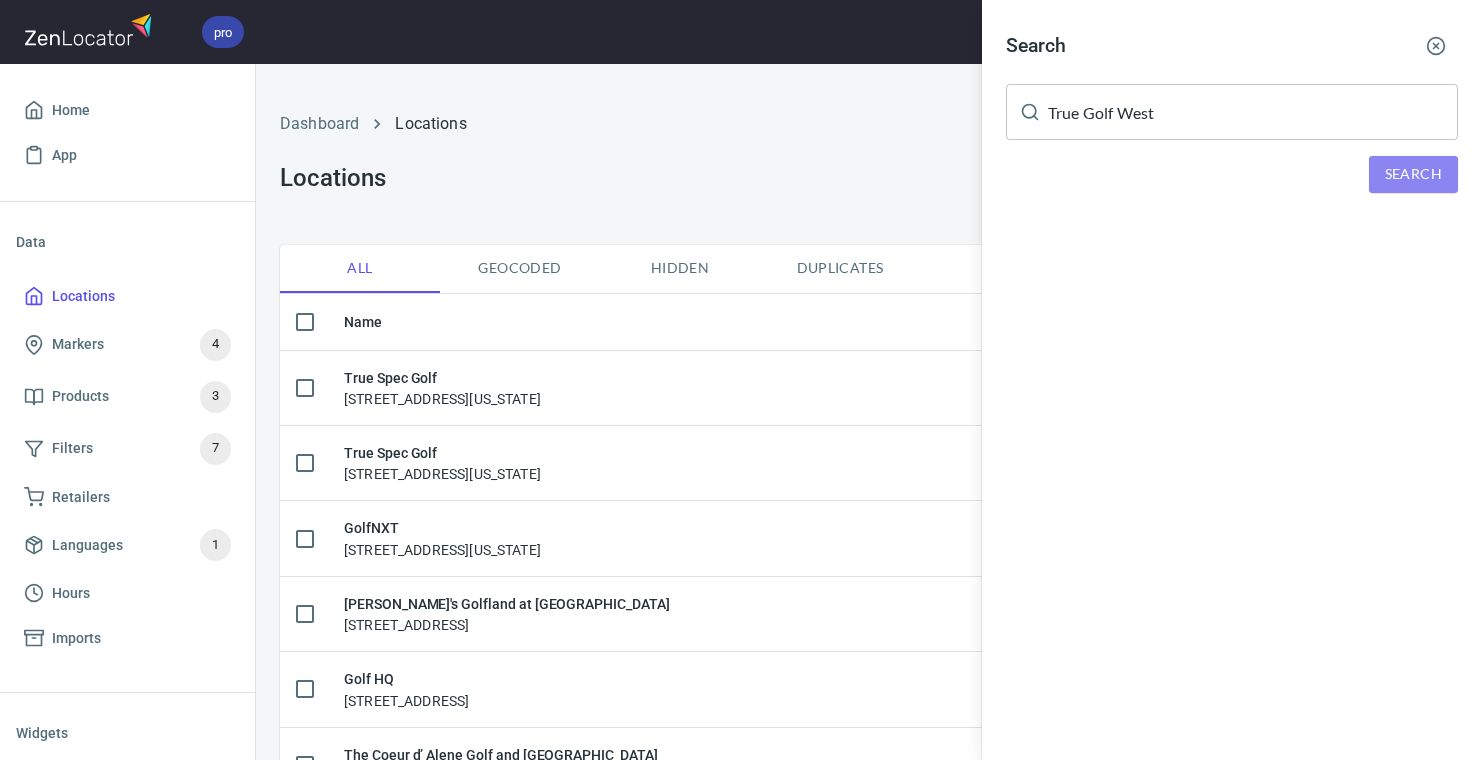 click on "Search" at bounding box center (1413, 174) 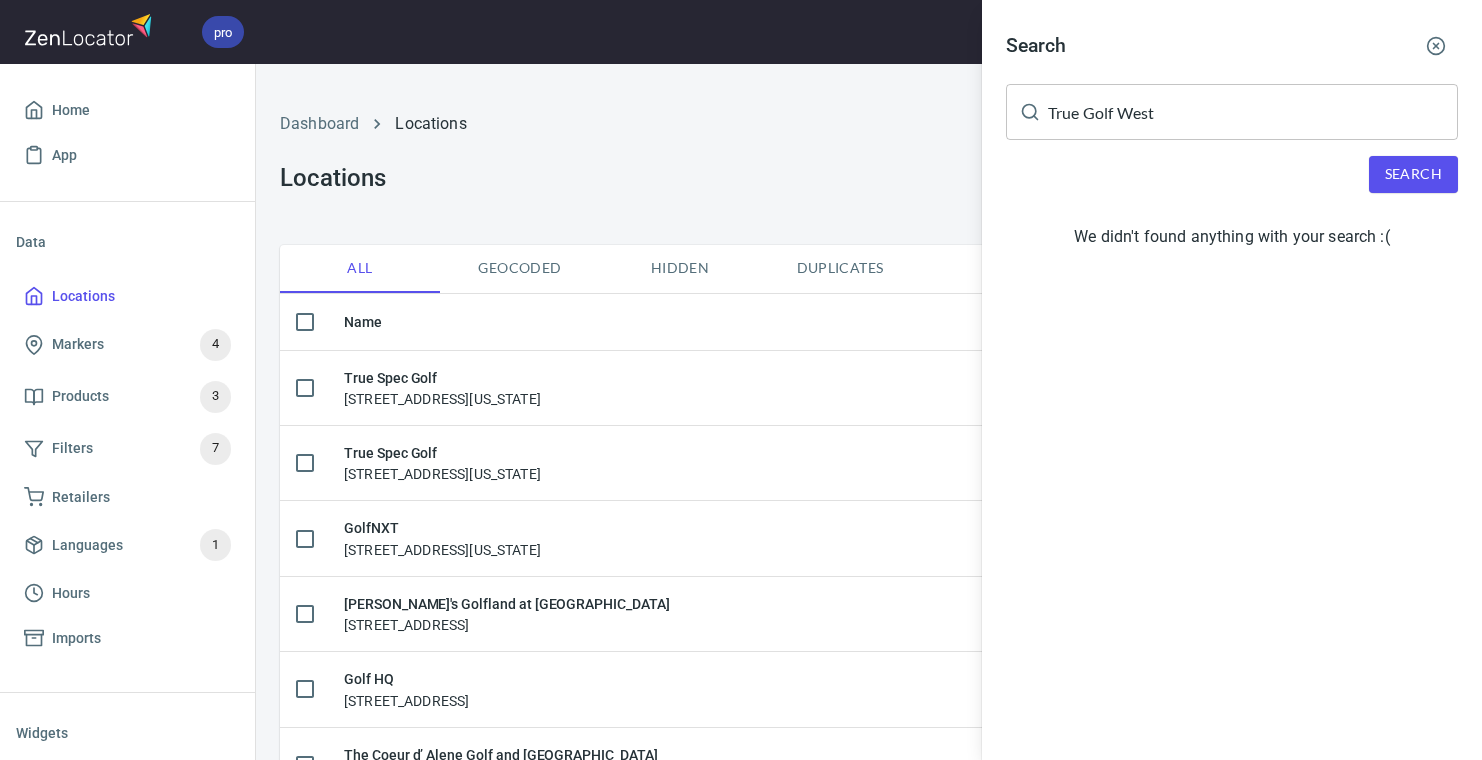 click at bounding box center [741, 380] 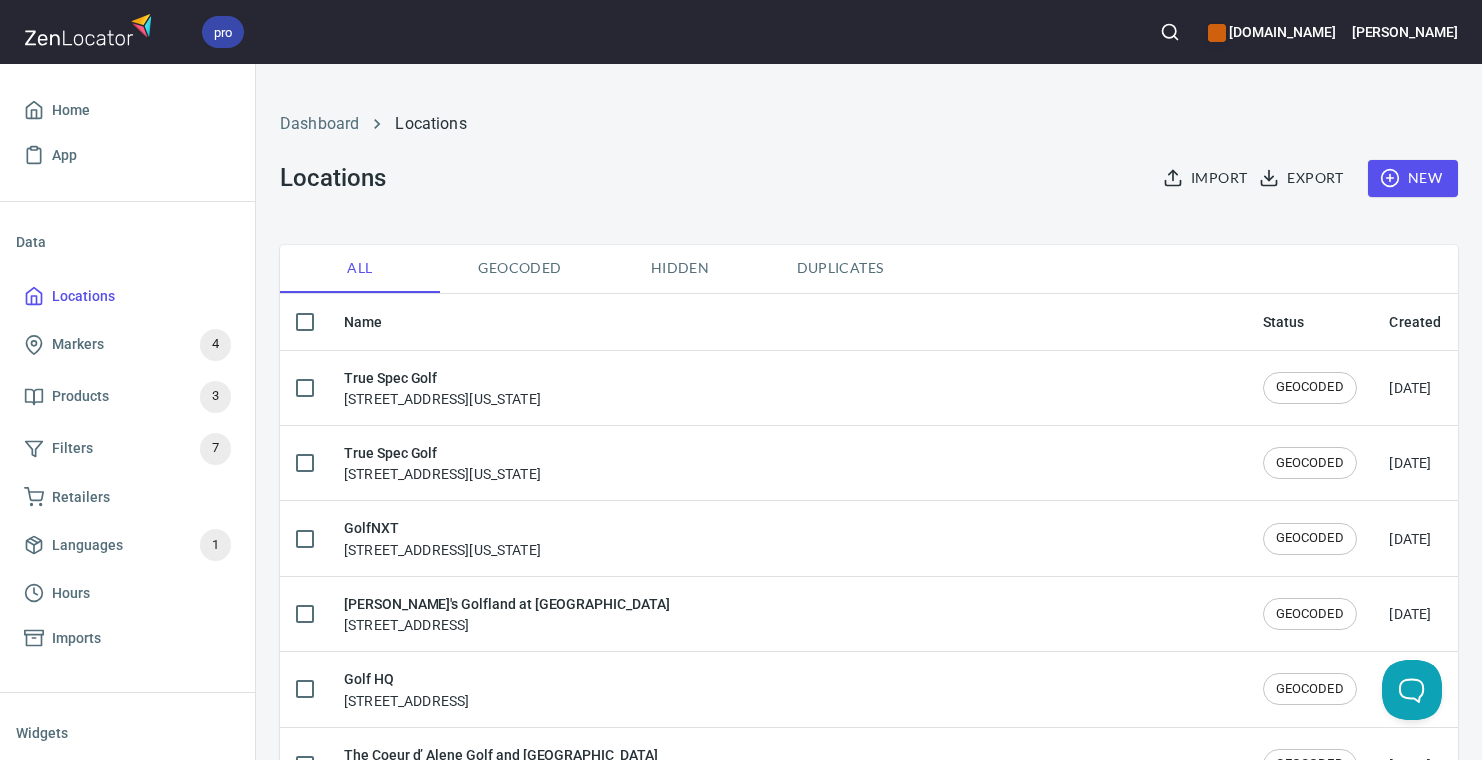 click on "New" at bounding box center (1413, 178) 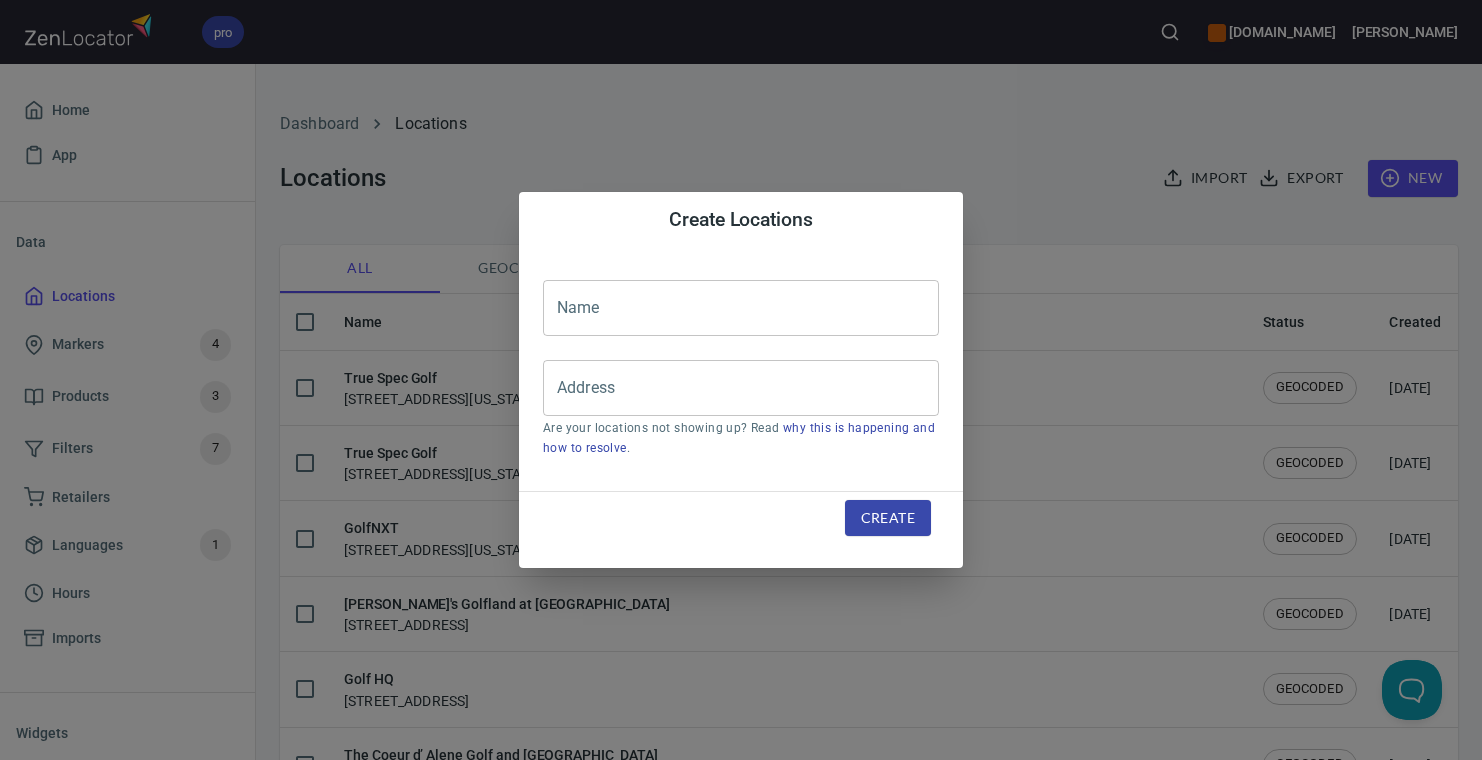 click at bounding box center (741, 308) 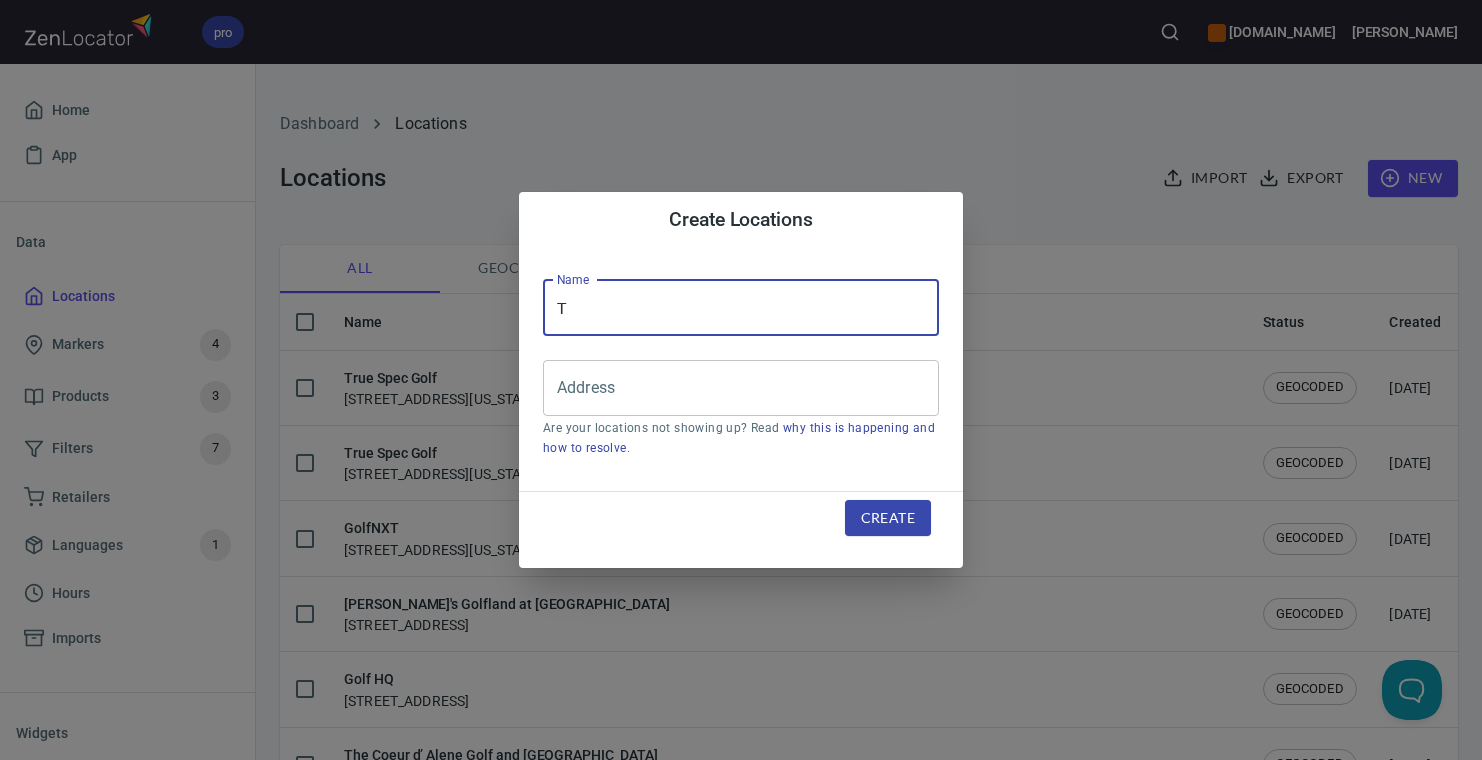 type on "True Spec [GEOGRAPHIC_DATA]" 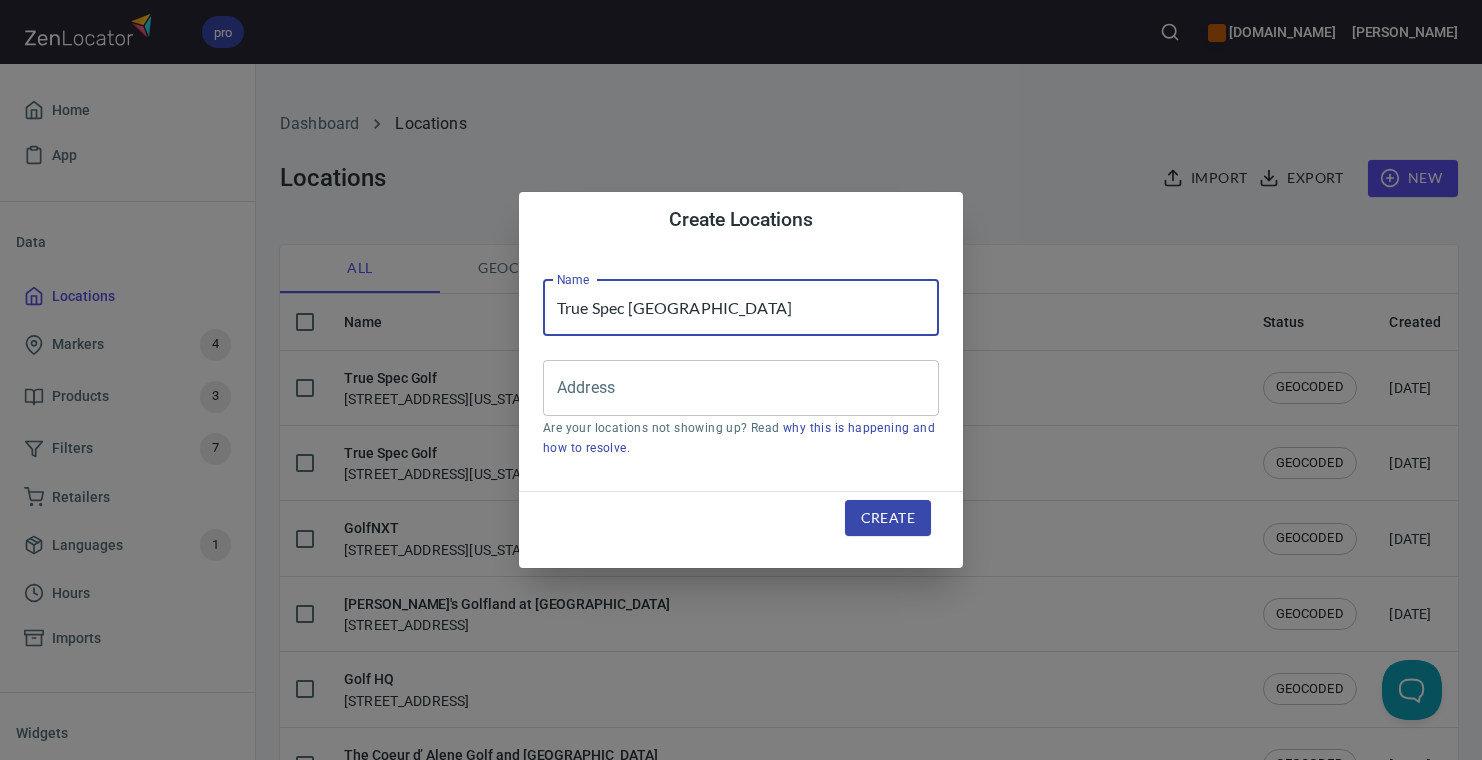 click on "True Spec [GEOGRAPHIC_DATA]" at bounding box center (741, 308) 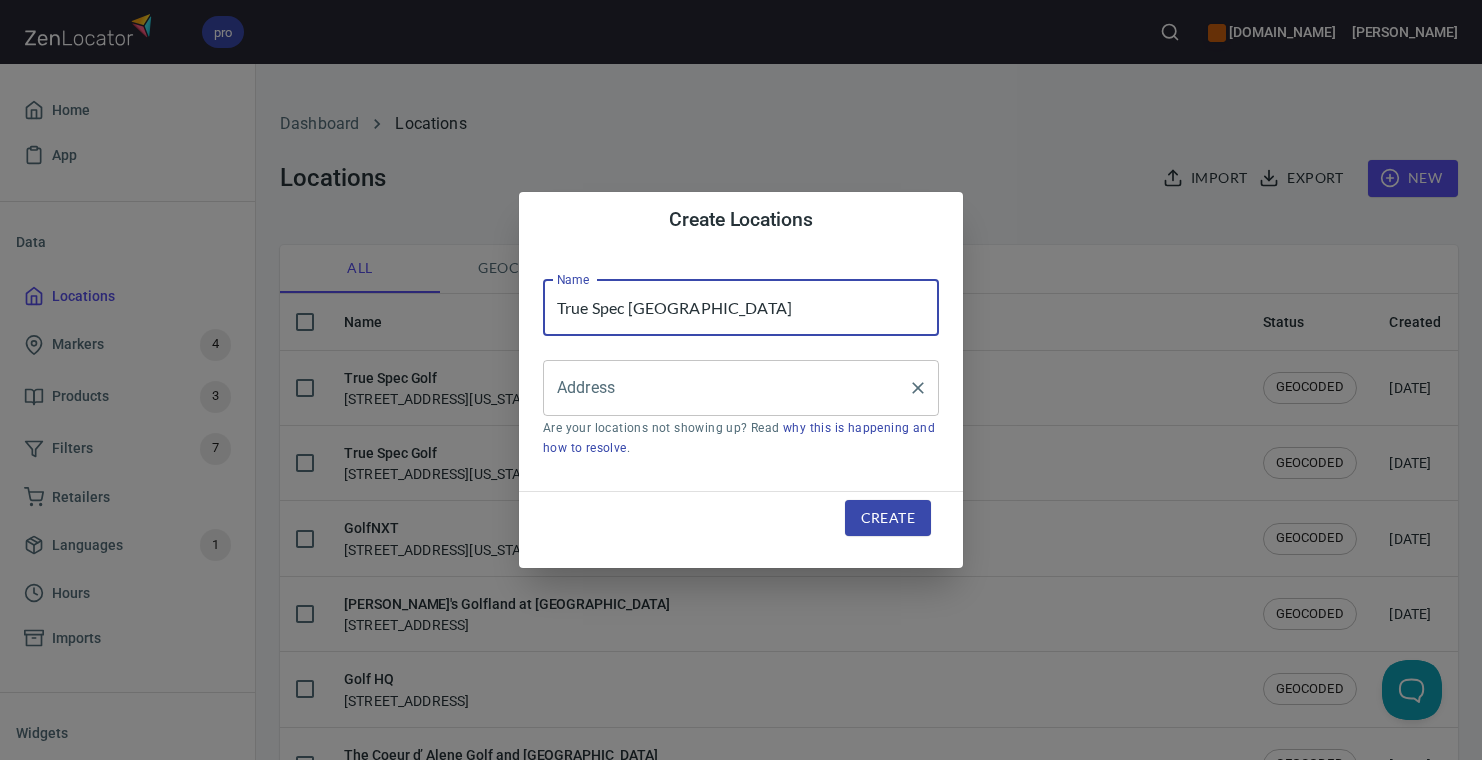 click on "Address" at bounding box center (726, 388) 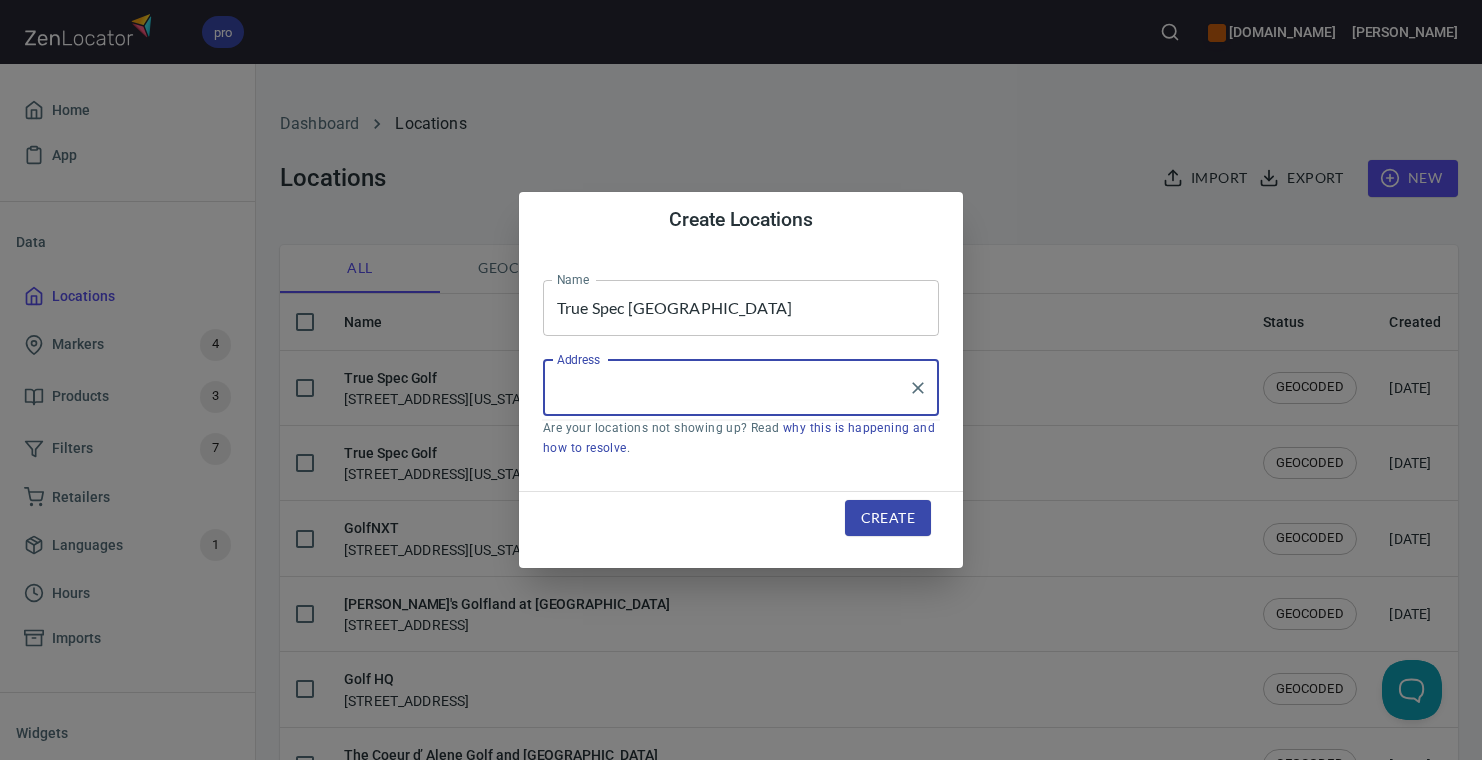 paste on "[STREET_ADDRESS]" 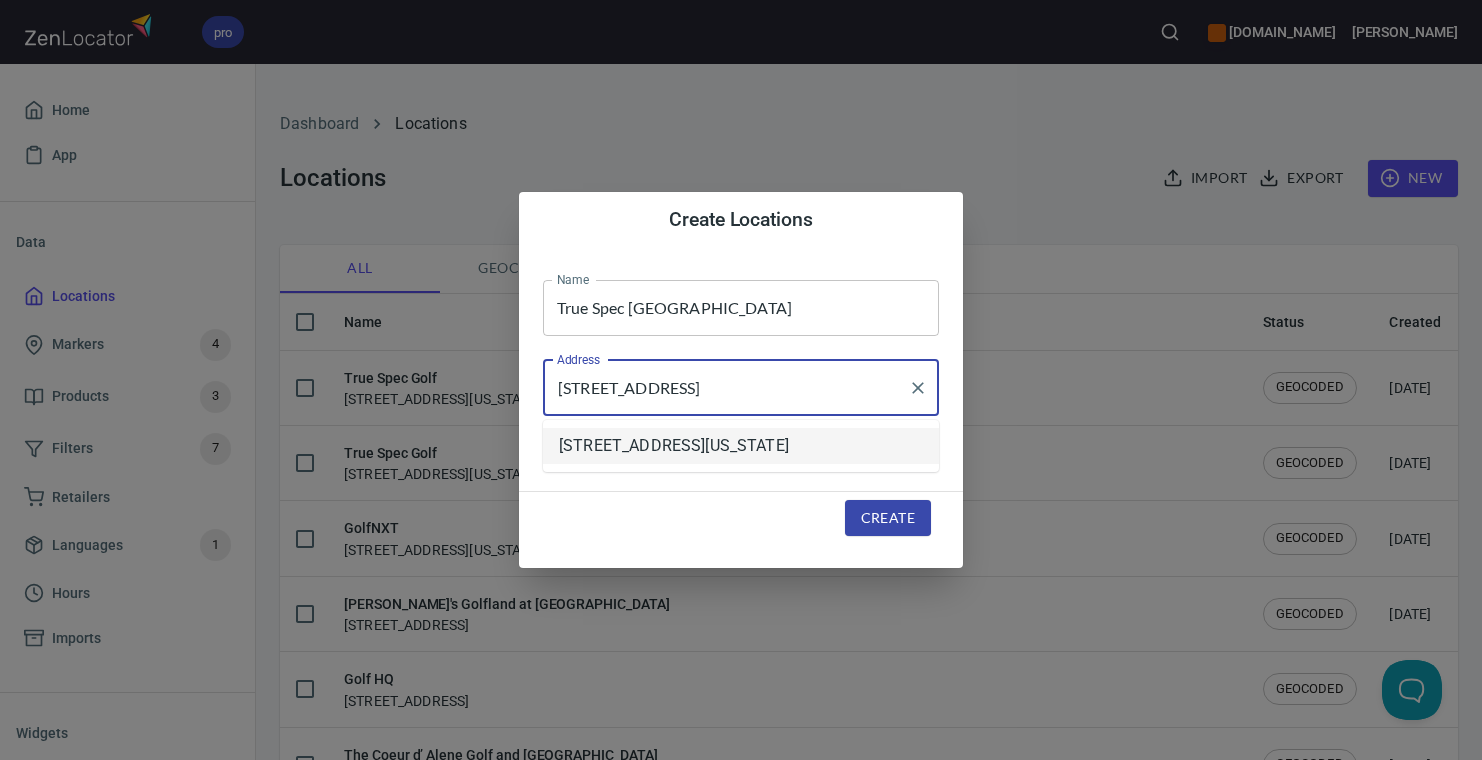 click on "[STREET_ADDRESS][US_STATE]" at bounding box center (741, 446) 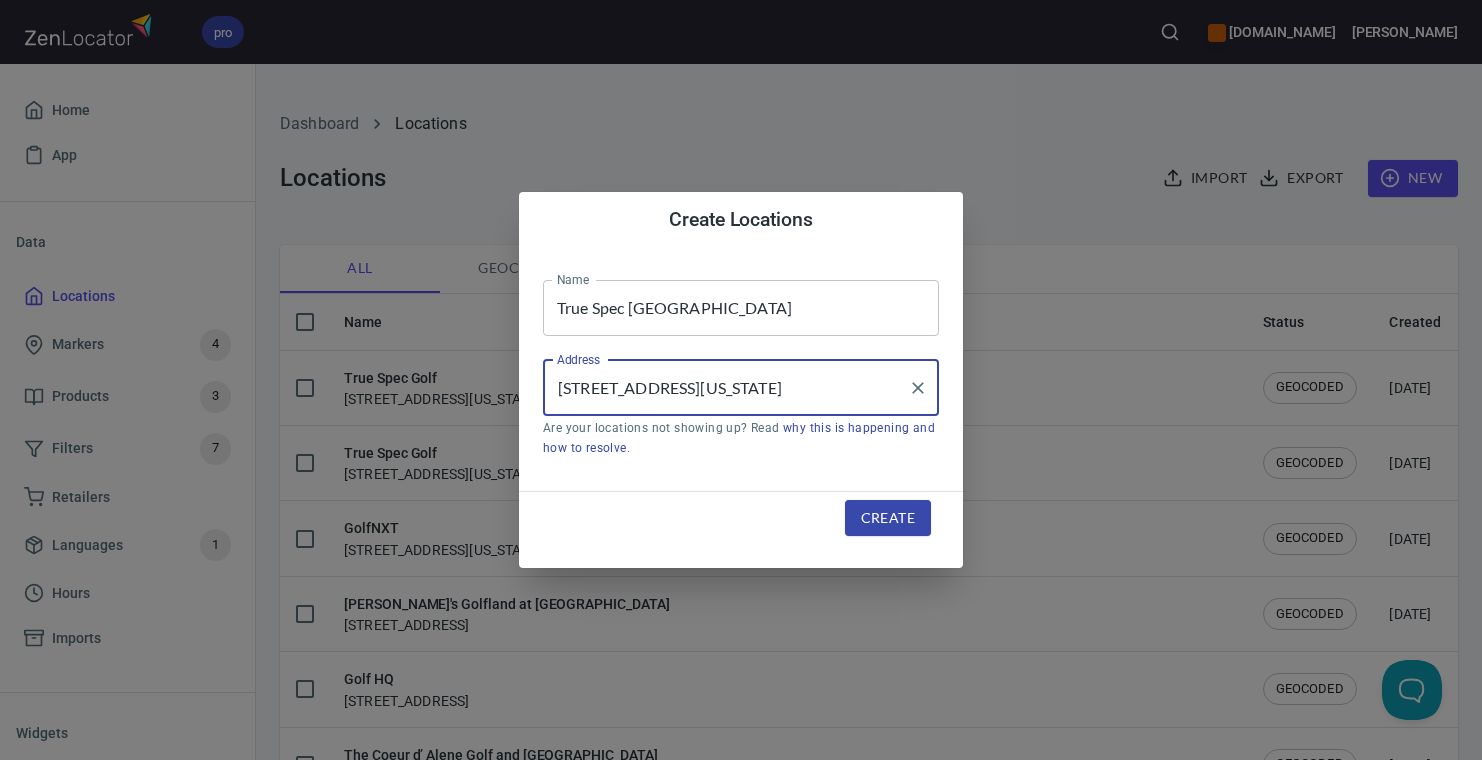 type on "[STREET_ADDRESS][US_STATE]" 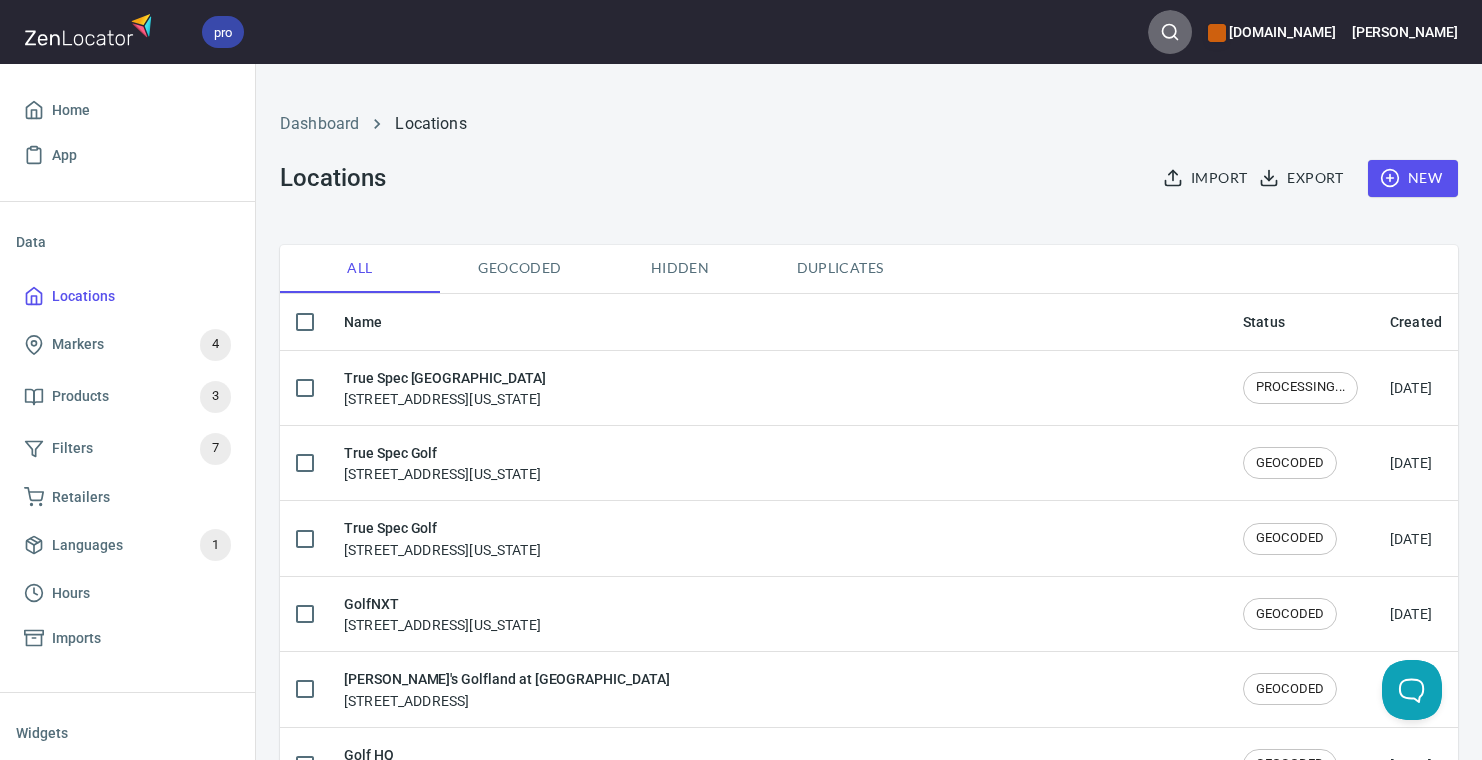 click 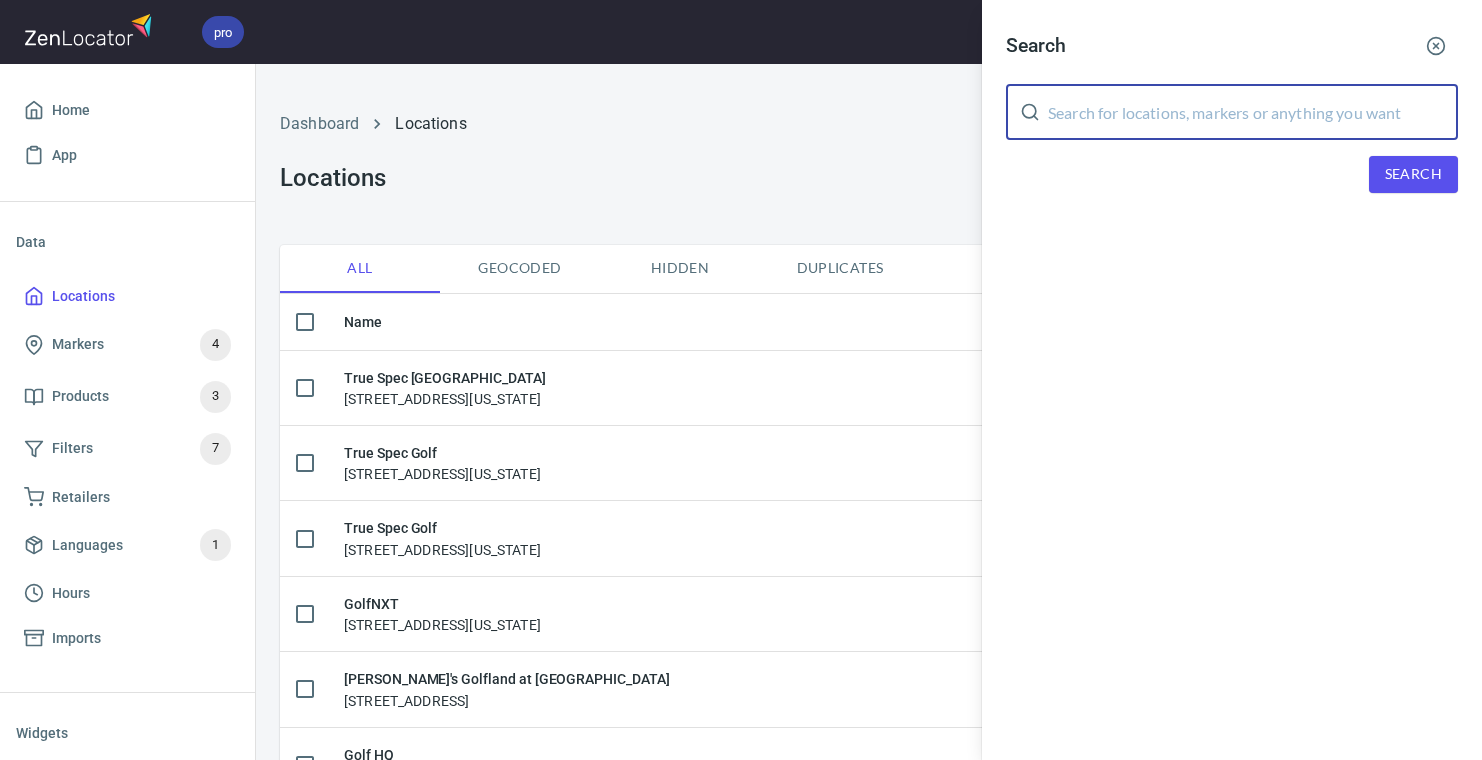 click at bounding box center (1253, 112) 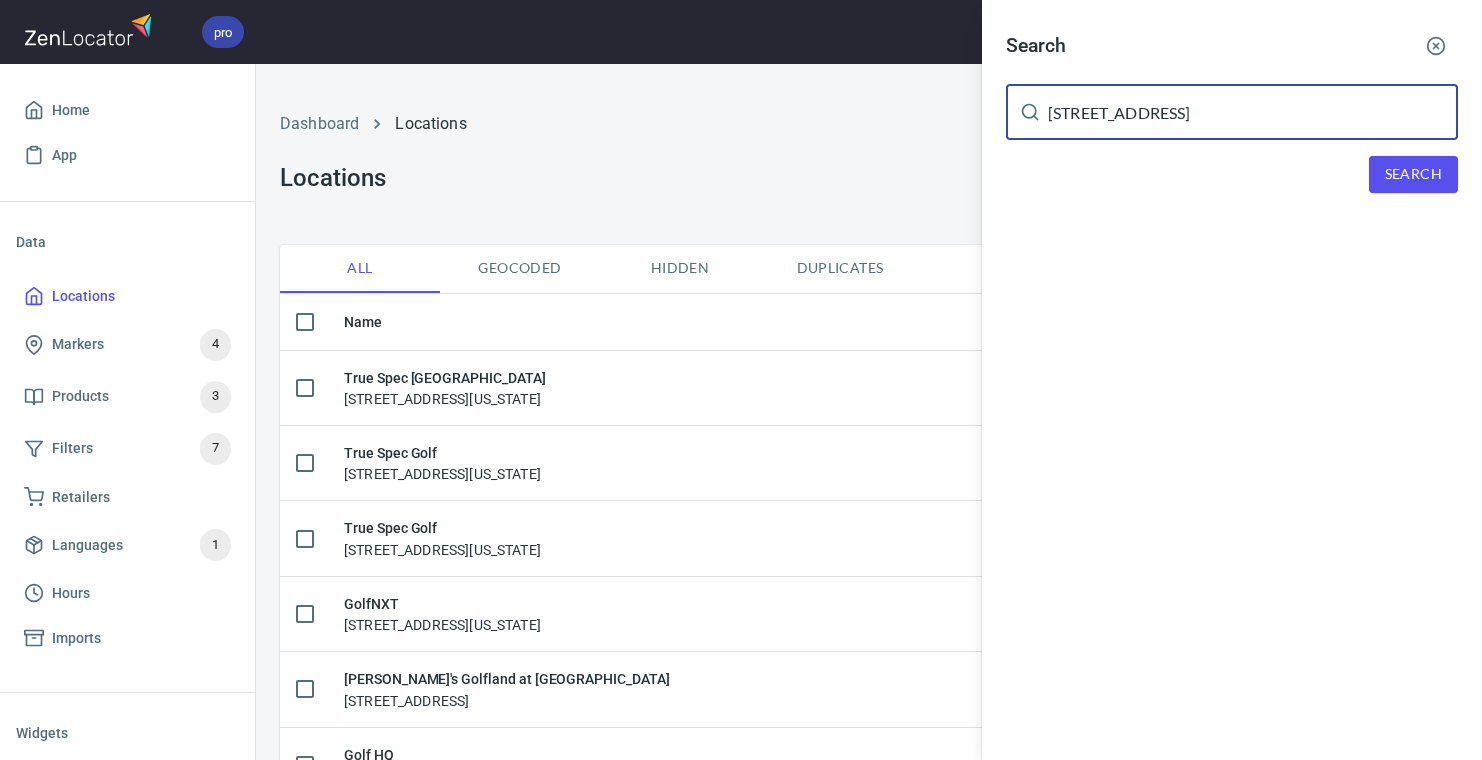 click on "Search" at bounding box center (1413, 174) 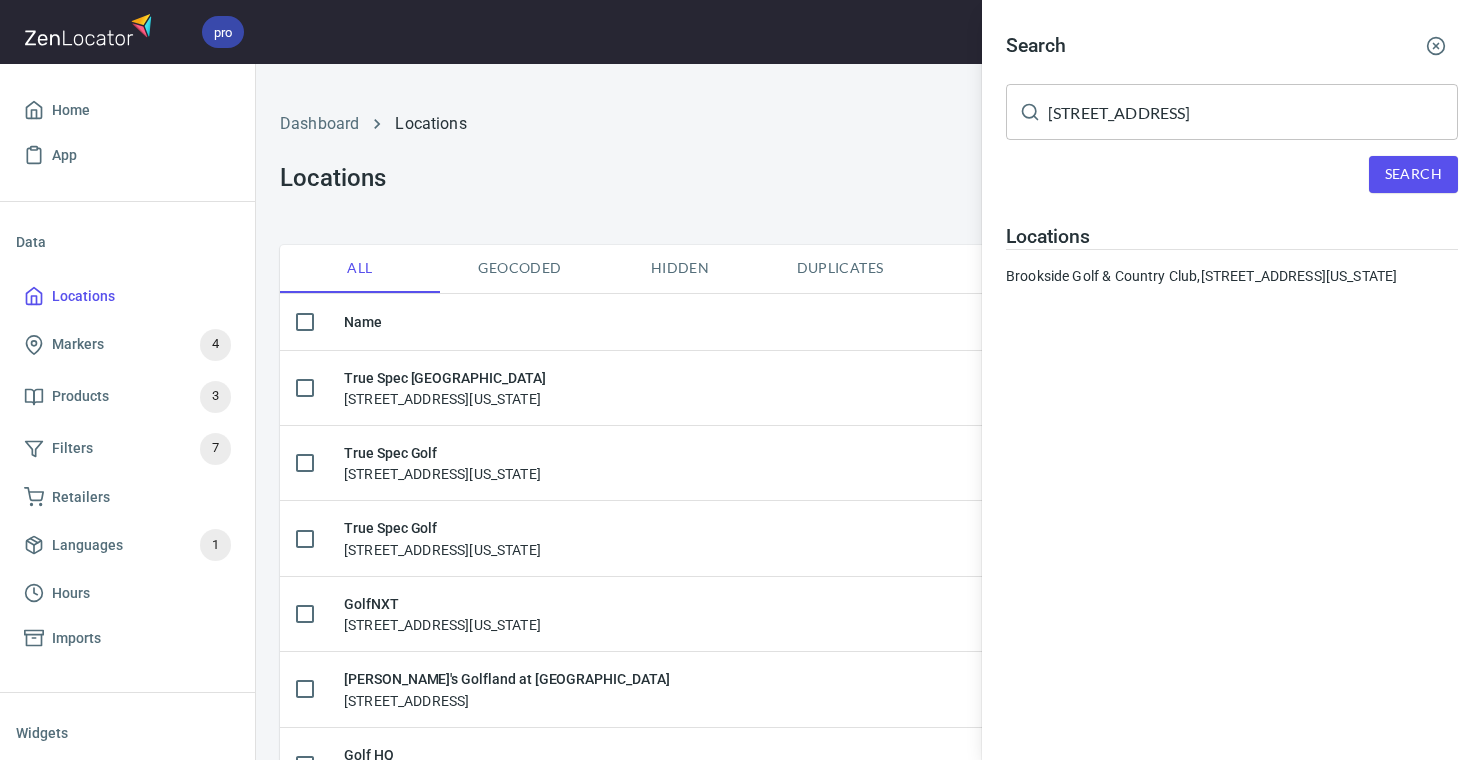 click on "[STREET_ADDRESS]" at bounding box center (1253, 112) 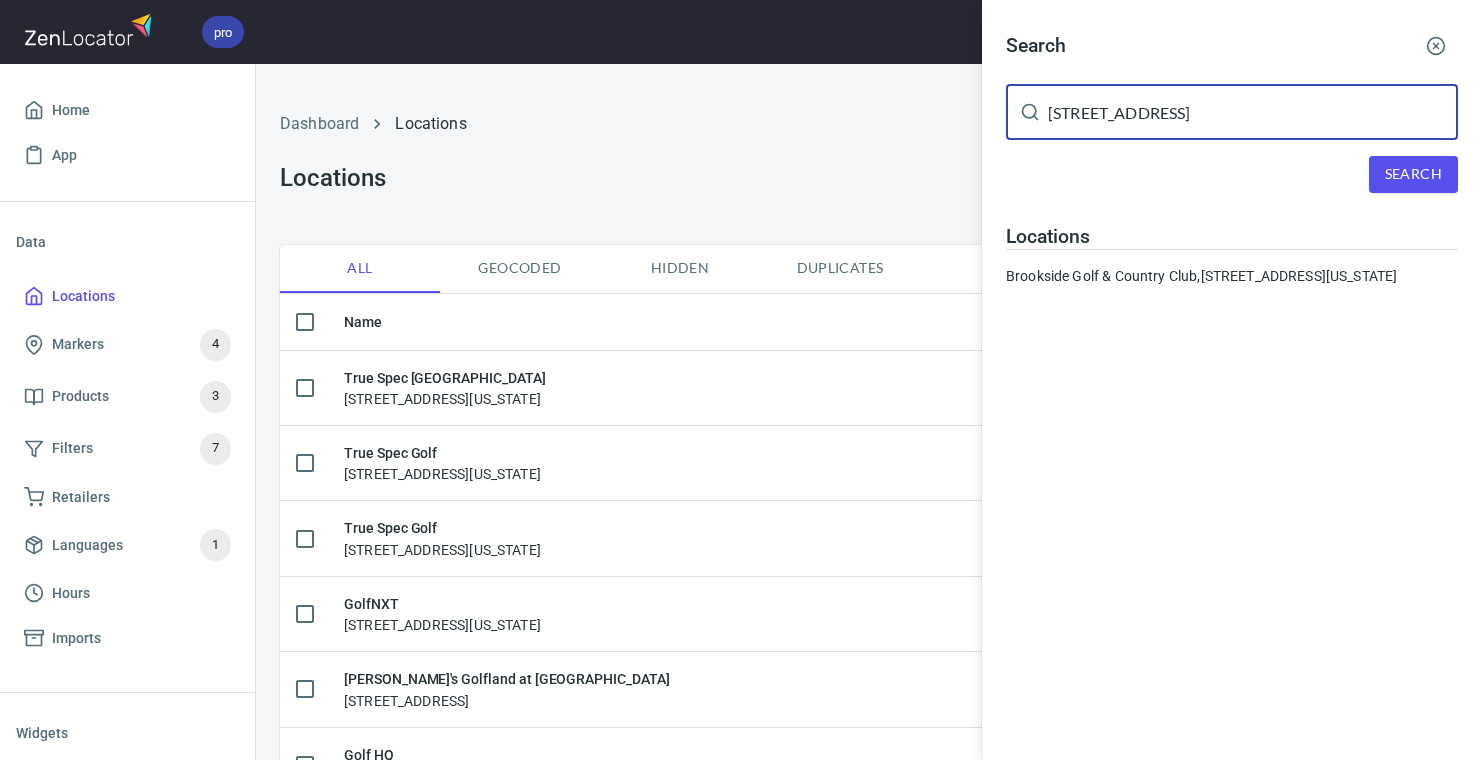click on "[STREET_ADDRESS]" at bounding box center [1253, 112] 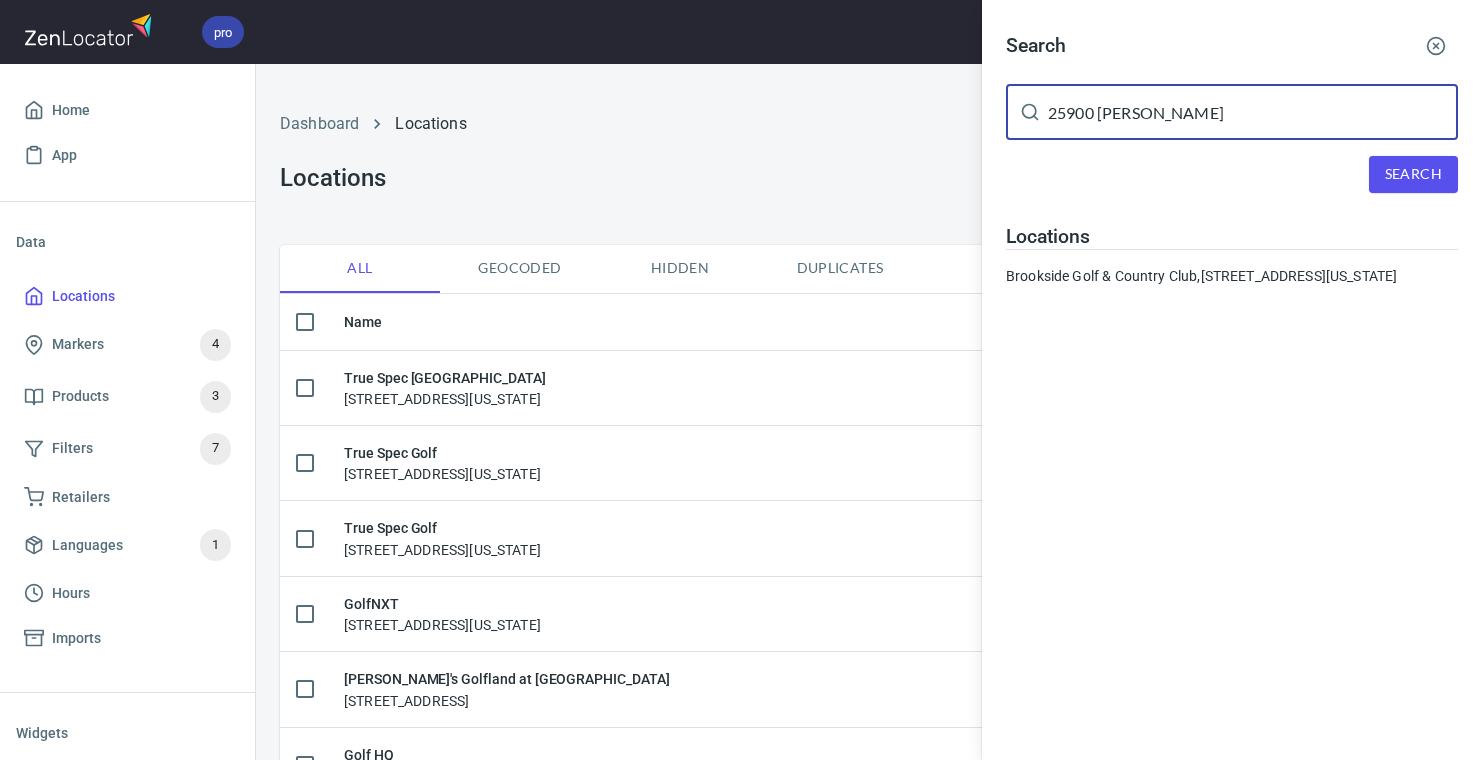 click on "Search [GEOGRAPHIC_DATA][PERSON_NAME] ​ Search Locations [GEOGRAPHIC_DATA][STREET_ADDRESS][US_STATE]" at bounding box center (1232, 163) 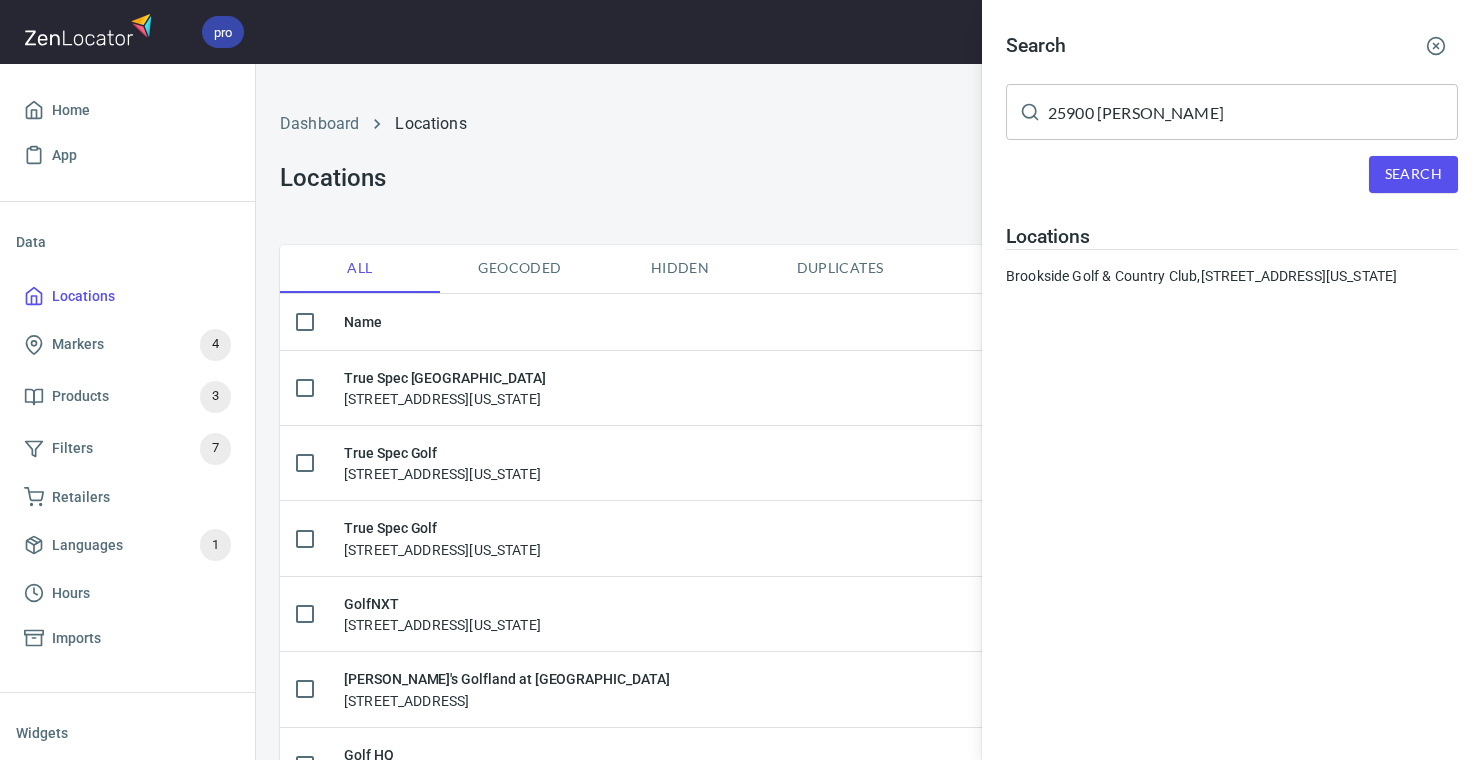 click on "Search" at bounding box center [1413, 174] 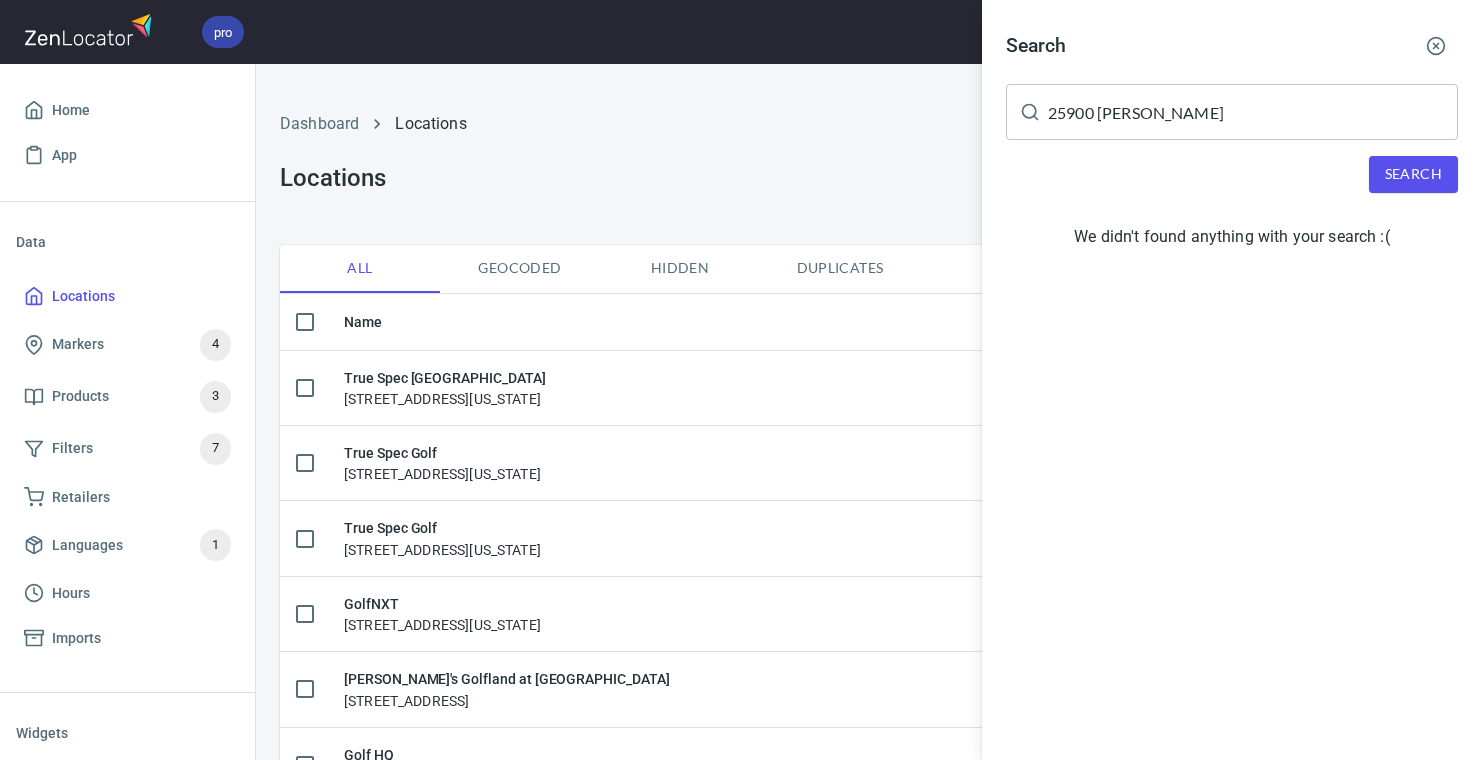 click on "25900 [PERSON_NAME]" at bounding box center [1253, 112] 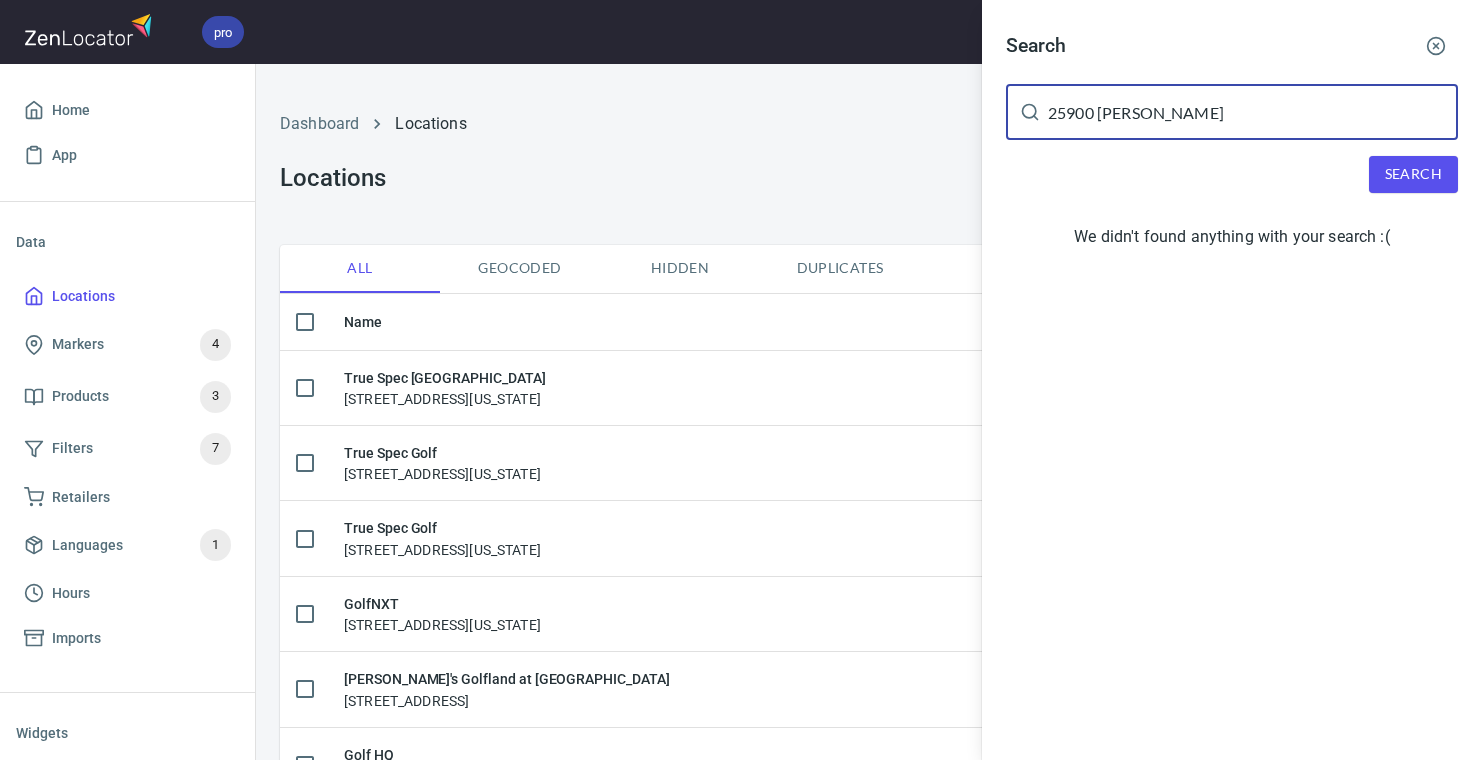 click on "25900 [PERSON_NAME]" at bounding box center (1253, 112) 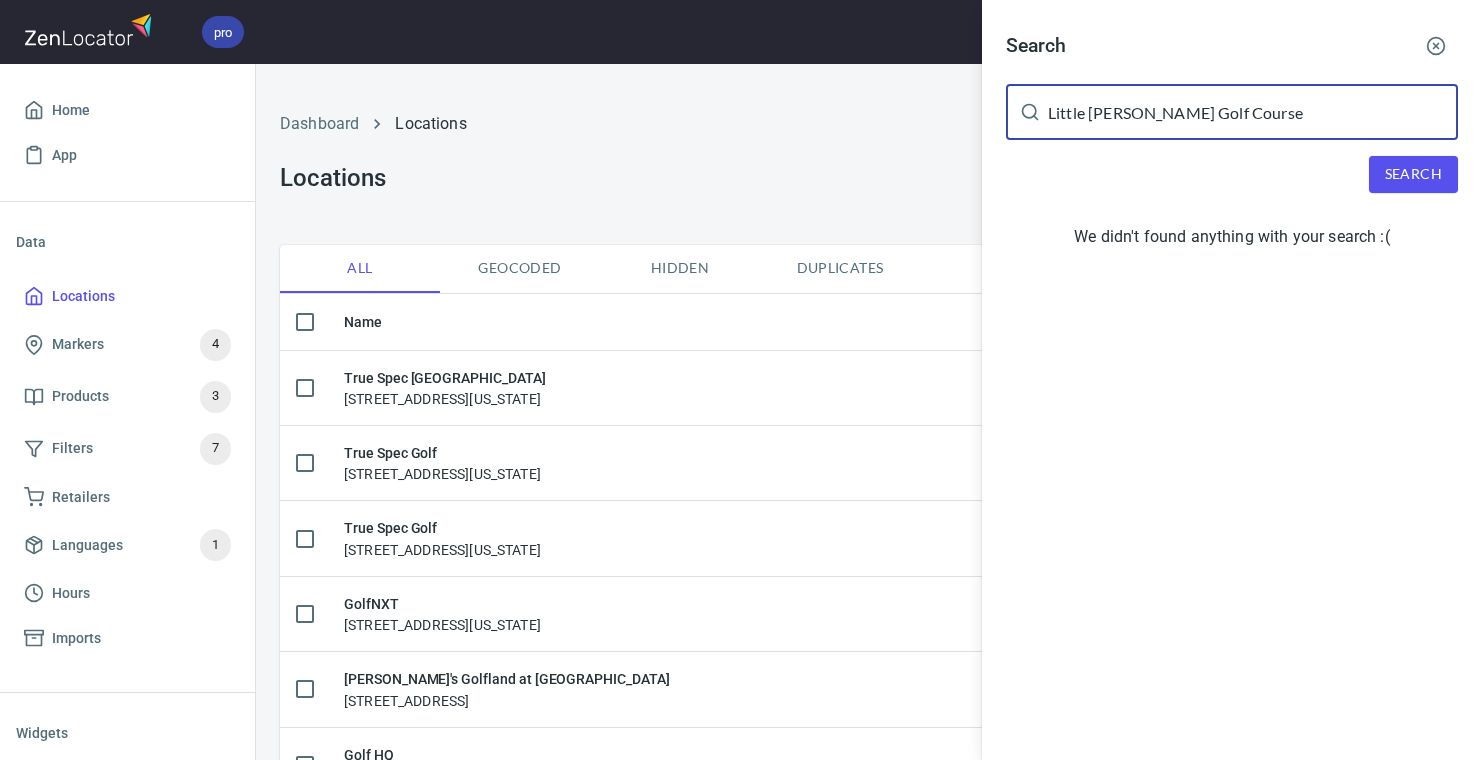 type on "Little [PERSON_NAME] Golf Course" 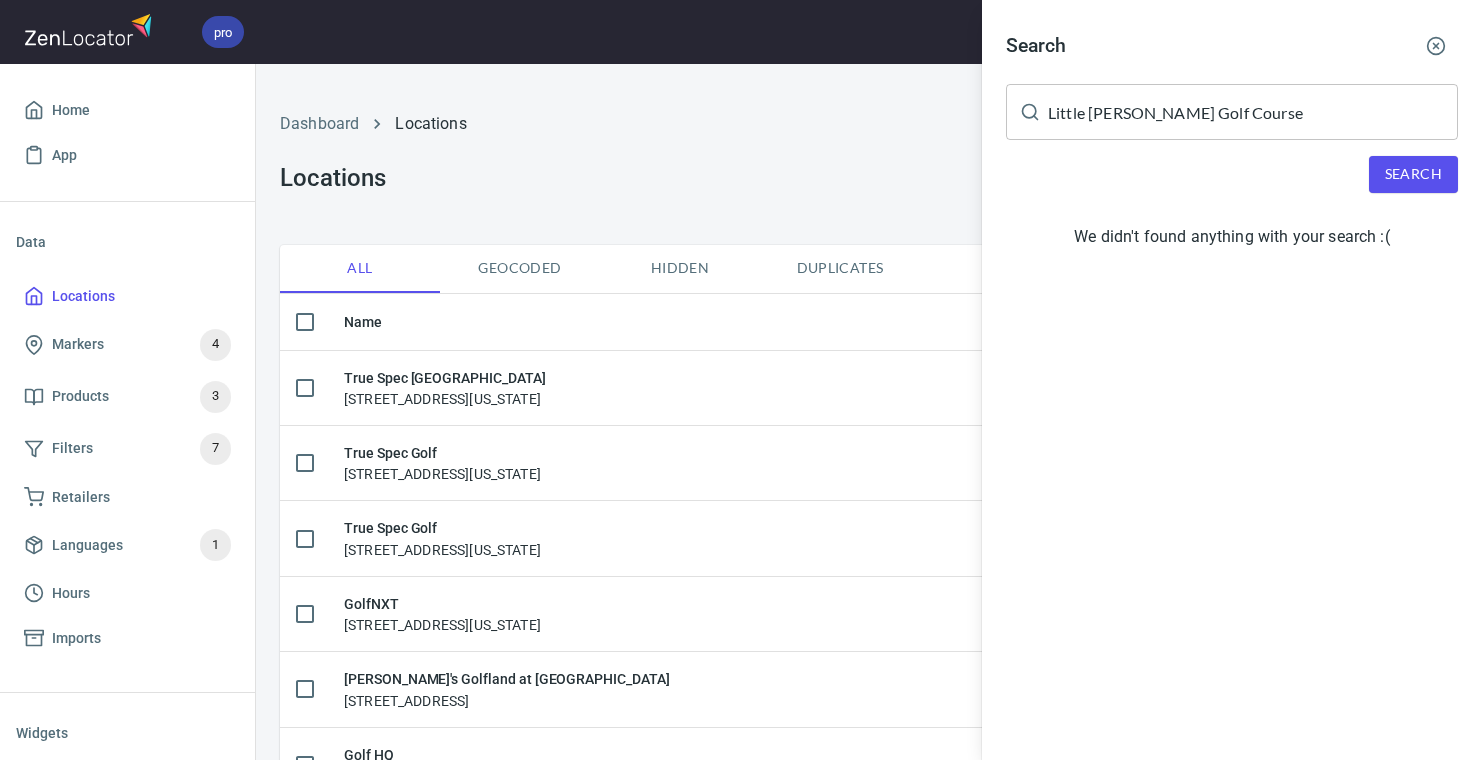 click 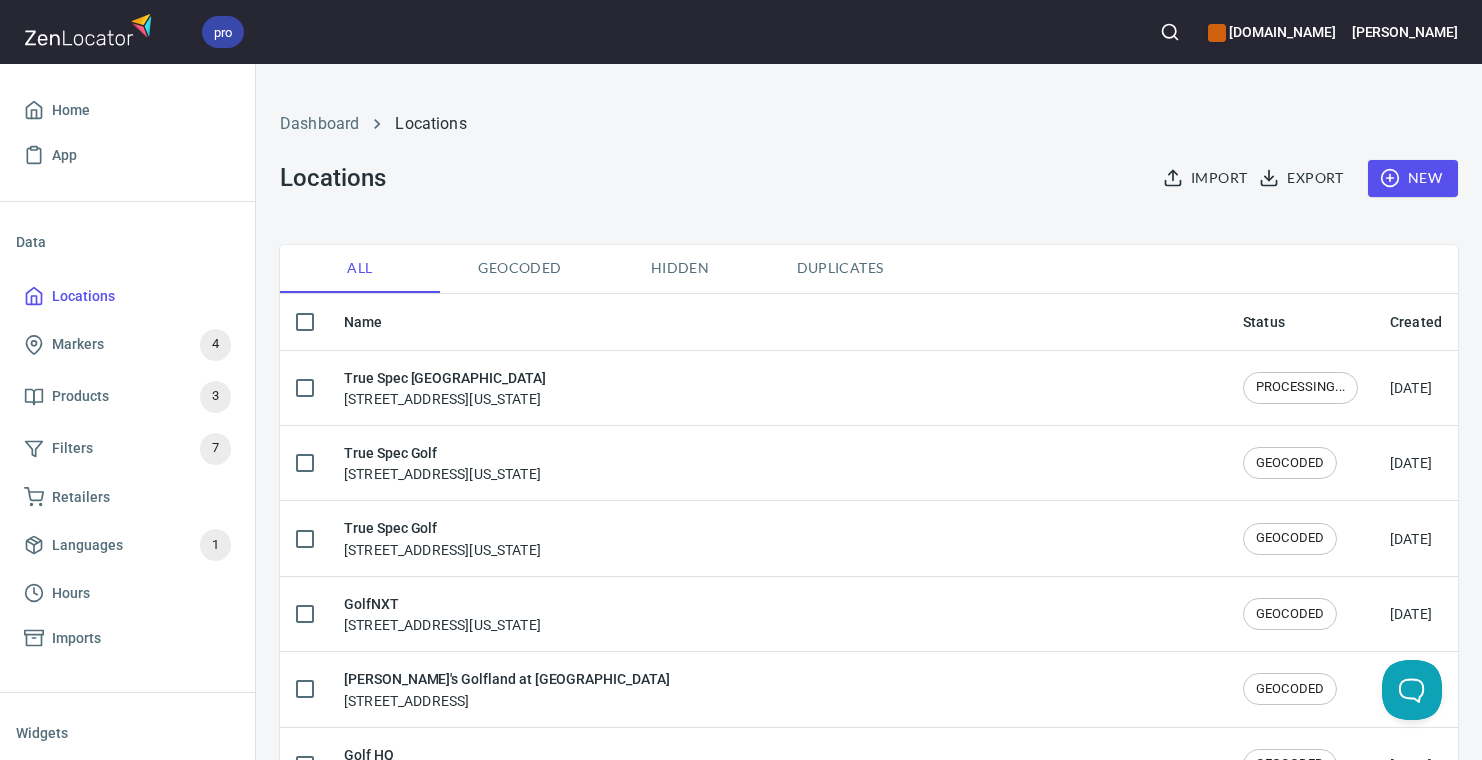 click on "New" at bounding box center (1413, 178) 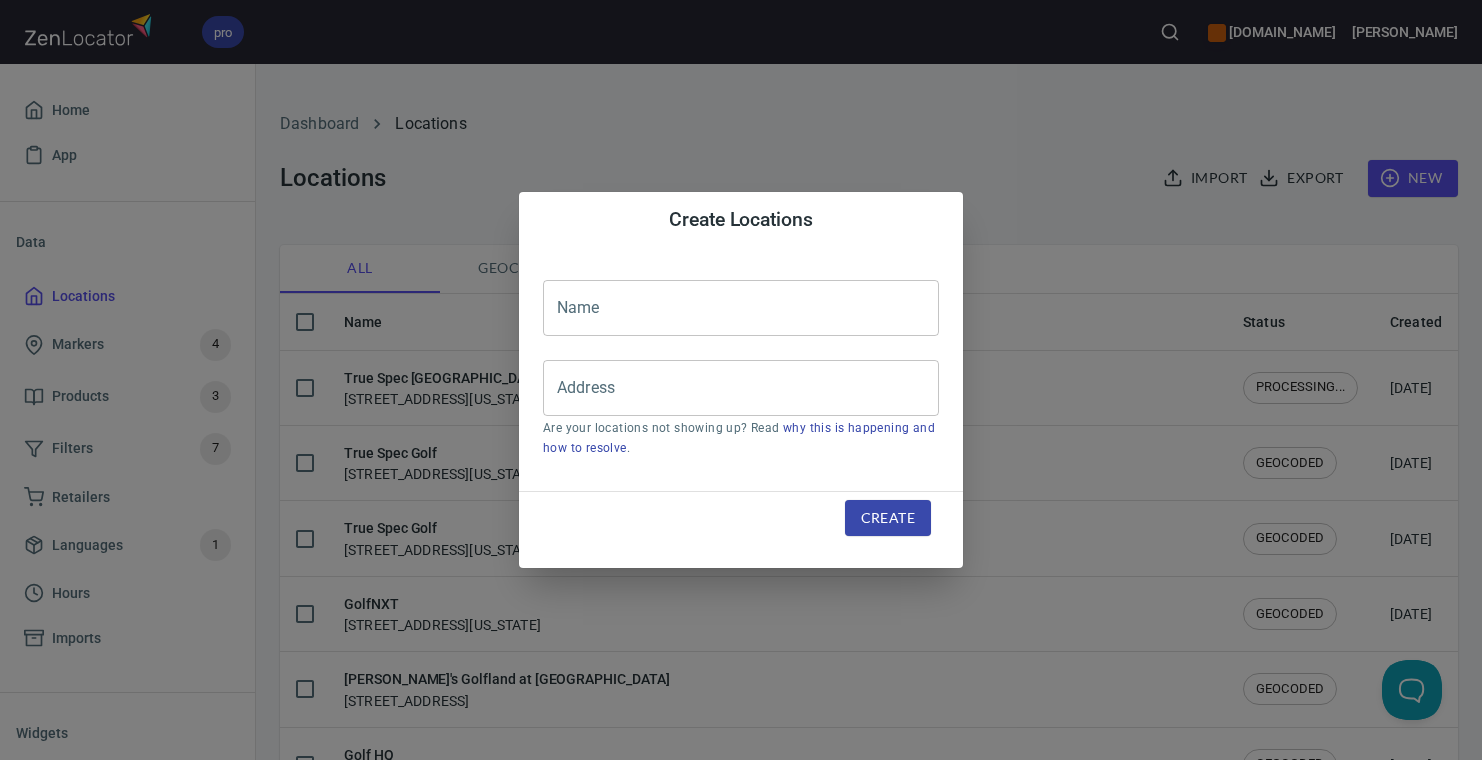 click at bounding box center (741, 308) 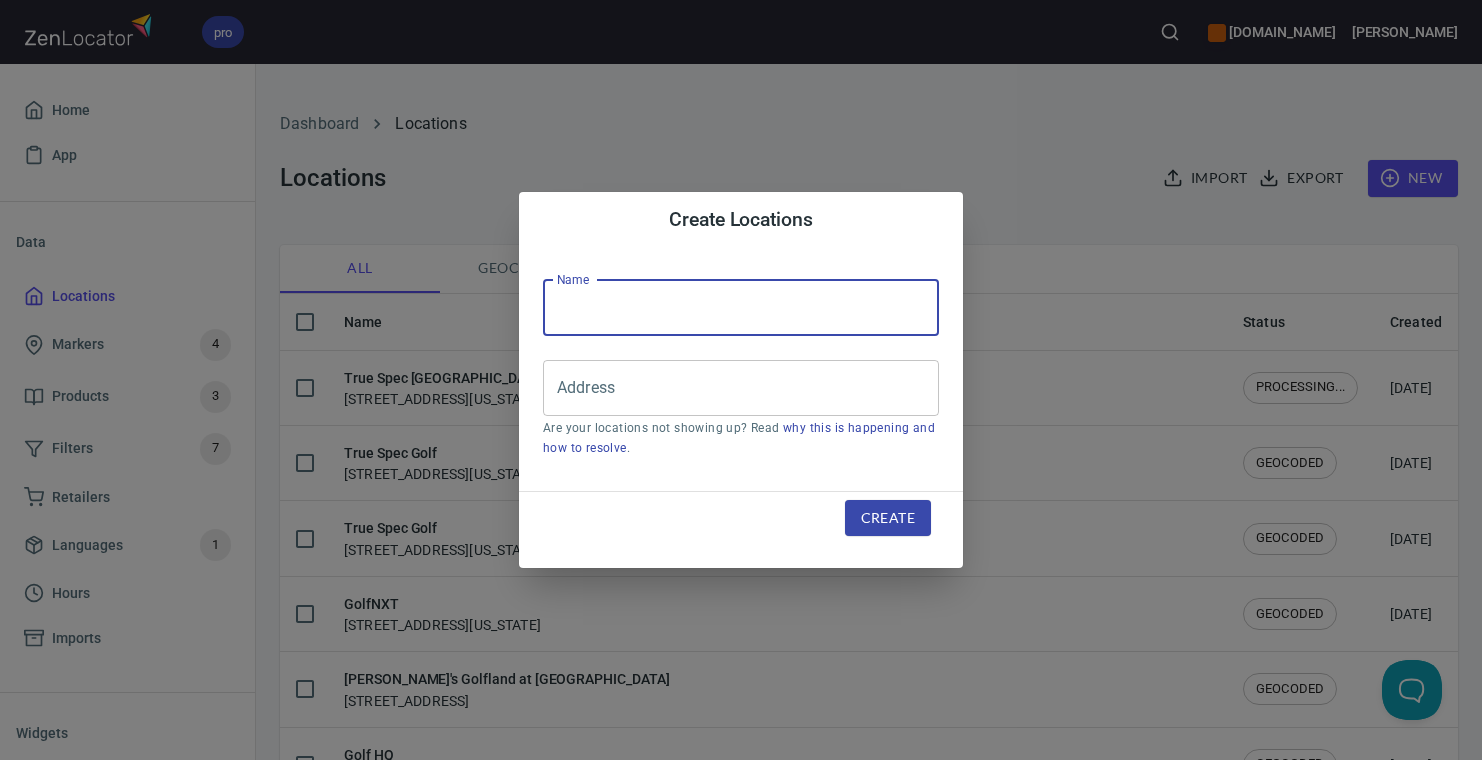 paste on "Little [PERSON_NAME] Golf Course" 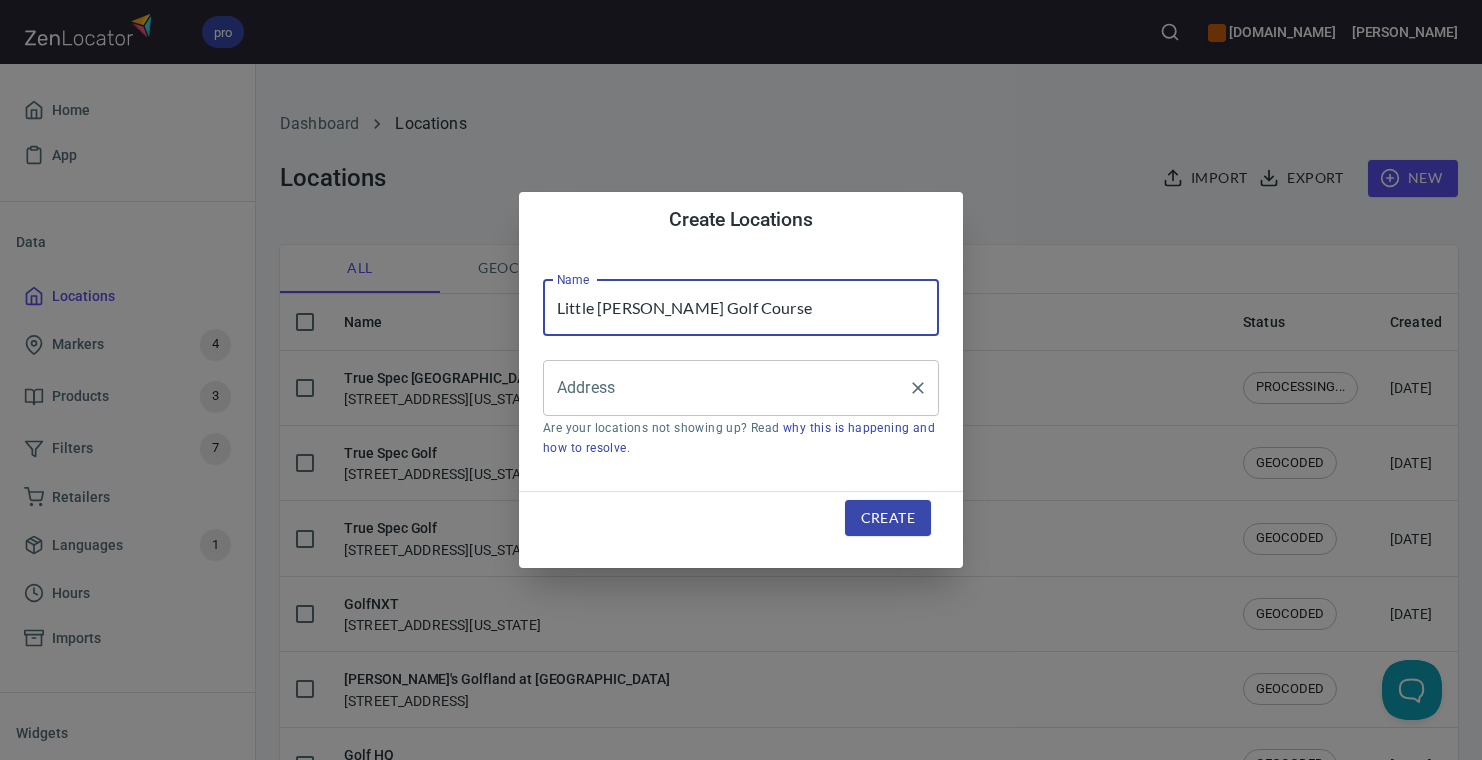 type on "Little [PERSON_NAME] Golf Course" 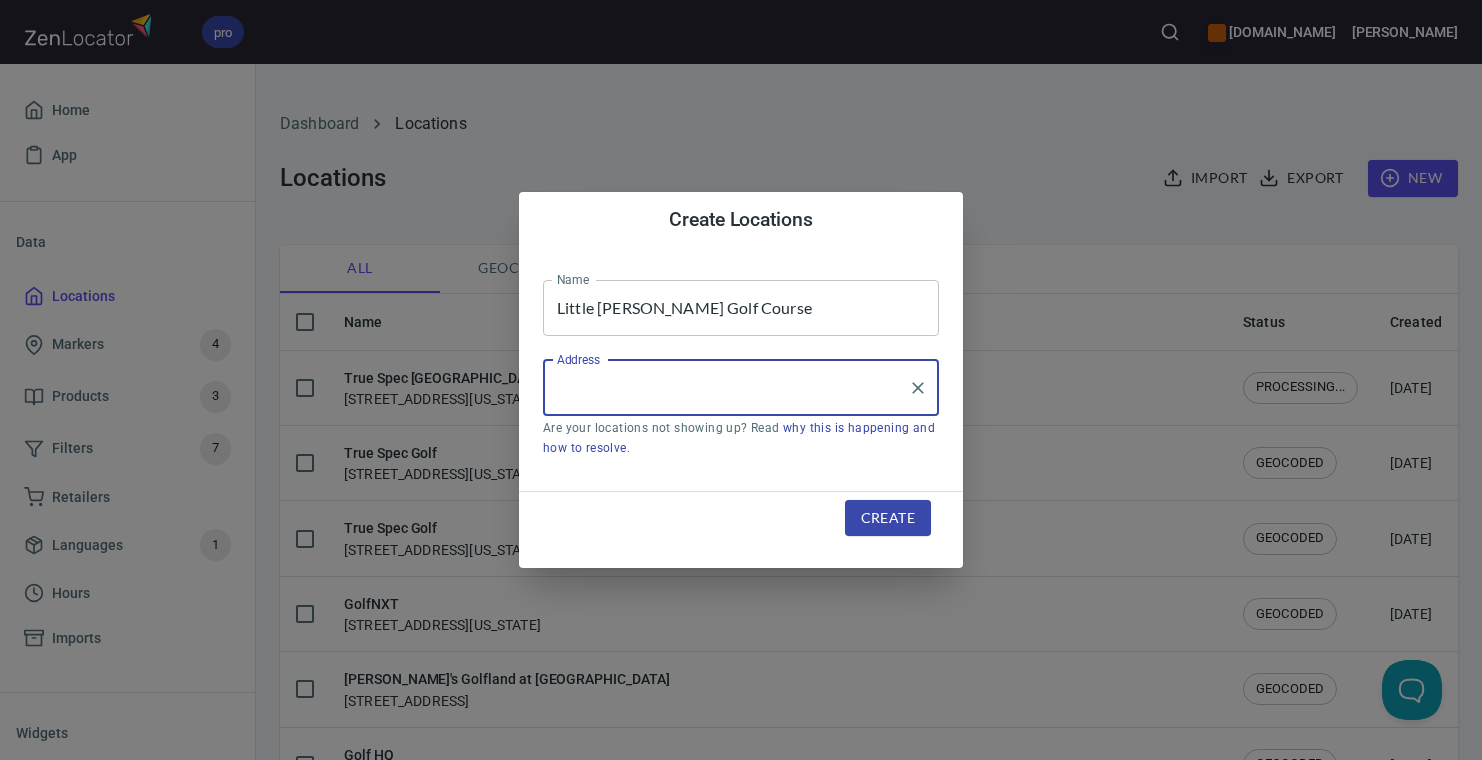 click on "Address" at bounding box center [726, 388] 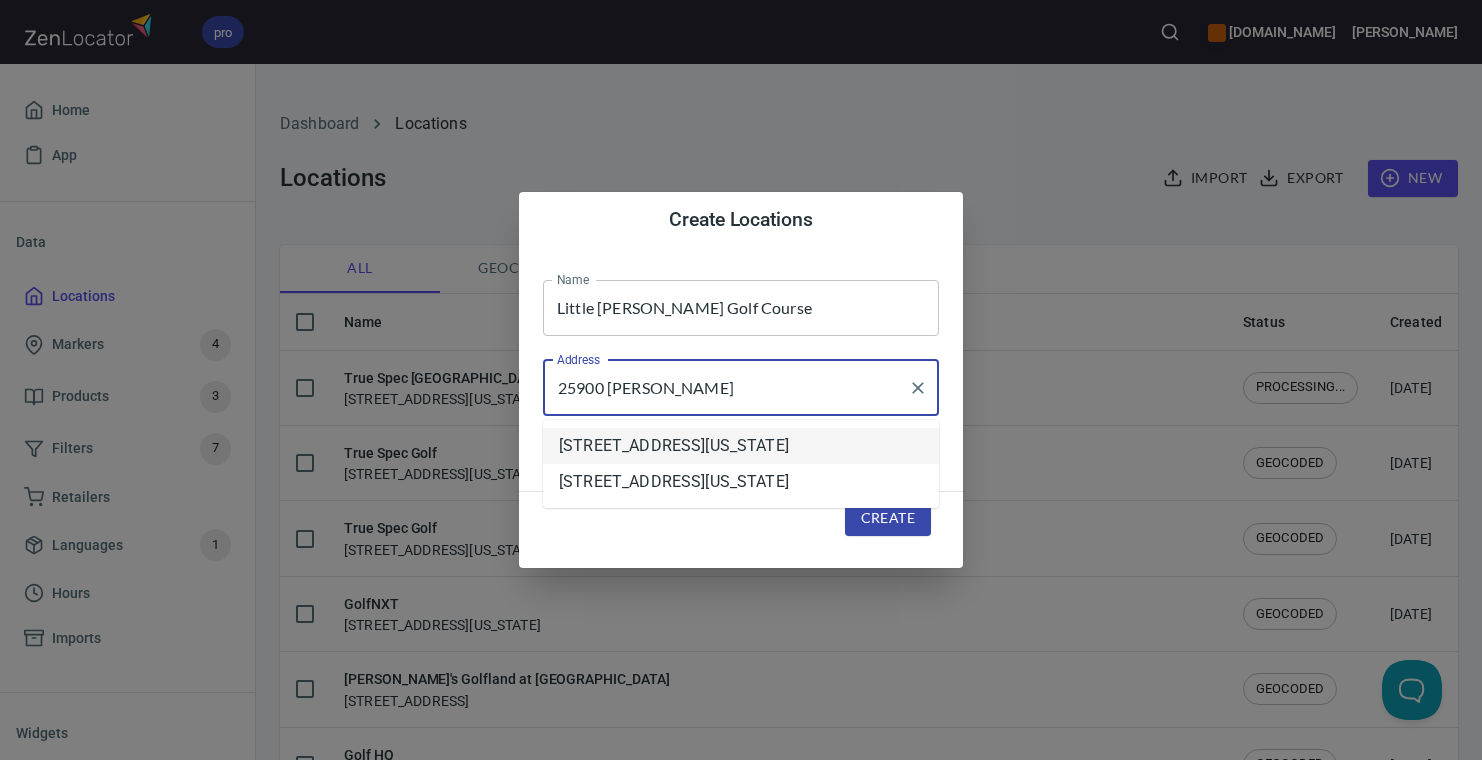 click on "[STREET_ADDRESS][US_STATE]" at bounding box center [741, 446] 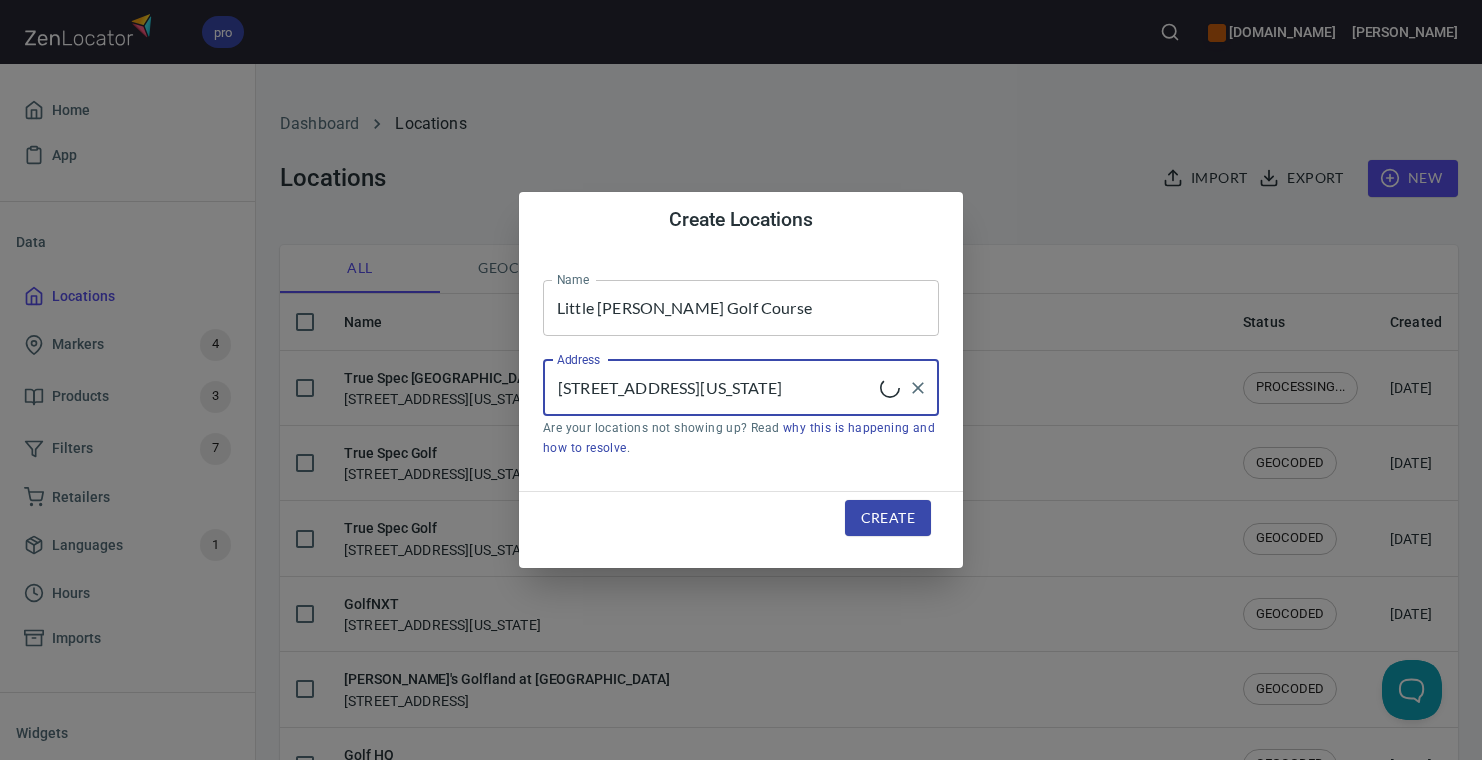 type on "[STREET_ADDRESS][US_STATE]" 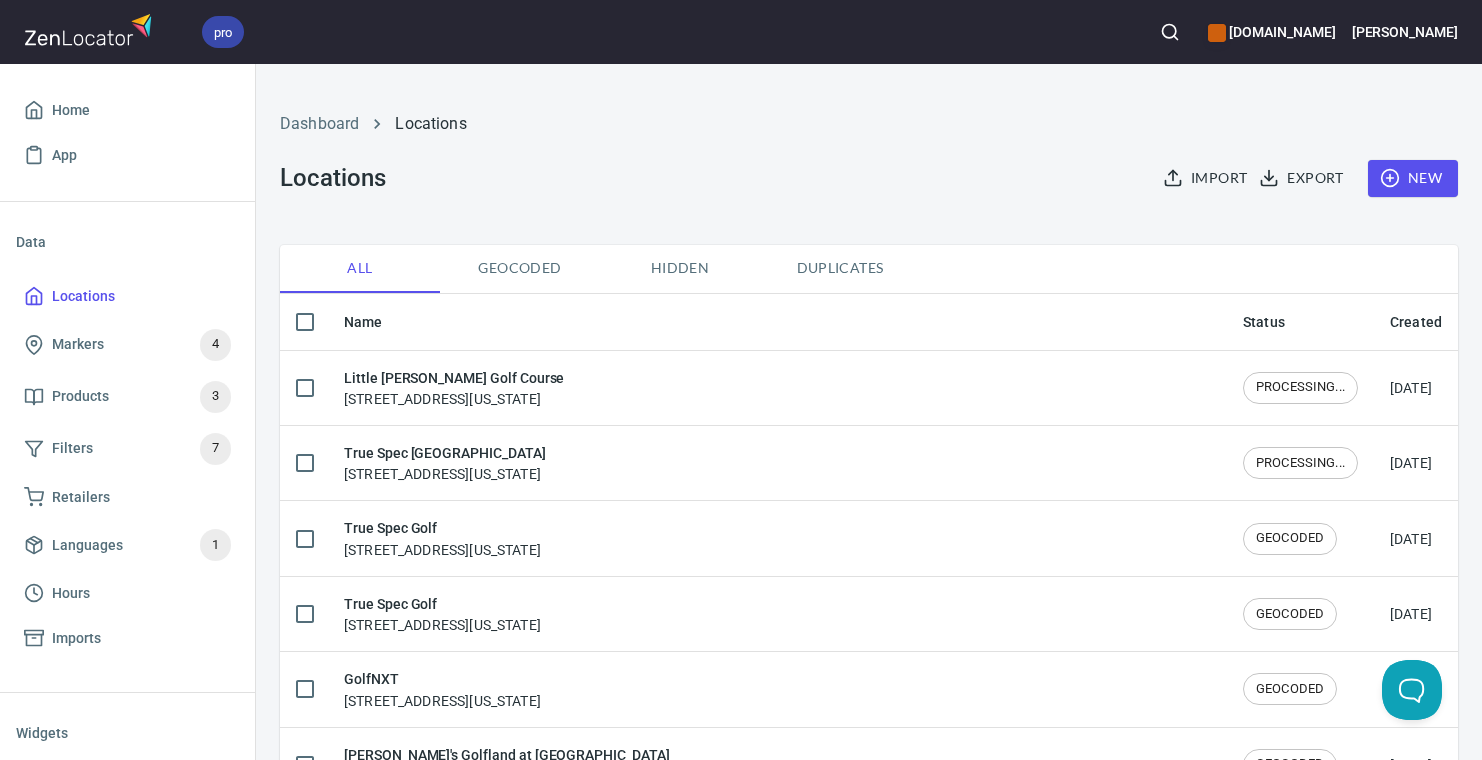click 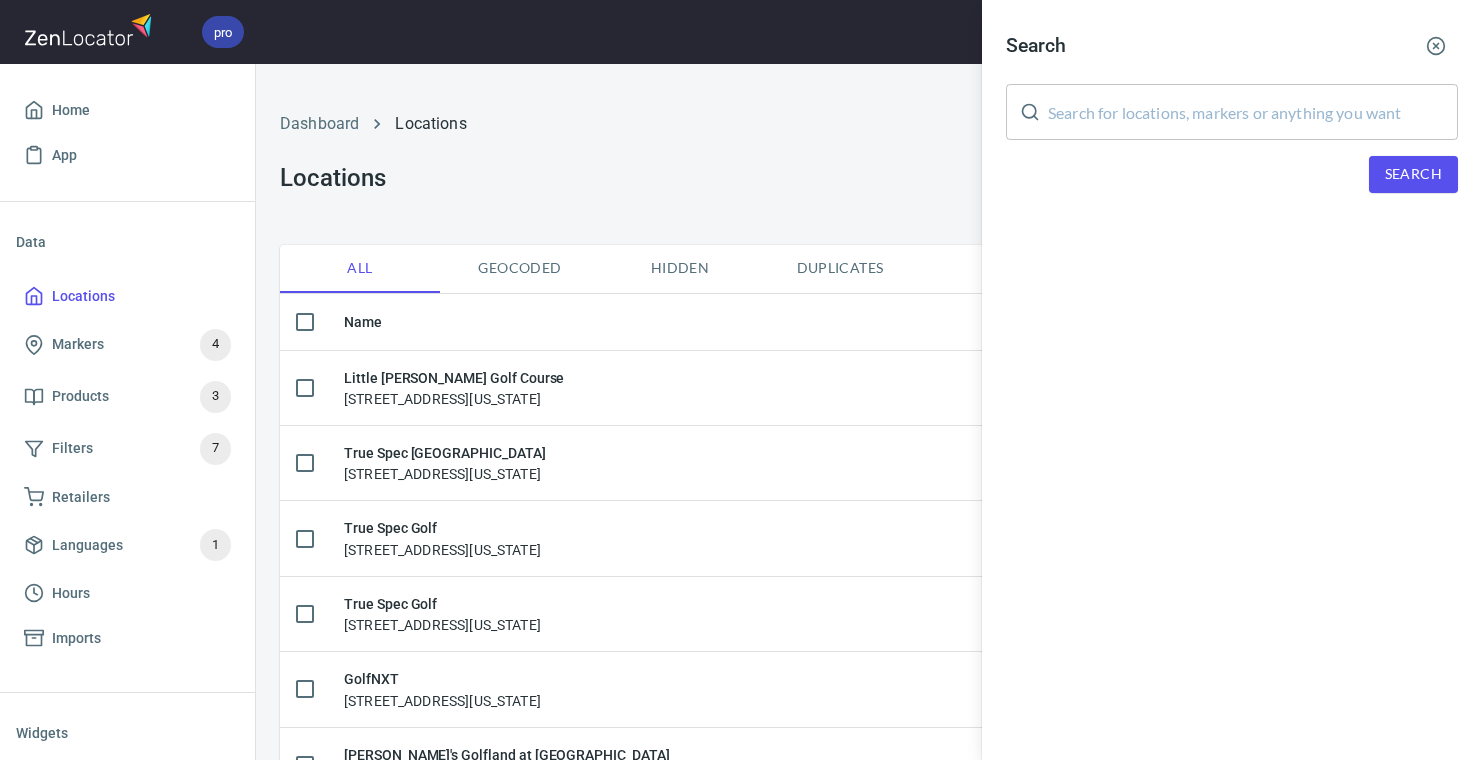 click at bounding box center (1253, 112) 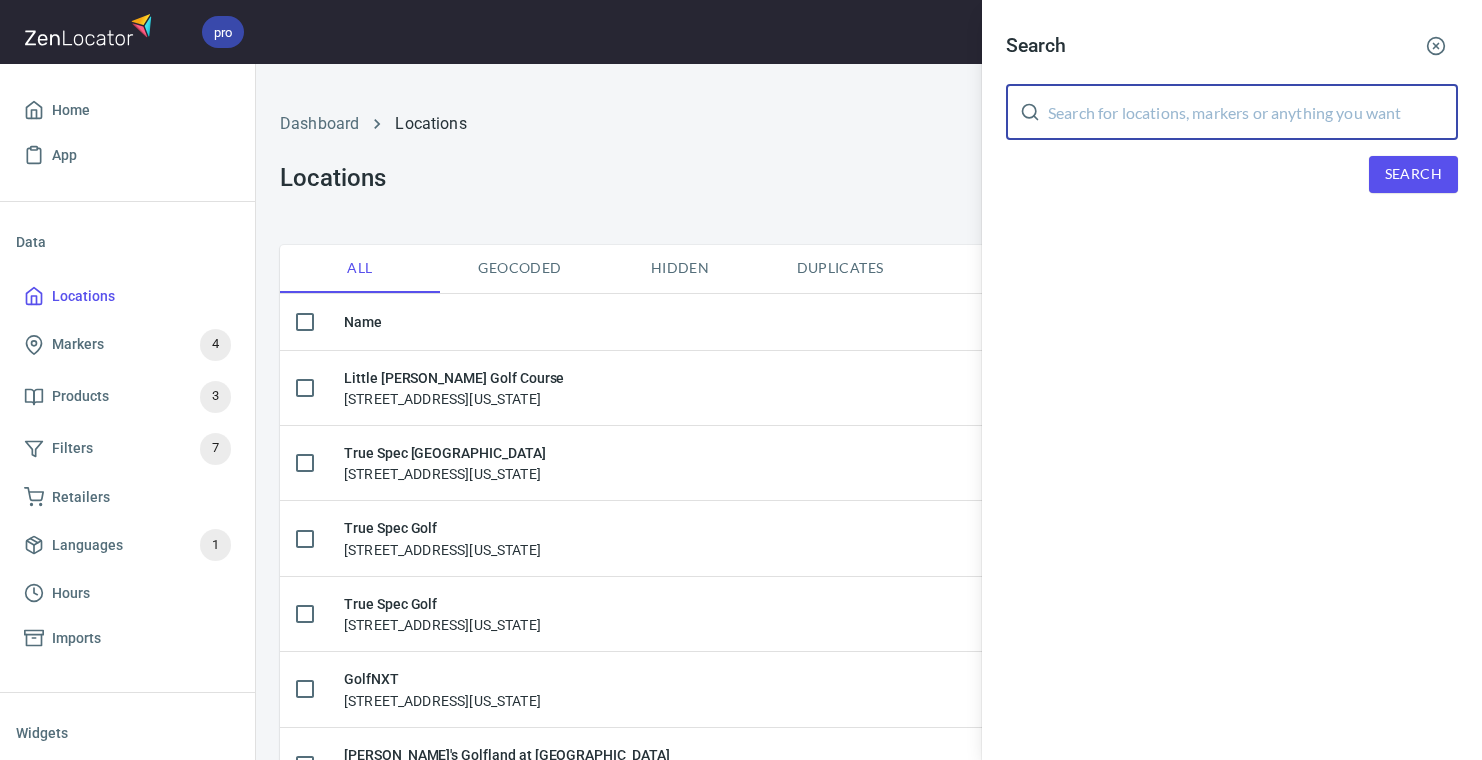 paste on "[STREET_ADDRESS]" 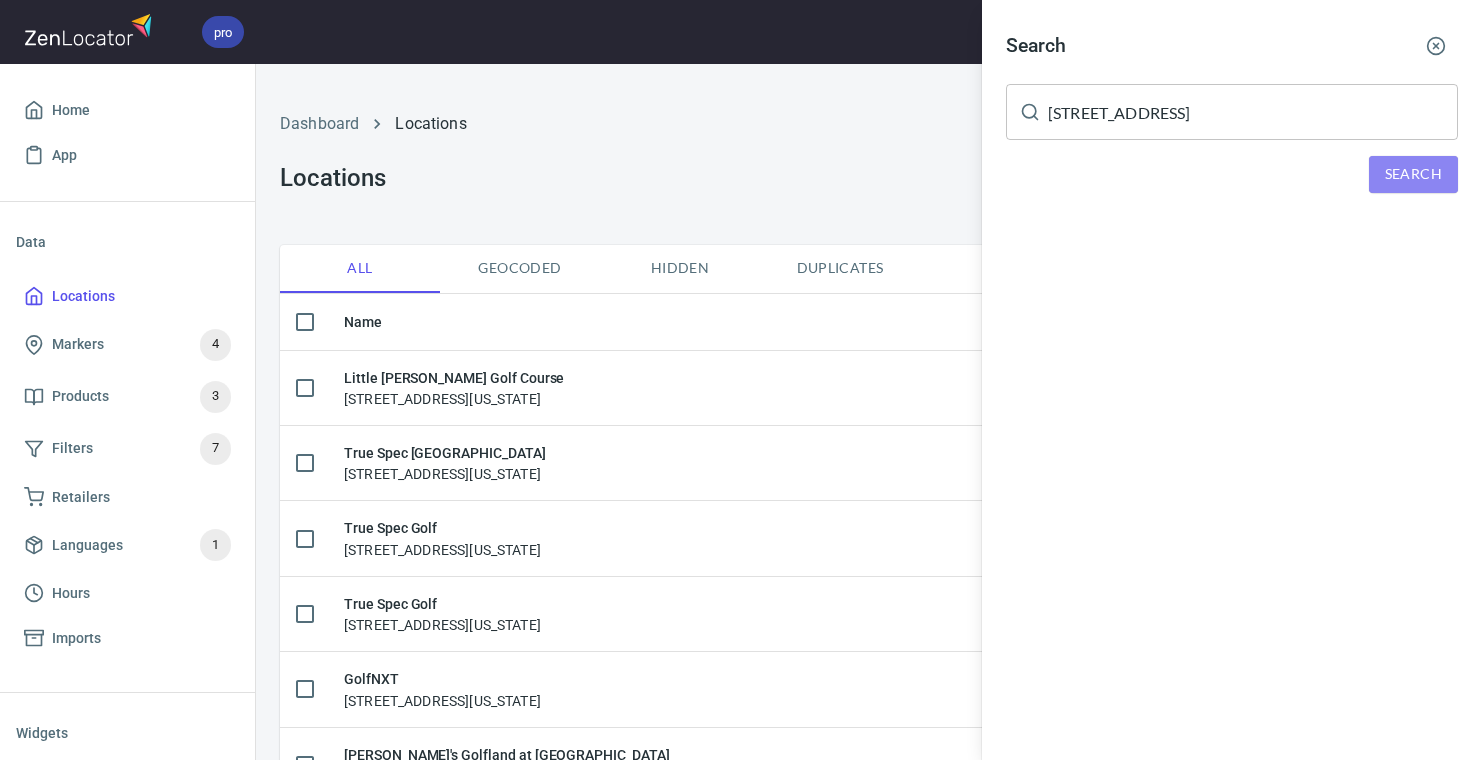 click on "Search" at bounding box center [1413, 174] 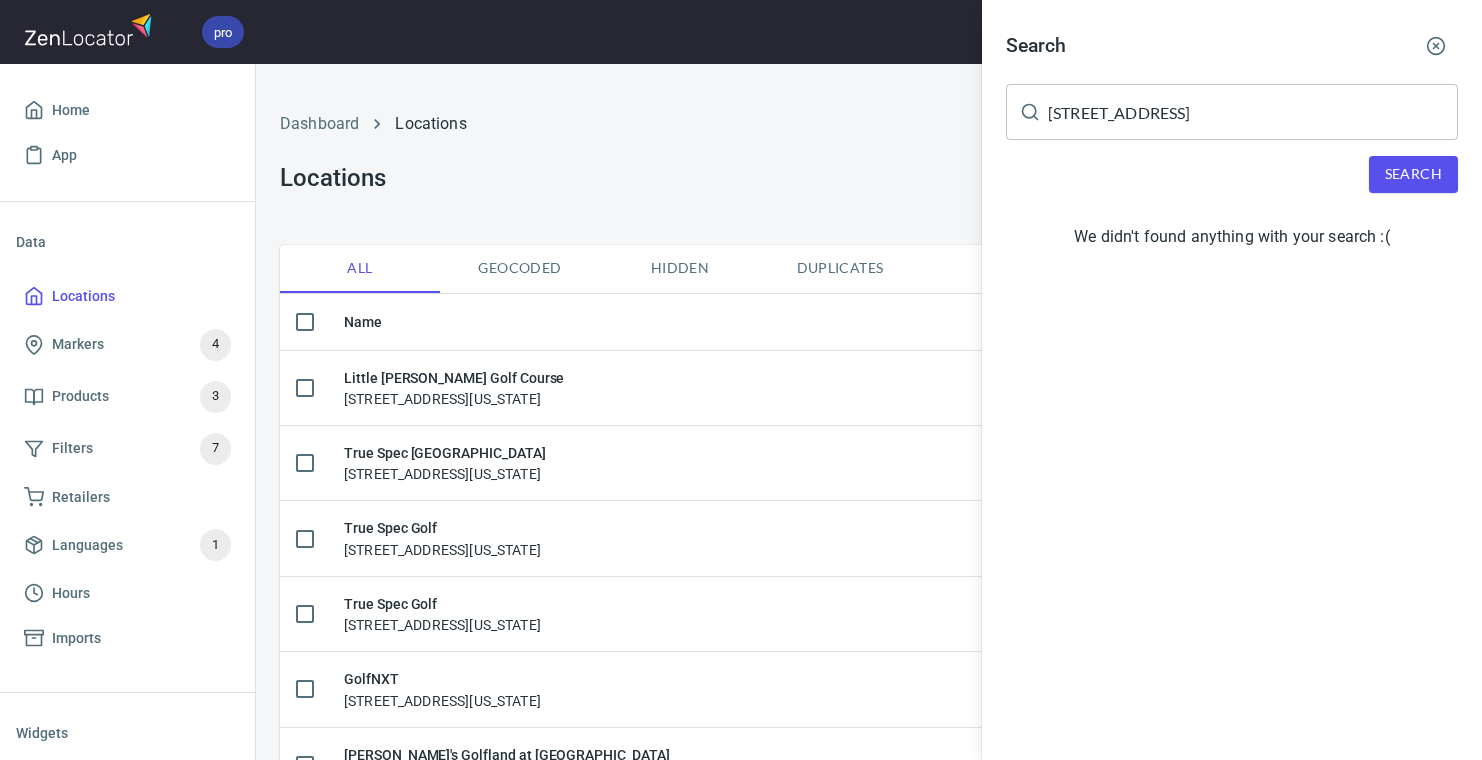 click on "[STREET_ADDRESS]" at bounding box center (1253, 112) 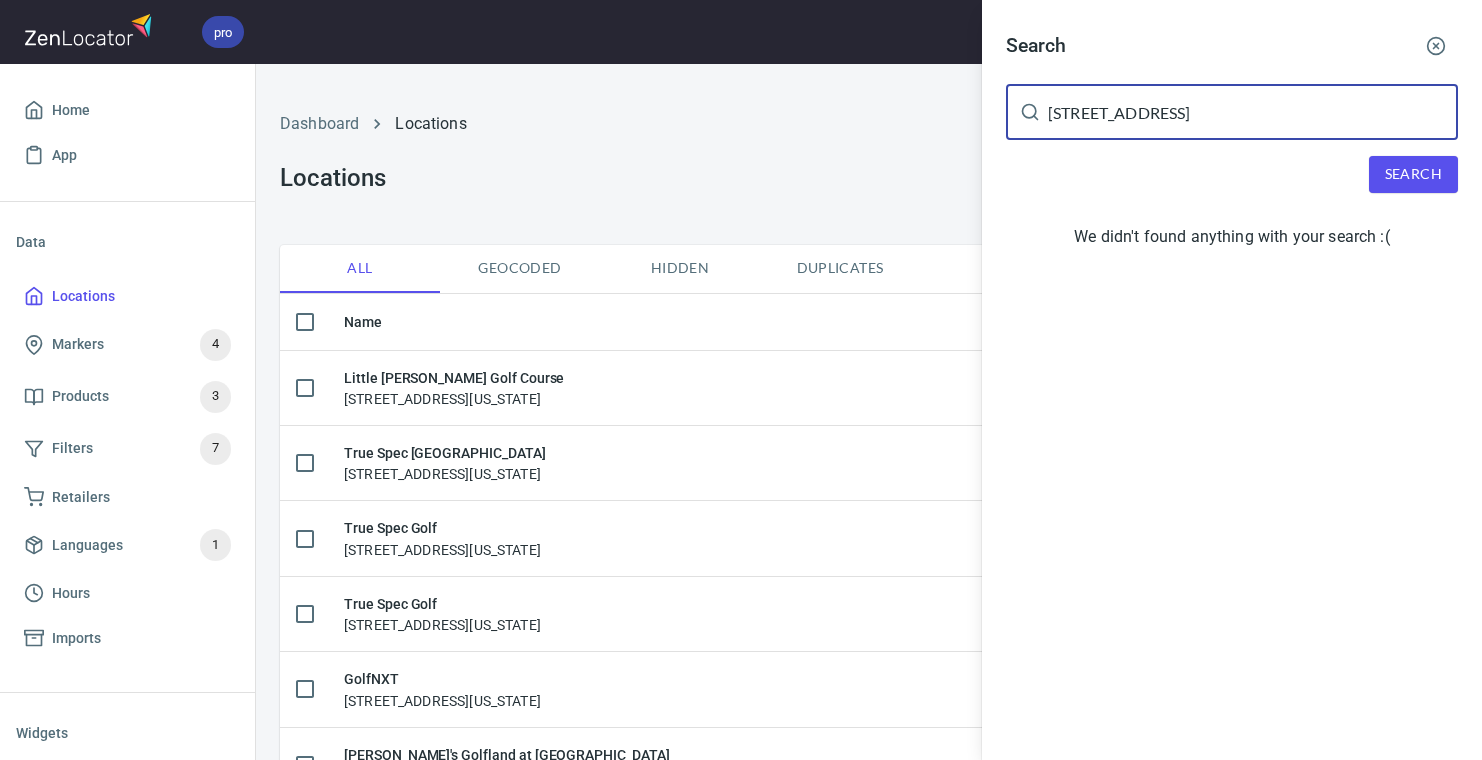 click on "[STREET_ADDRESS]" at bounding box center [1253, 112] 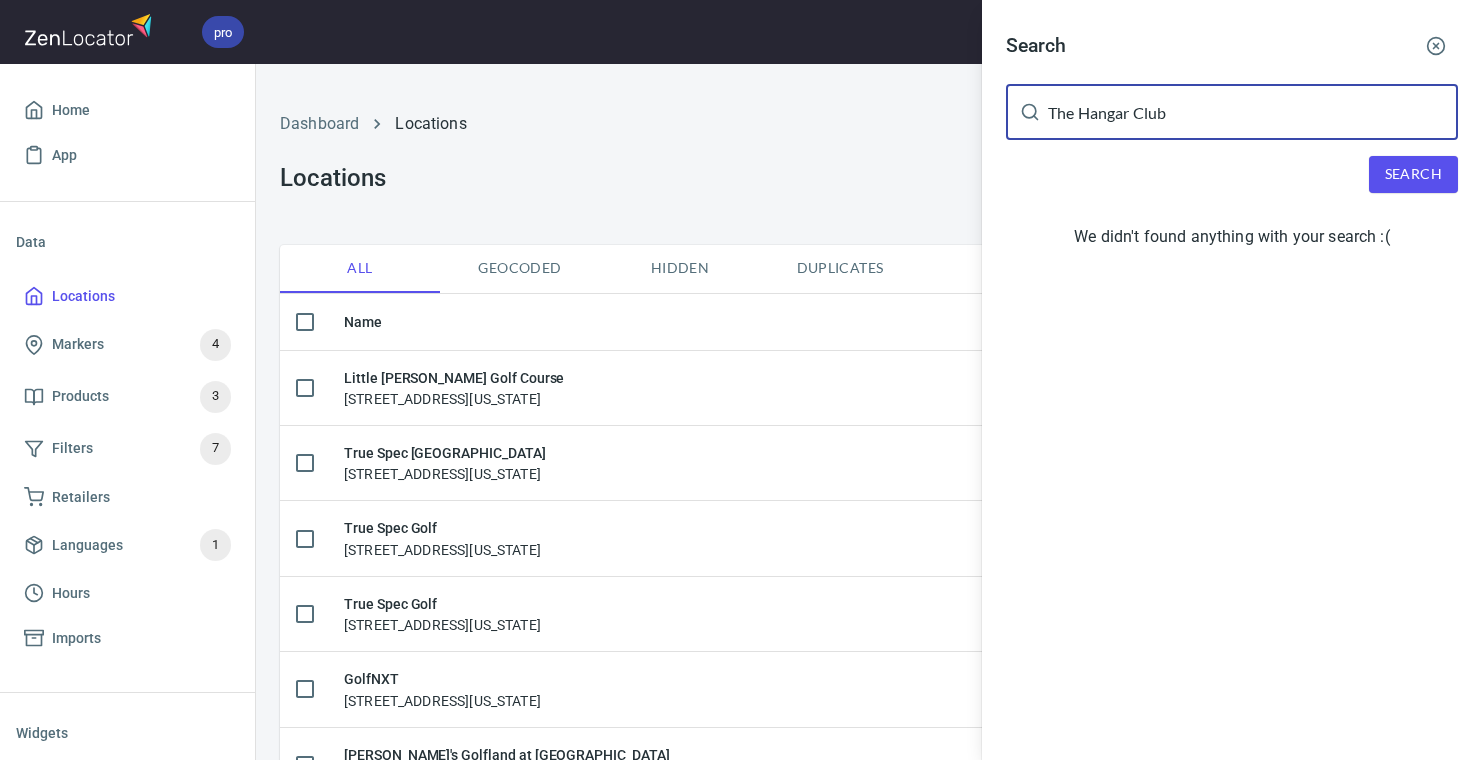 type on "The Hangar Club" 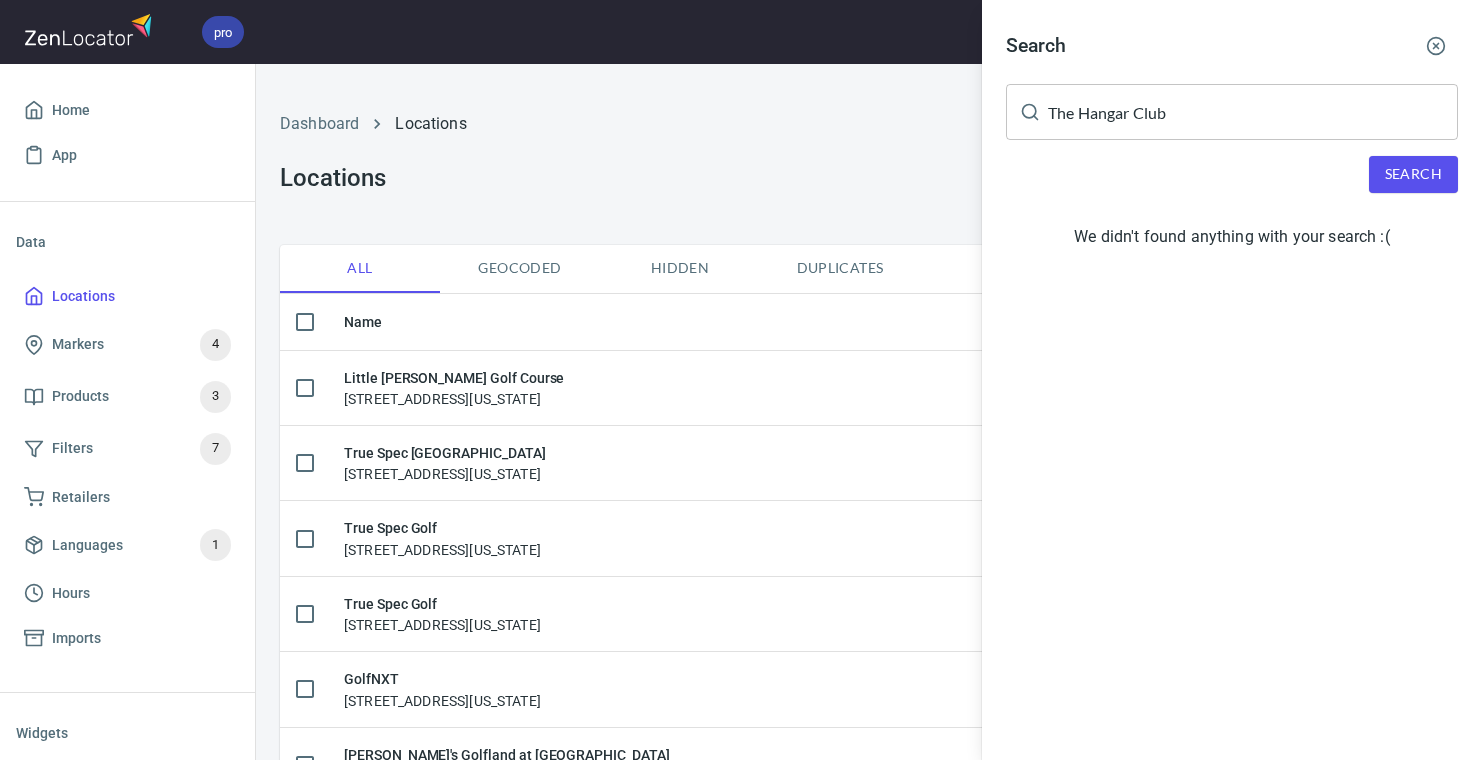 click at bounding box center (741, 380) 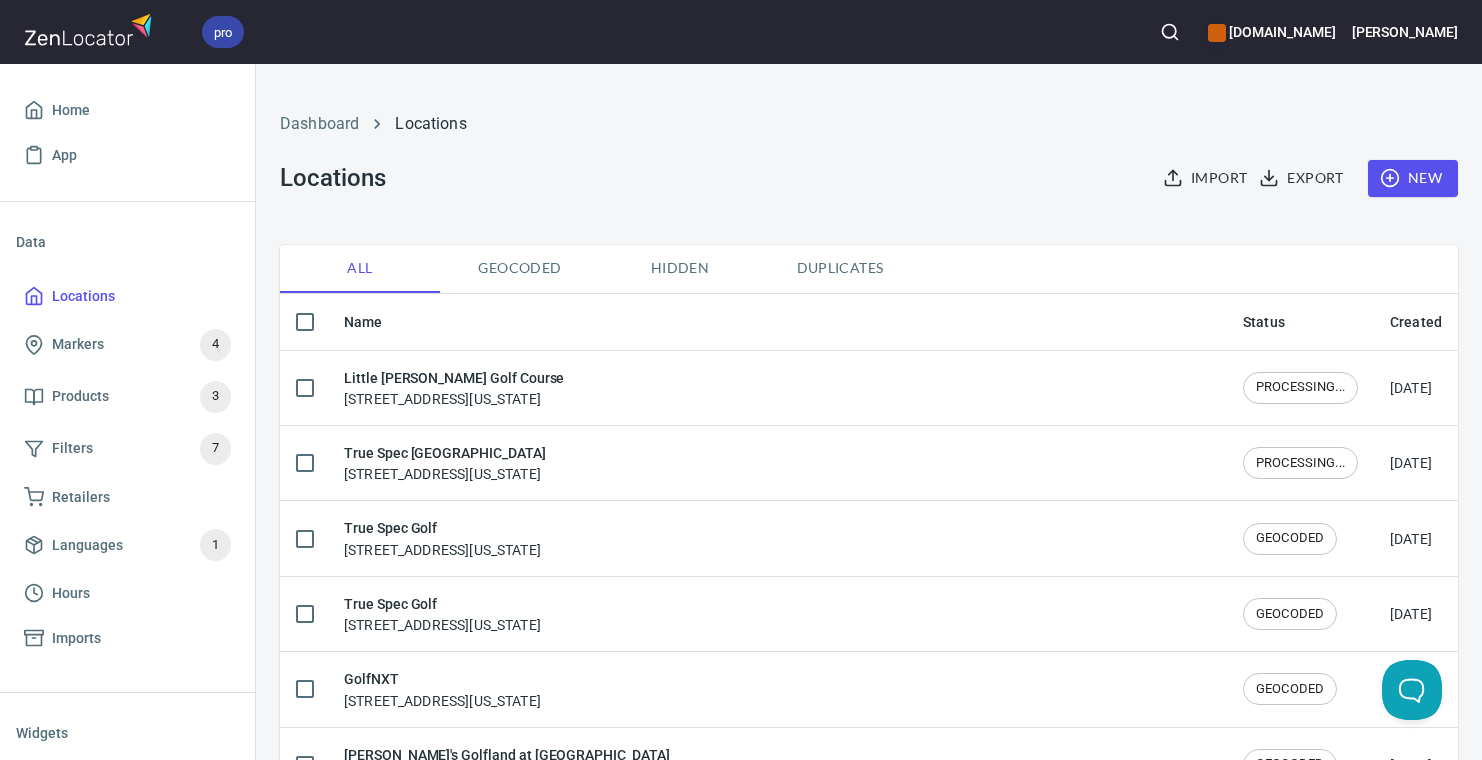click 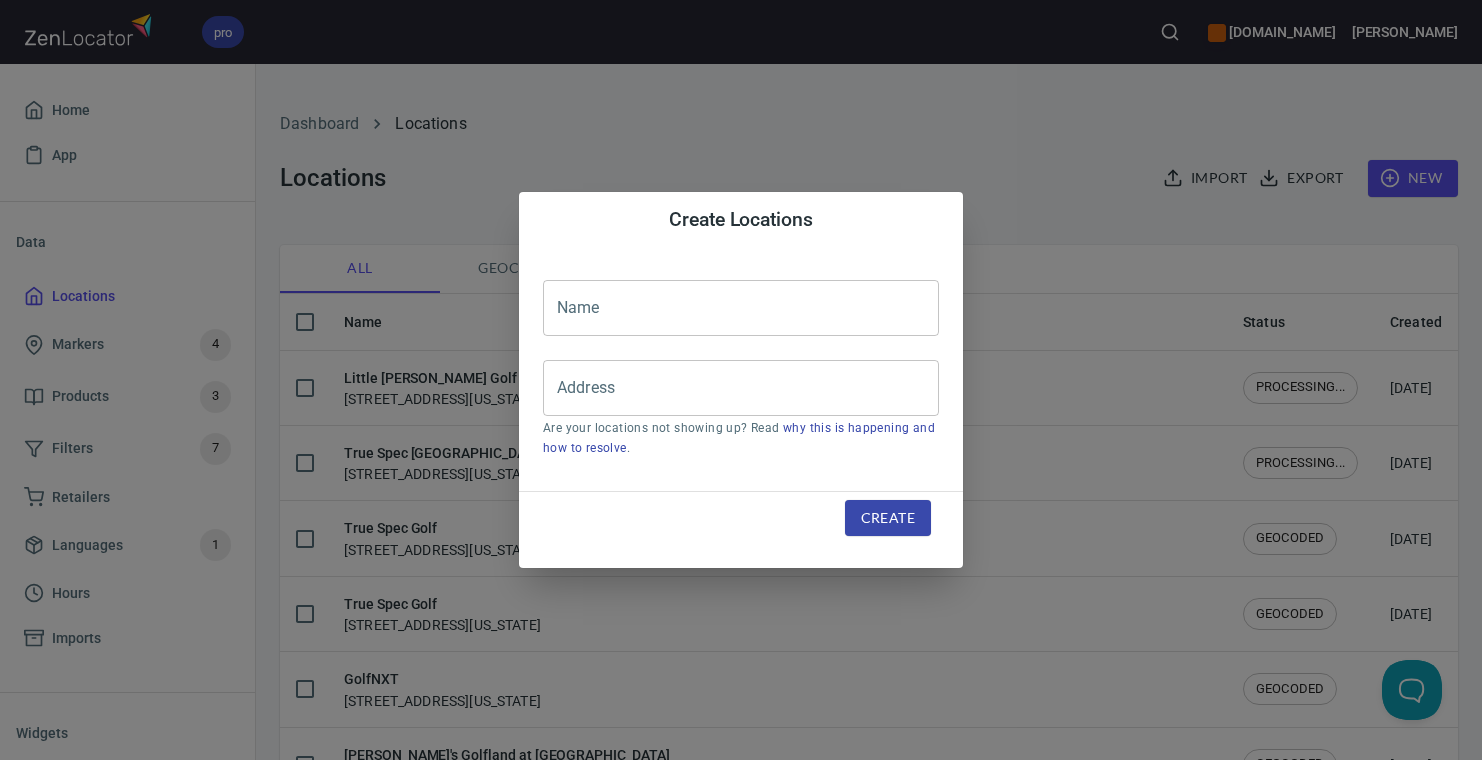 click at bounding box center [741, 308] 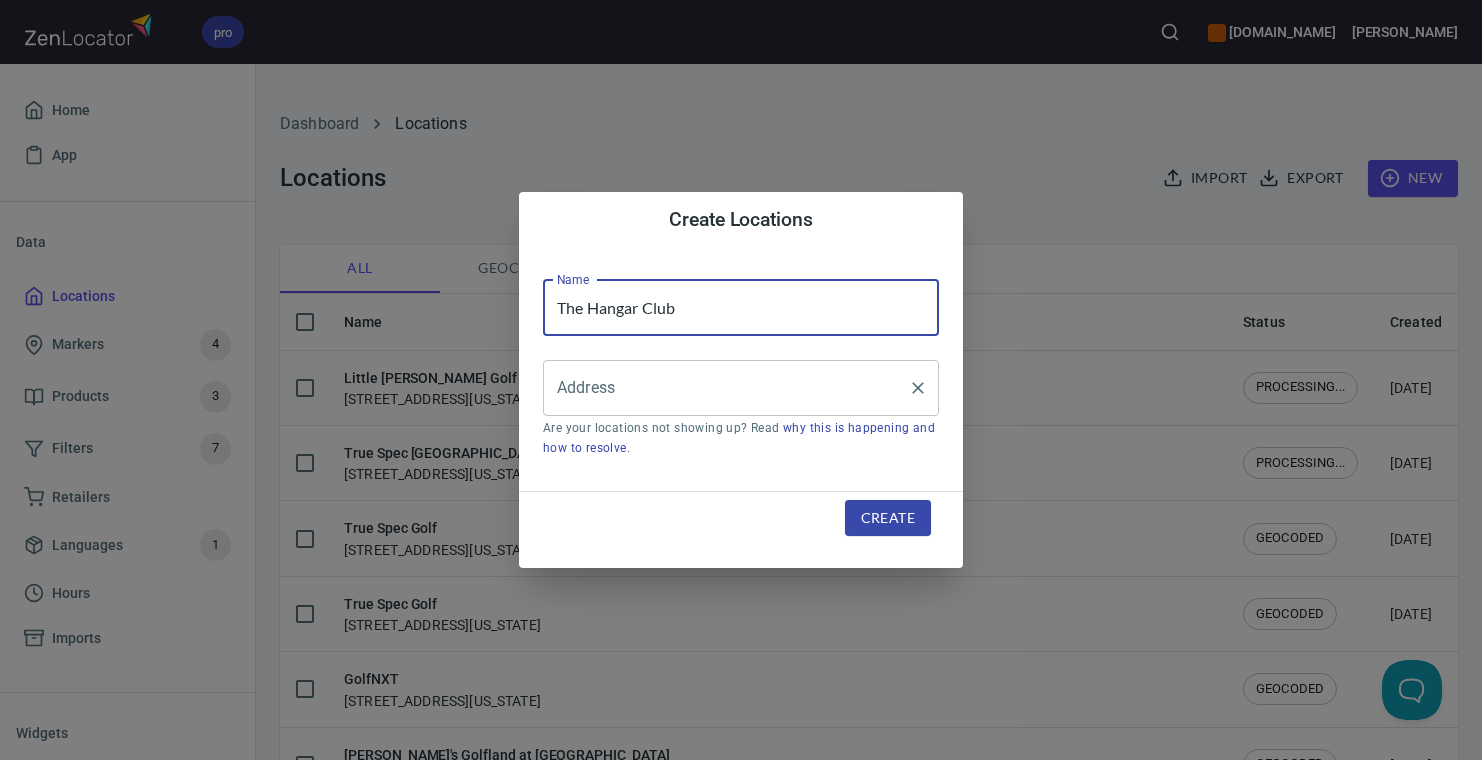 type on "The Hangar Club" 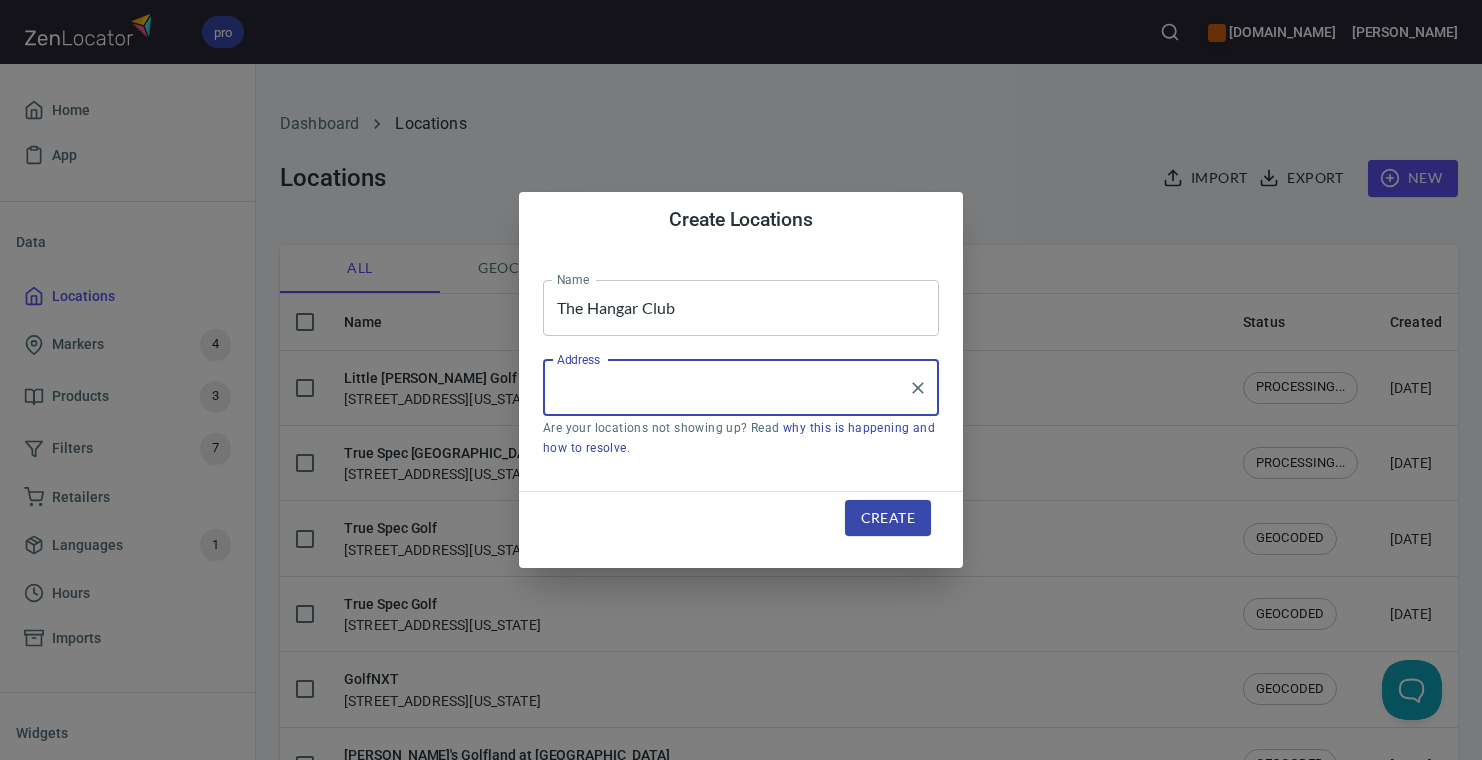 click on "Address" at bounding box center [726, 388] 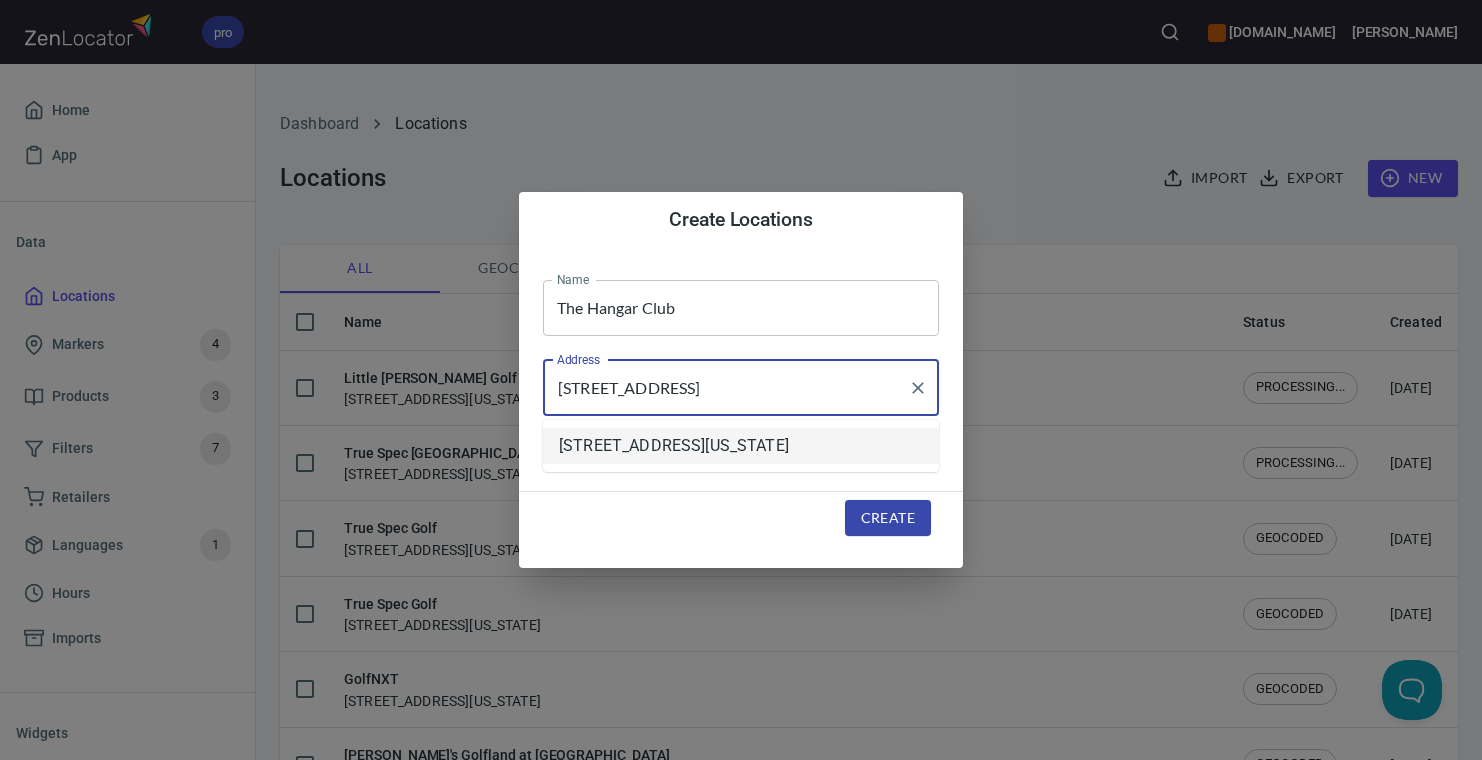 click on "[STREET_ADDRESS][US_STATE]" at bounding box center [741, 446] 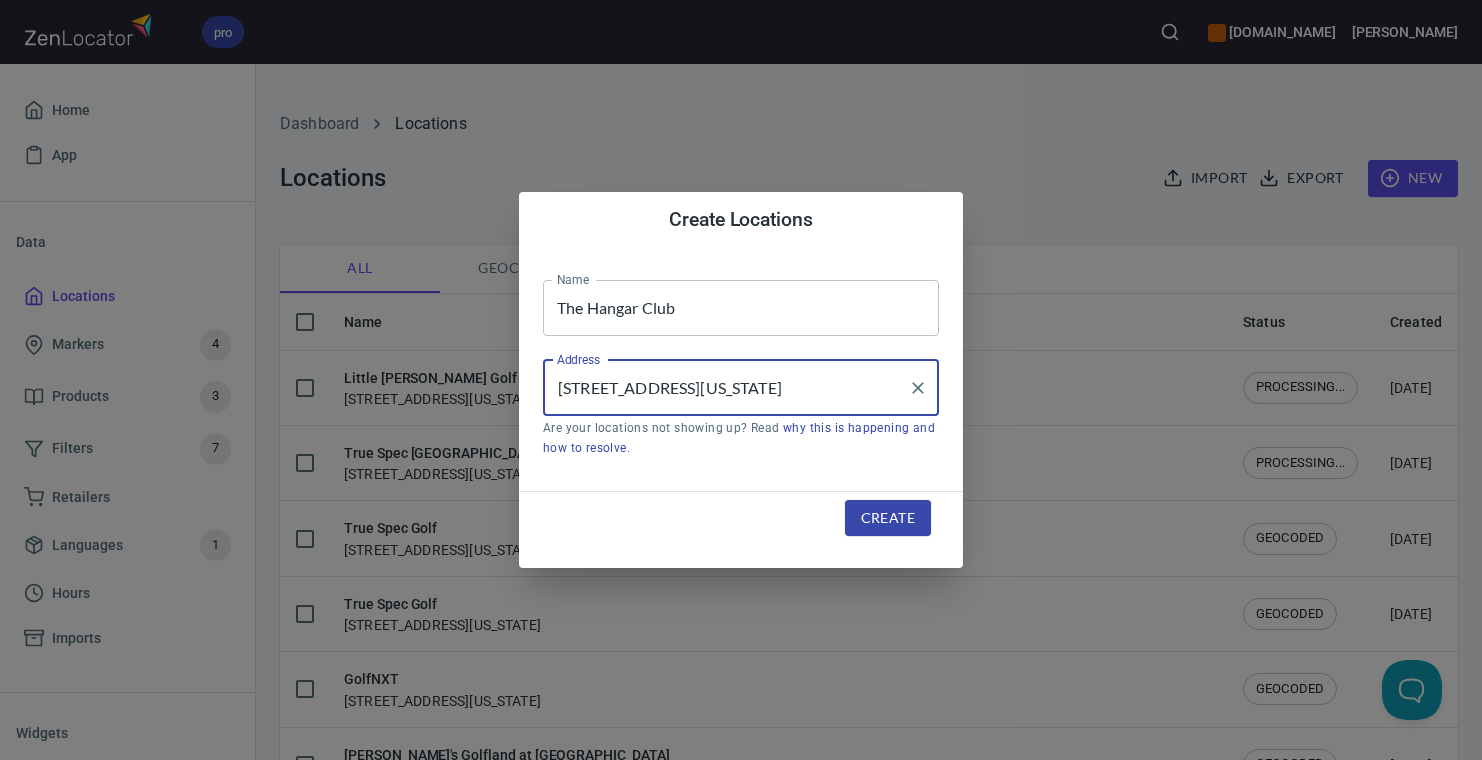 type on "[STREET_ADDRESS][US_STATE]" 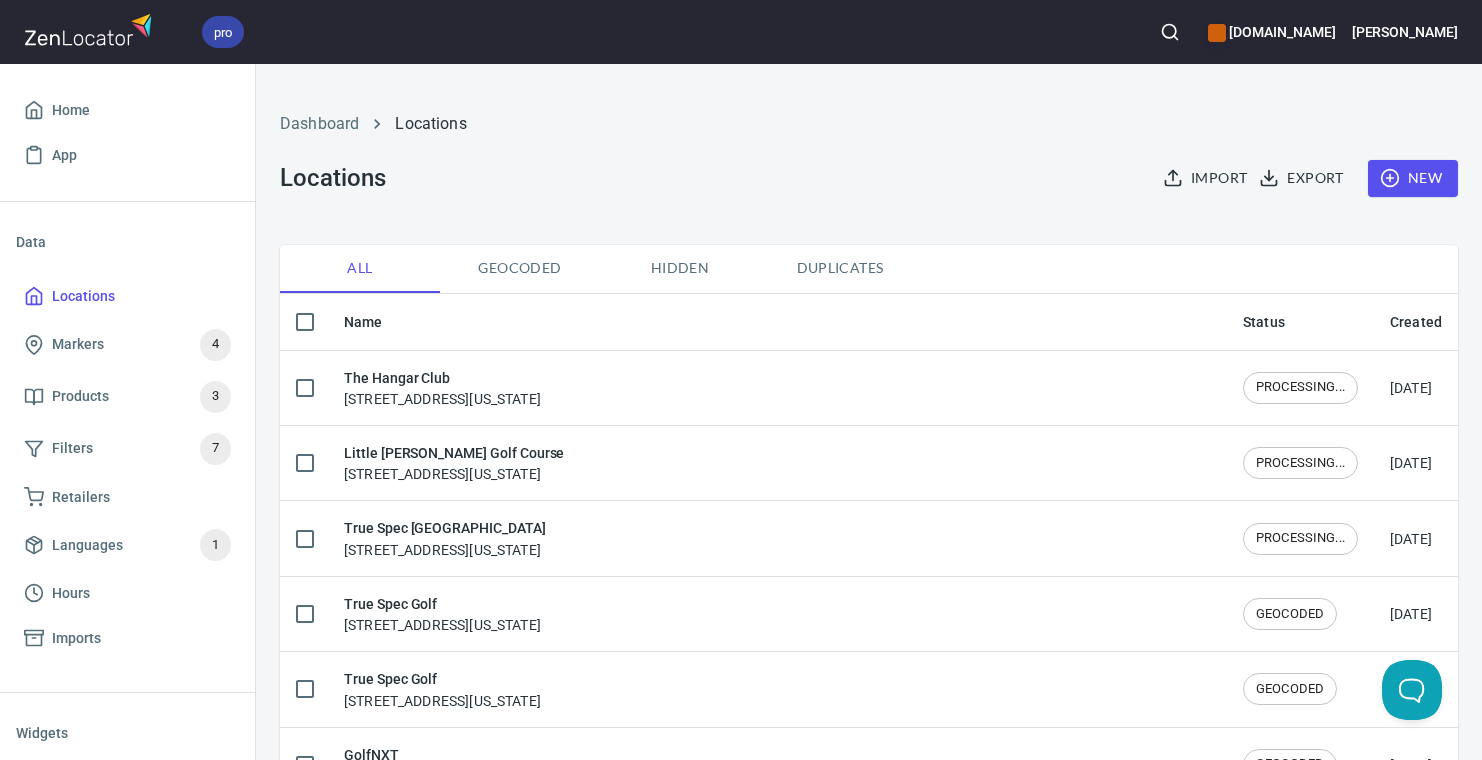 click on "True Spec [GEOGRAPHIC_DATA]" at bounding box center (445, 528) 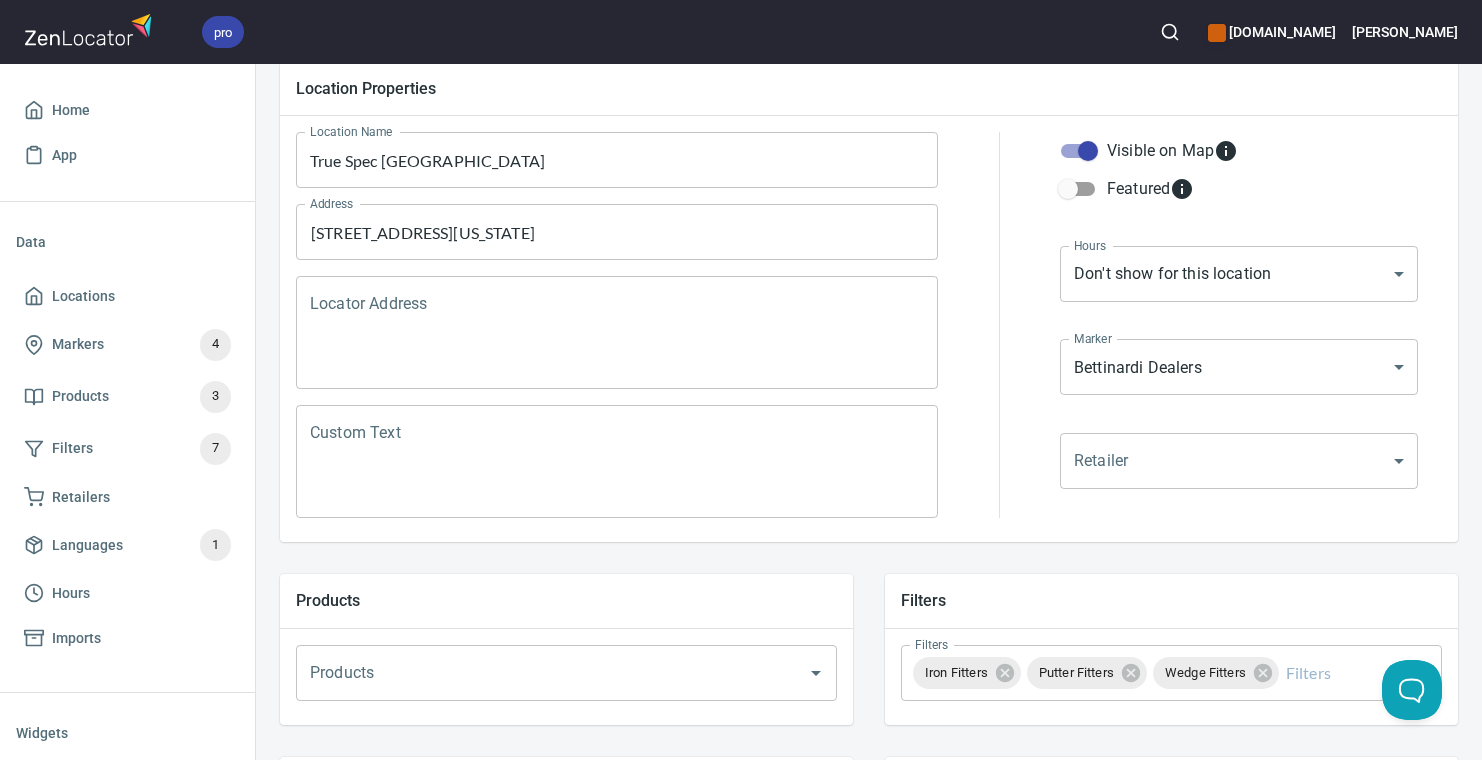 scroll, scrollTop: 0, scrollLeft: 0, axis: both 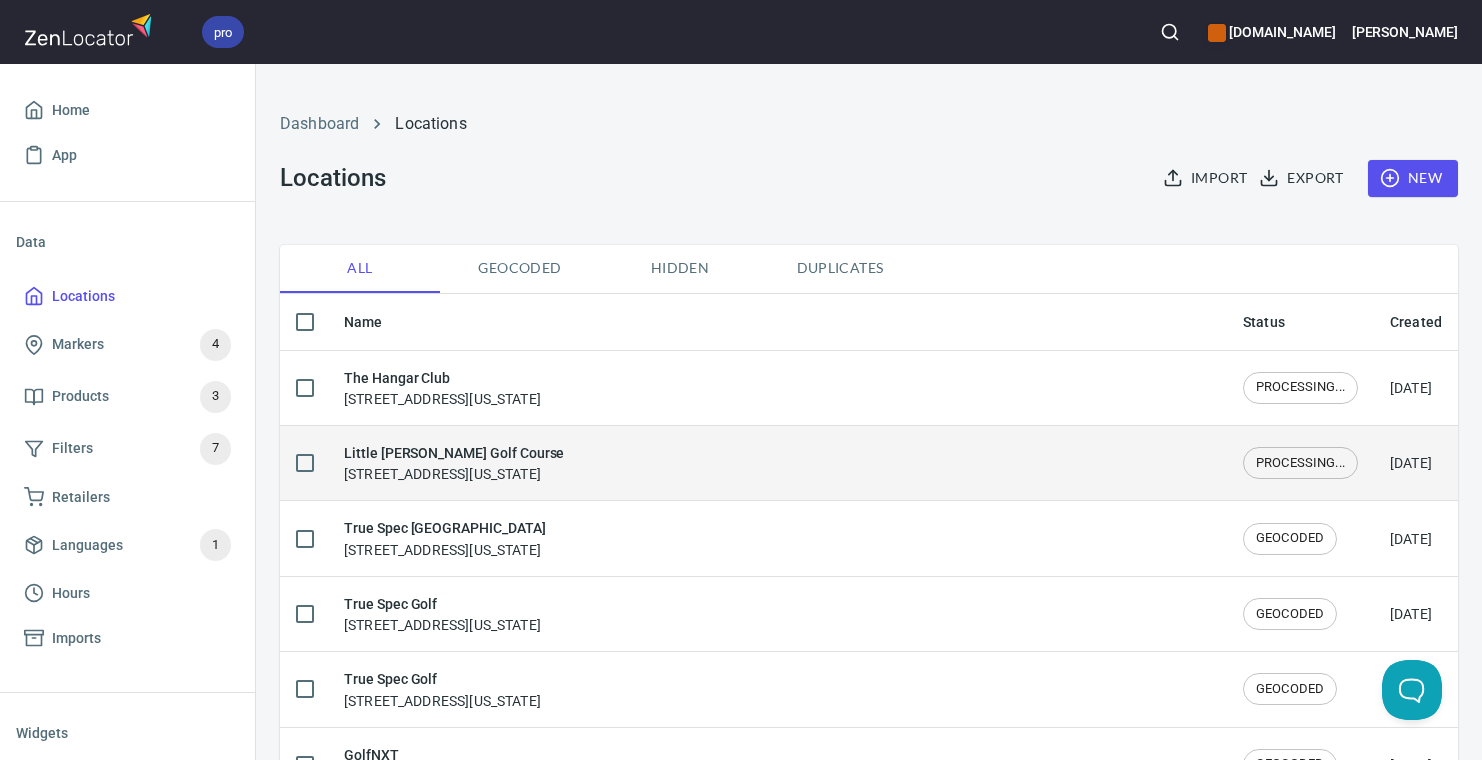 click on "Little [PERSON_NAME] Golf Course" at bounding box center (454, 453) 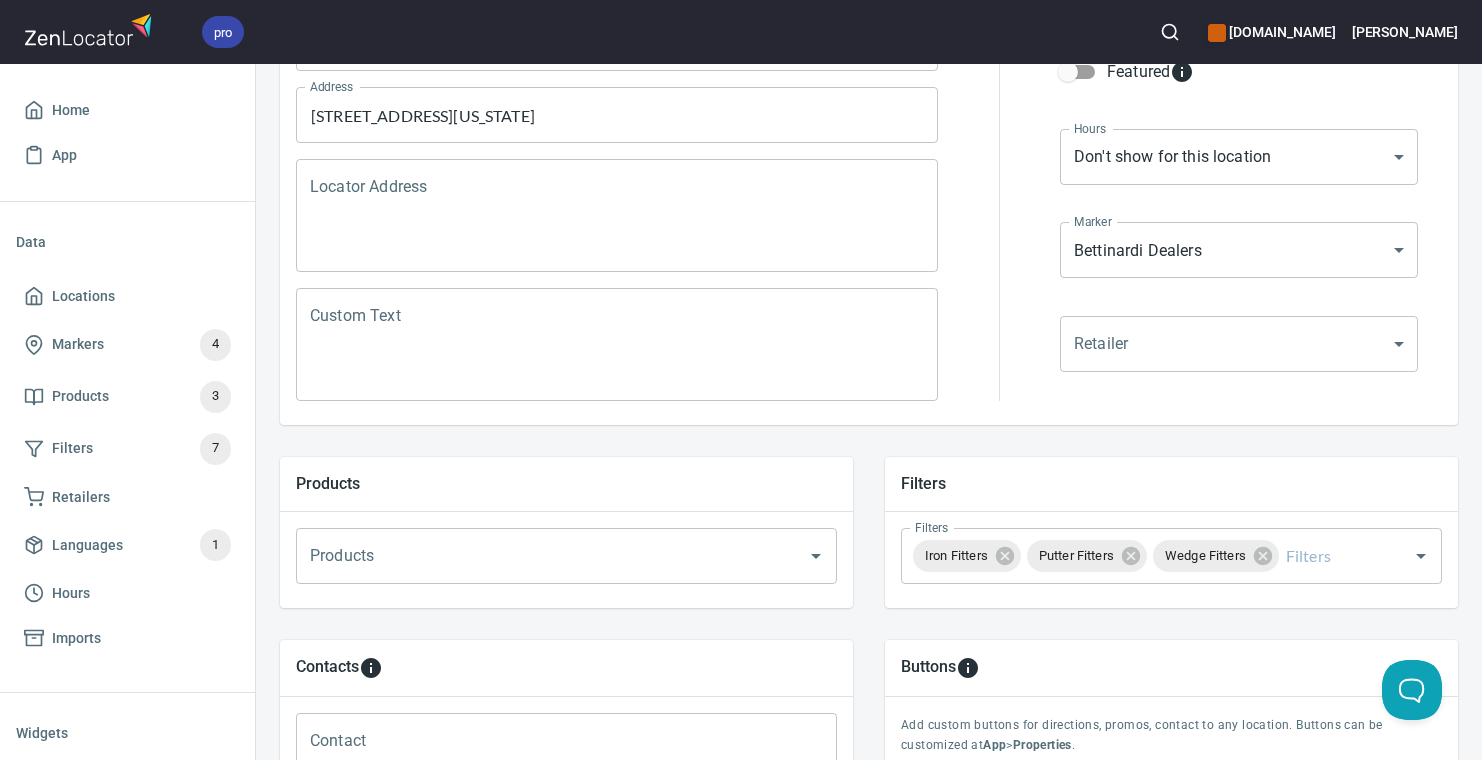 scroll, scrollTop: 333, scrollLeft: 0, axis: vertical 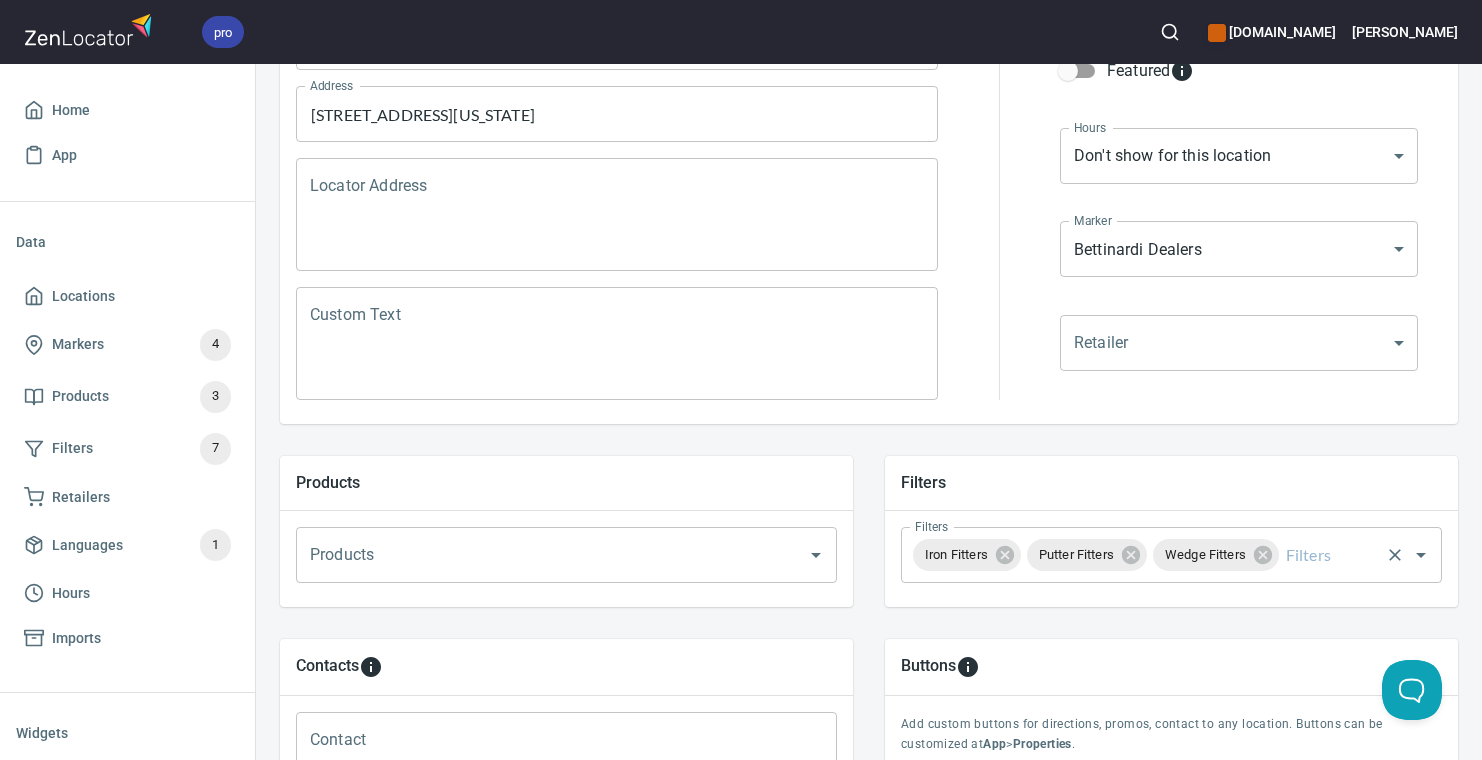 click on "Filters" at bounding box center [1329, 555] 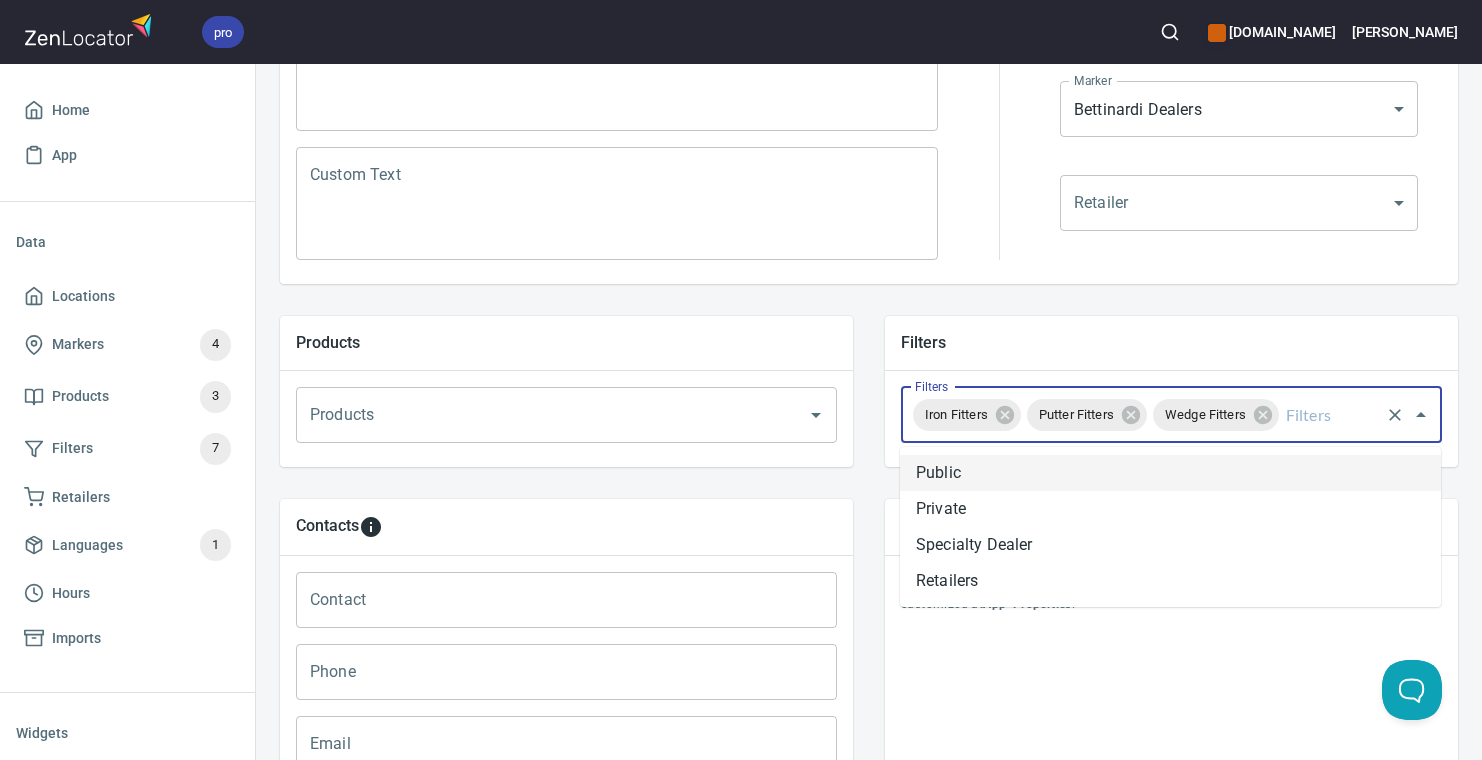 scroll, scrollTop: 506, scrollLeft: 0, axis: vertical 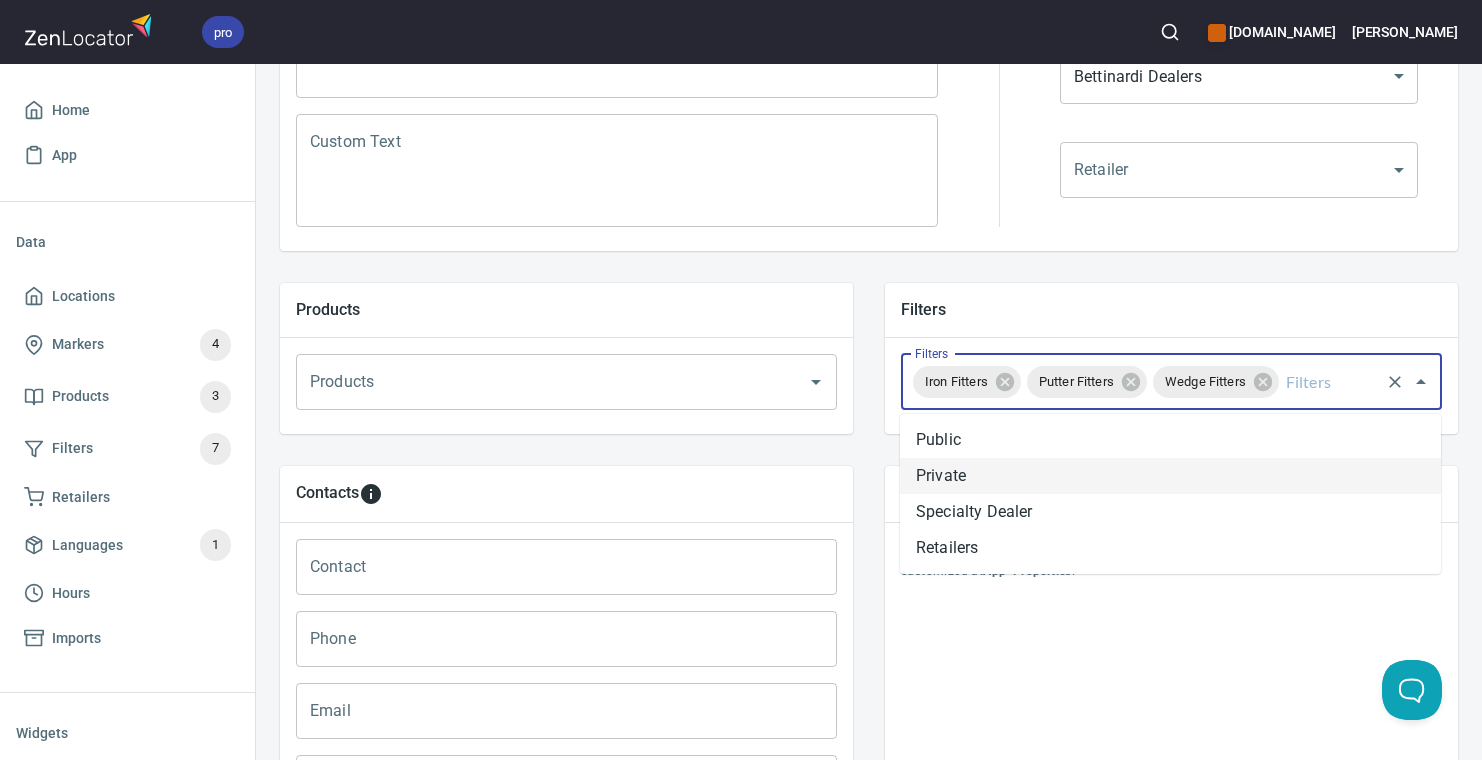 click on "Contacts" at bounding box center (566, 494) 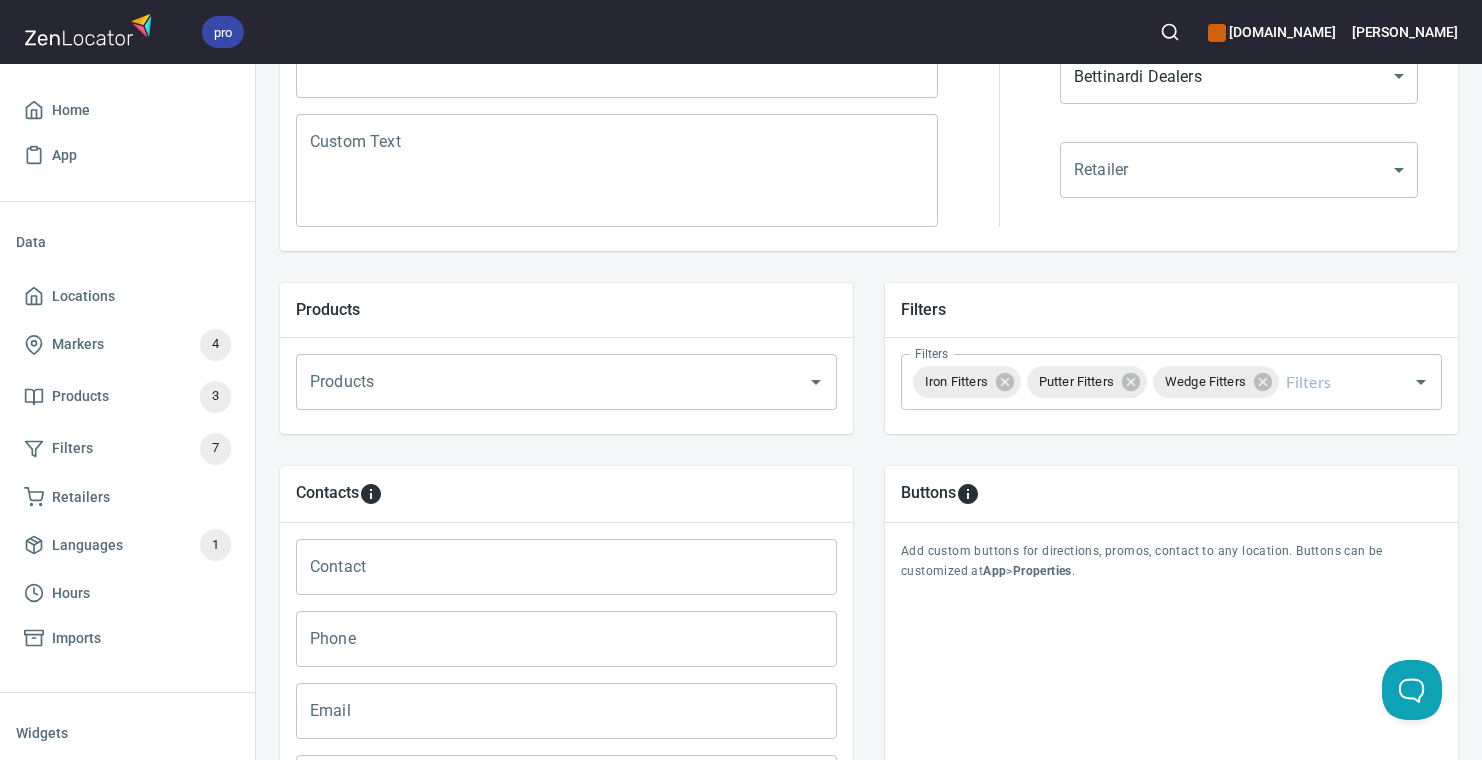 click on "Products" at bounding box center (566, 382) 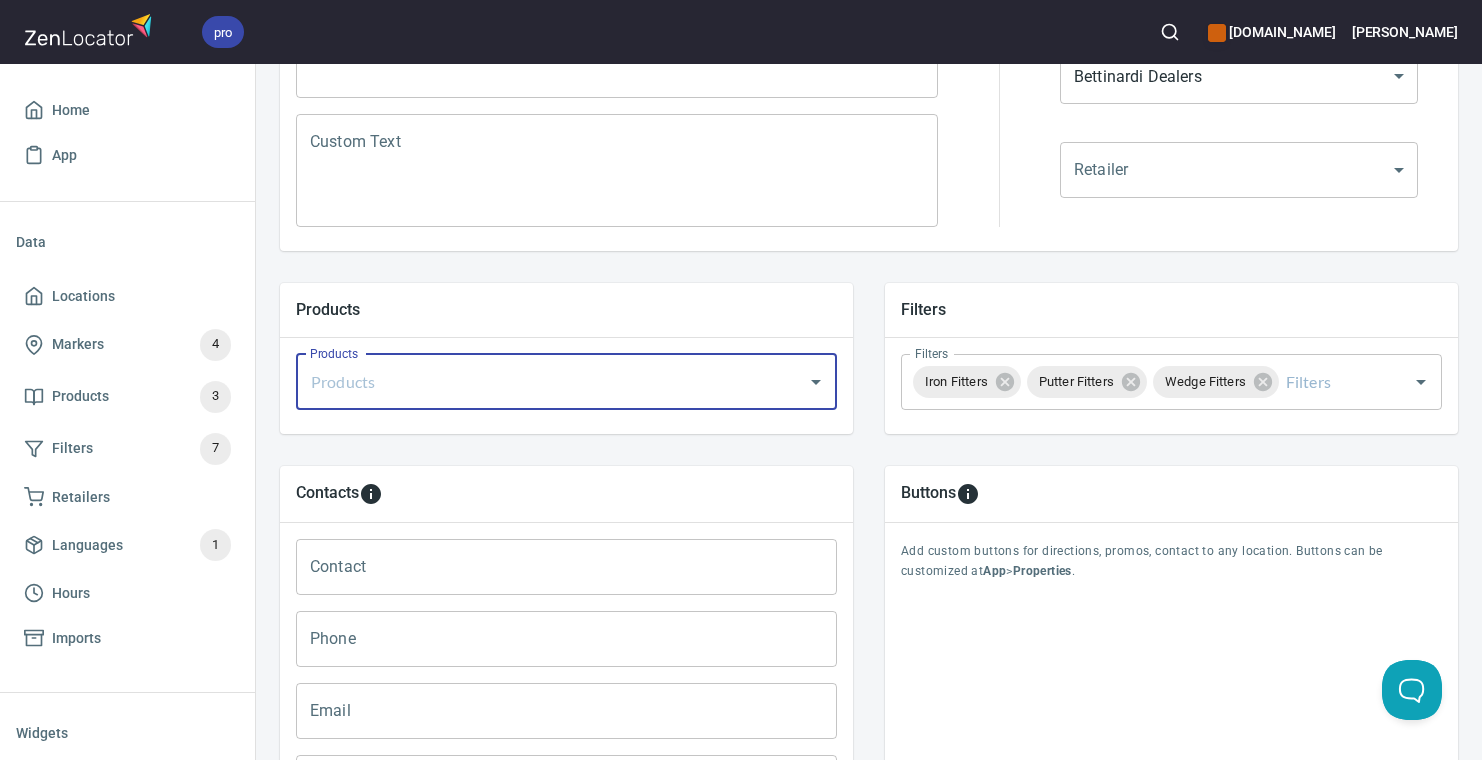 click 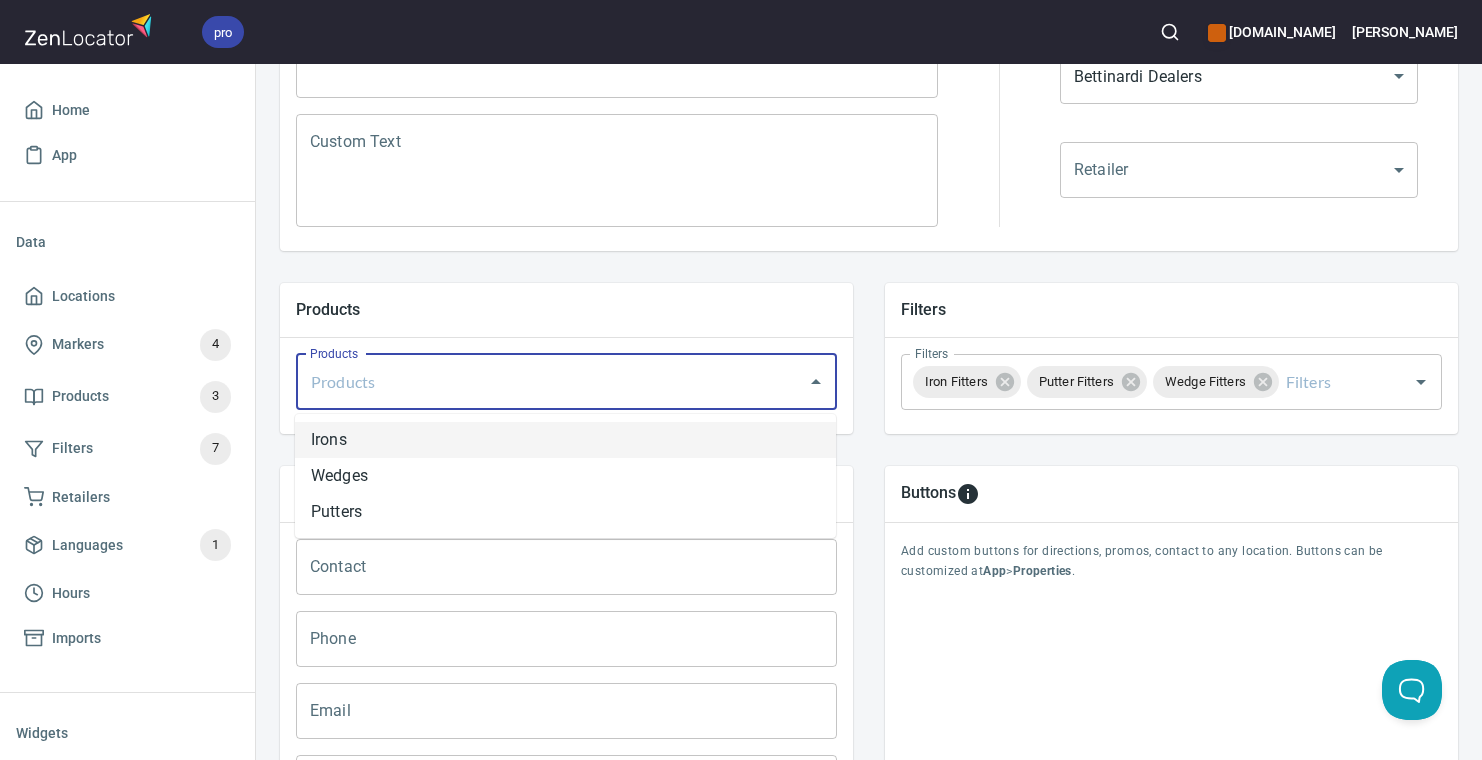 click on "Irons" at bounding box center (565, 440) 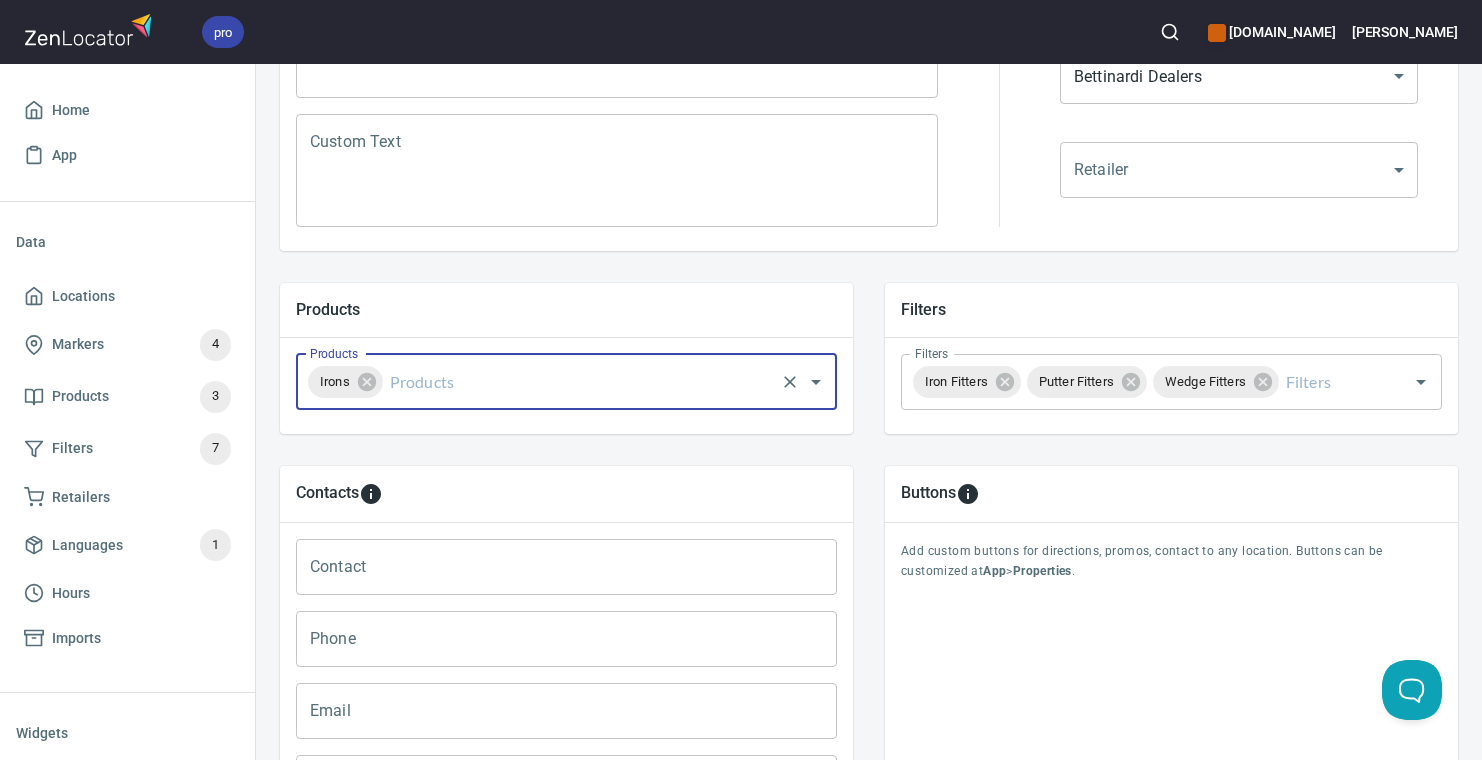 click 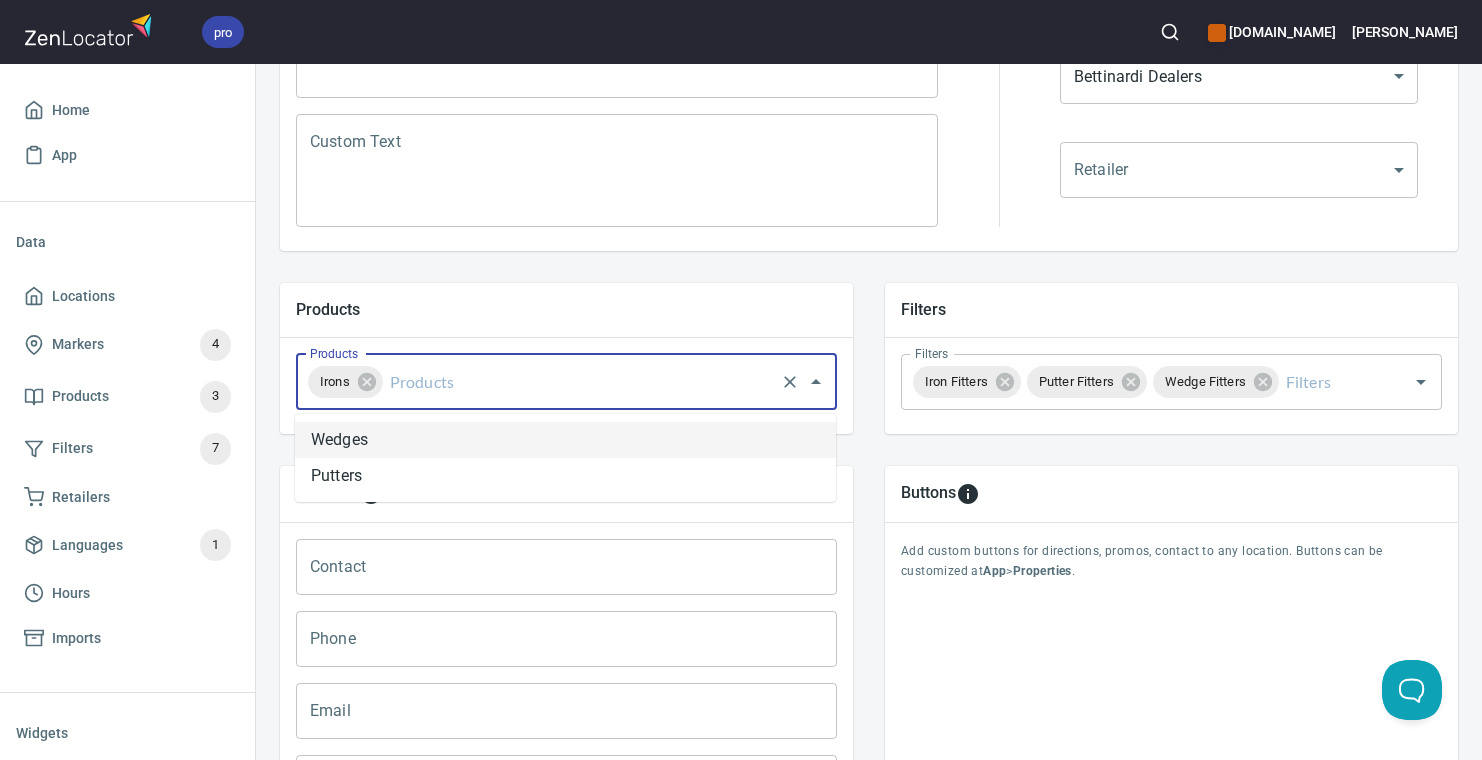 click on "Wedges" at bounding box center (565, 440) 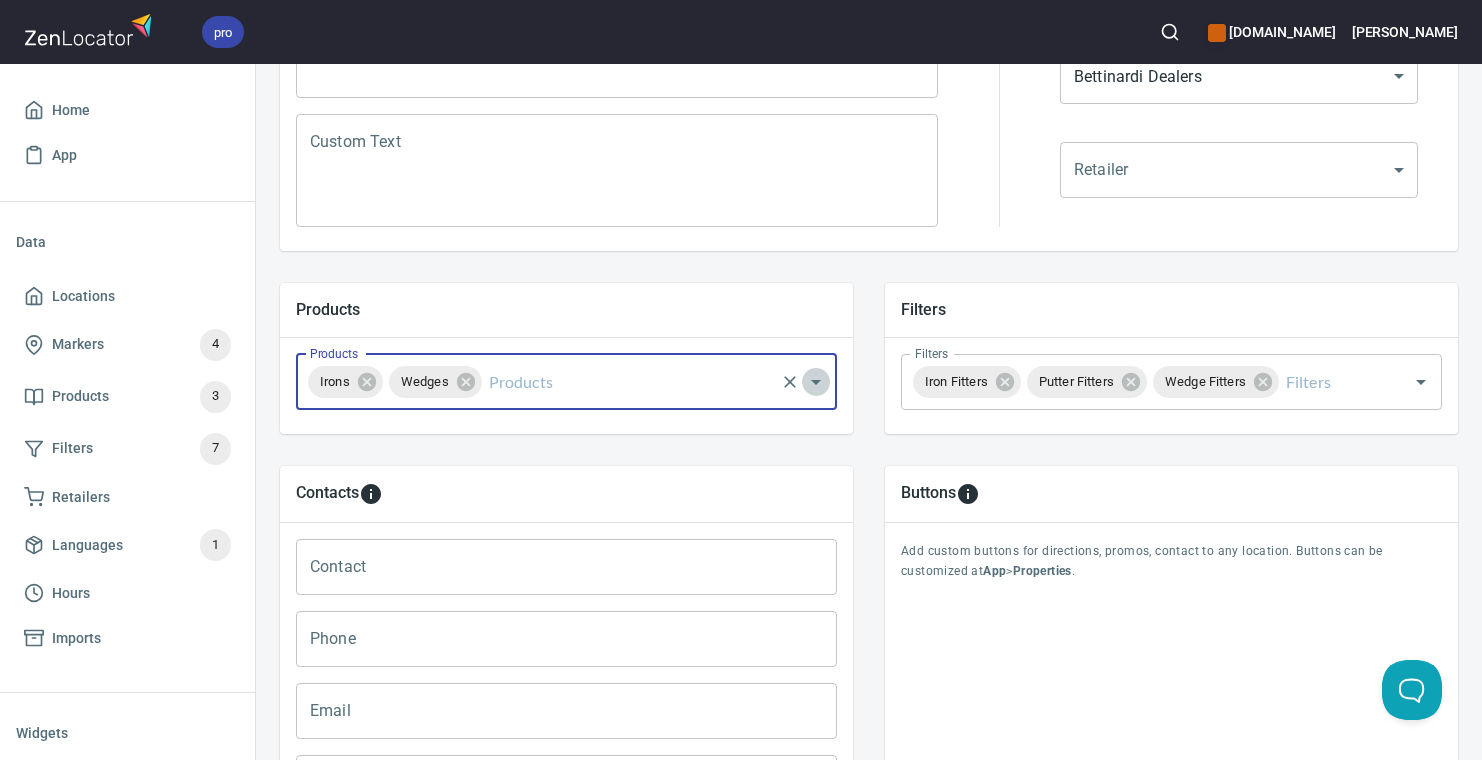 click 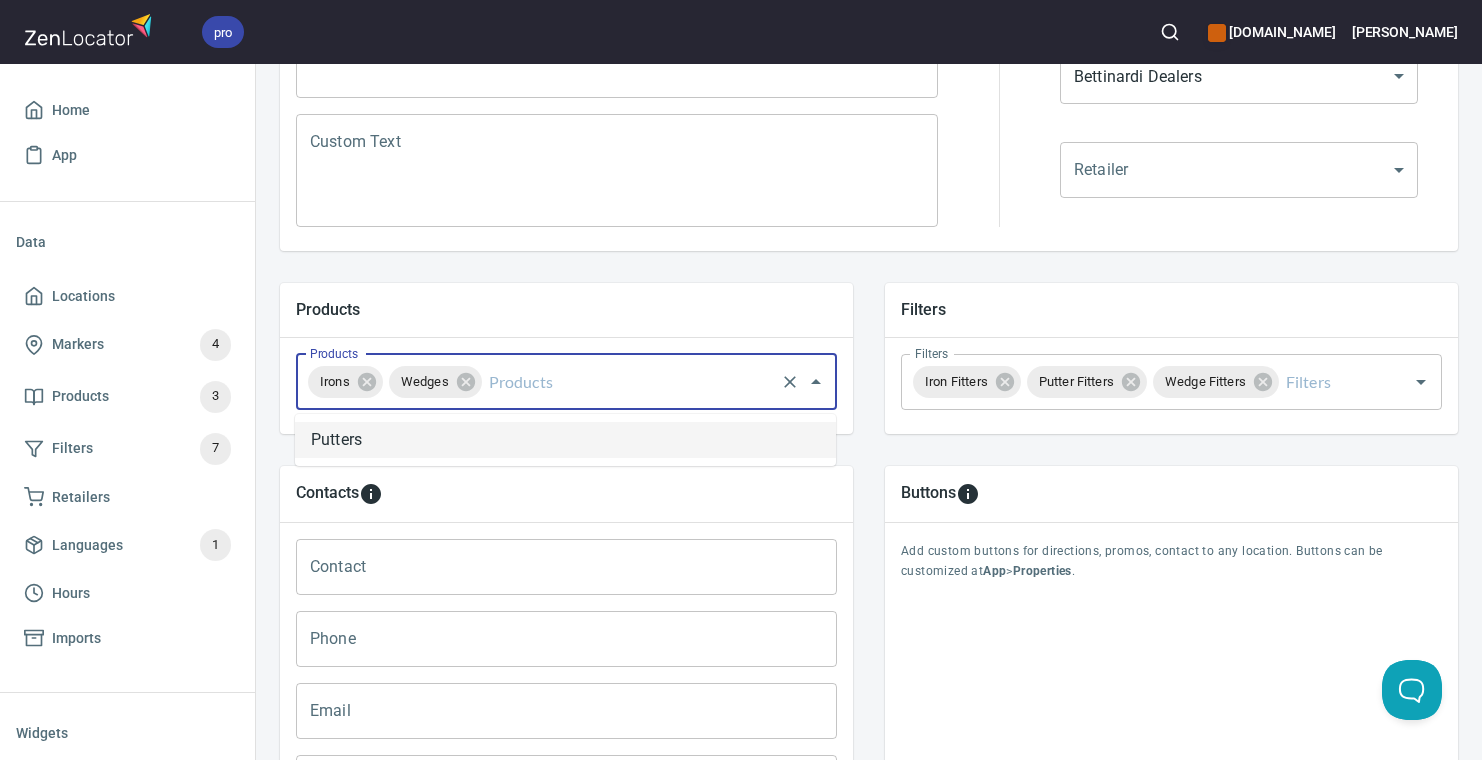click on "Putters" at bounding box center [565, 440] 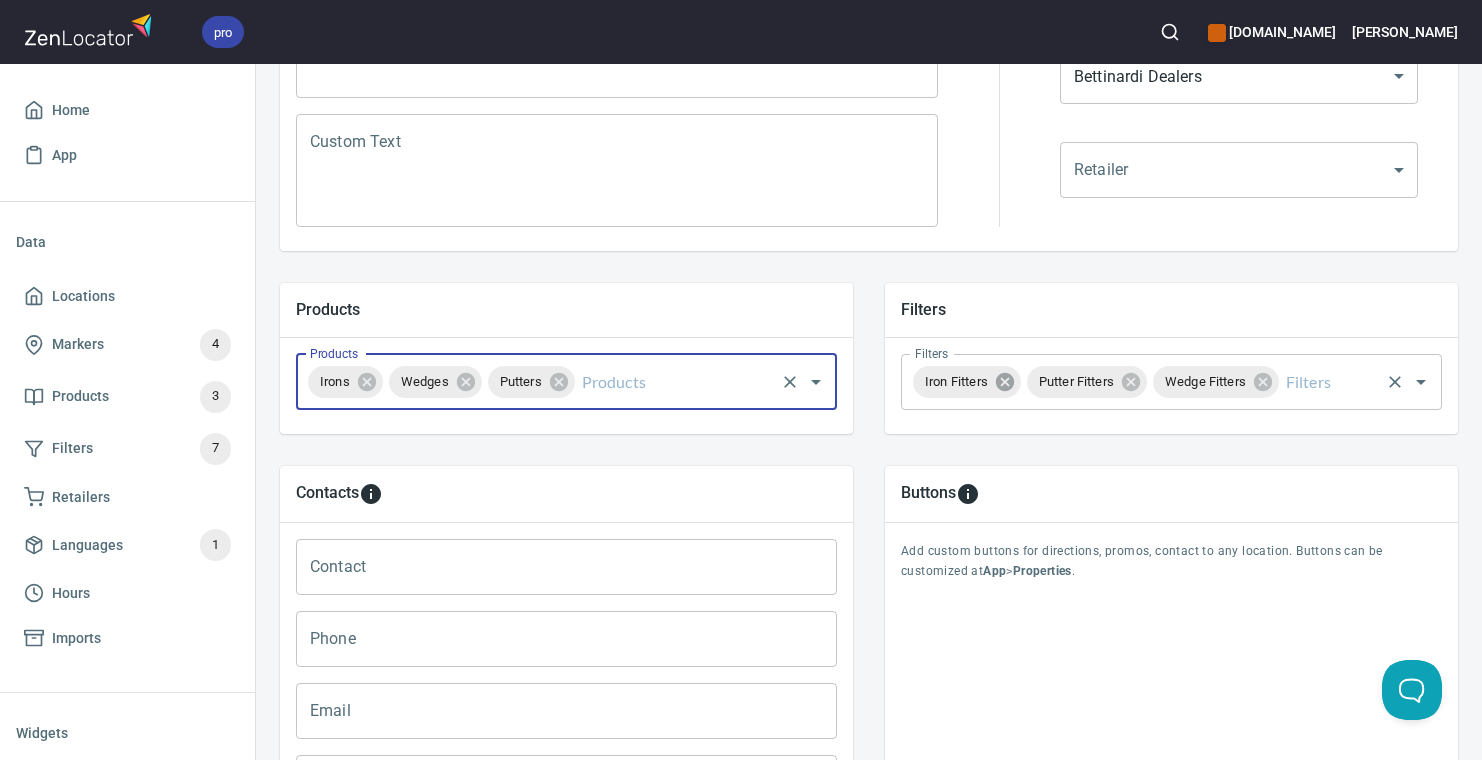 click 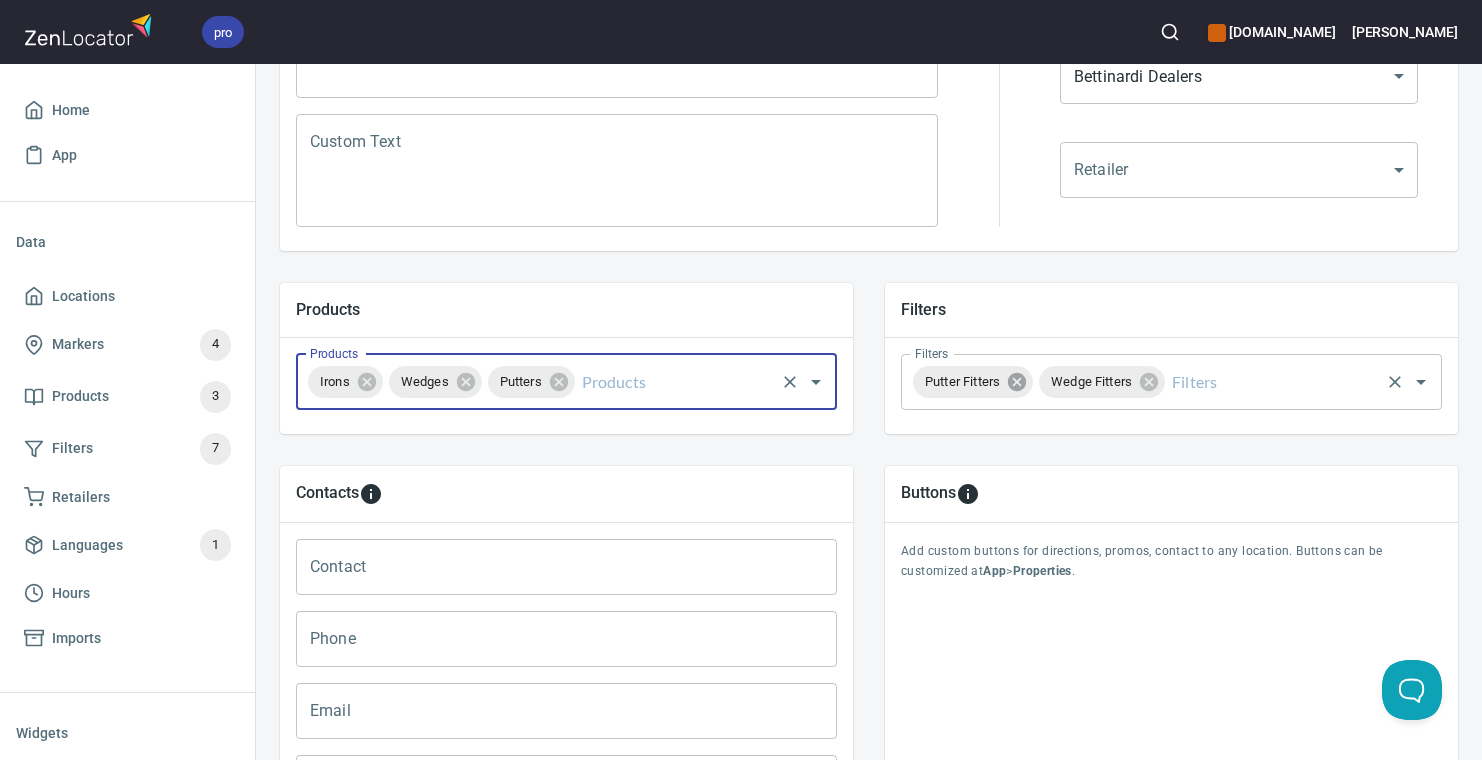 click 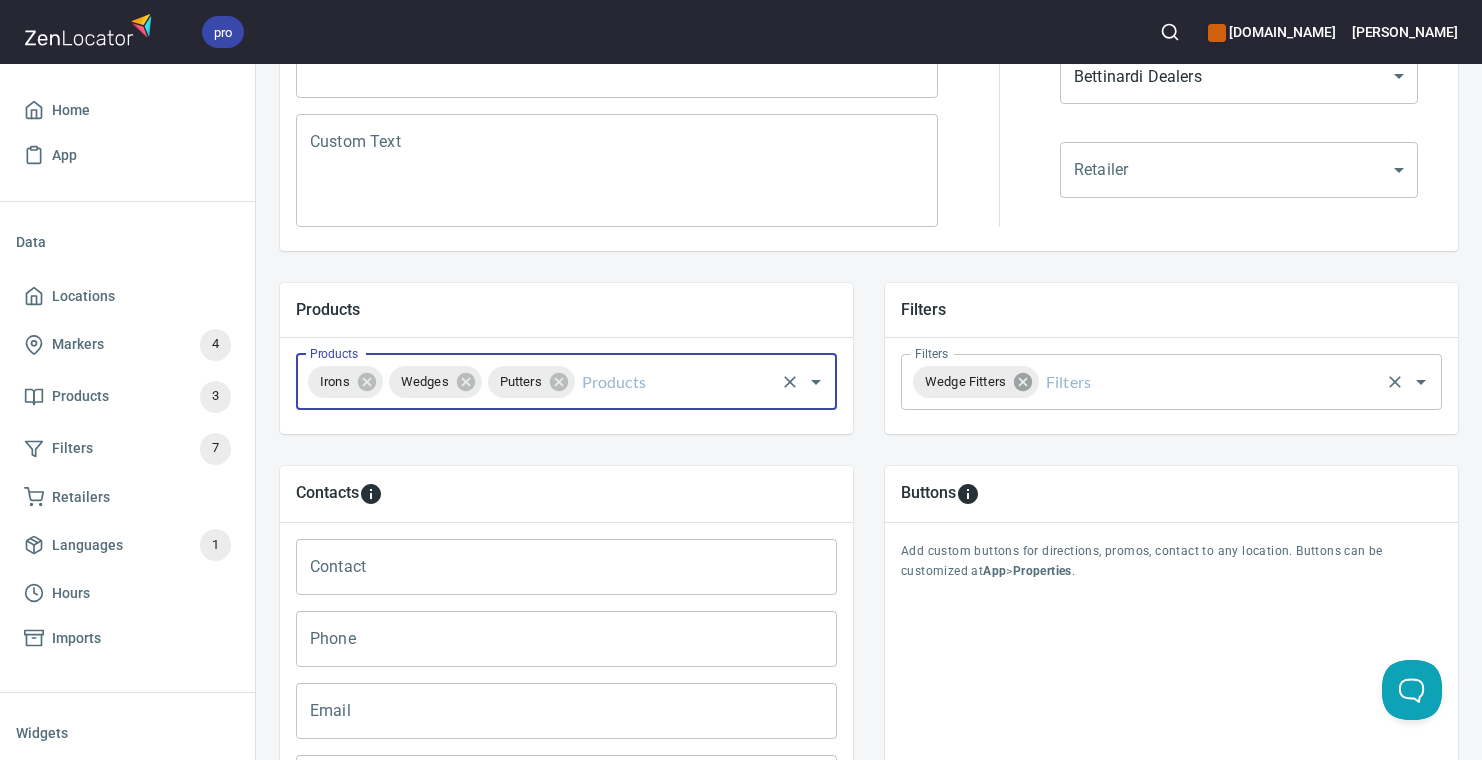 click 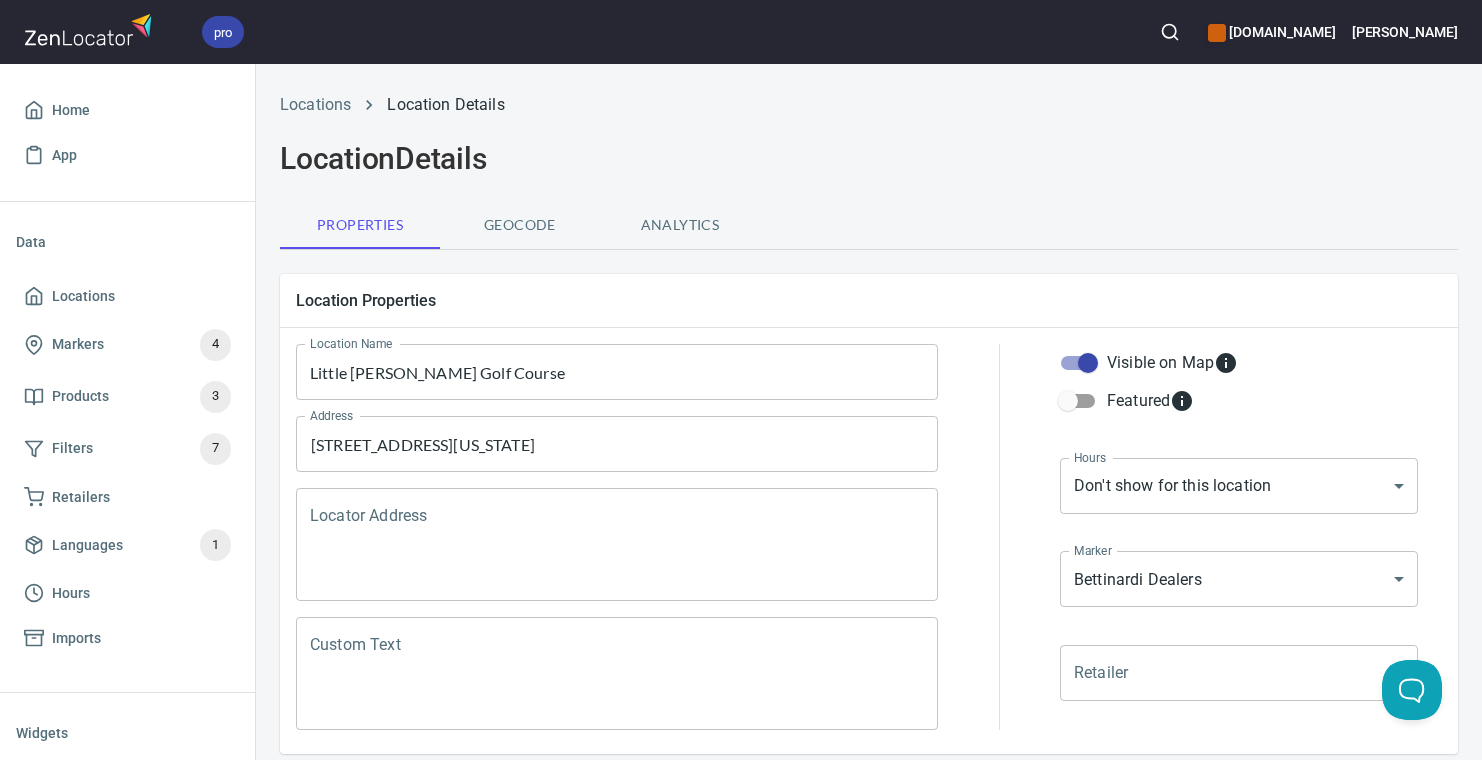 scroll, scrollTop: 0, scrollLeft: 0, axis: both 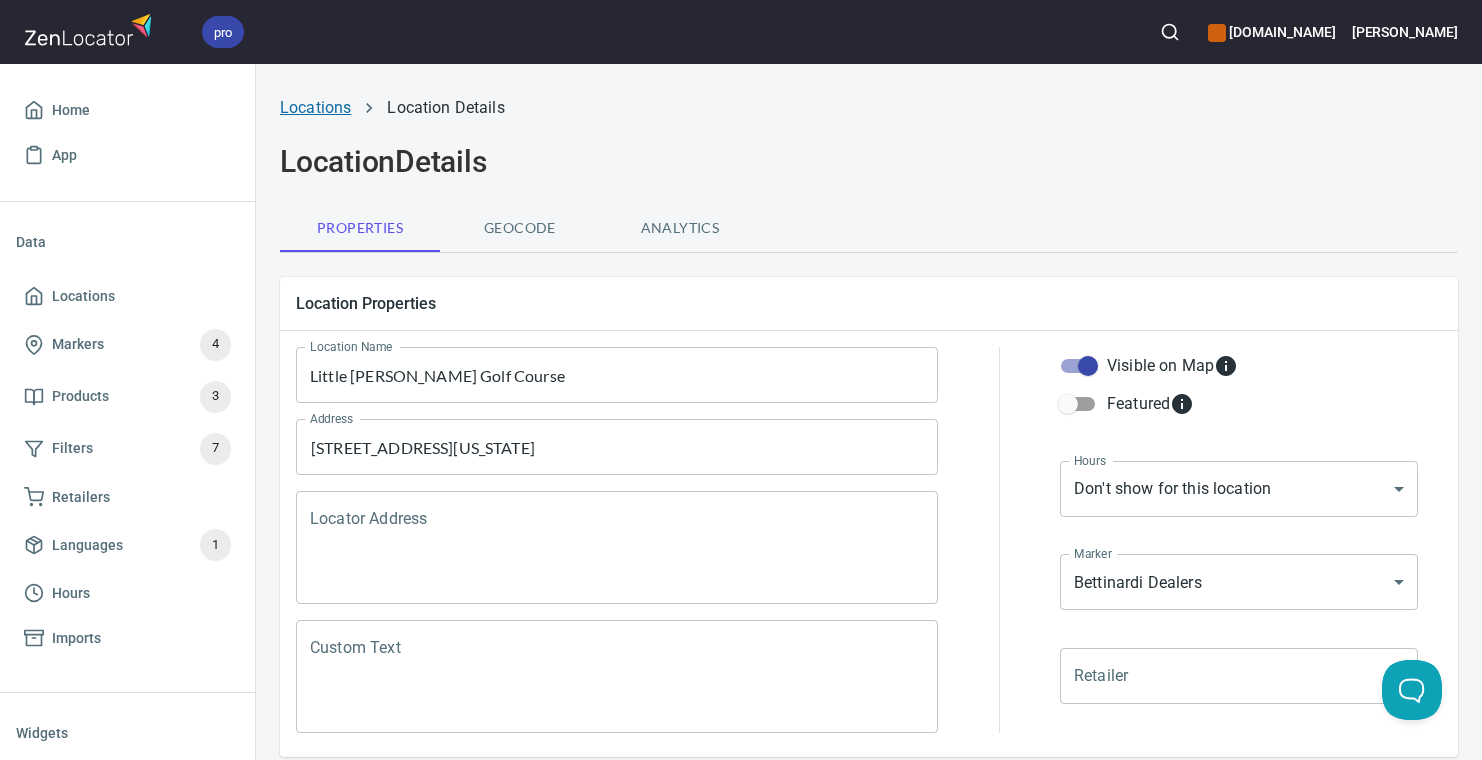click on "Locations" at bounding box center [315, 107] 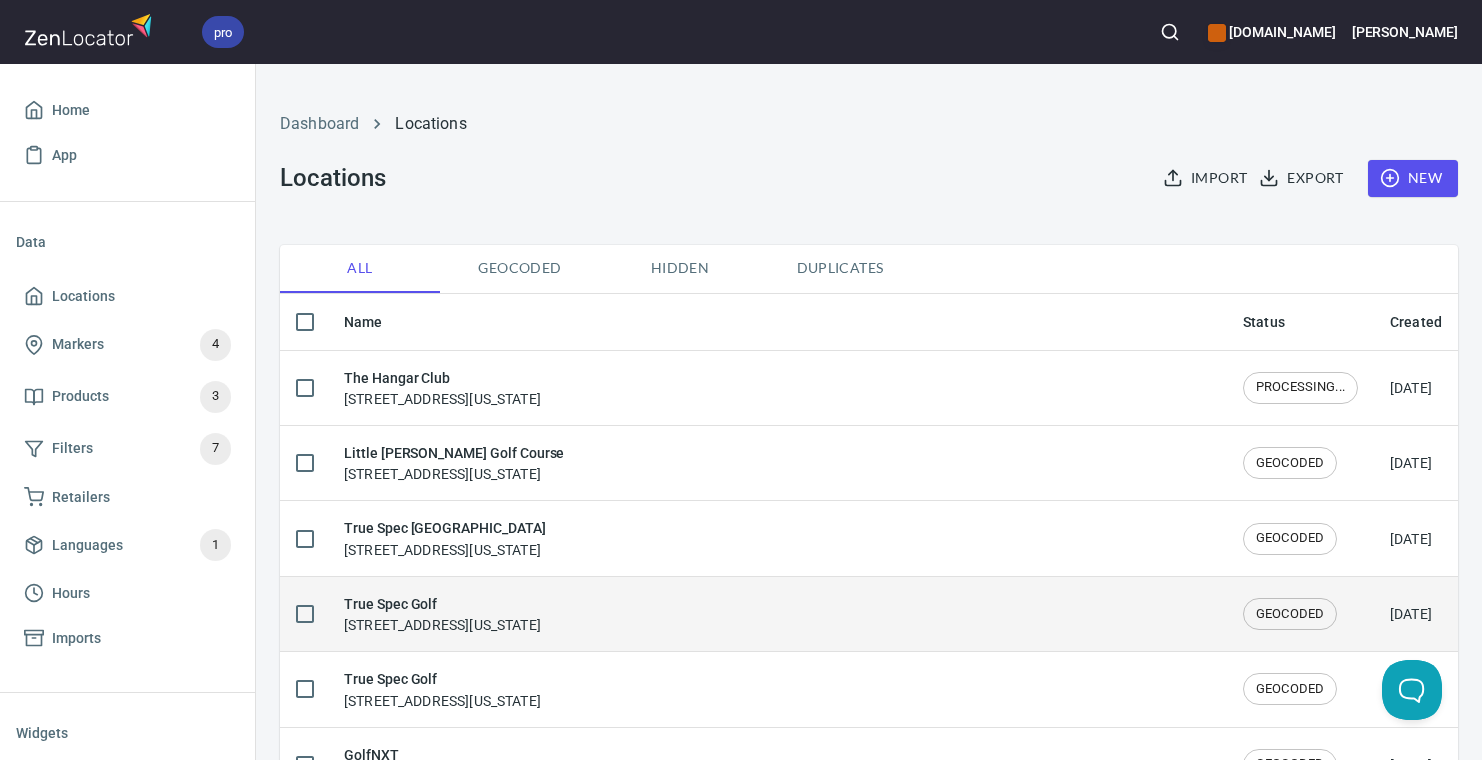 click on "True Spec Golf" at bounding box center [442, 604] 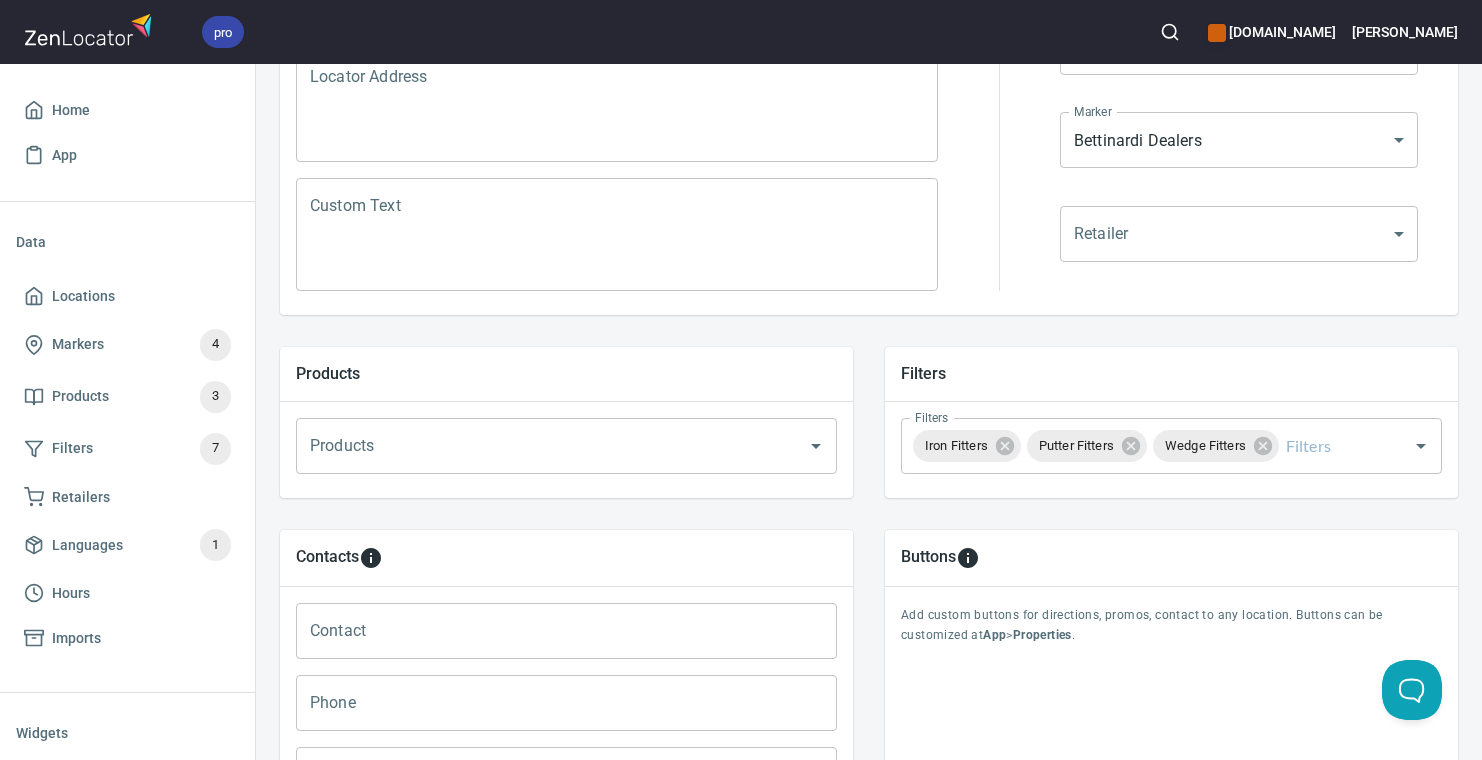 scroll, scrollTop: 441, scrollLeft: 0, axis: vertical 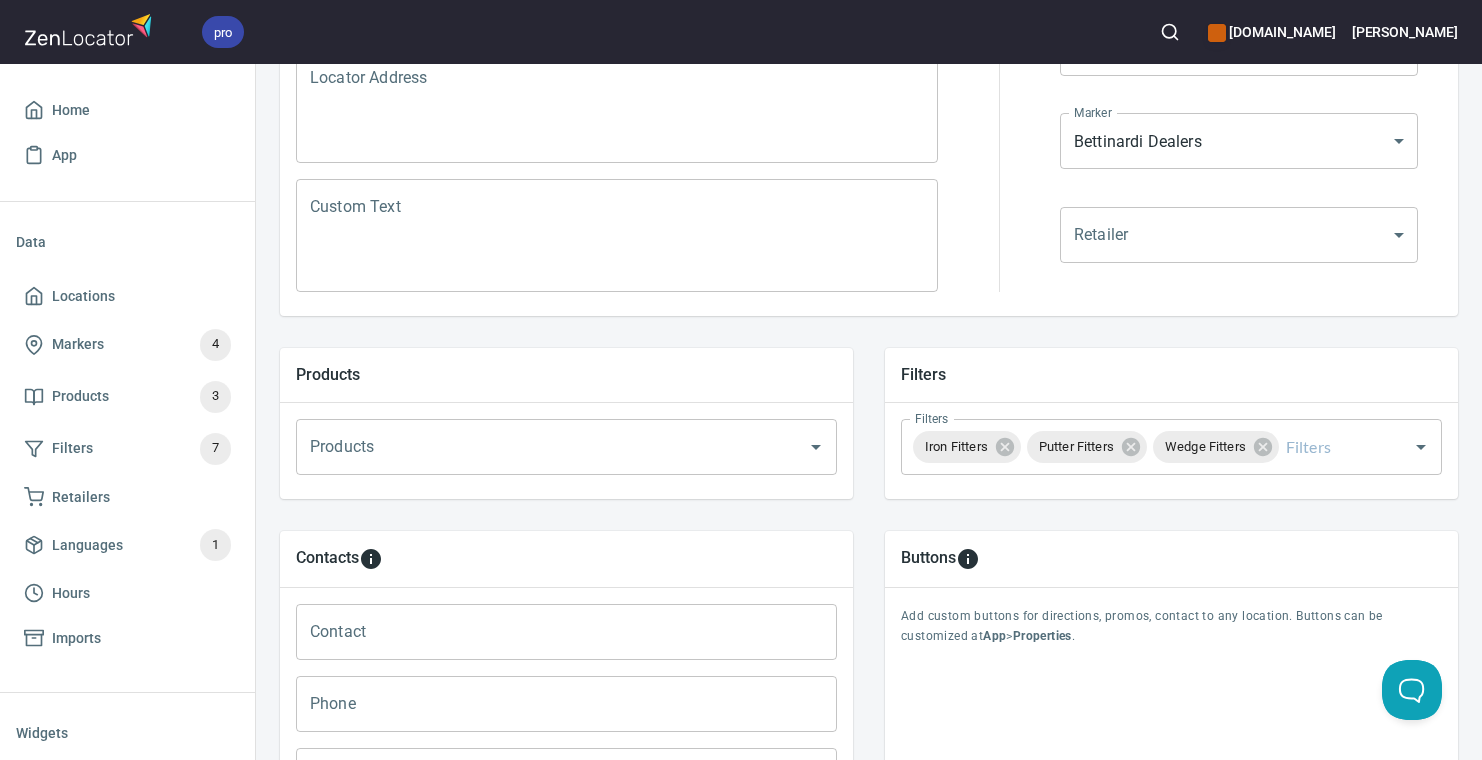 click on "Products" at bounding box center (538, 447) 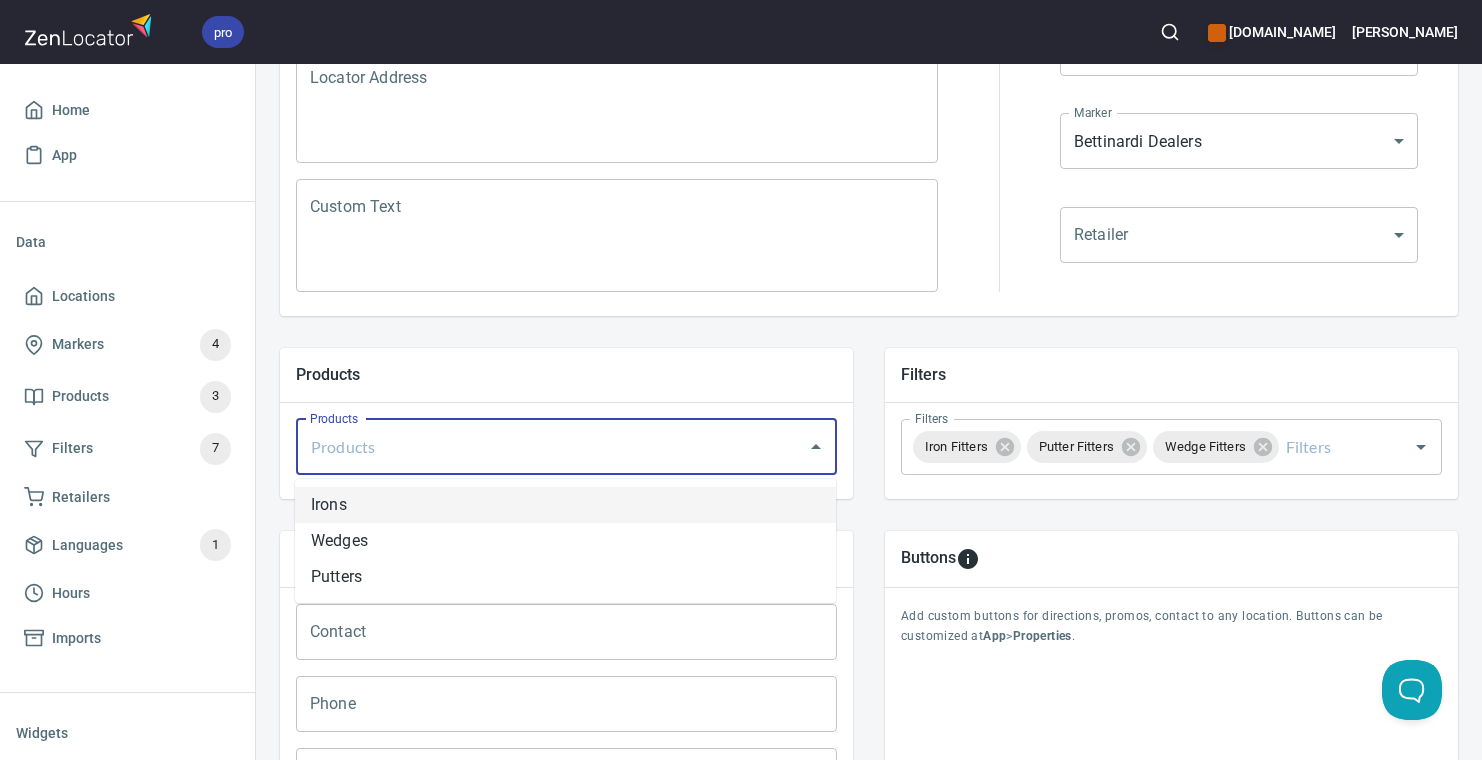 click on "Irons" at bounding box center (565, 505) 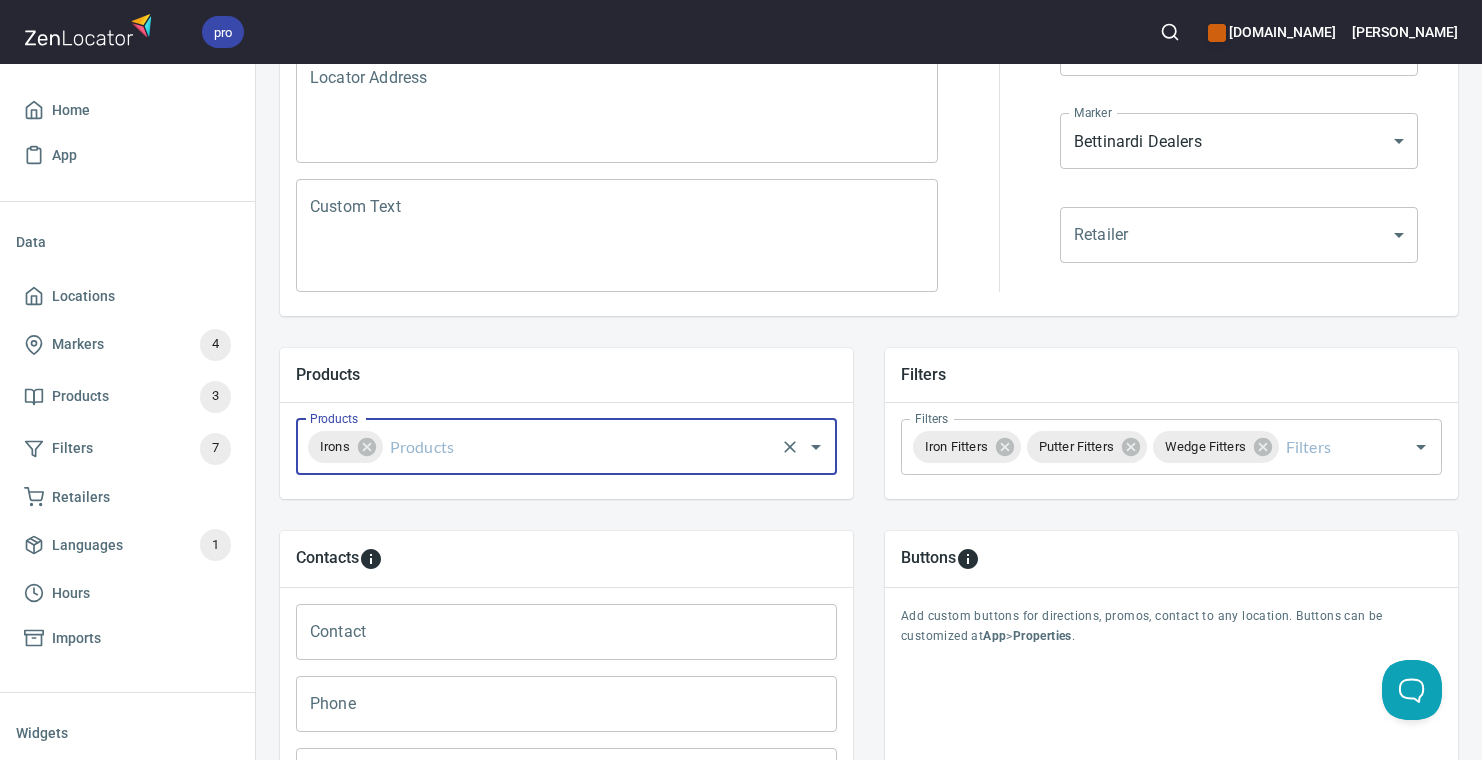 click on "Products" at bounding box center (579, 447) 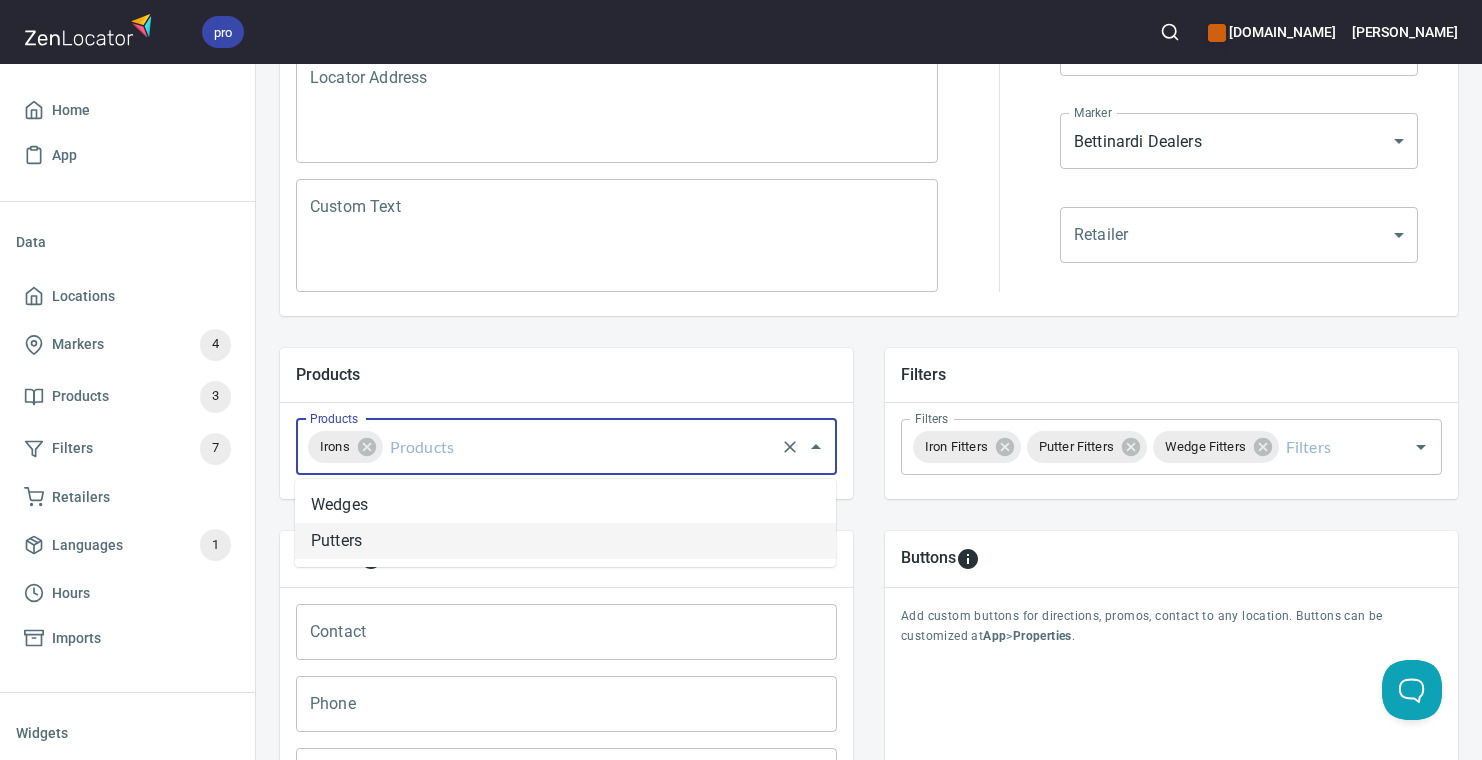 click on "Putters" at bounding box center [565, 541] 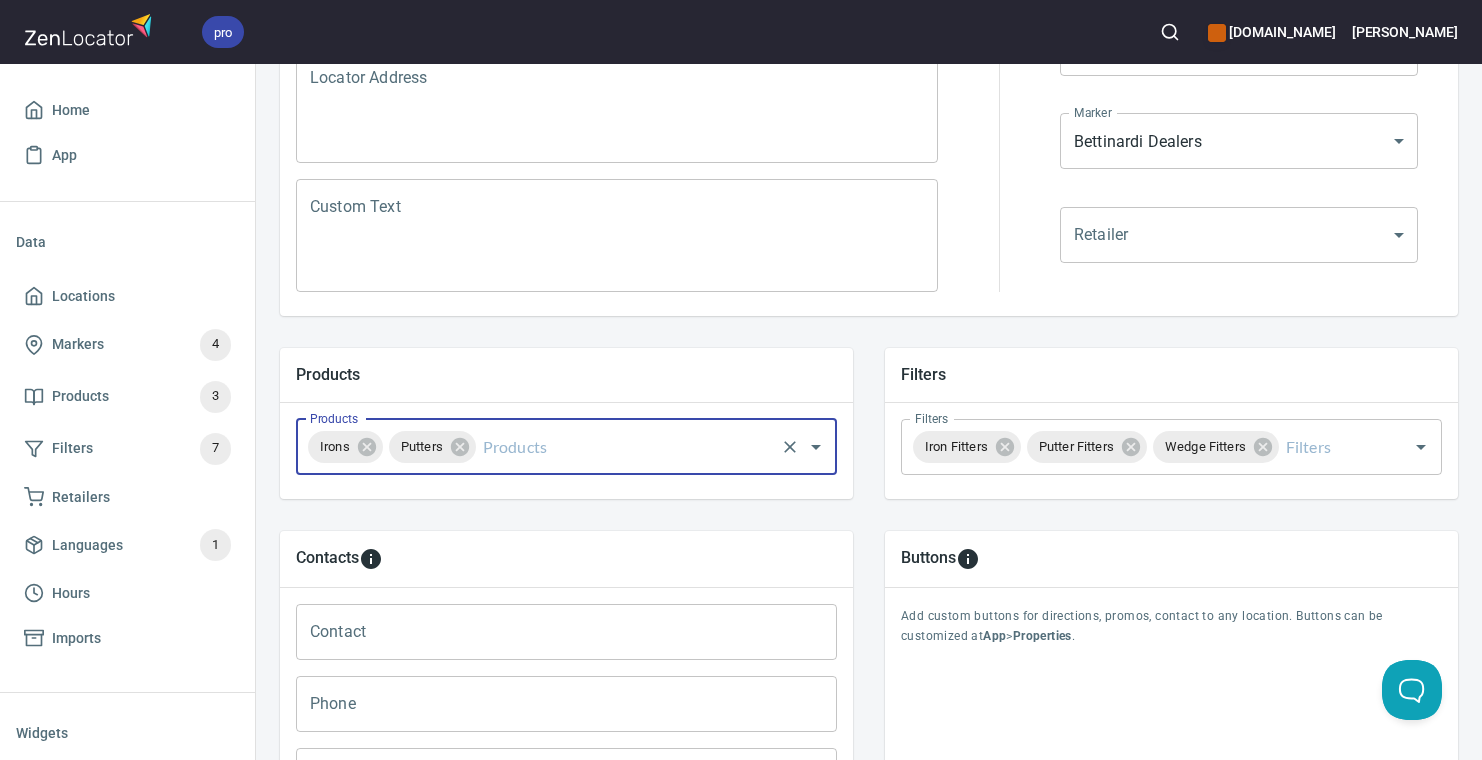 click on "Products" at bounding box center [625, 447] 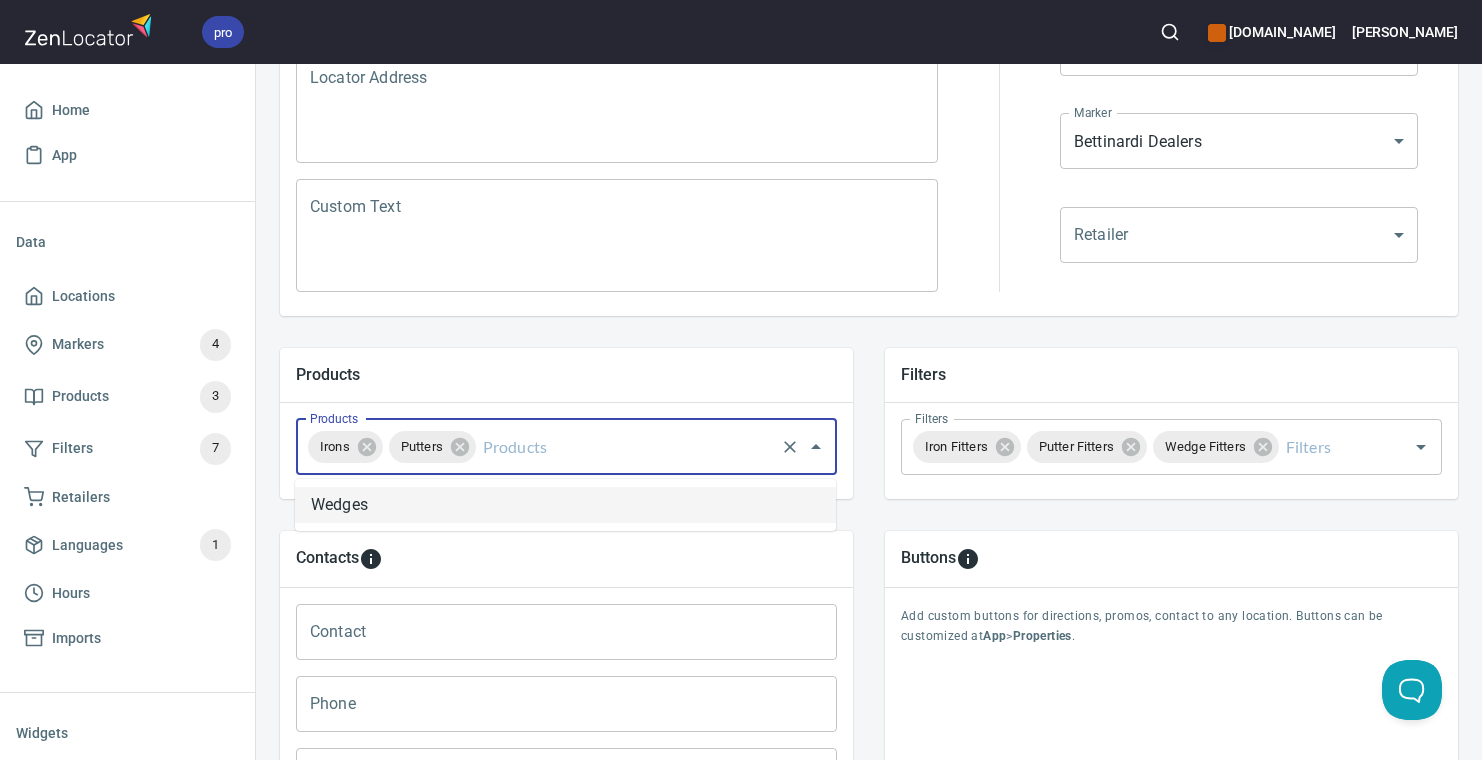 click on "Wedges" at bounding box center [565, 505] 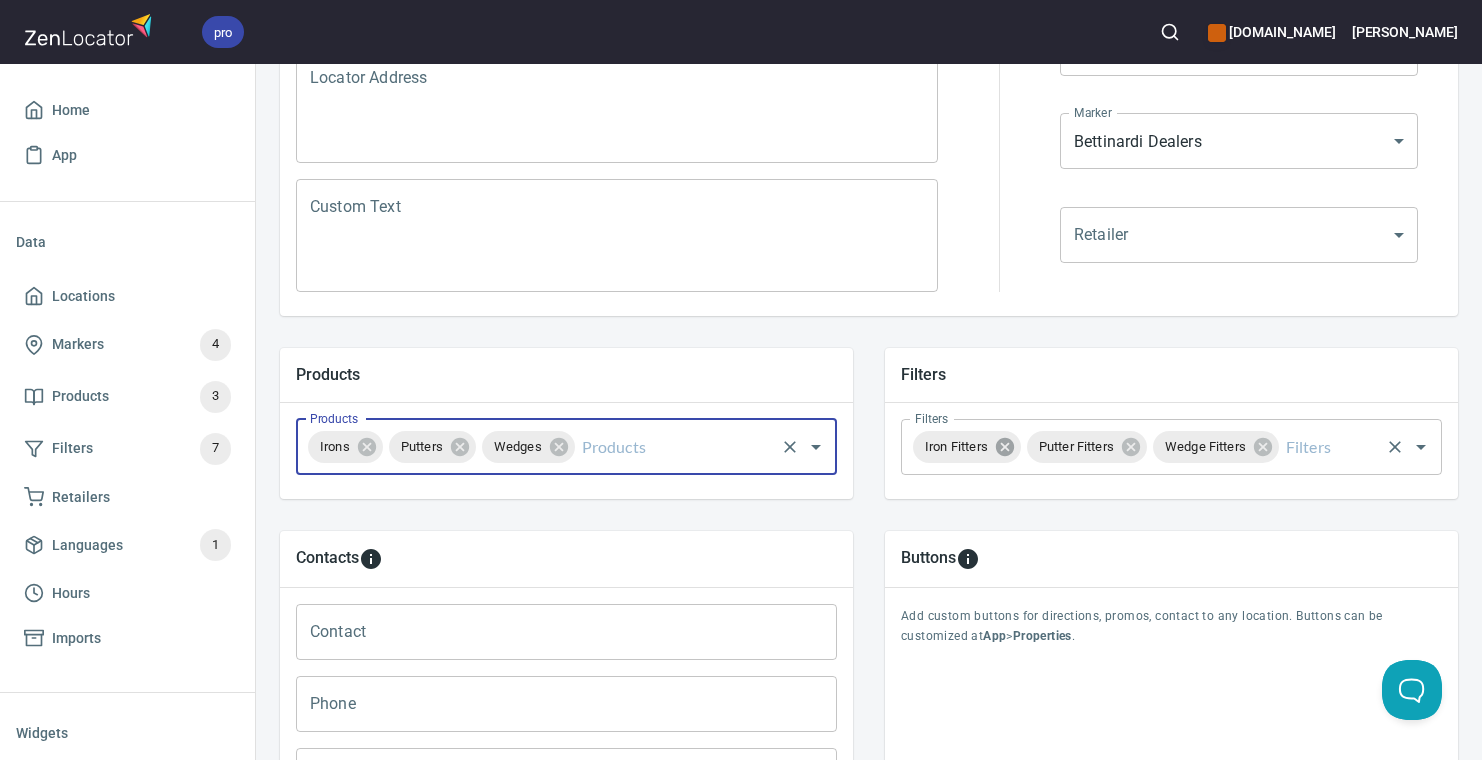 click 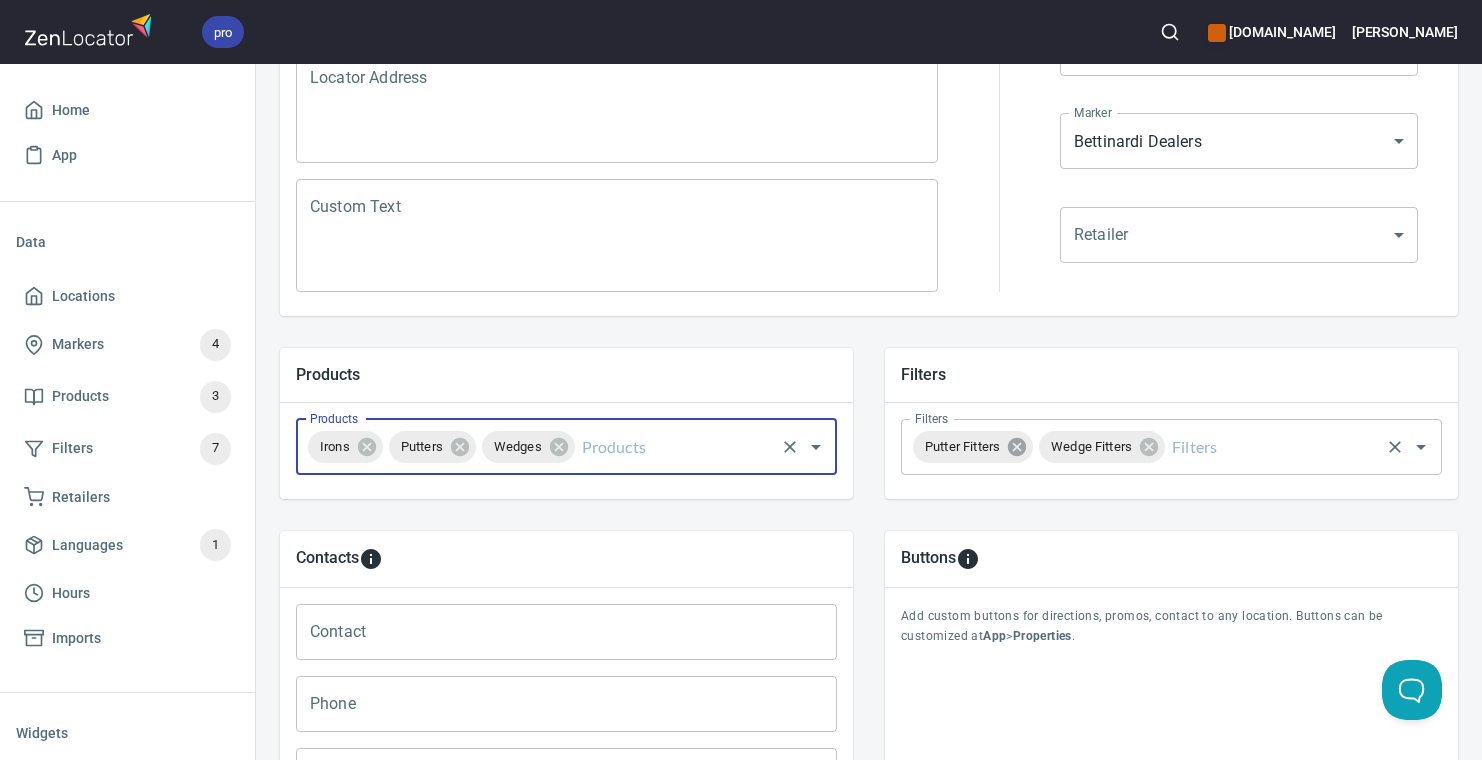 click 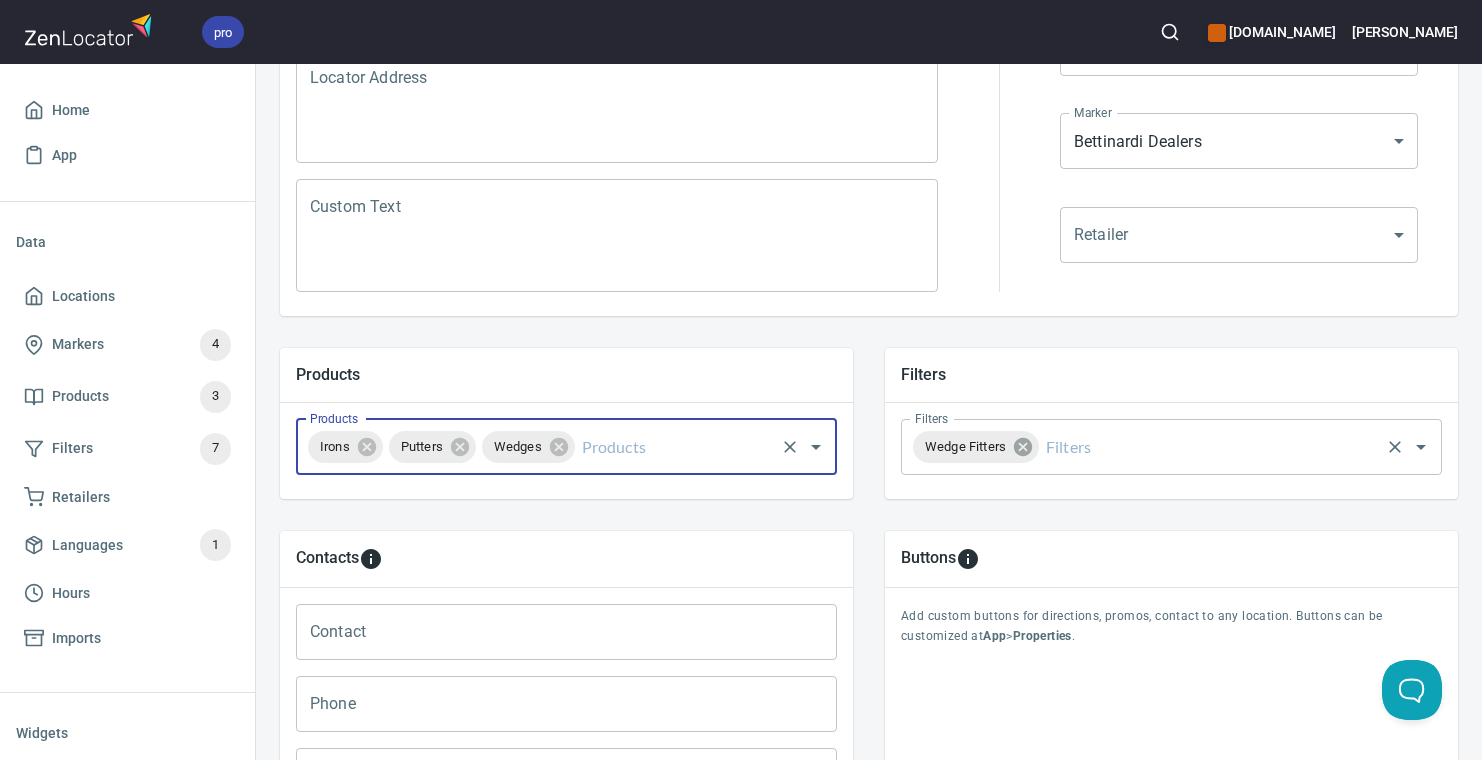 click 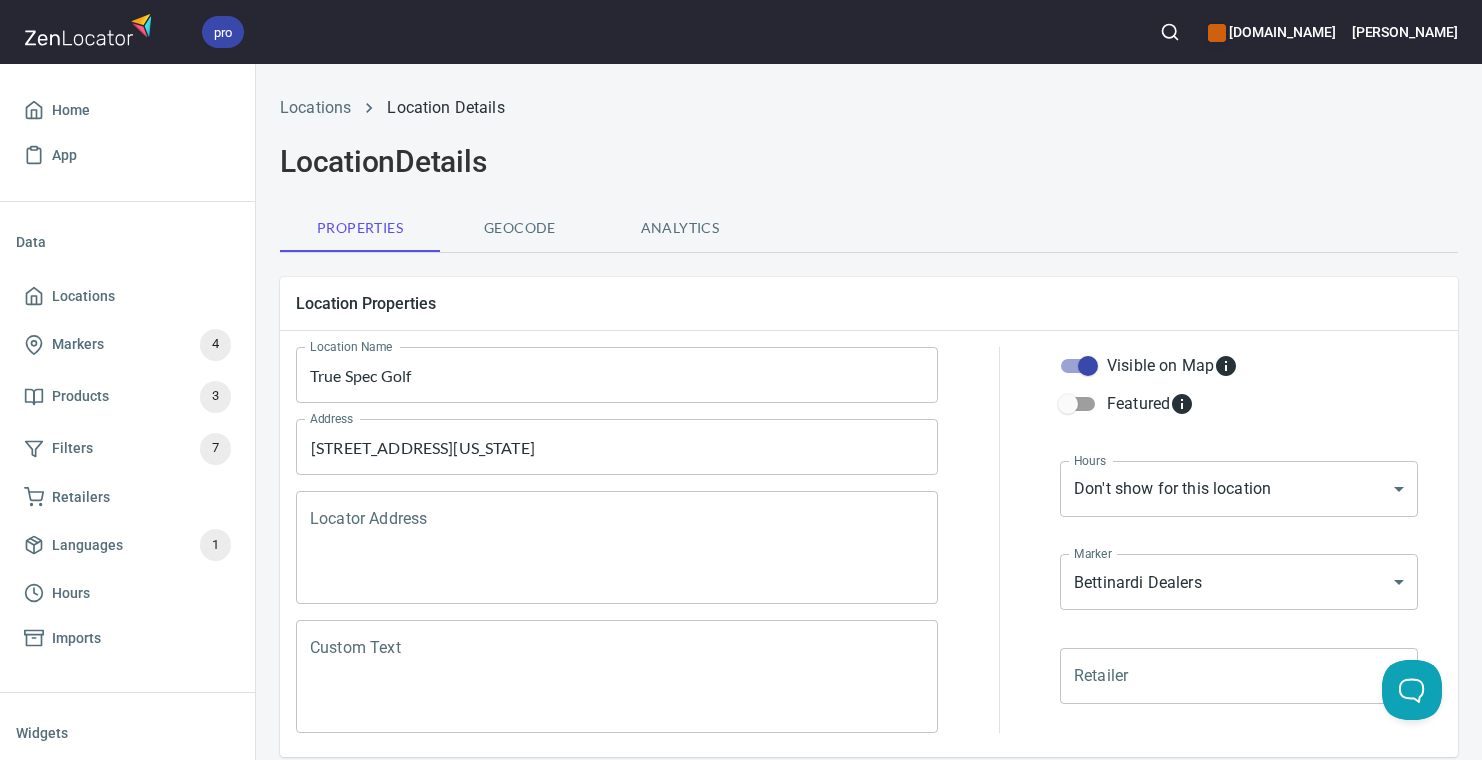 scroll, scrollTop: 761, scrollLeft: 0, axis: vertical 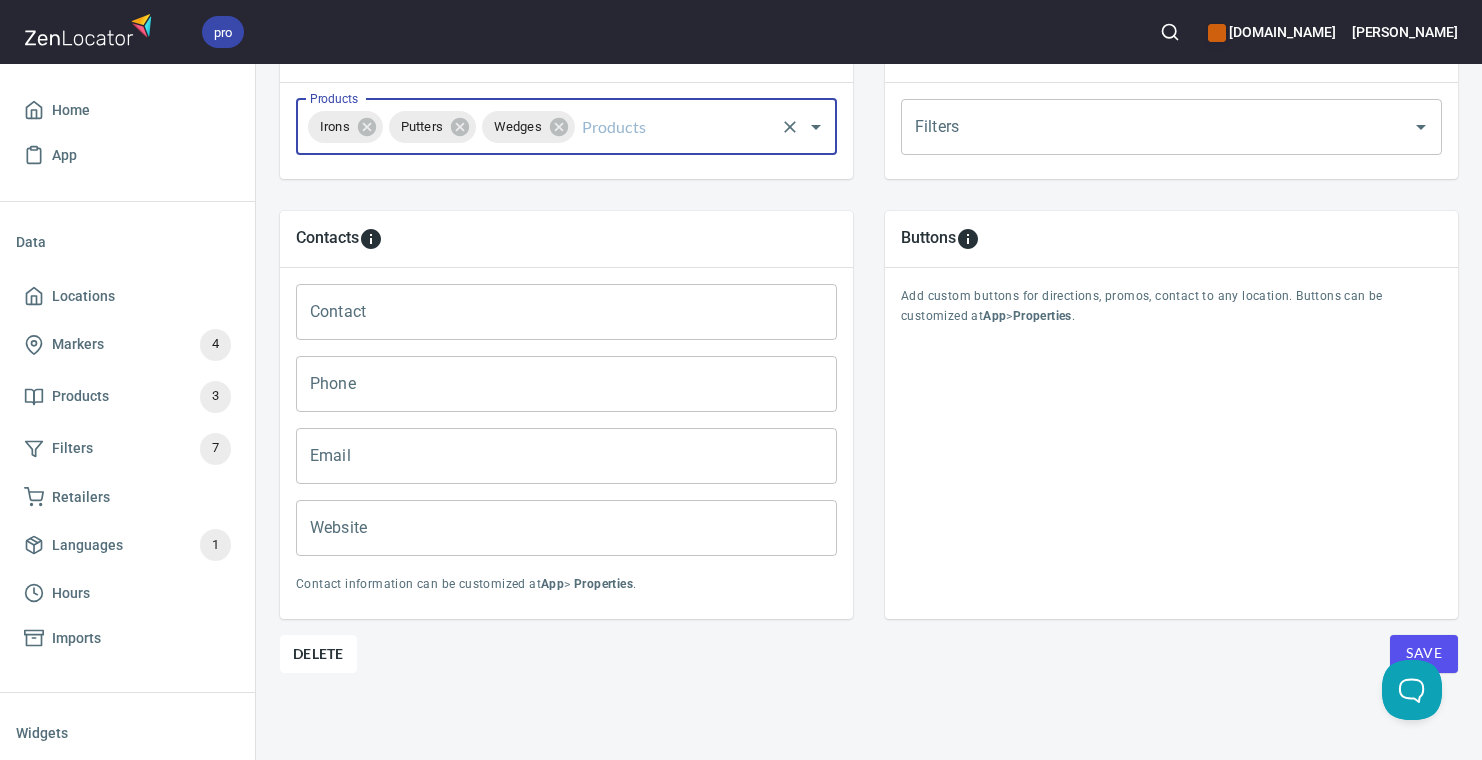 click on "Save" at bounding box center (1424, 653) 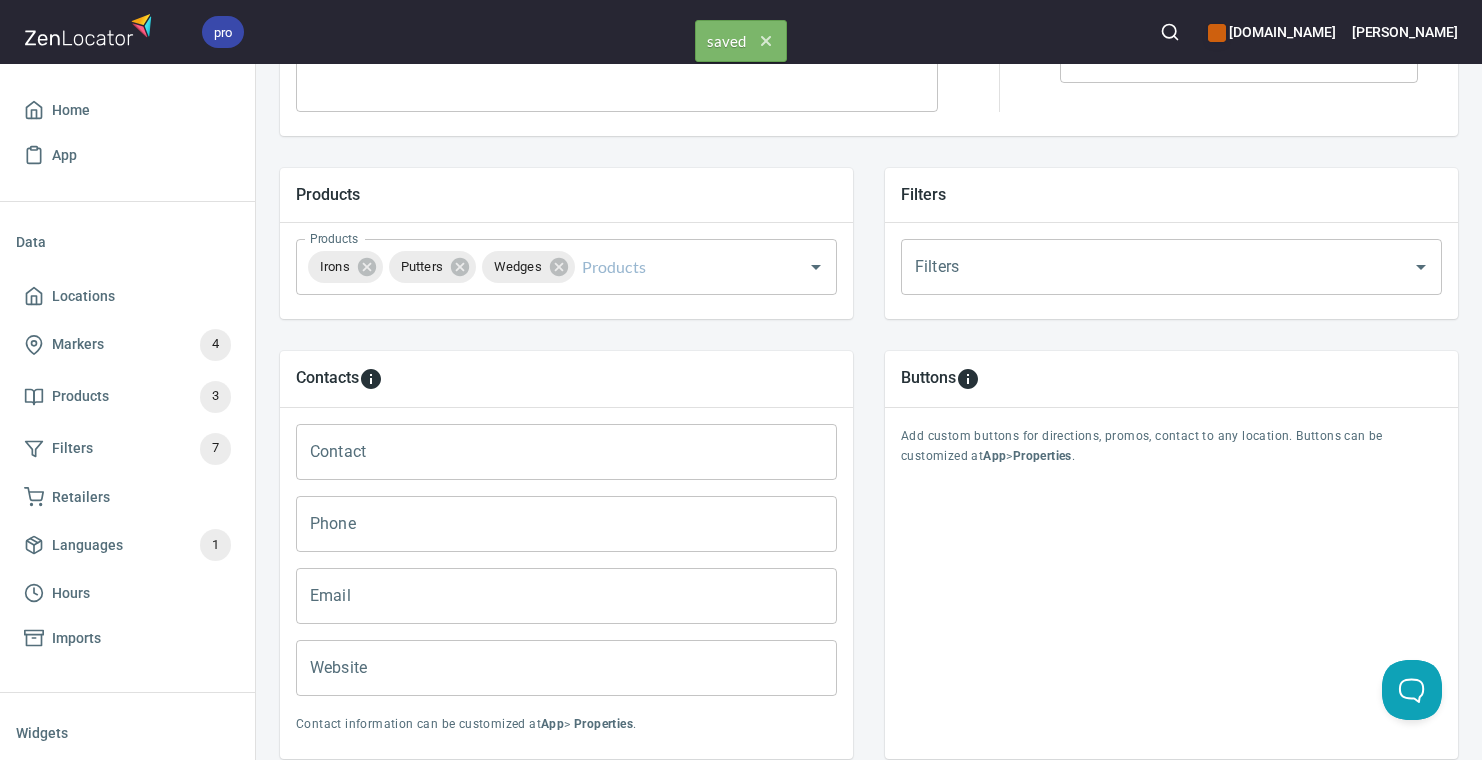 scroll, scrollTop: 0, scrollLeft: 0, axis: both 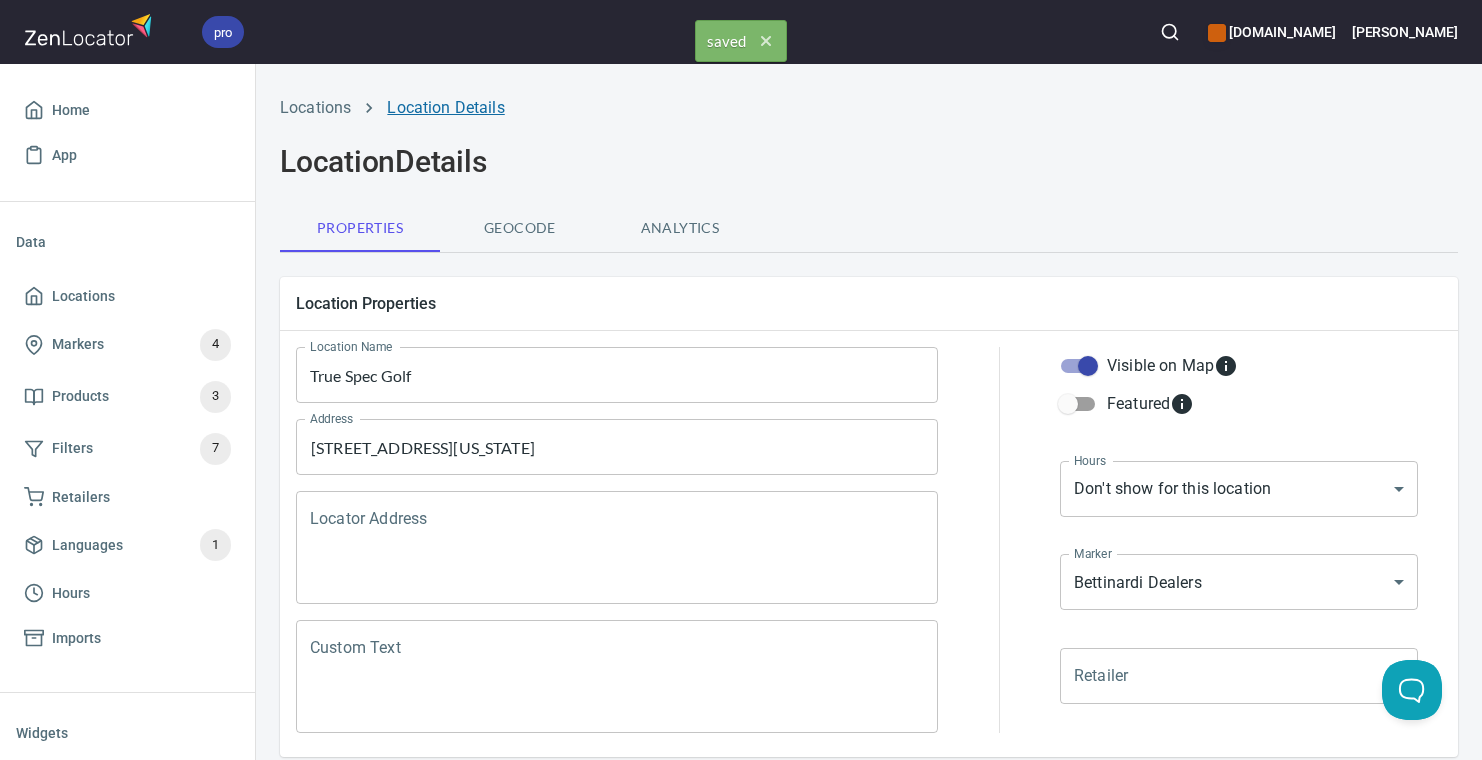 click on "Location Details" at bounding box center (445, 107) 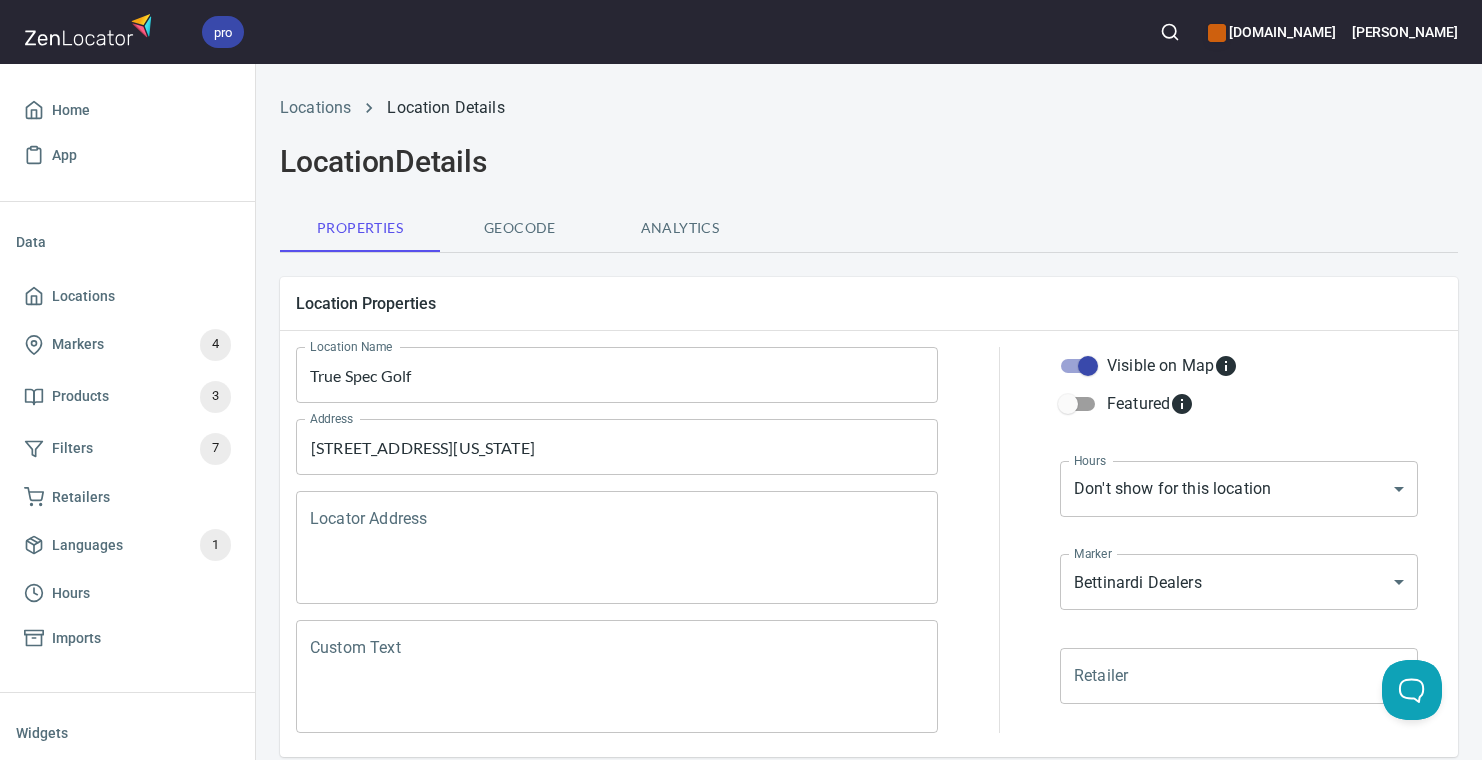 click on "Locations" at bounding box center [315, 108] 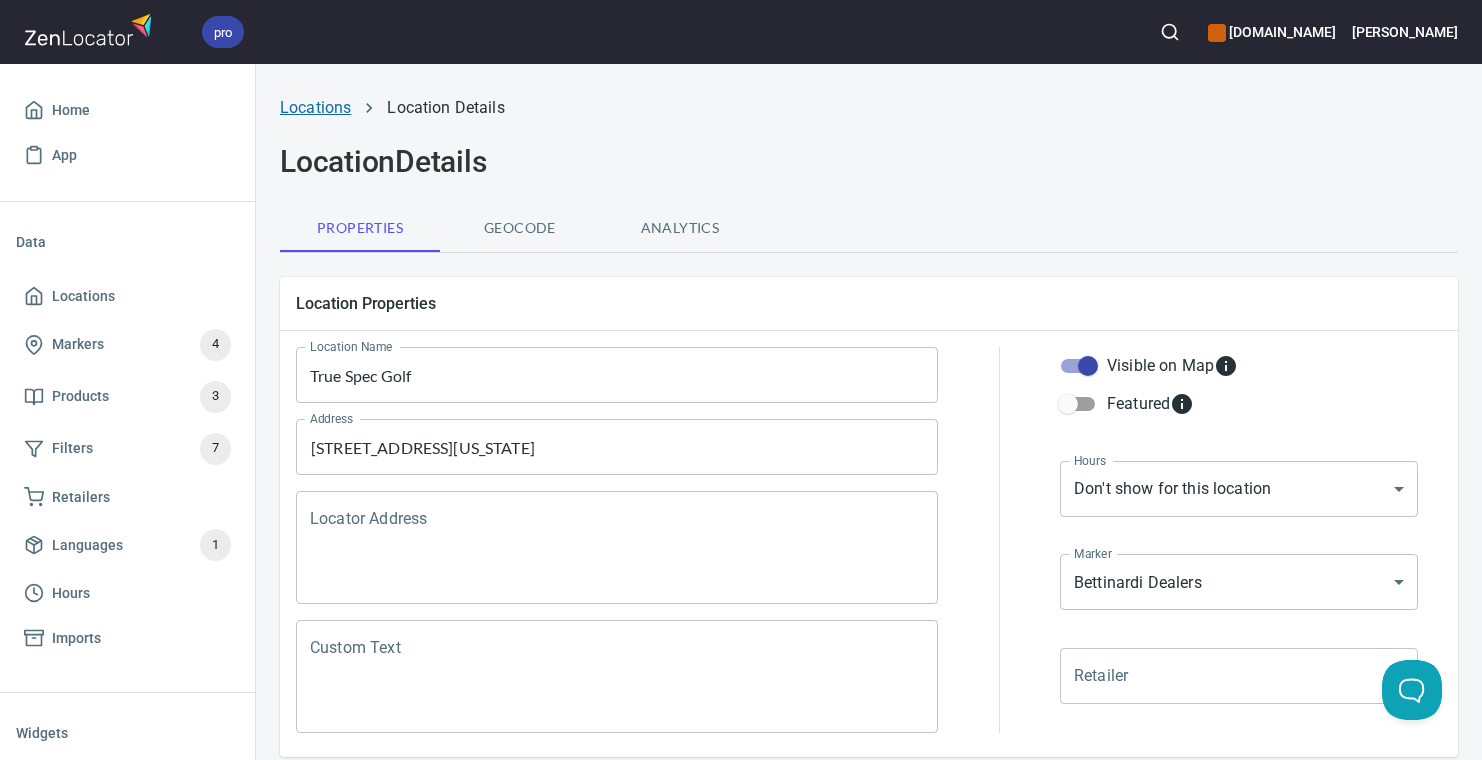 click on "Locations" at bounding box center [315, 107] 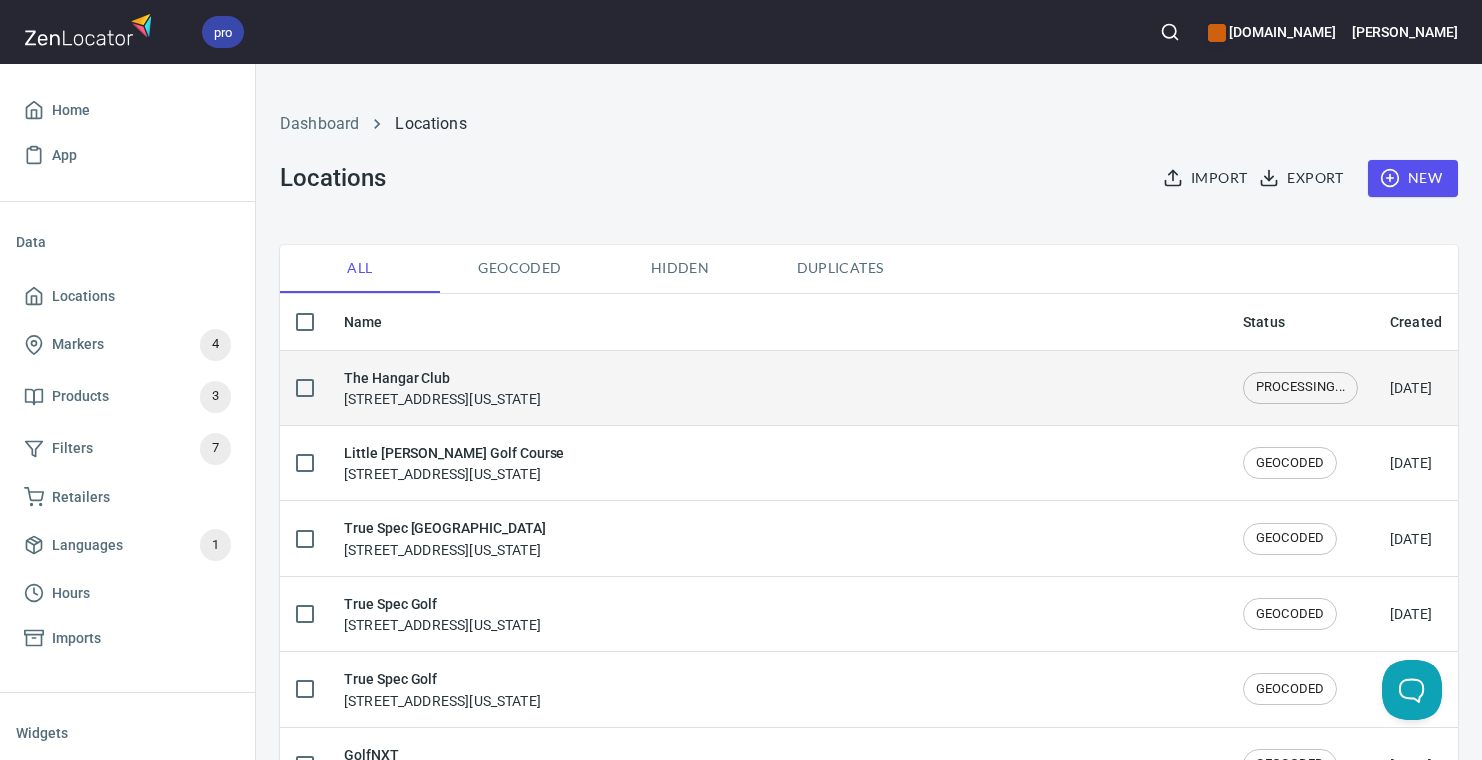 click on "The Hangar Club" at bounding box center [442, 378] 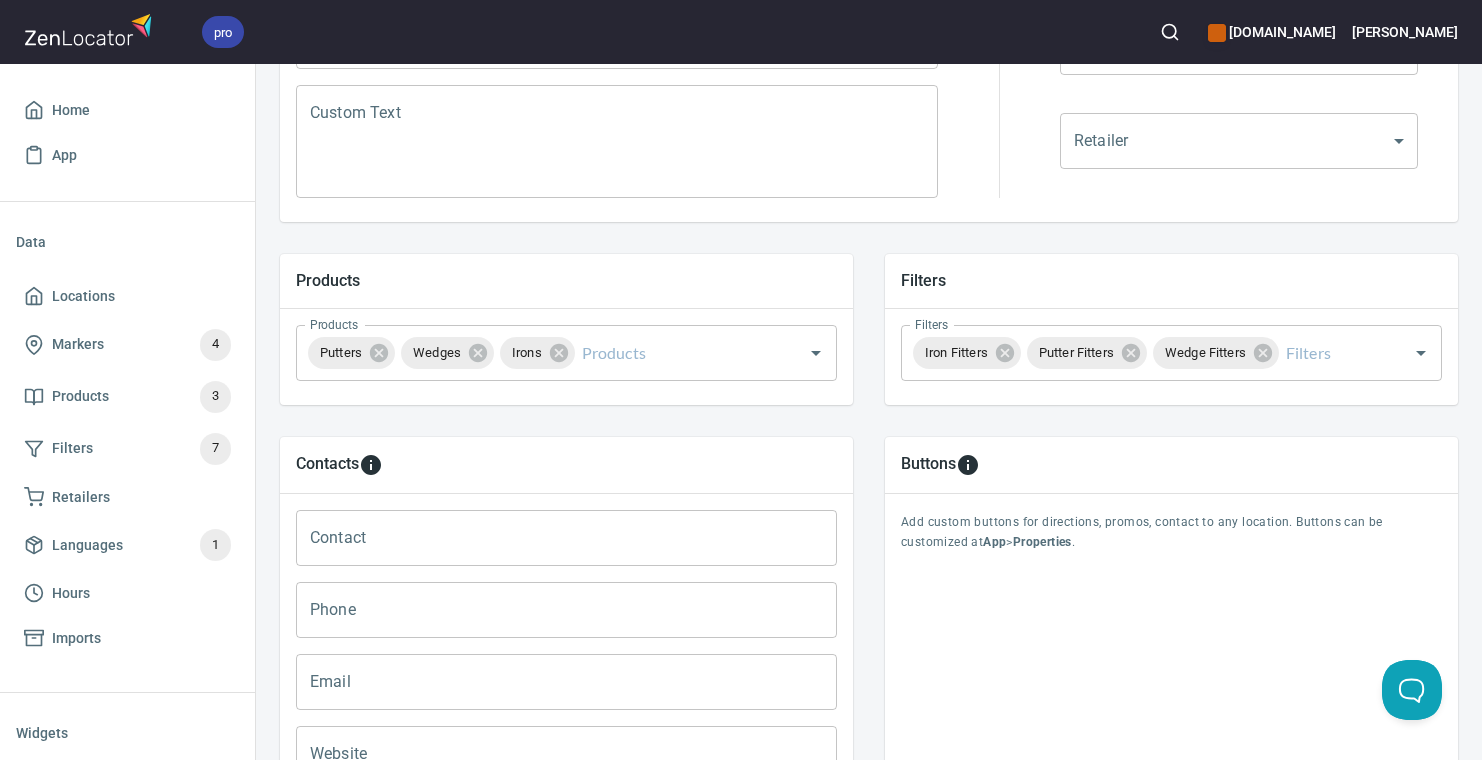 scroll, scrollTop: 536, scrollLeft: 0, axis: vertical 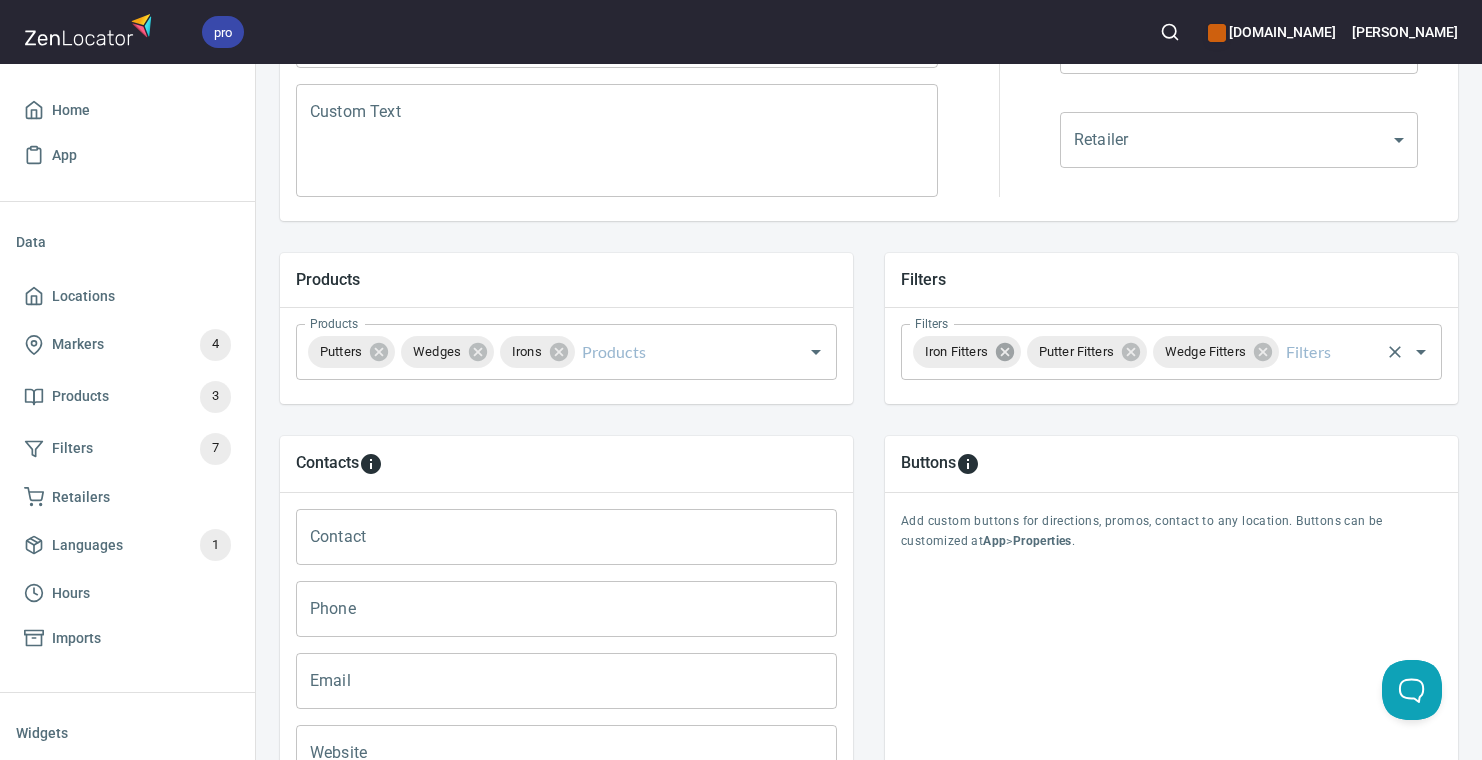 click 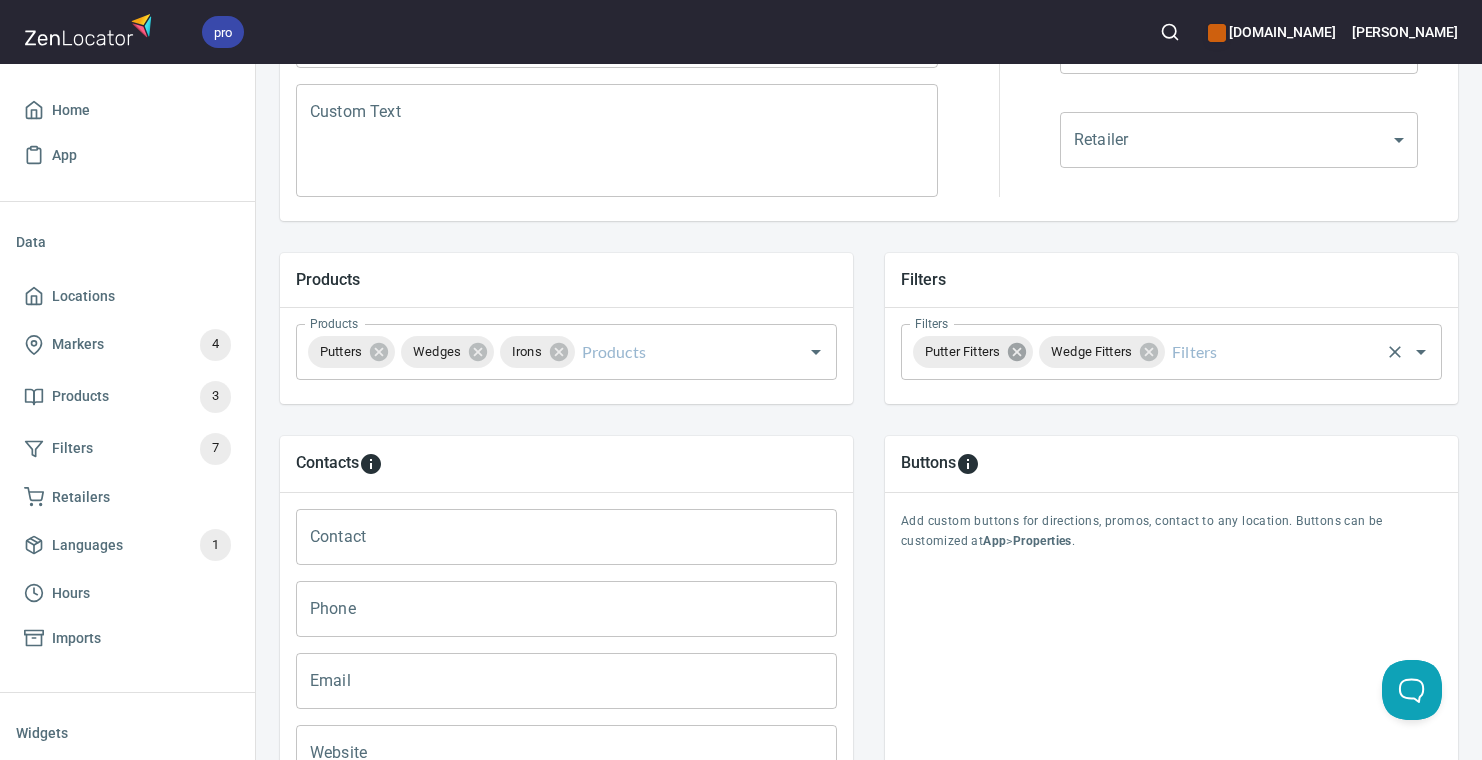 click on "Putter Fitters" at bounding box center [962, 351] 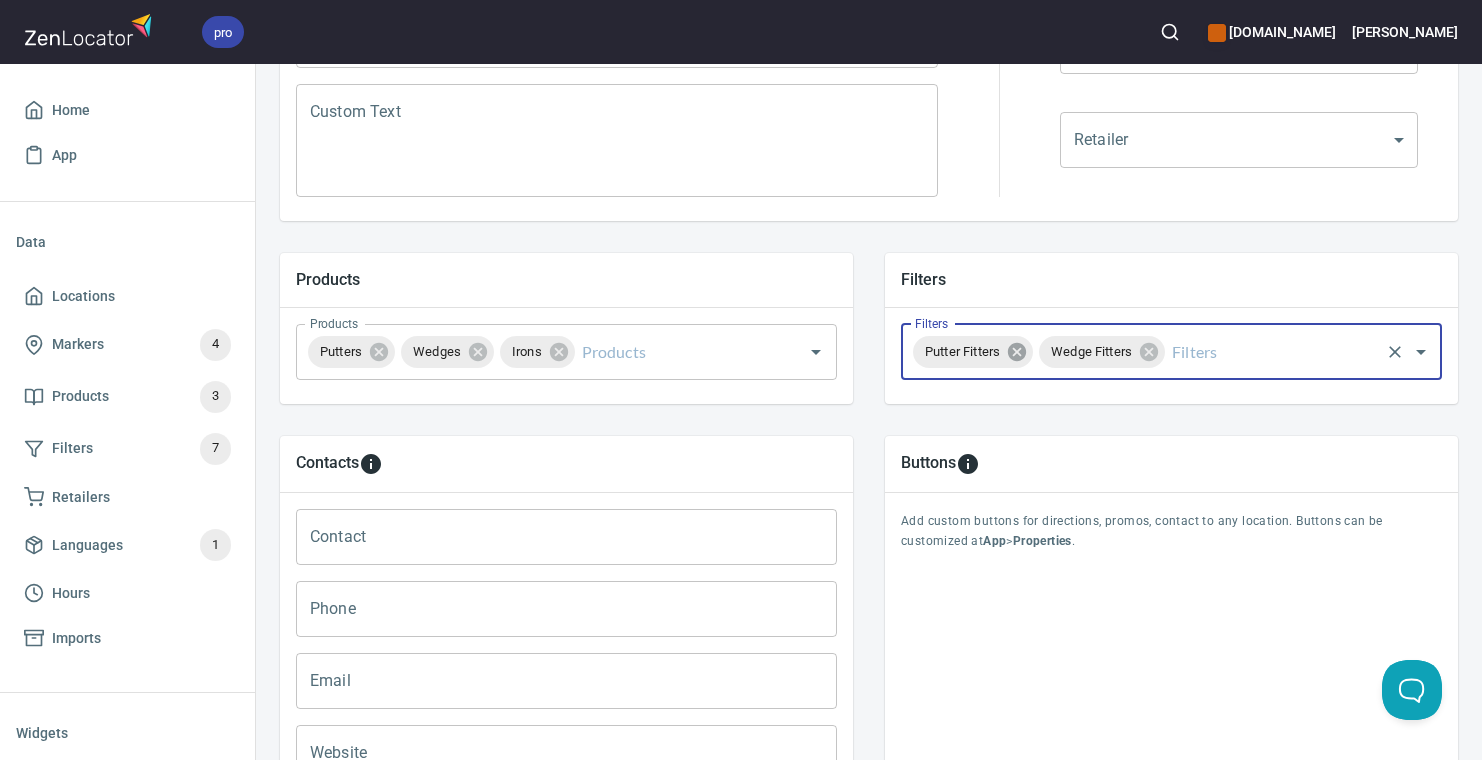 click 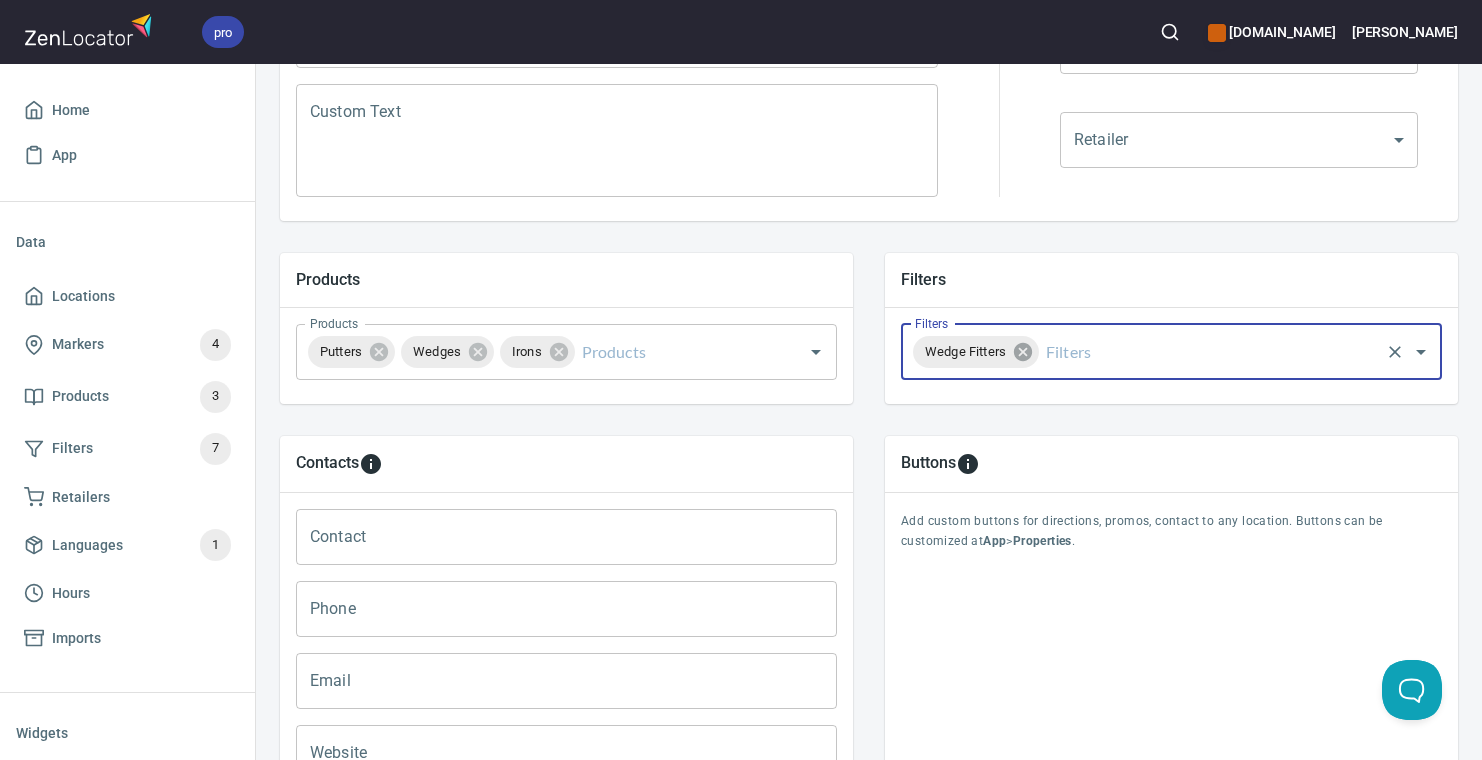 click 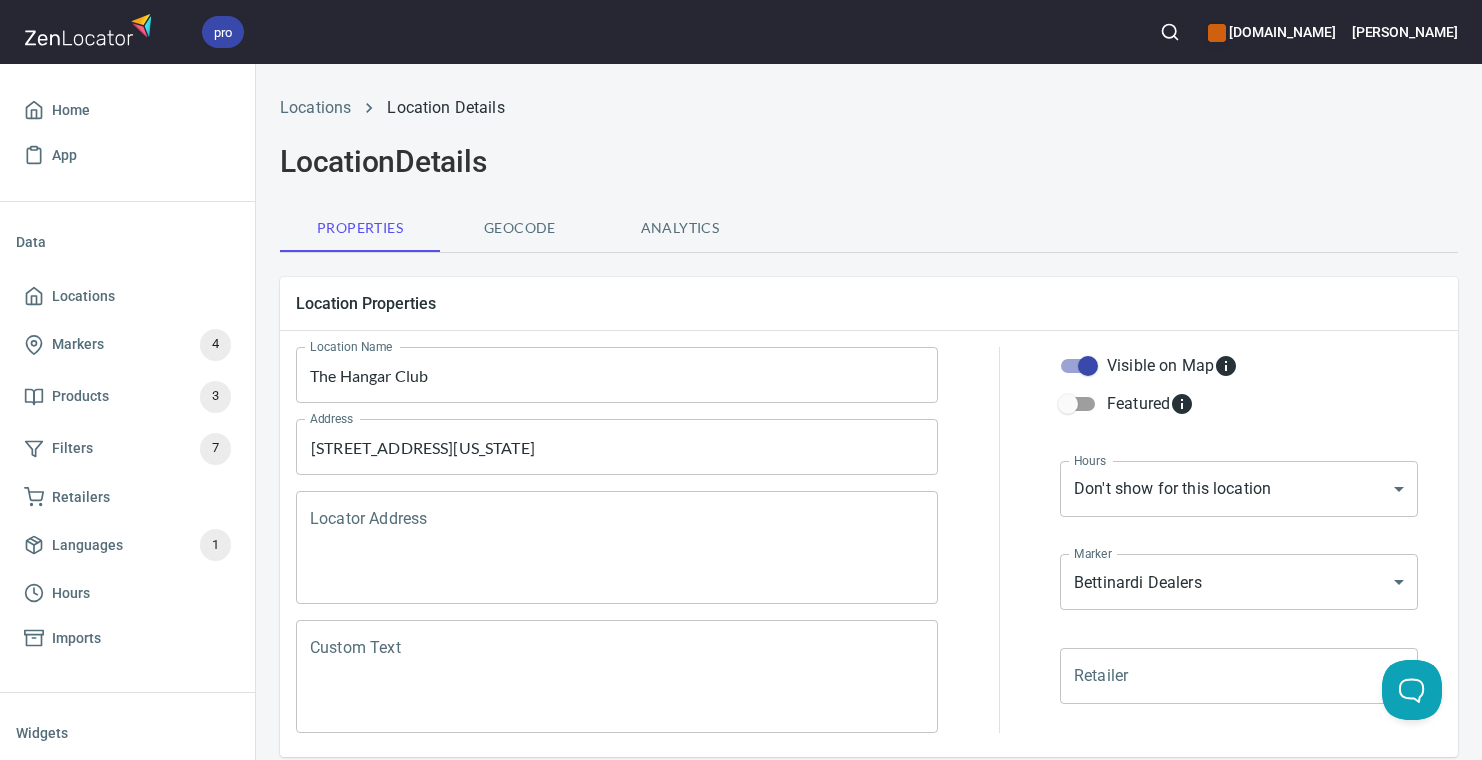 scroll, scrollTop: 761, scrollLeft: 0, axis: vertical 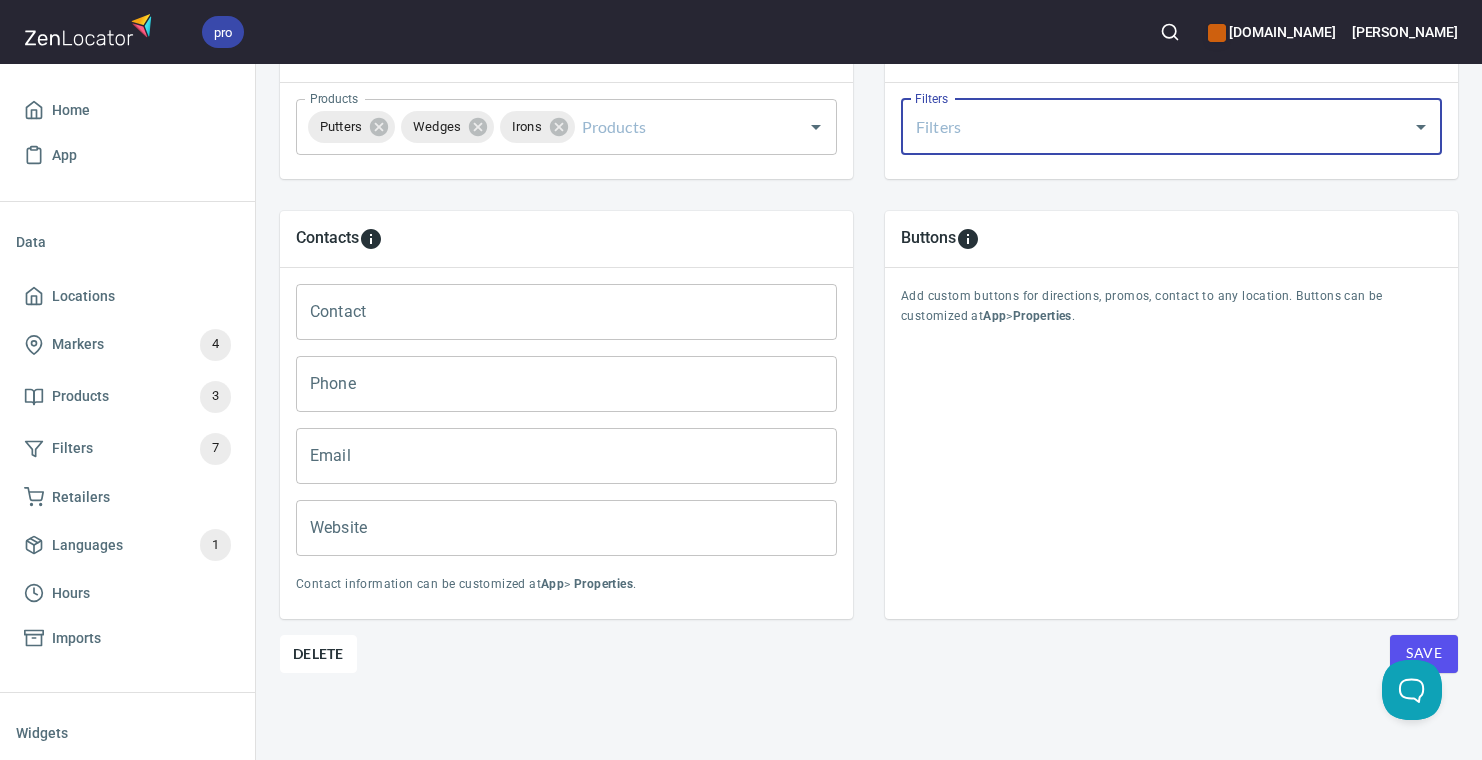 click on "Save" at bounding box center (1424, 654) 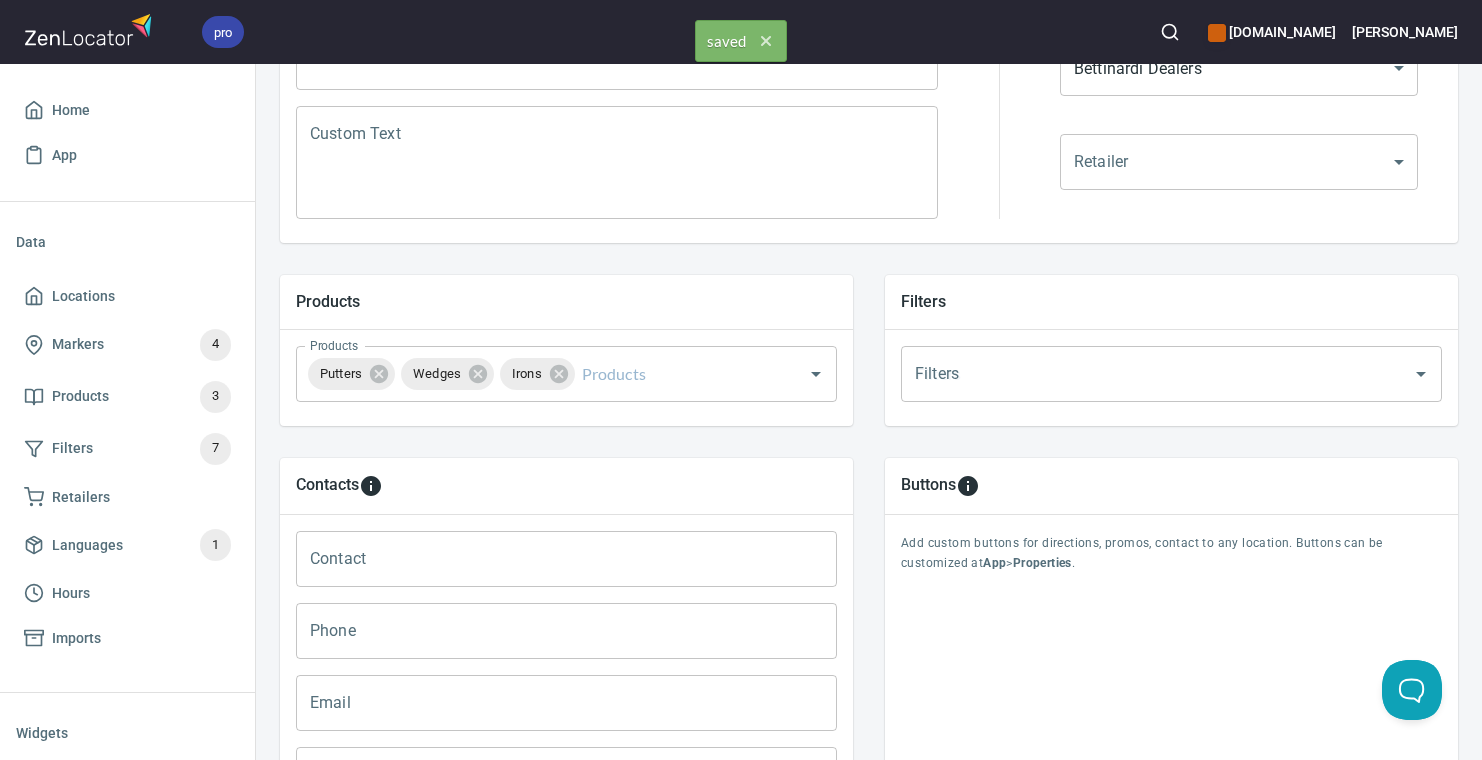scroll, scrollTop: 0, scrollLeft: 0, axis: both 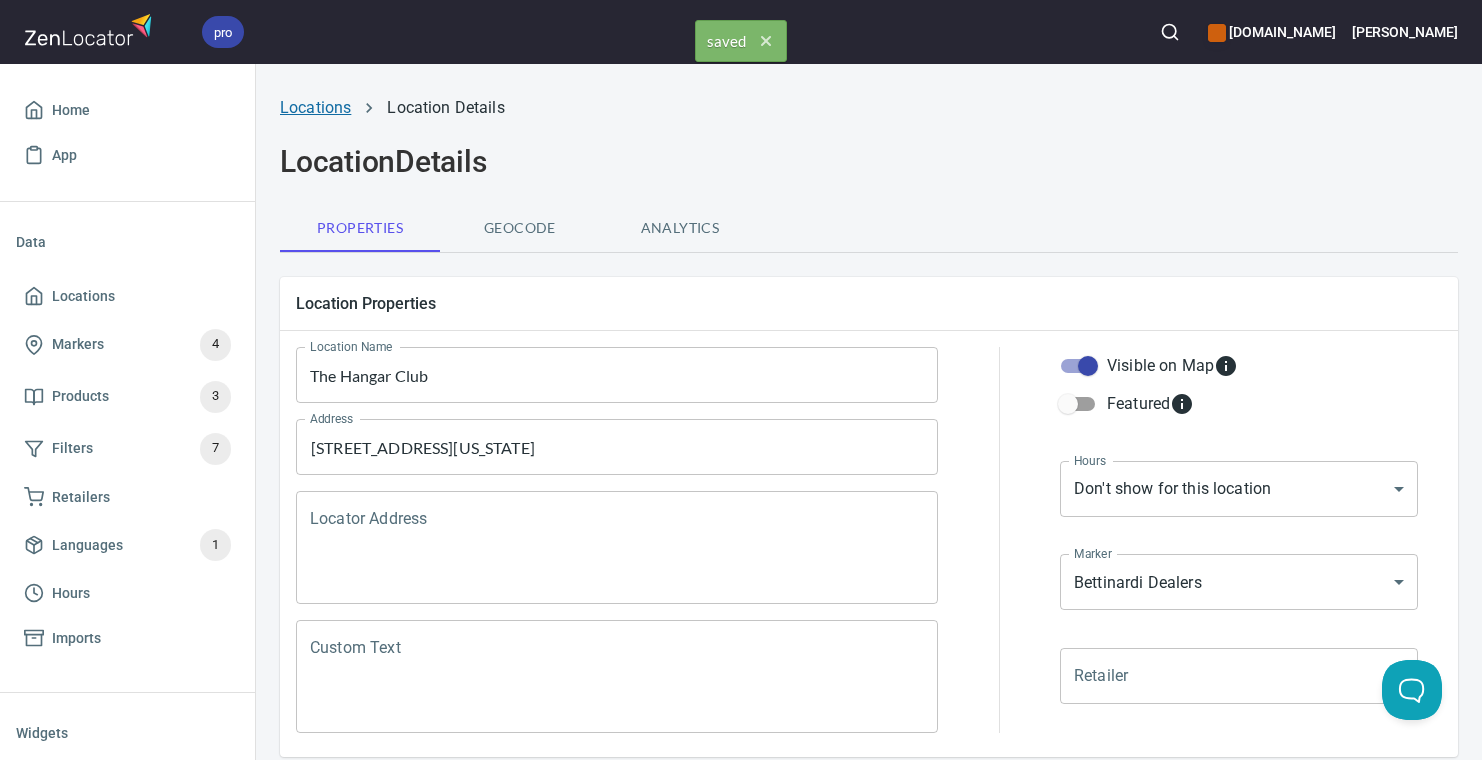 click on "Locations" at bounding box center (315, 107) 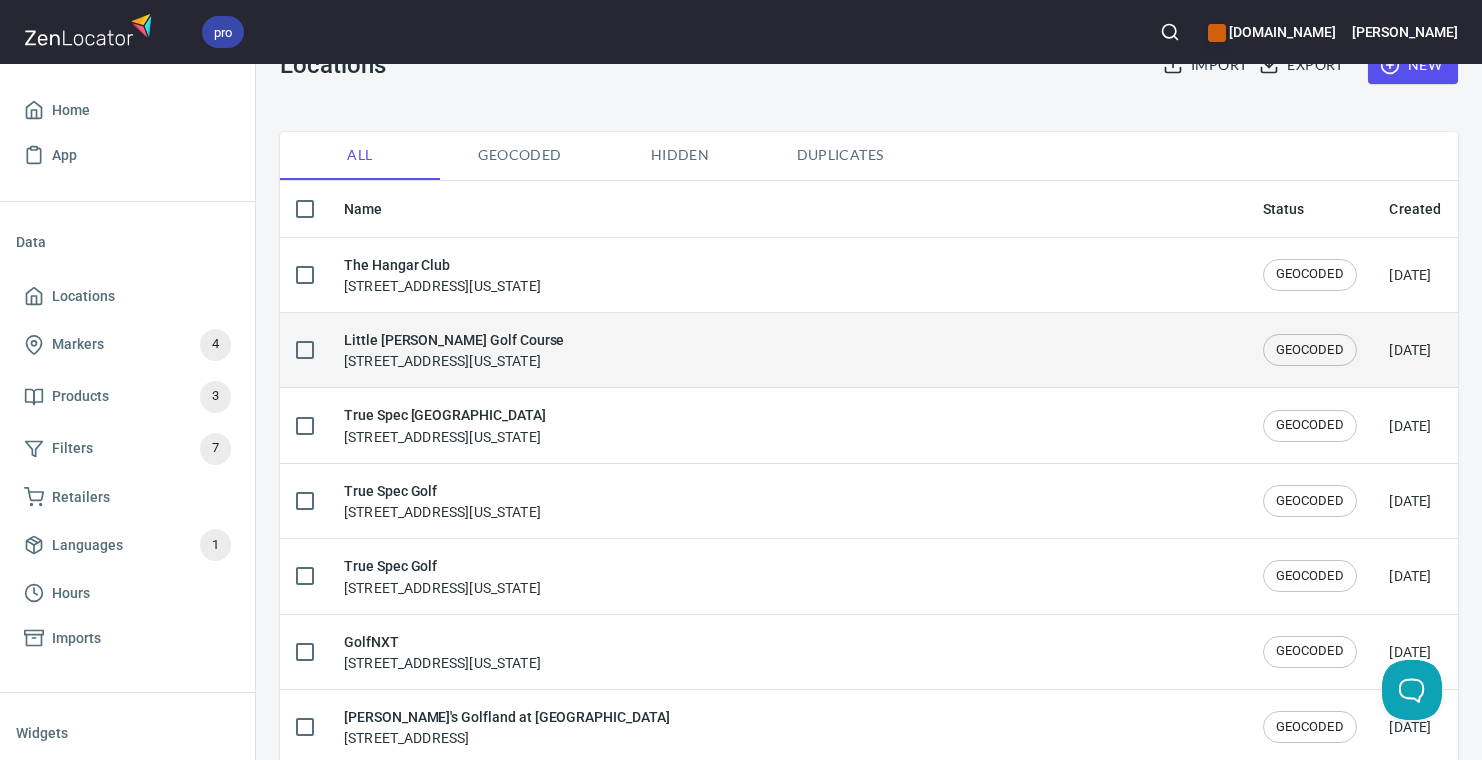 scroll, scrollTop: 117, scrollLeft: 0, axis: vertical 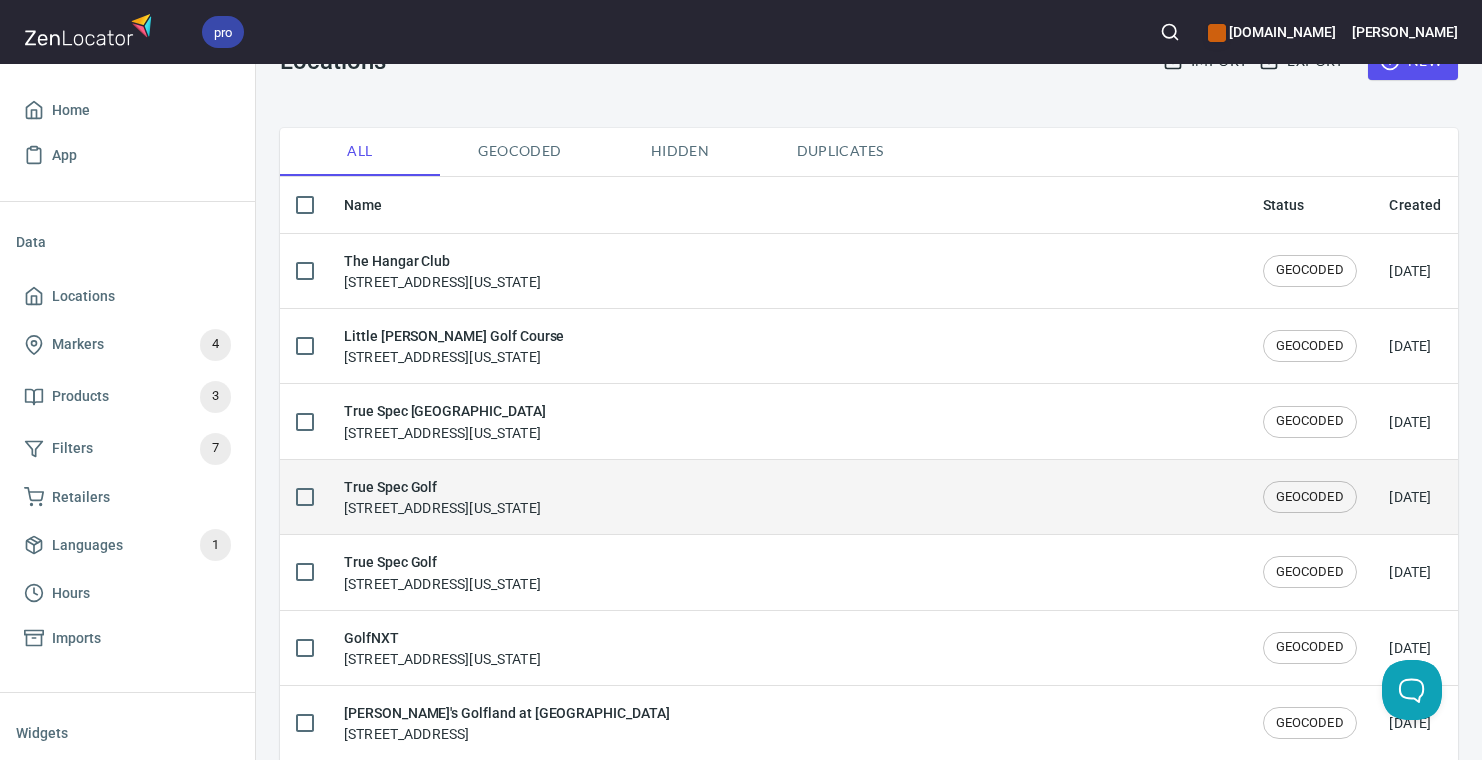 click on "True Spec Golf" at bounding box center (442, 487) 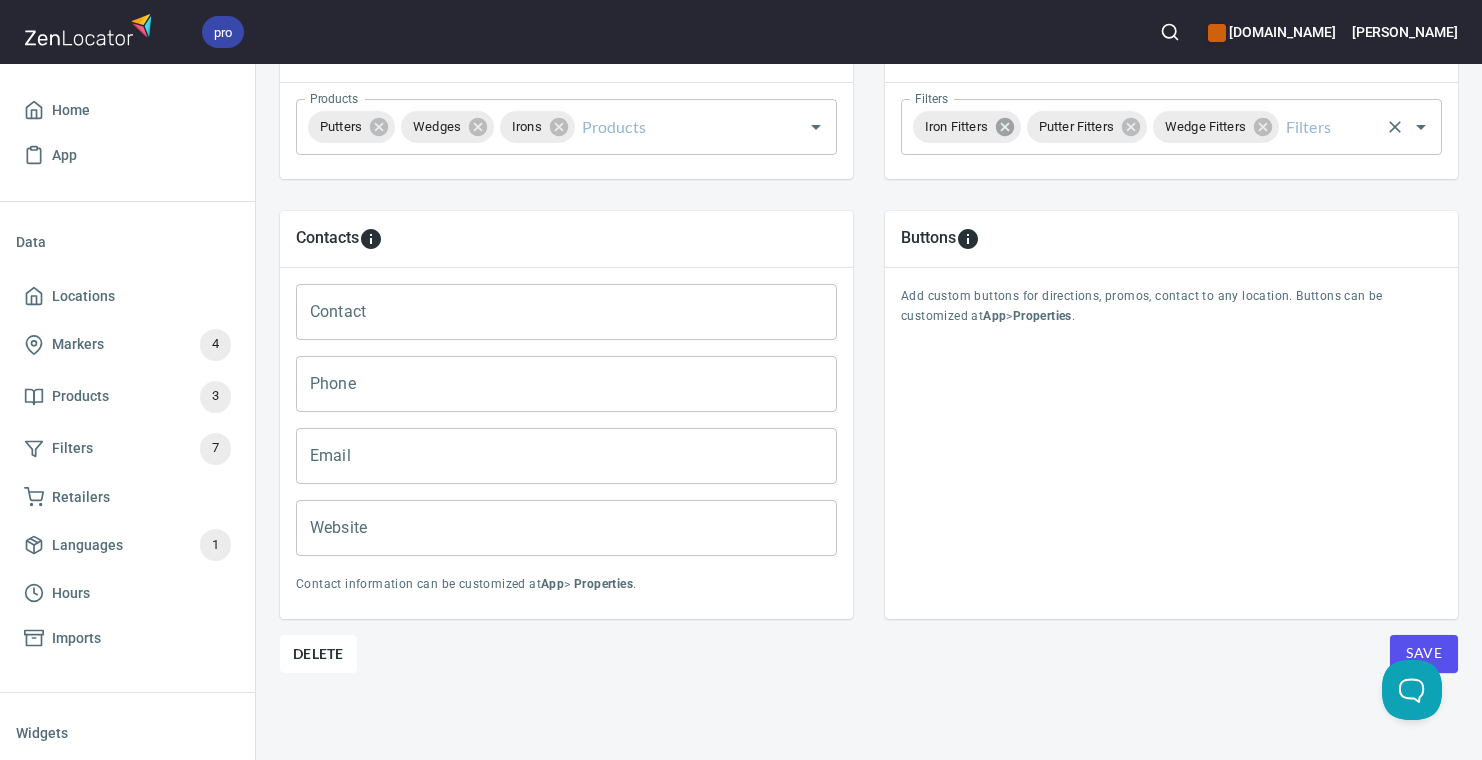 scroll, scrollTop: 0, scrollLeft: 0, axis: both 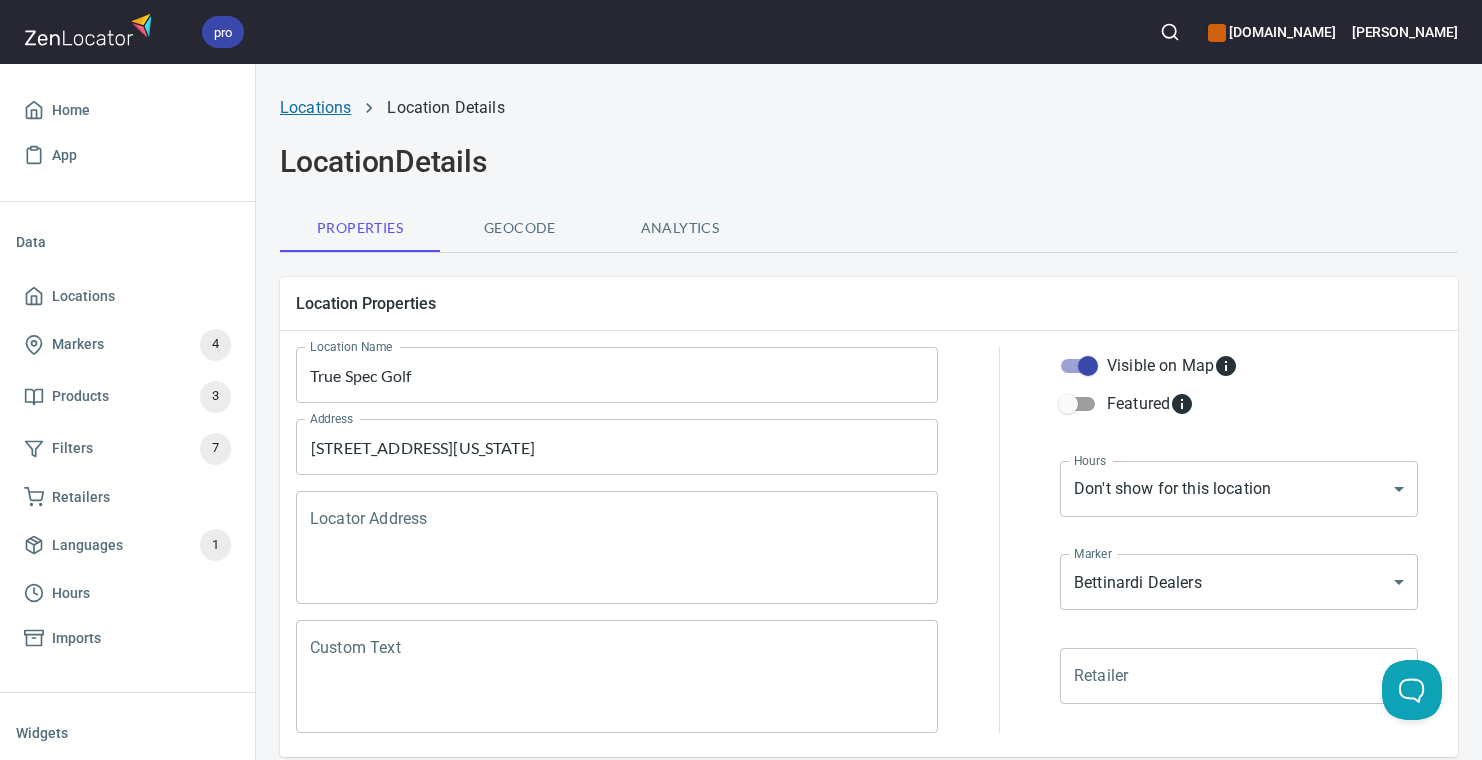 click on "Locations" at bounding box center (315, 107) 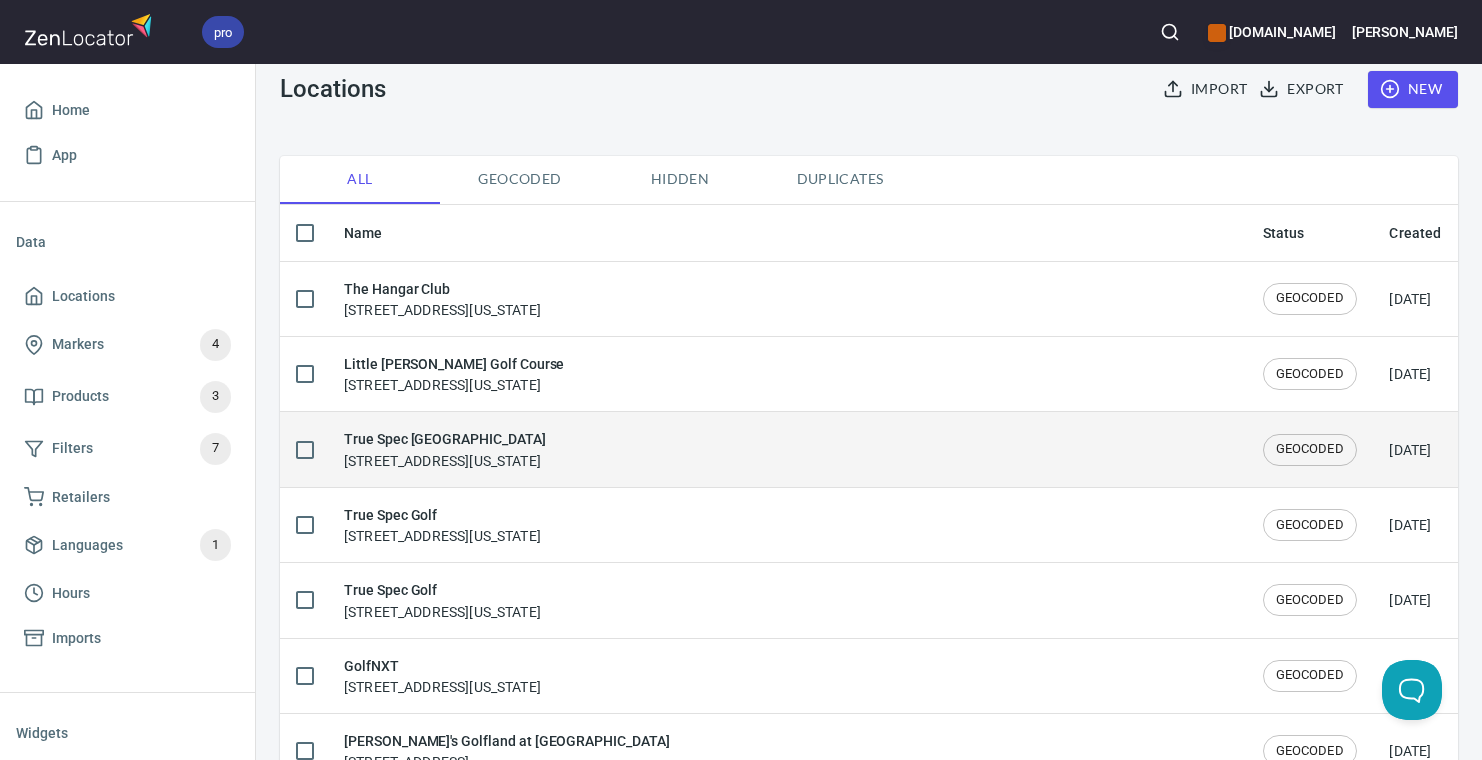 scroll, scrollTop: 92, scrollLeft: 0, axis: vertical 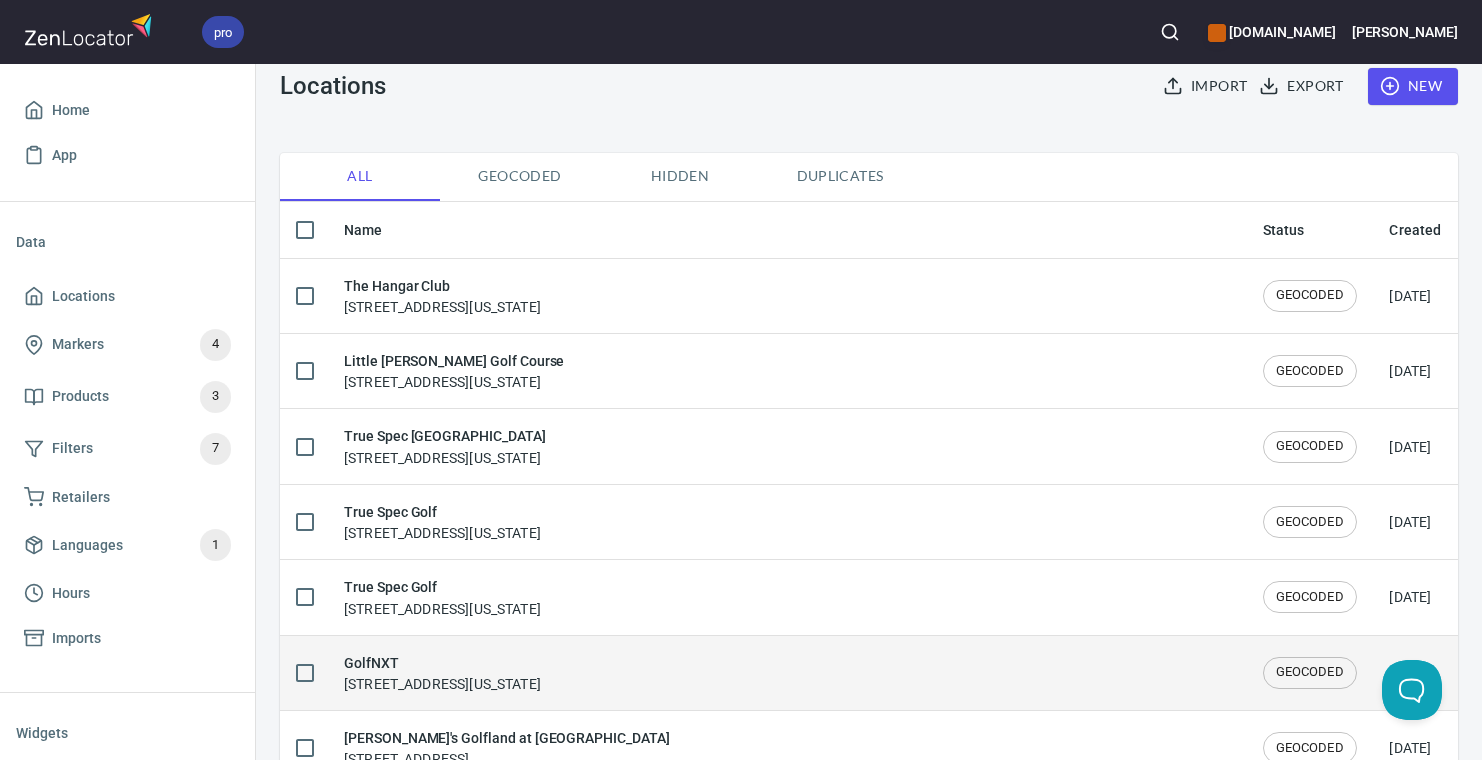 click on "GolfNXT" at bounding box center [442, 663] 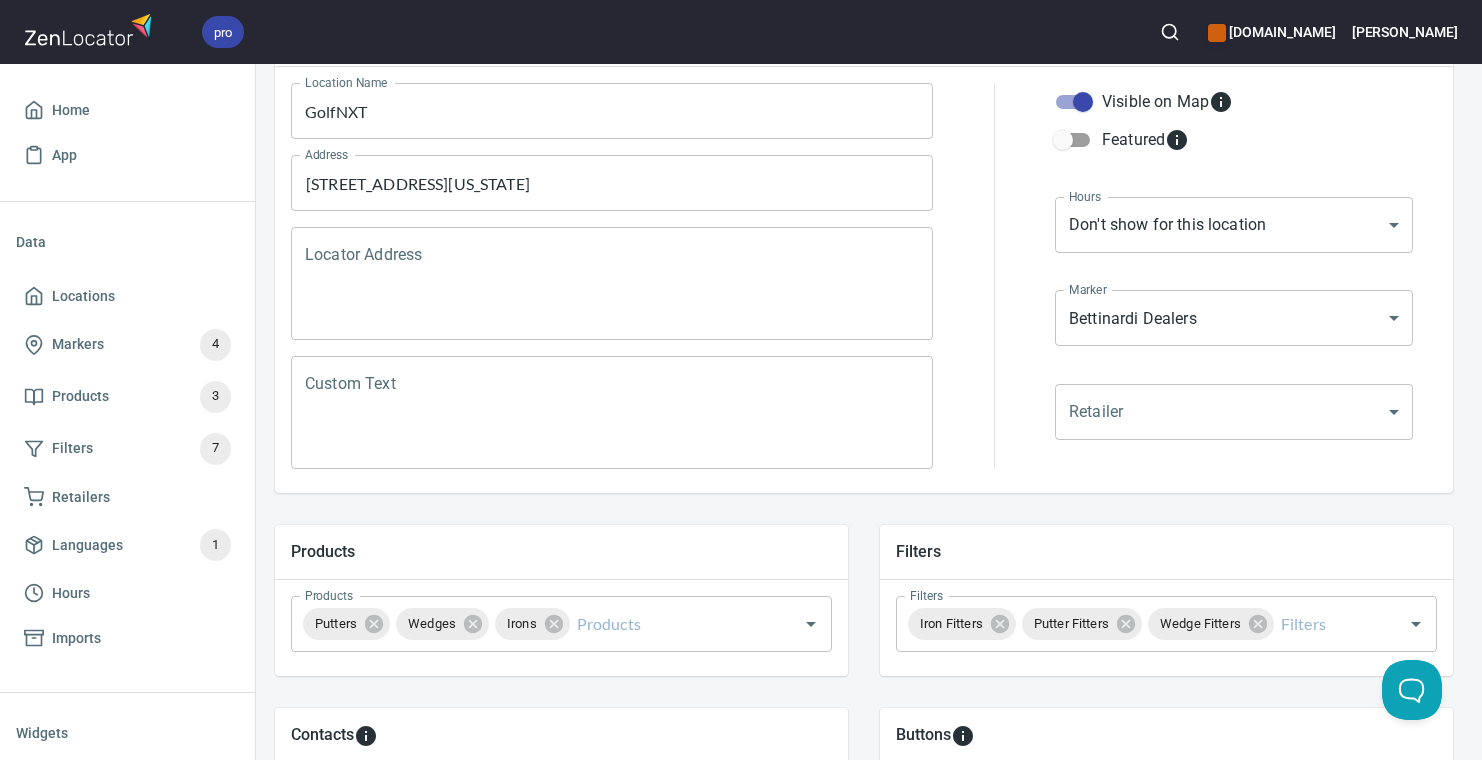 scroll, scrollTop: 0, scrollLeft: 5, axis: horizontal 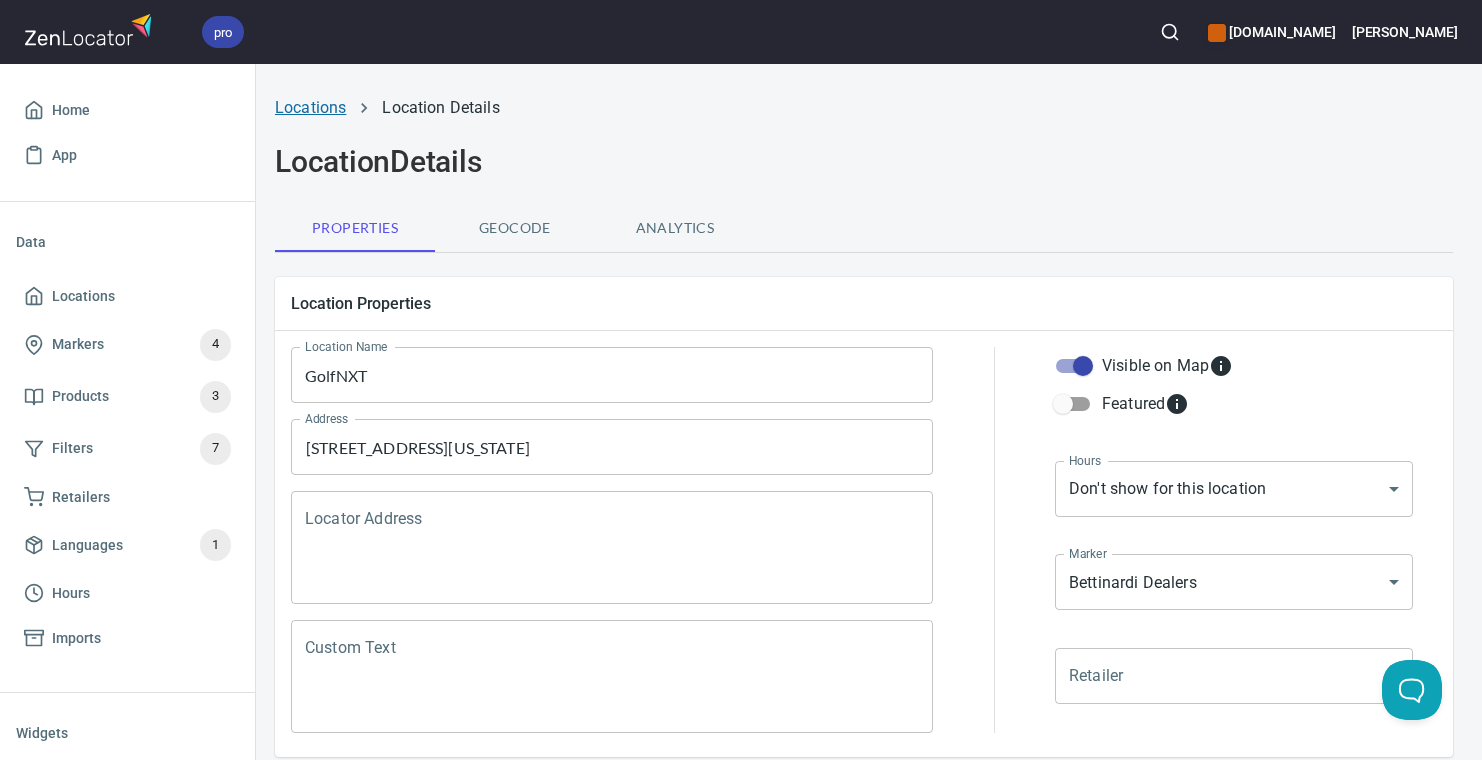 click on "Locations" at bounding box center (310, 107) 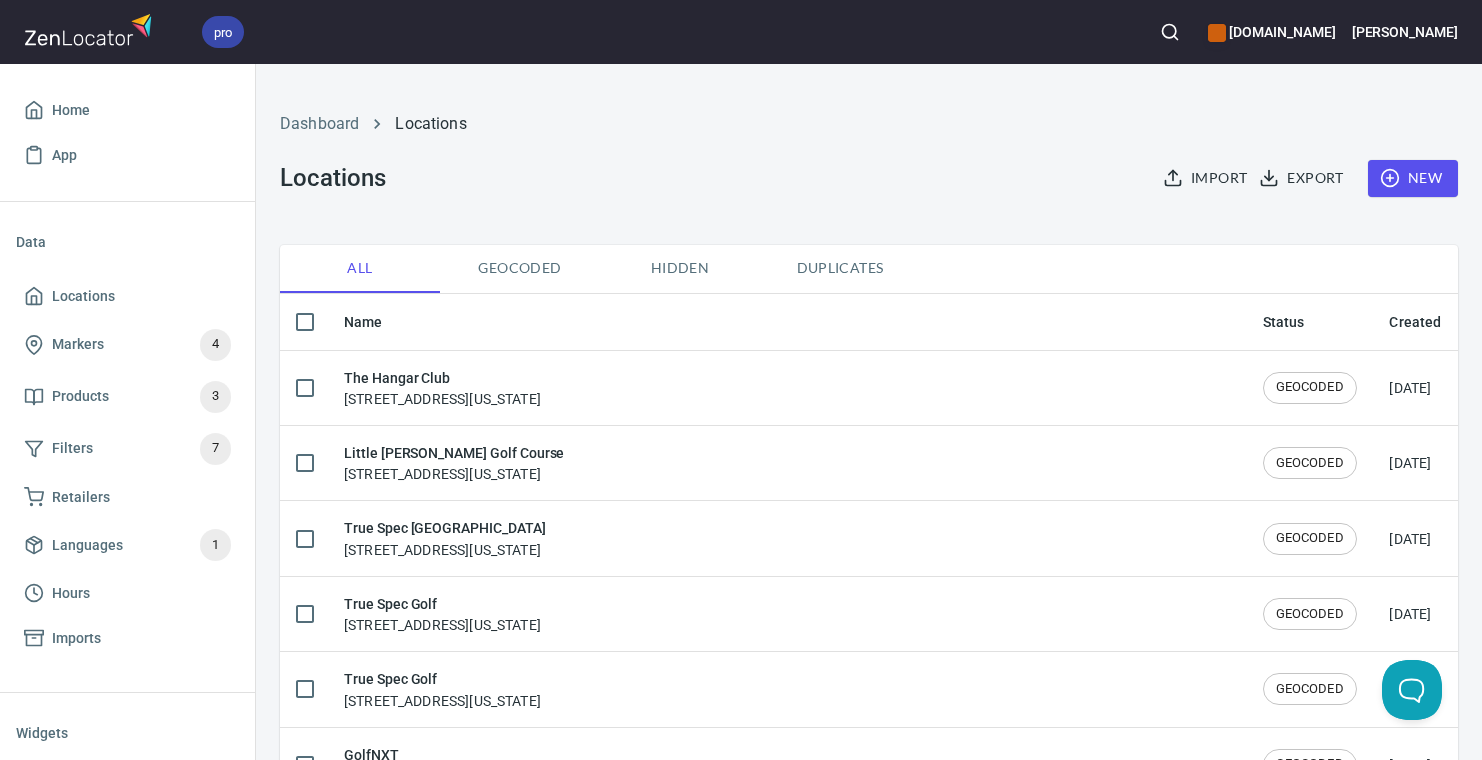 scroll, scrollTop: 0, scrollLeft: 0, axis: both 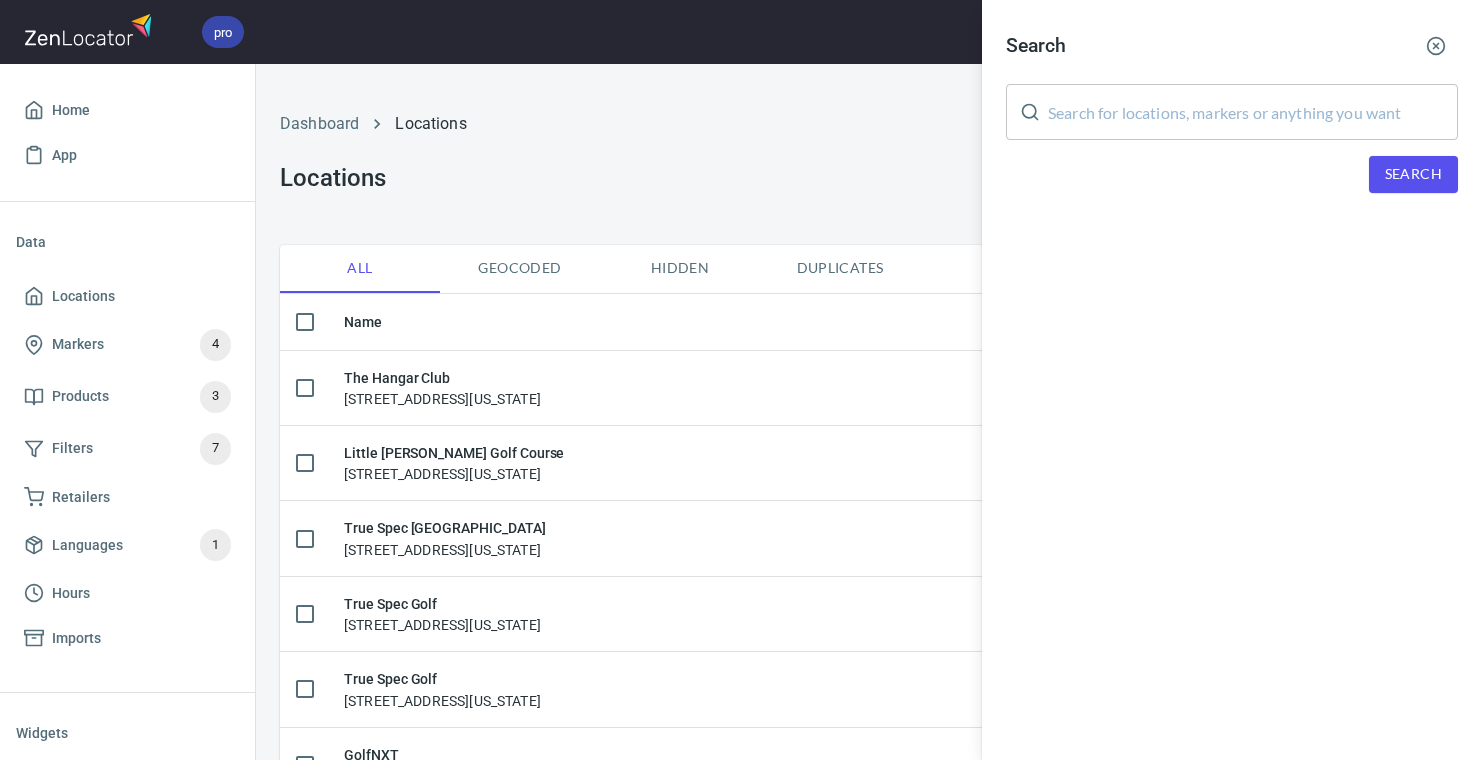 click at bounding box center (1253, 112) 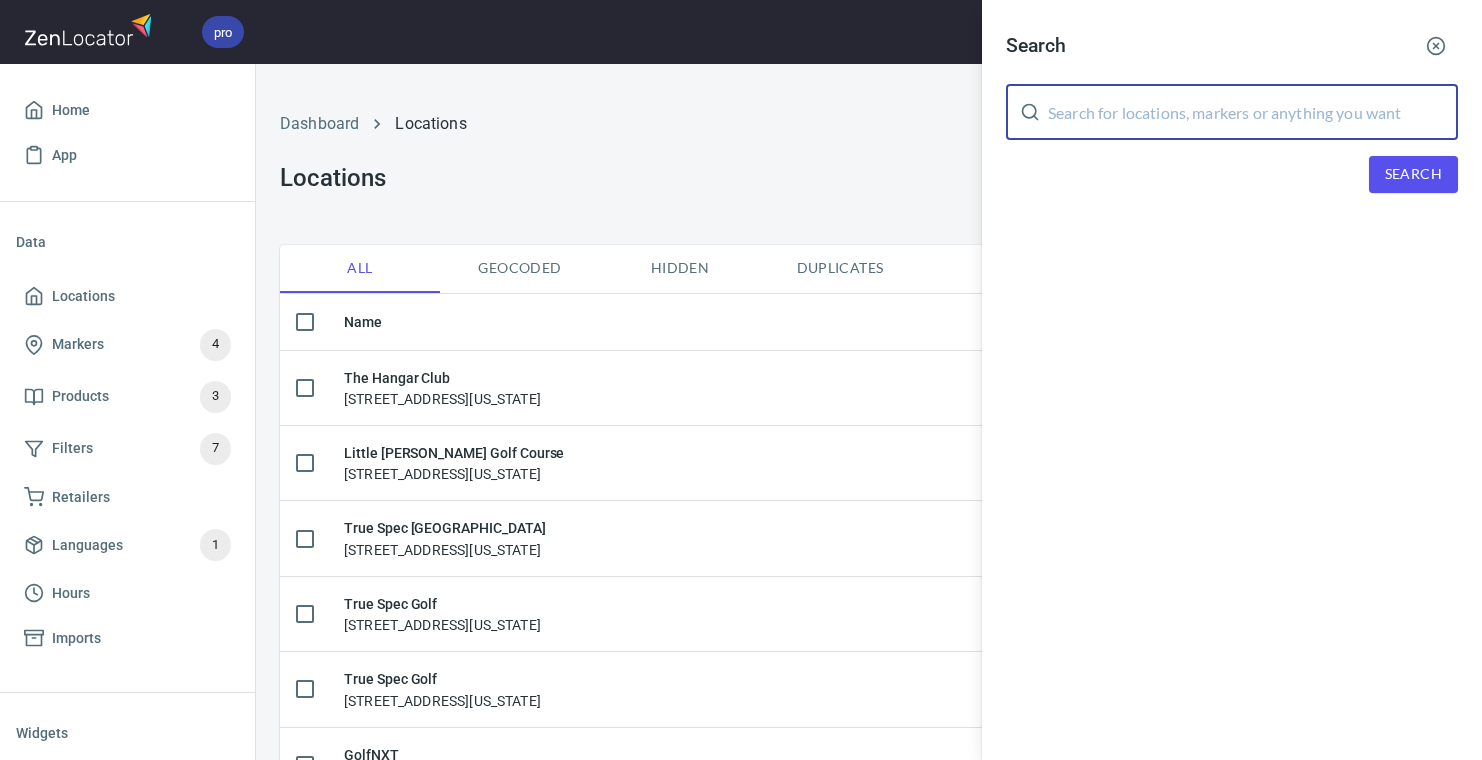 paste on "[STREET_ADDRESS][PERSON_NAME]" 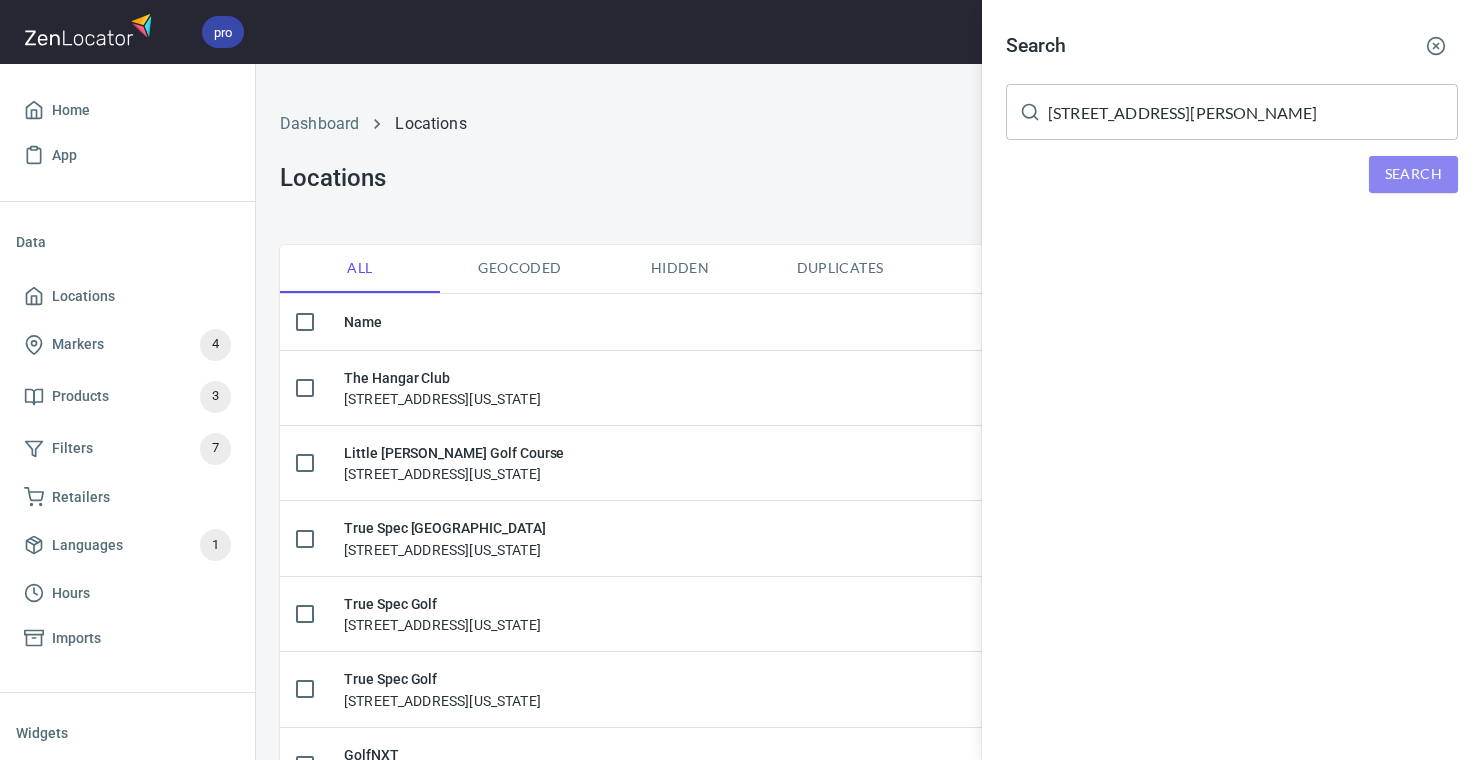 click on "Search" at bounding box center [1413, 174] 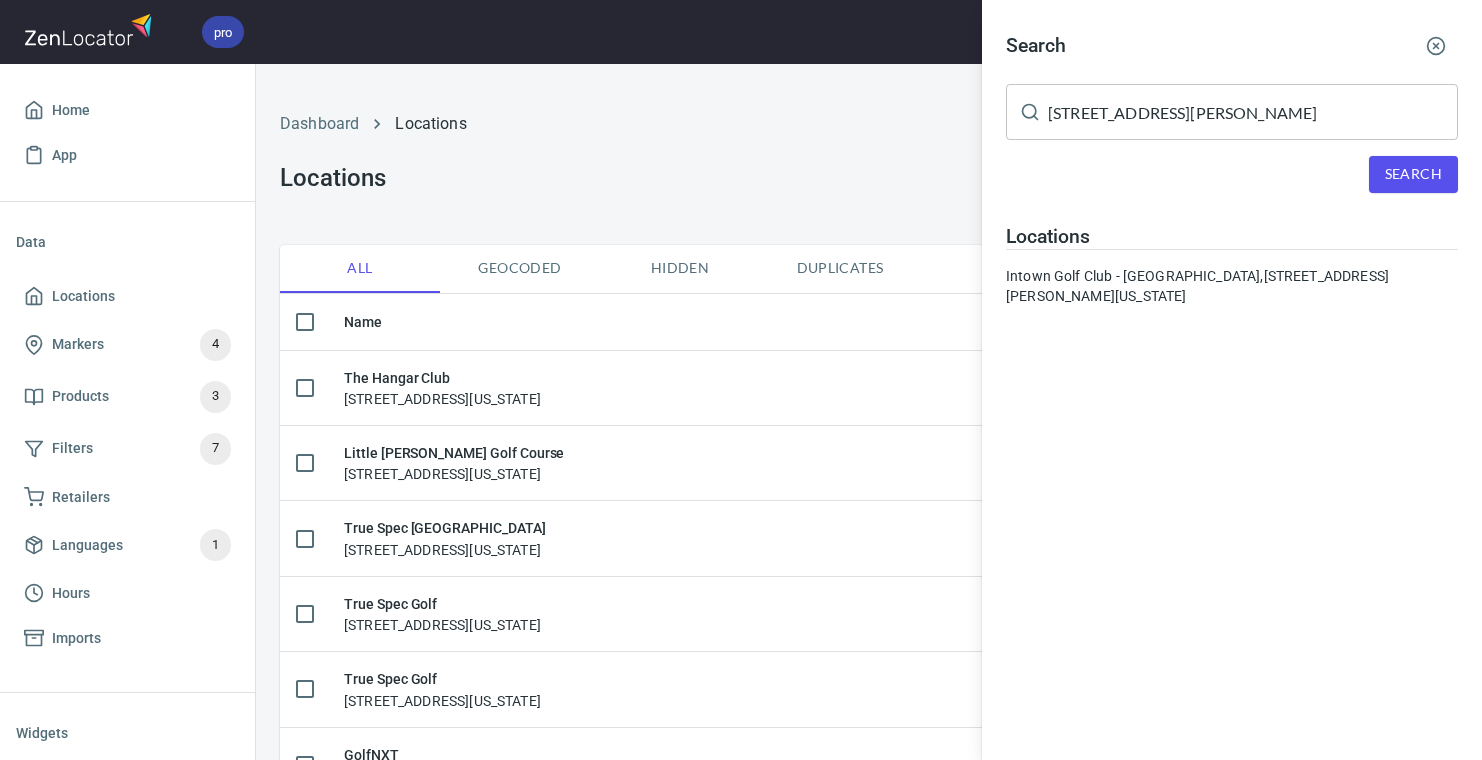 click on "[STREET_ADDRESS][PERSON_NAME]" at bounding box center [1253, 112] 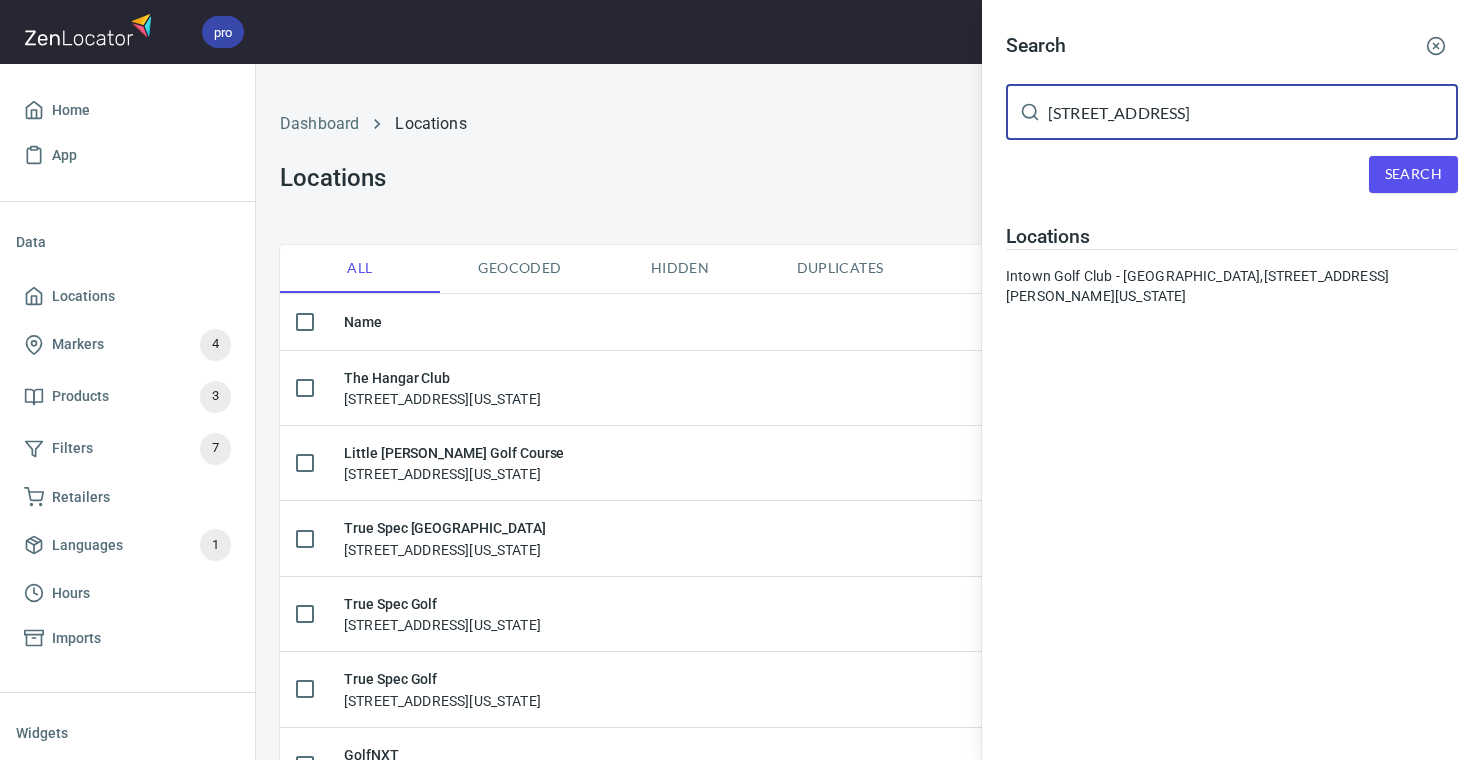type on "[STREET_ADDRESS]" 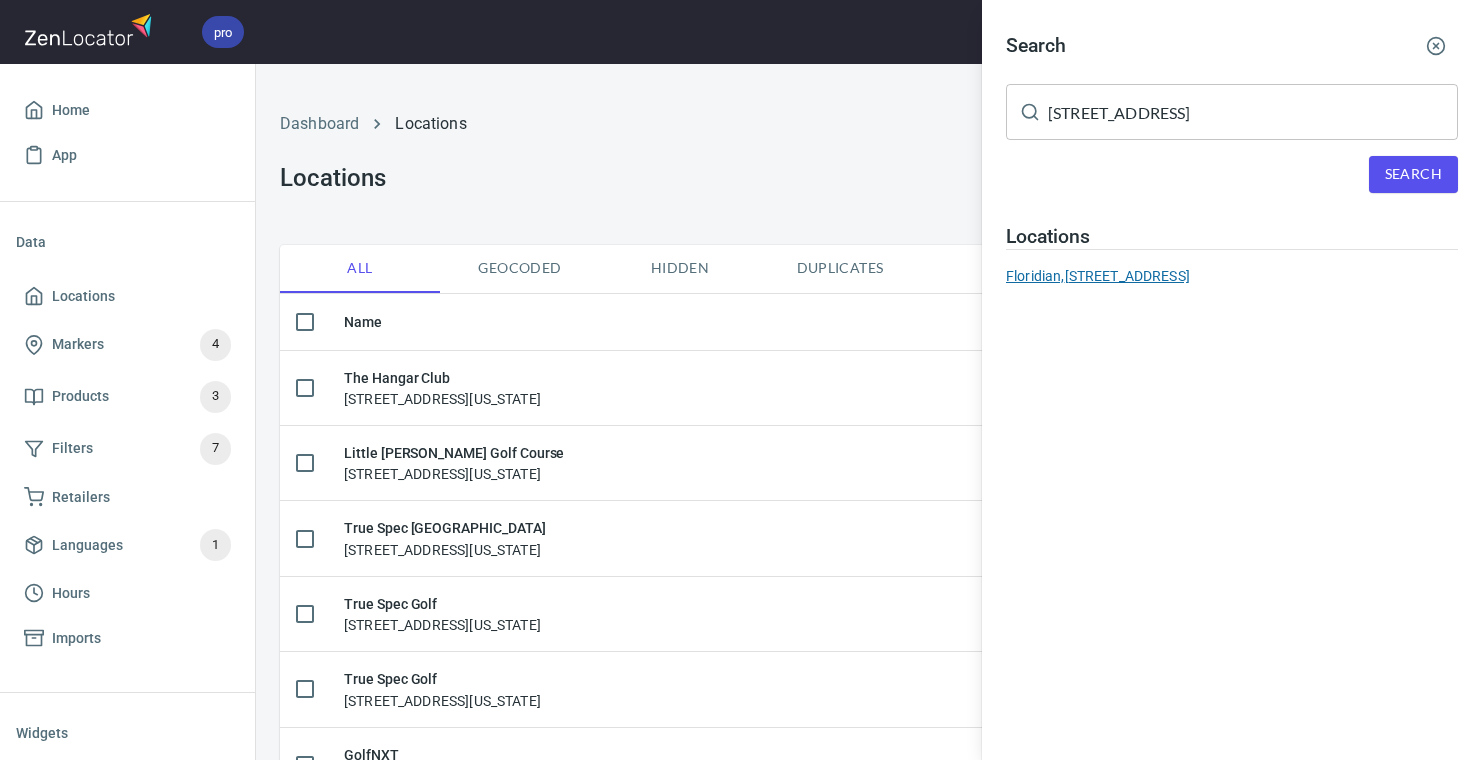 click on "Floridian,  [STREET_ADDRESS]" at bounding box center [1232, 276] 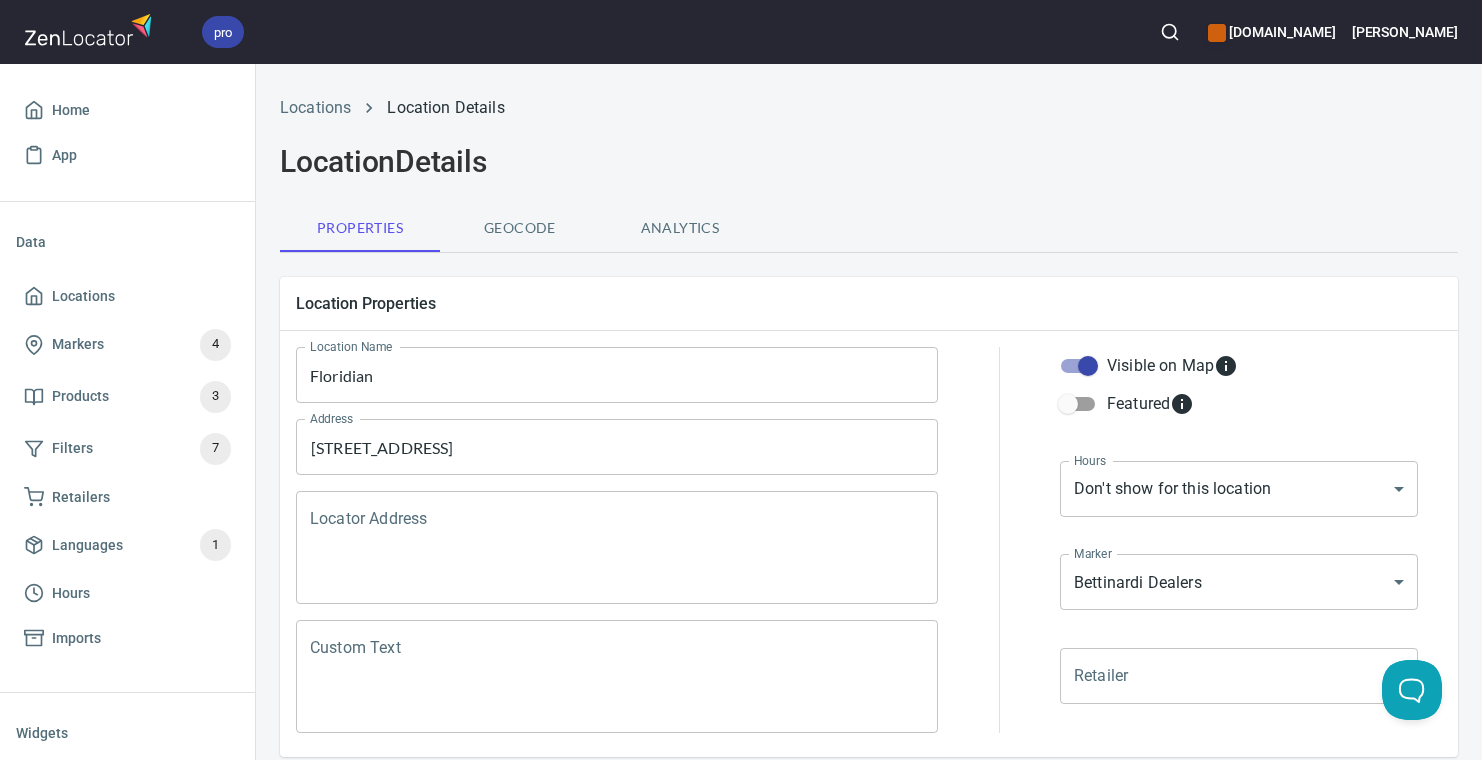 click at bounding box center (1170, 32) 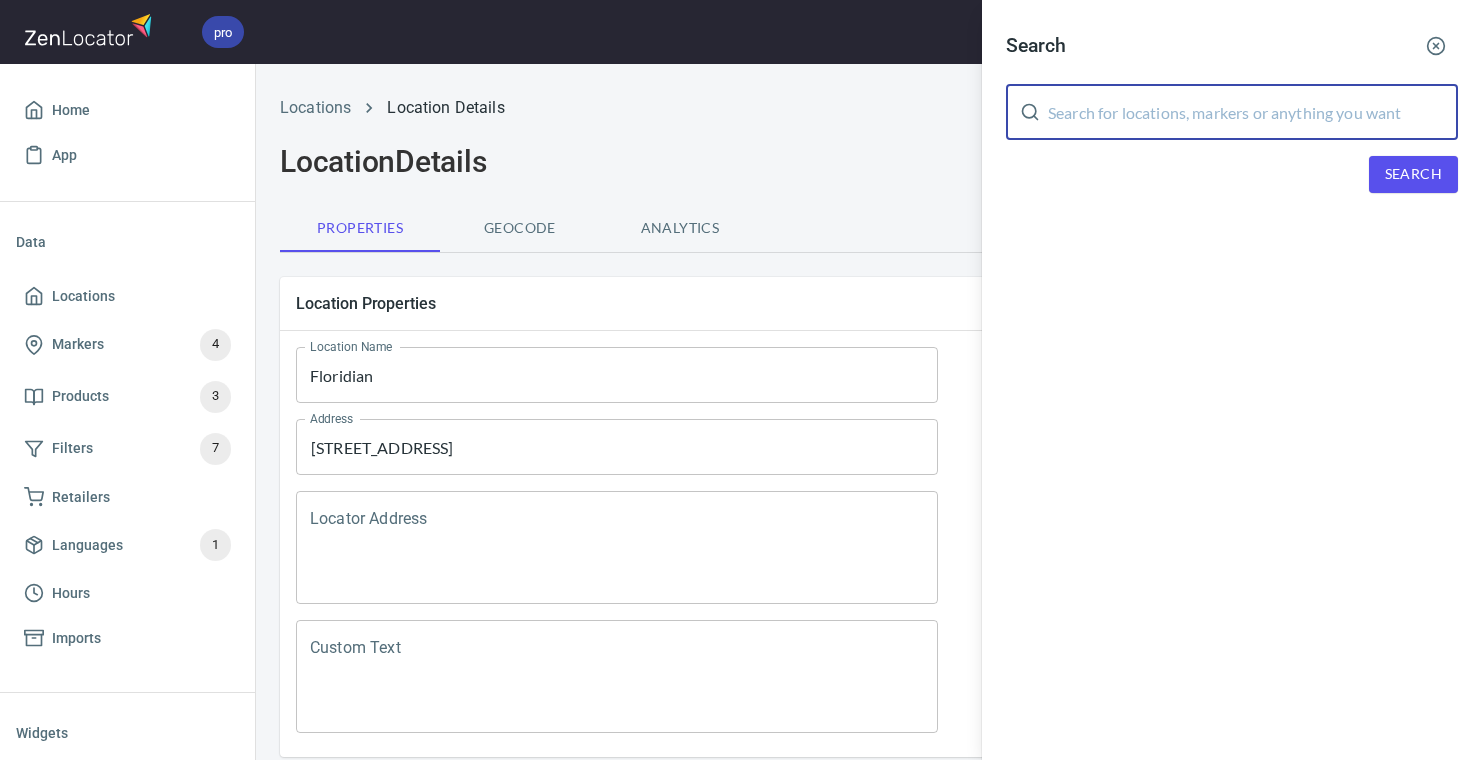 click at bounding box center [1253, 112] 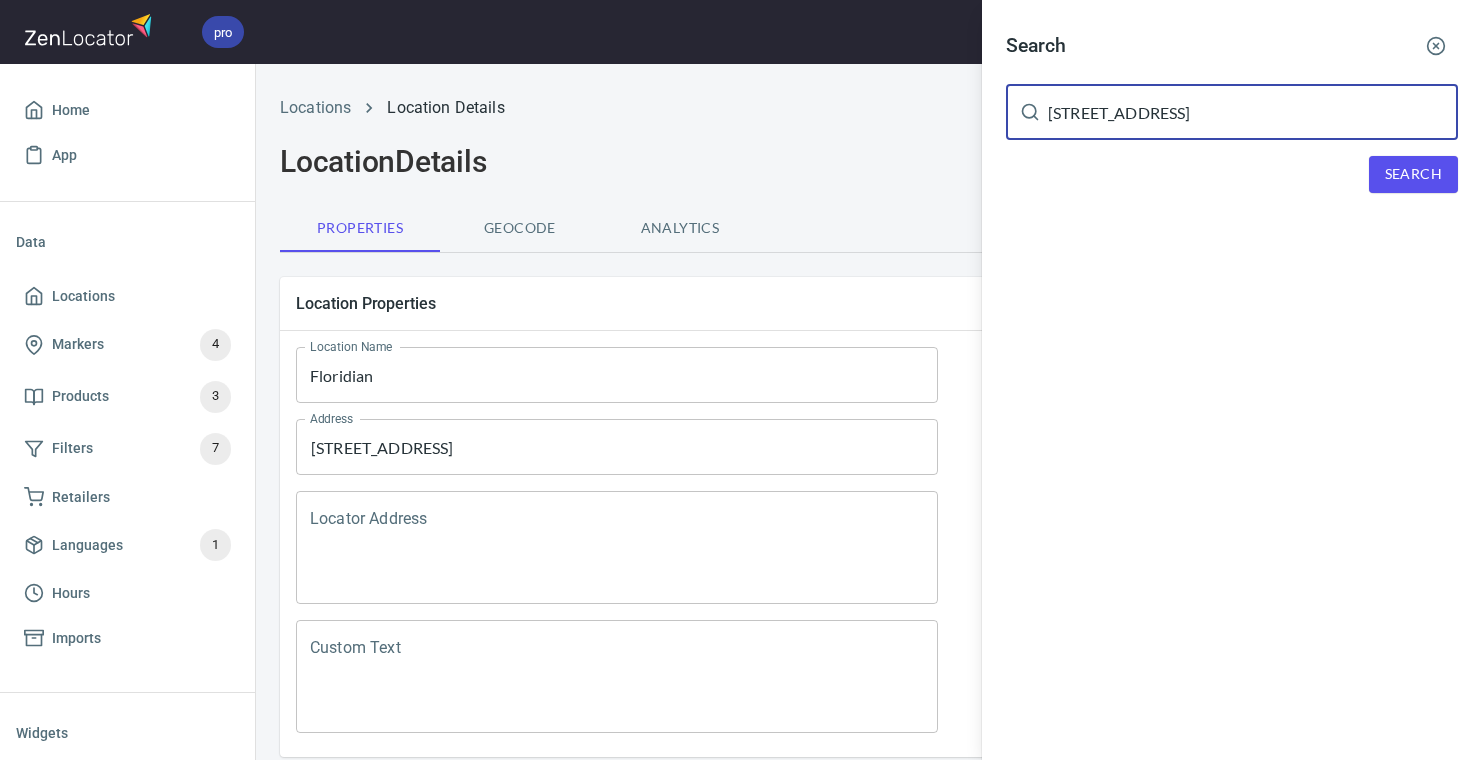 type on "[STREET_ADDRESS]" 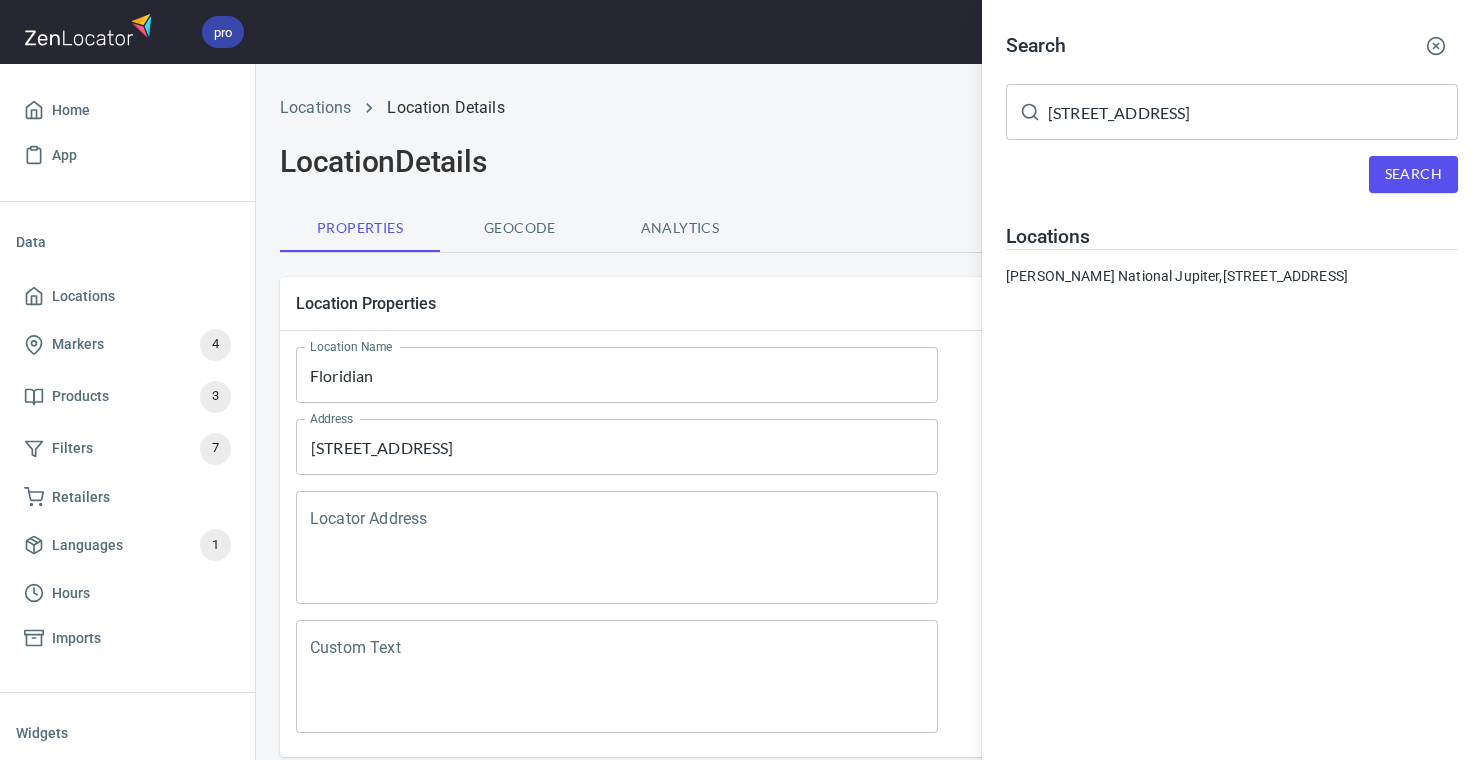 click on "Locations [PERSON_NAME][GEOGRAPHIC_DATA],  [STREET_ADDRESS]" at bounding box center [1232, 255] 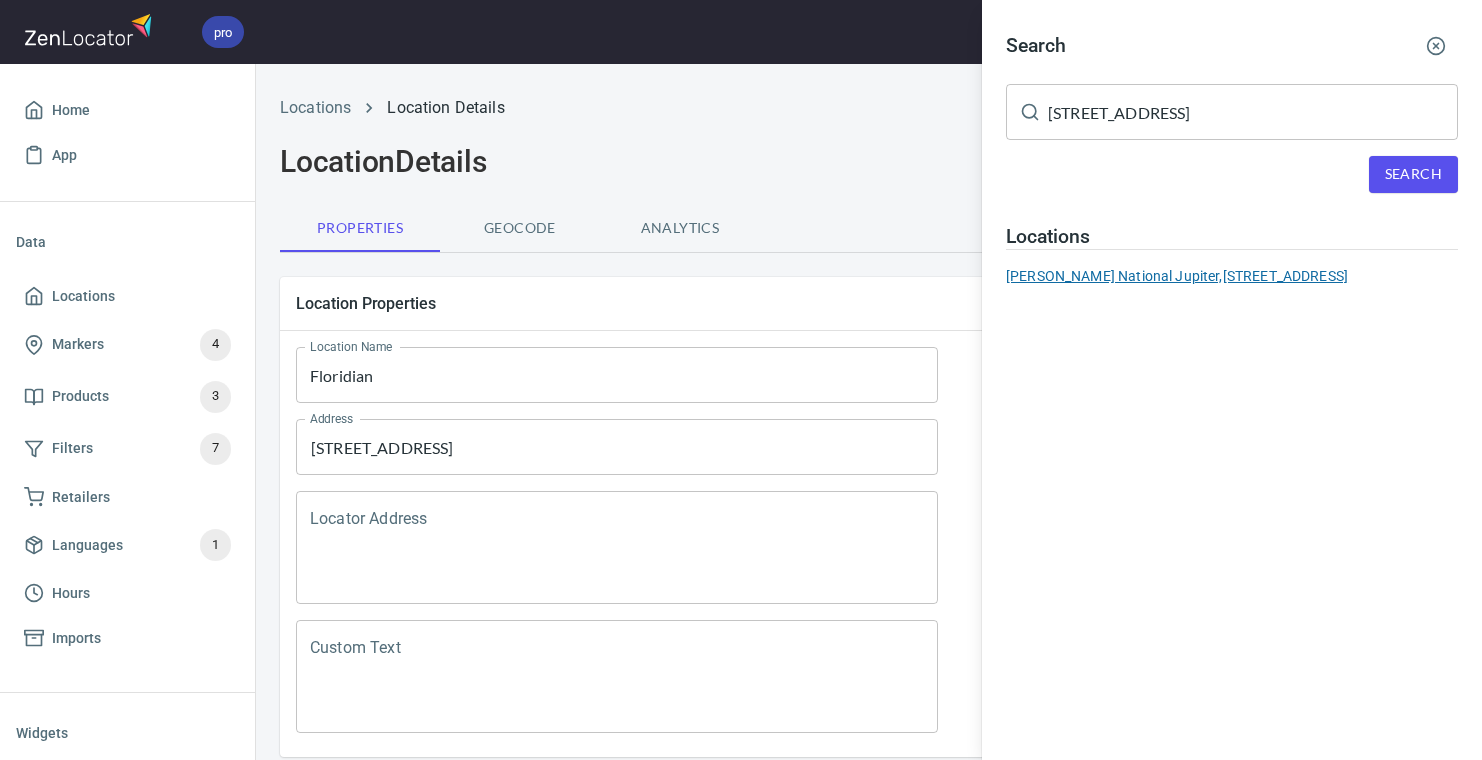 click on "[PERSON_NAME] National Jupiter,  [STREET_ADDRESS]" at bounding box center (1232, 276) 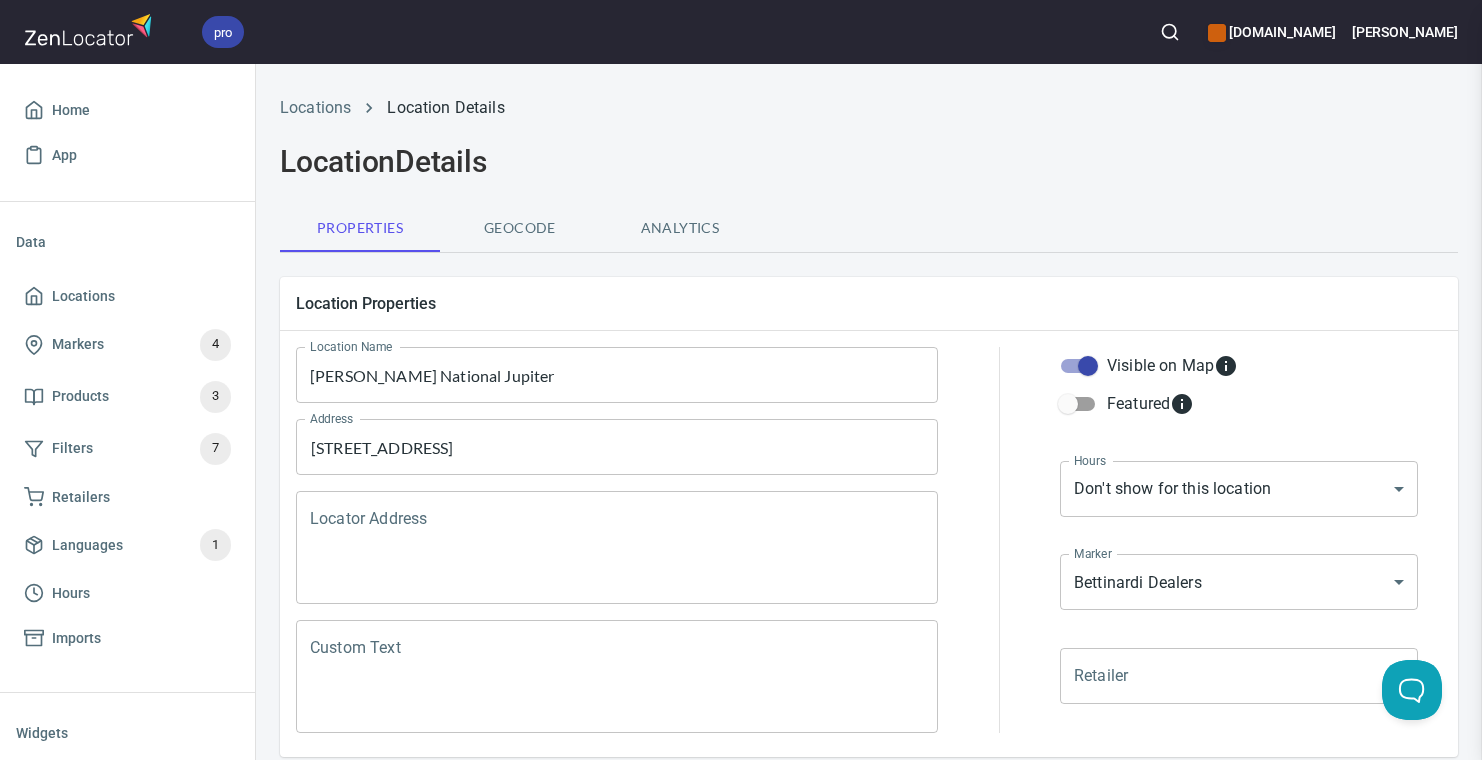 type on "[PERSON_NAME] National Jupiter" 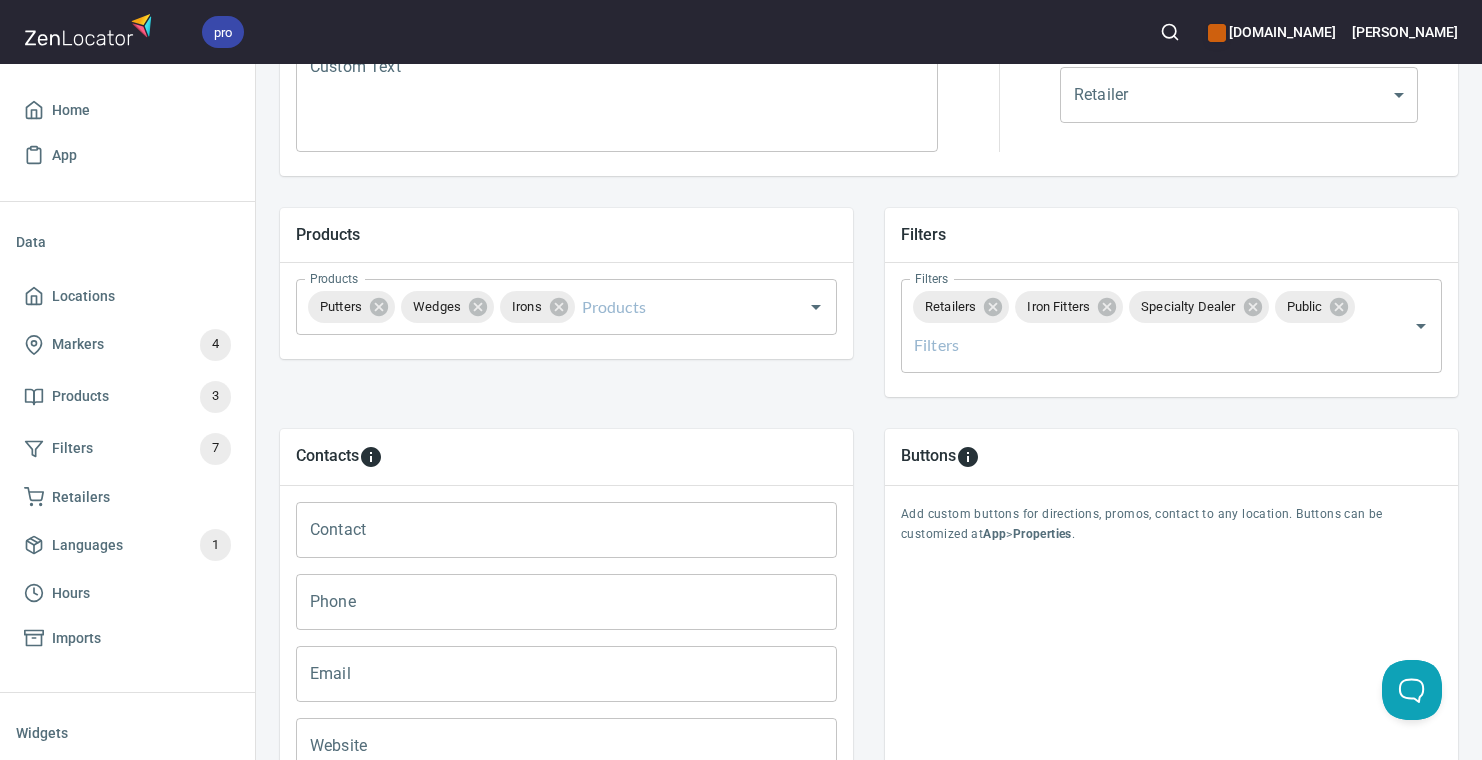 scroll, scrollTop: 799, scrollLeft: 0, axis: vertical 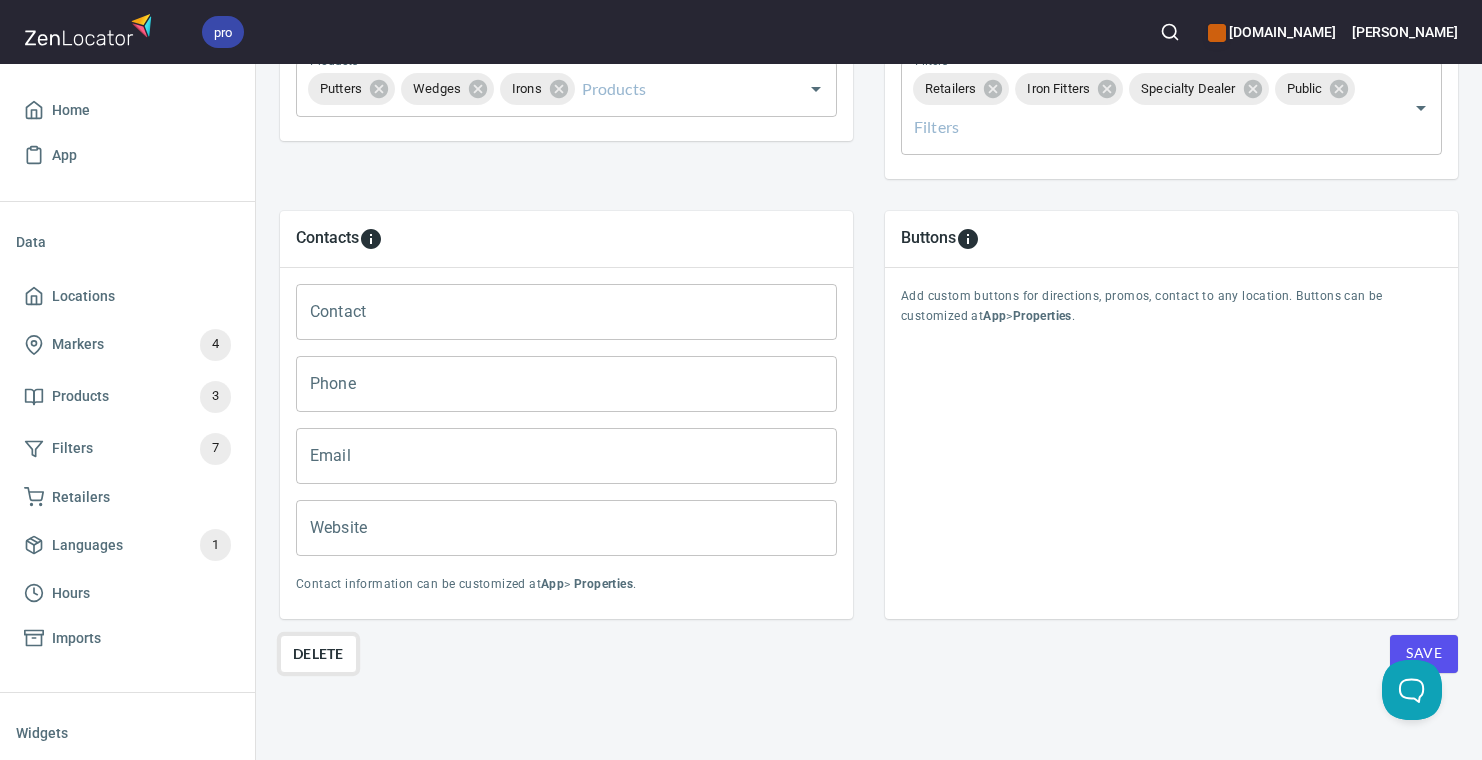 click on "Delete" at bounding box center (318, 654) 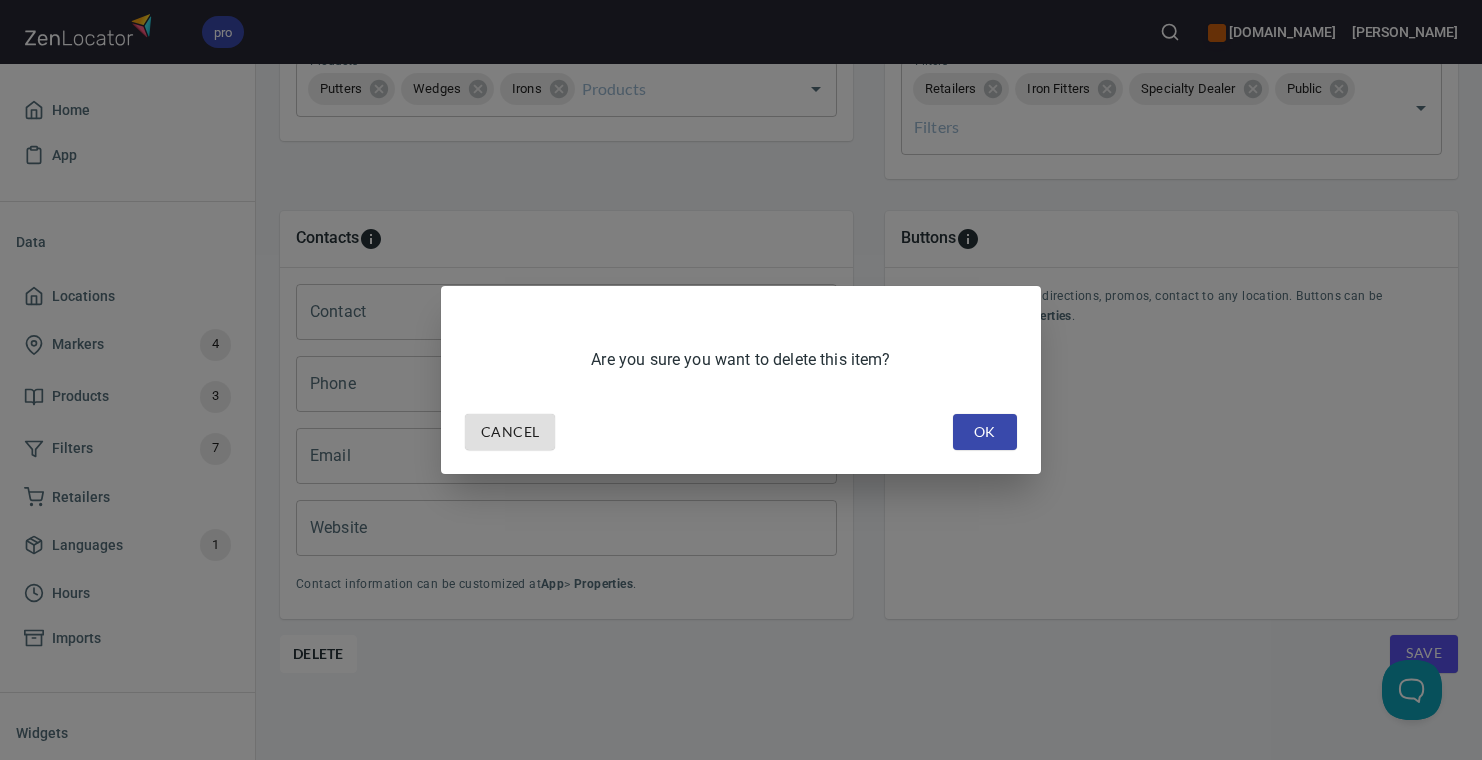 click on "OK" at bounding box center (985, 432) 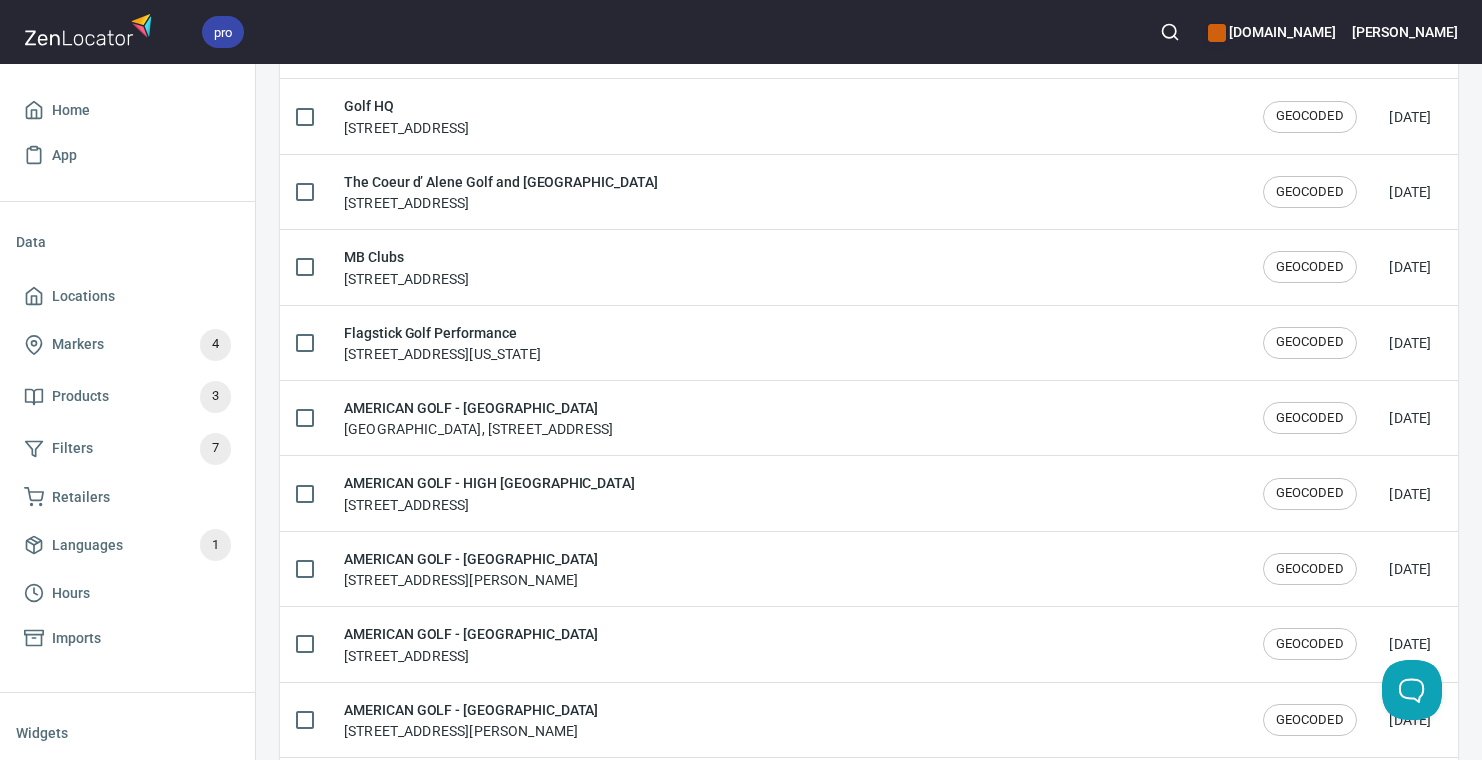 scroll, scrollTop: 0, scrollLeft: 0, axis: both 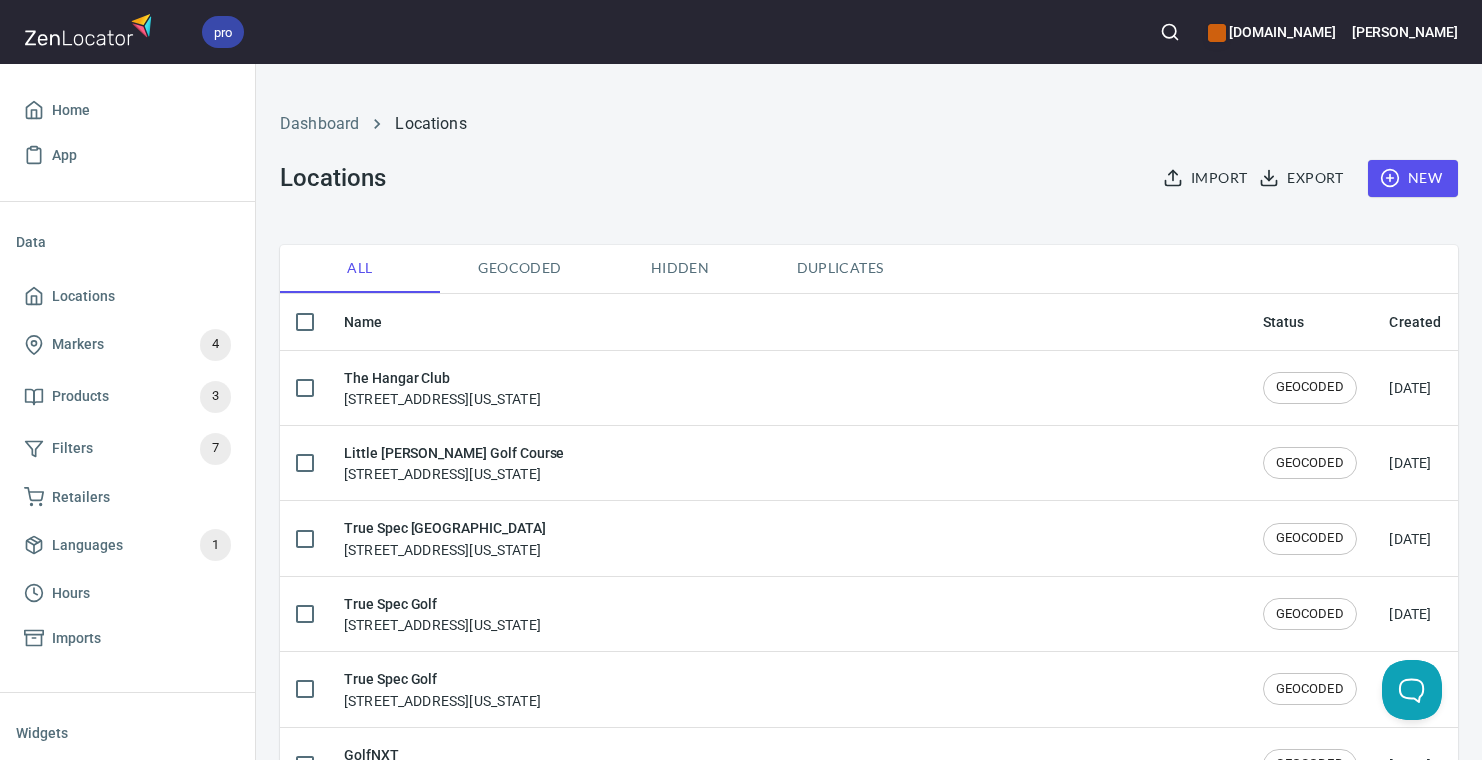 click at bounding box center (1170, 32) 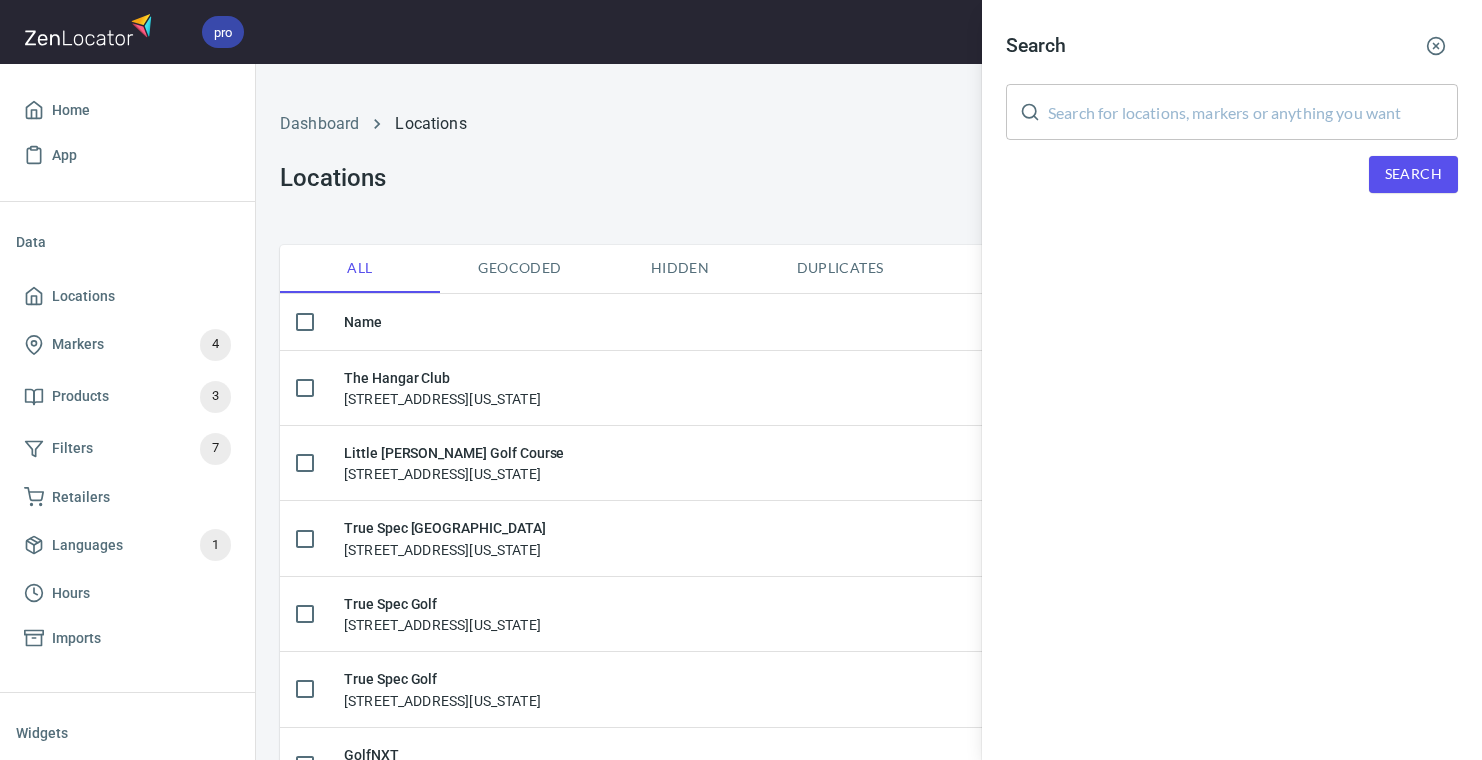 click on "Search ​ Search" at bounding box center (741, 380) 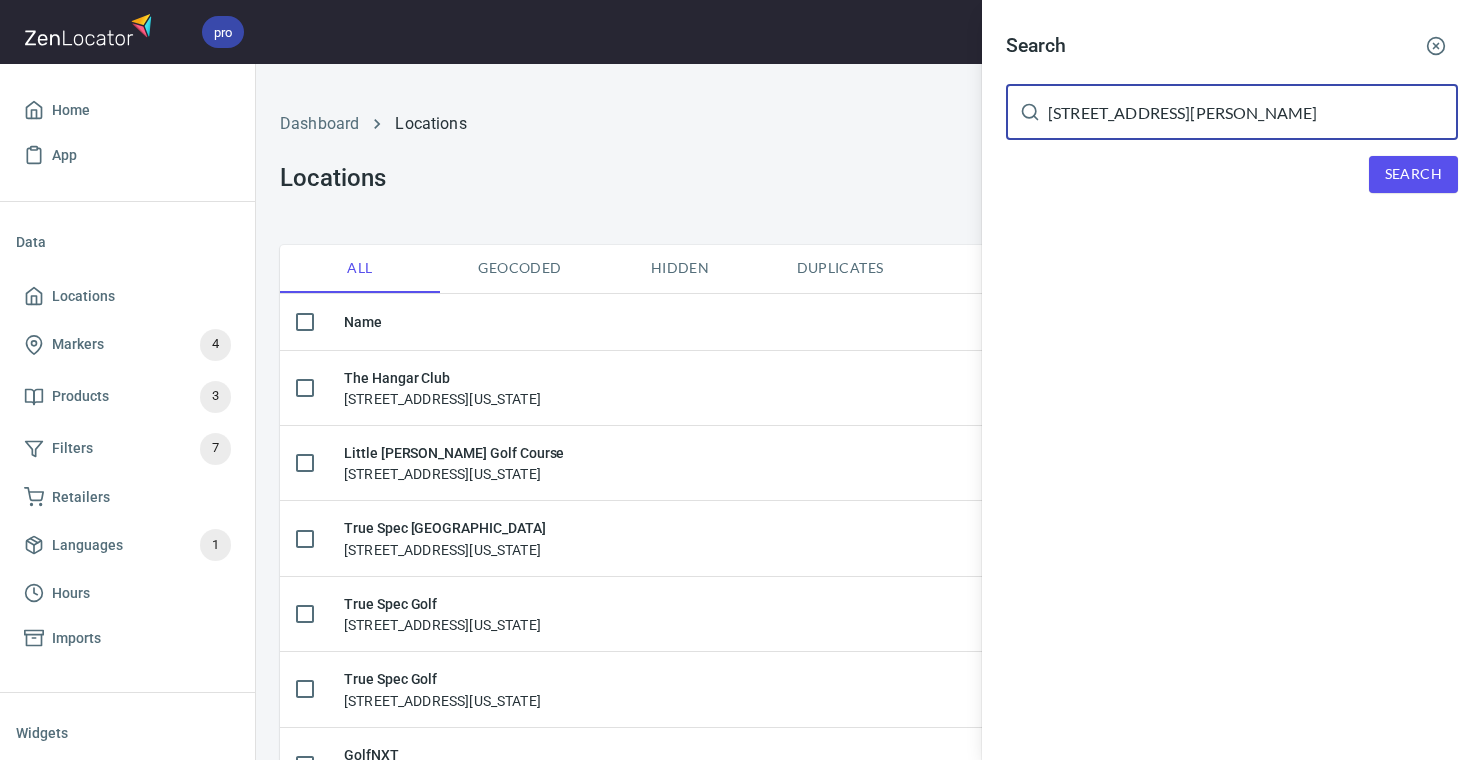 type on "[STREET_ADDRESS][PERSON_NAME]" 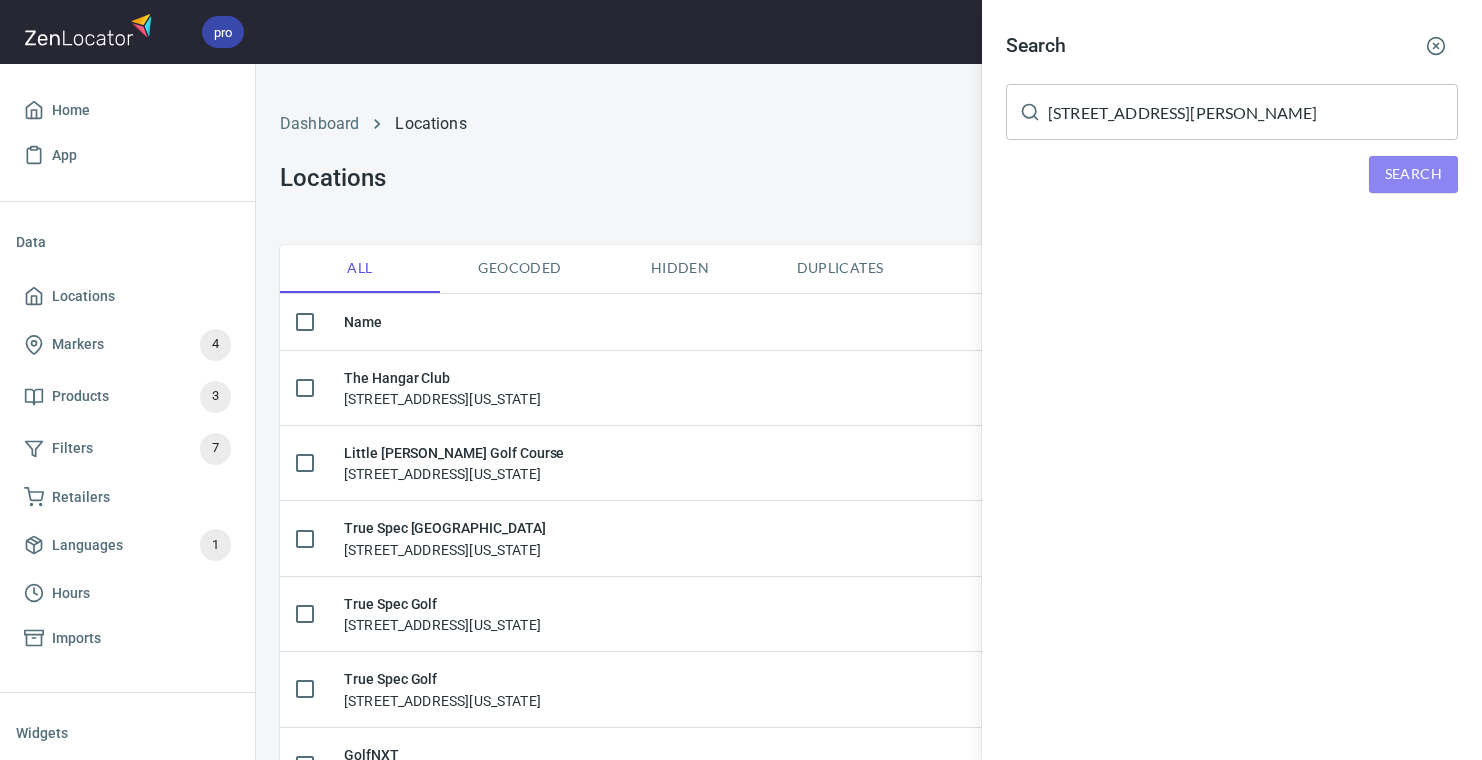 click on "Search" at bounding box center [1413, 174] 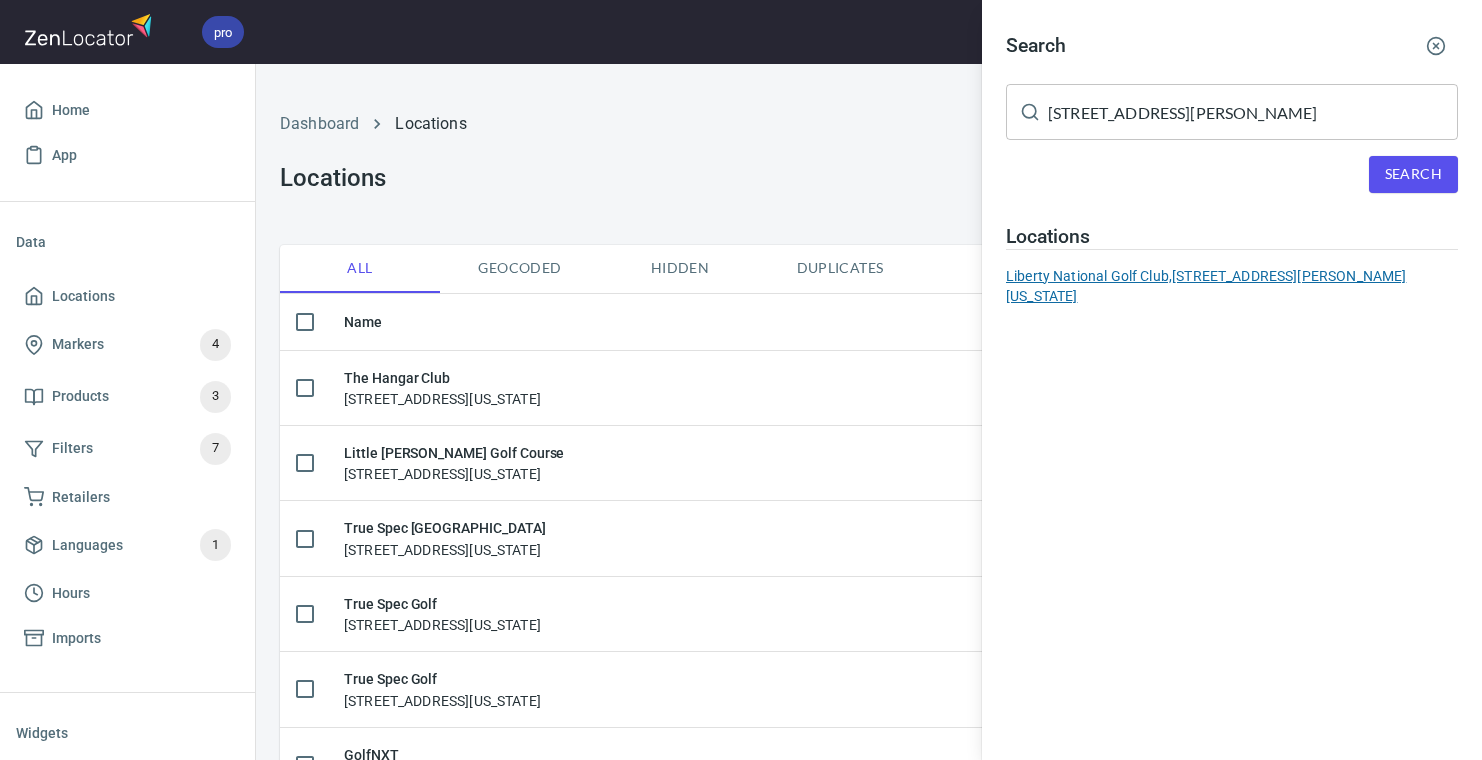 click on "[GEOGRAPHIC_DATA],  [STREET_ADDRESS][PERSON_NAME][US_STATE]" at bounding box center [1232, 286] 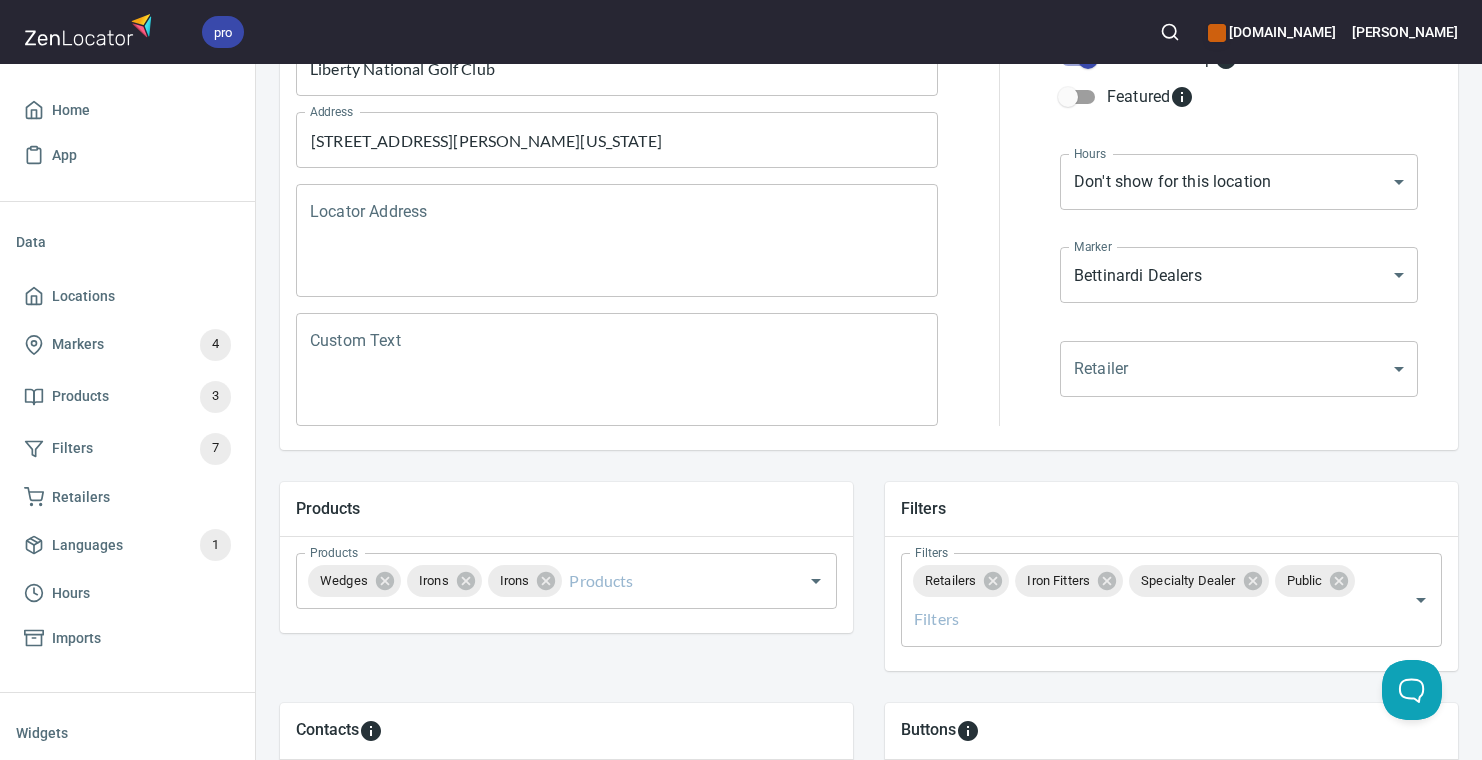 scroll, scrollTop: 0, scrollLeft: 0, axis: both 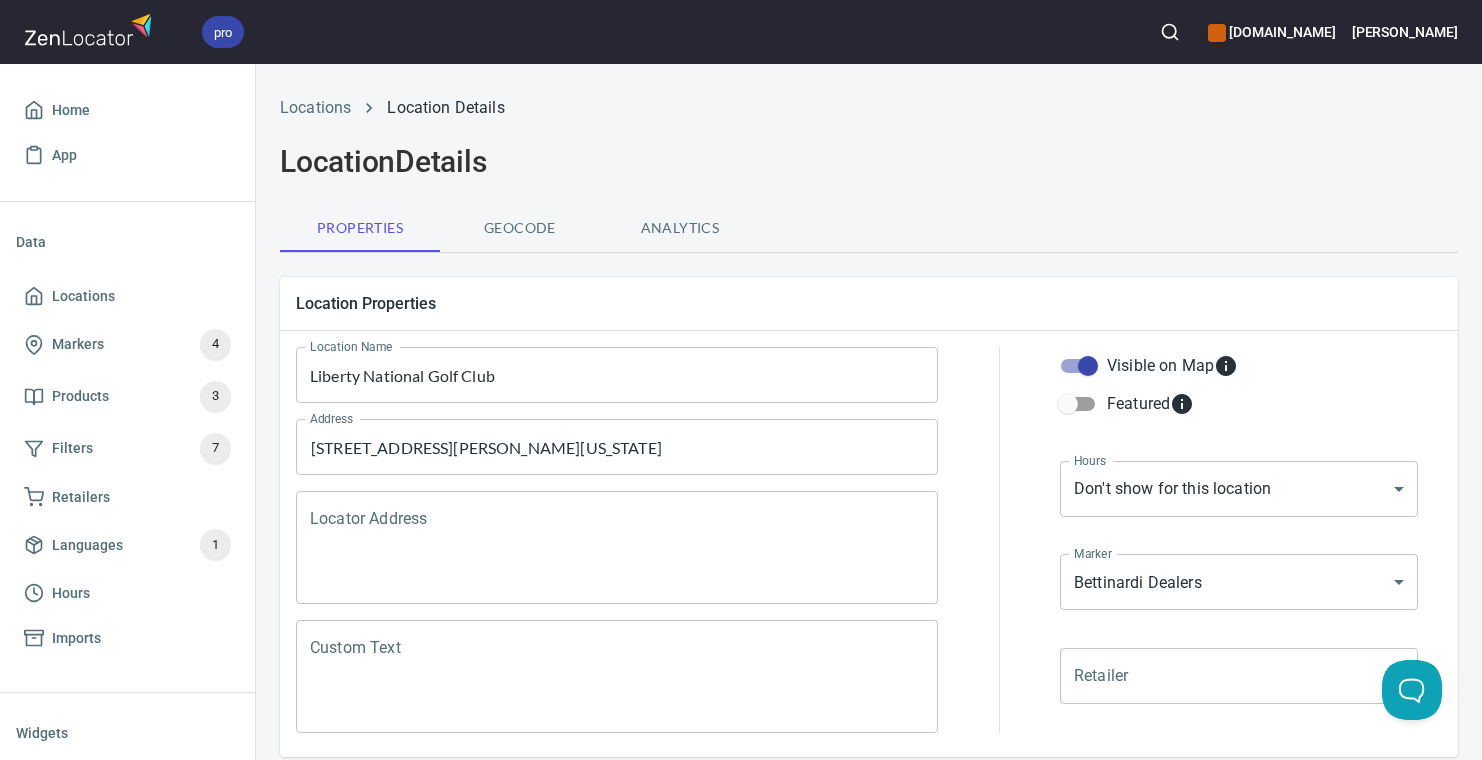 click 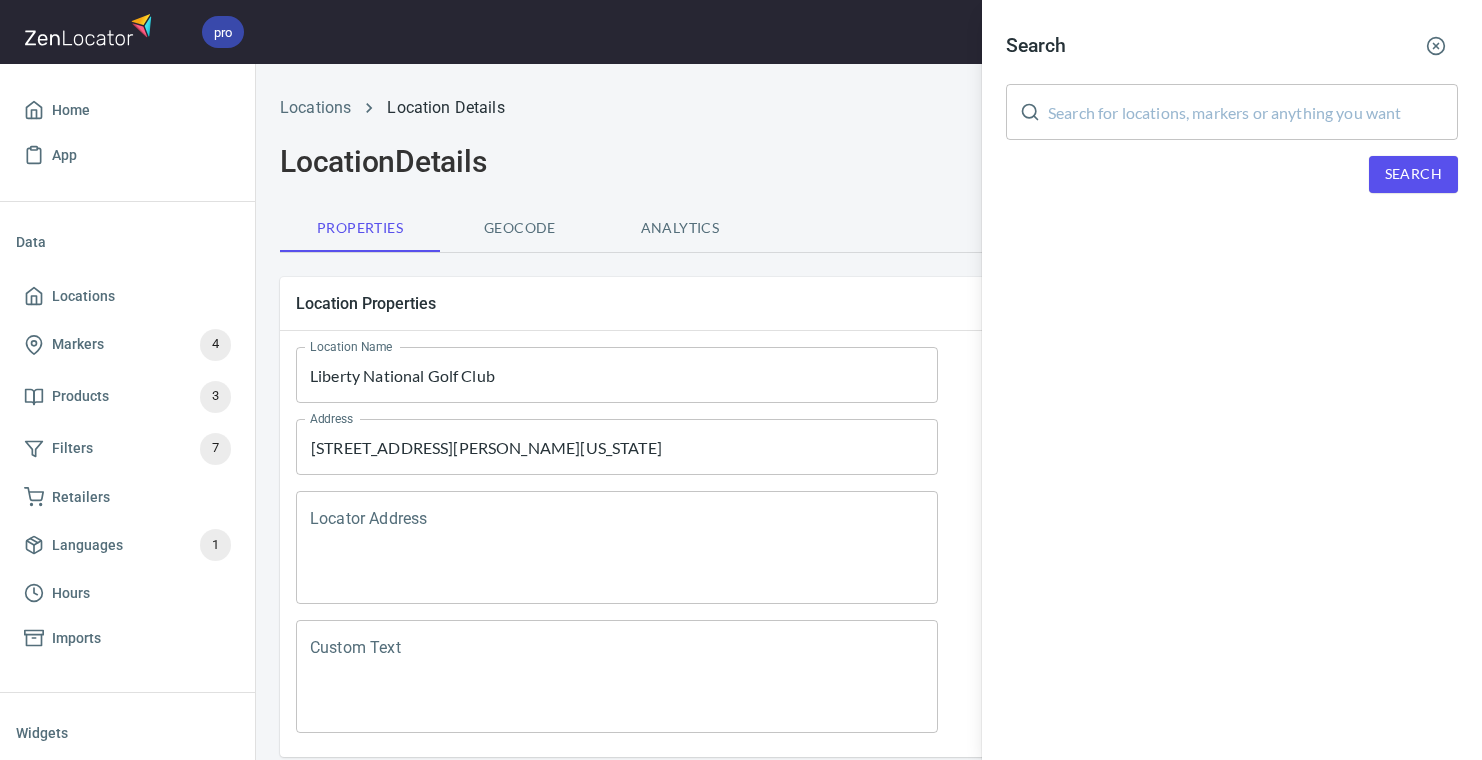 click at bounding box center (1253, 112) 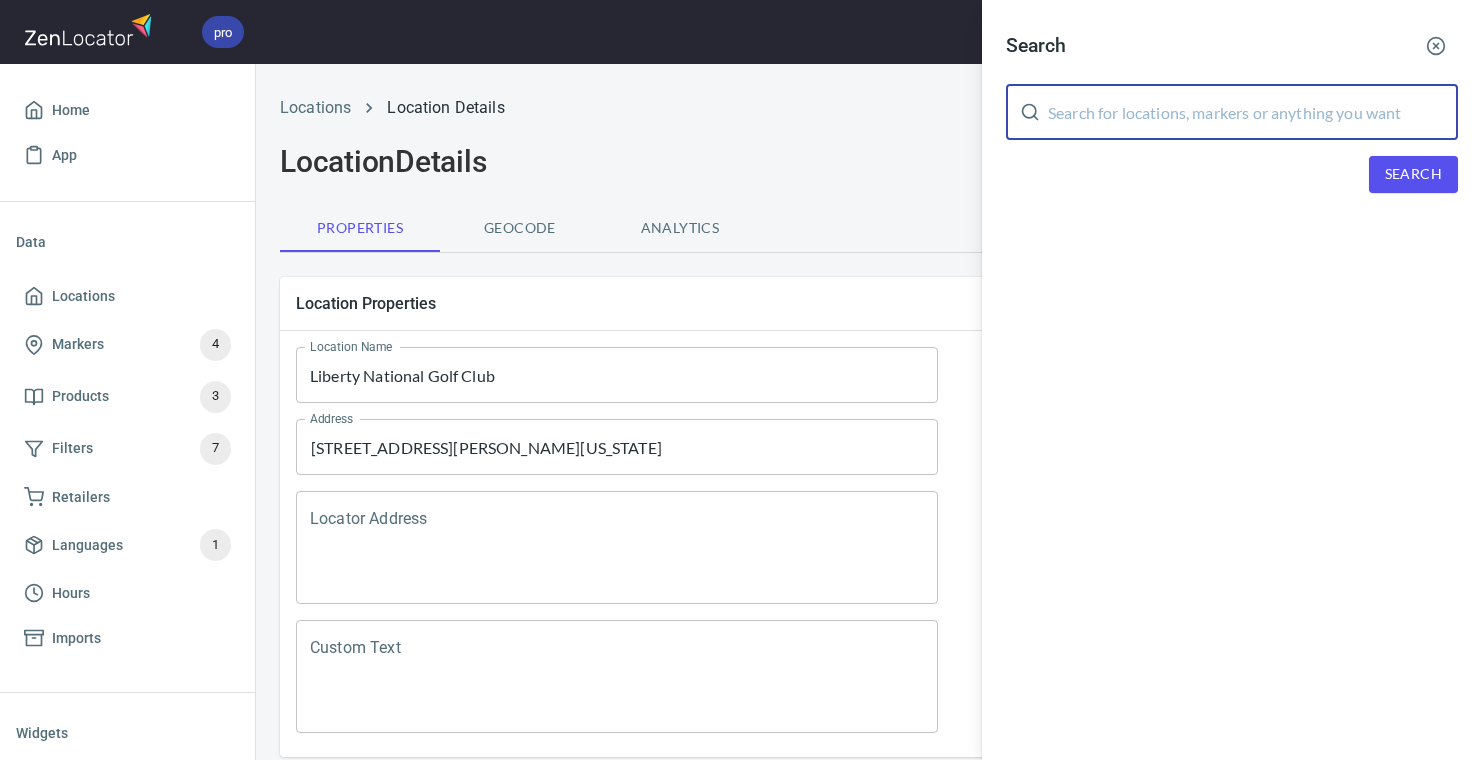 paste on "[STREET_ADDRESS][PERSON_NAME]" 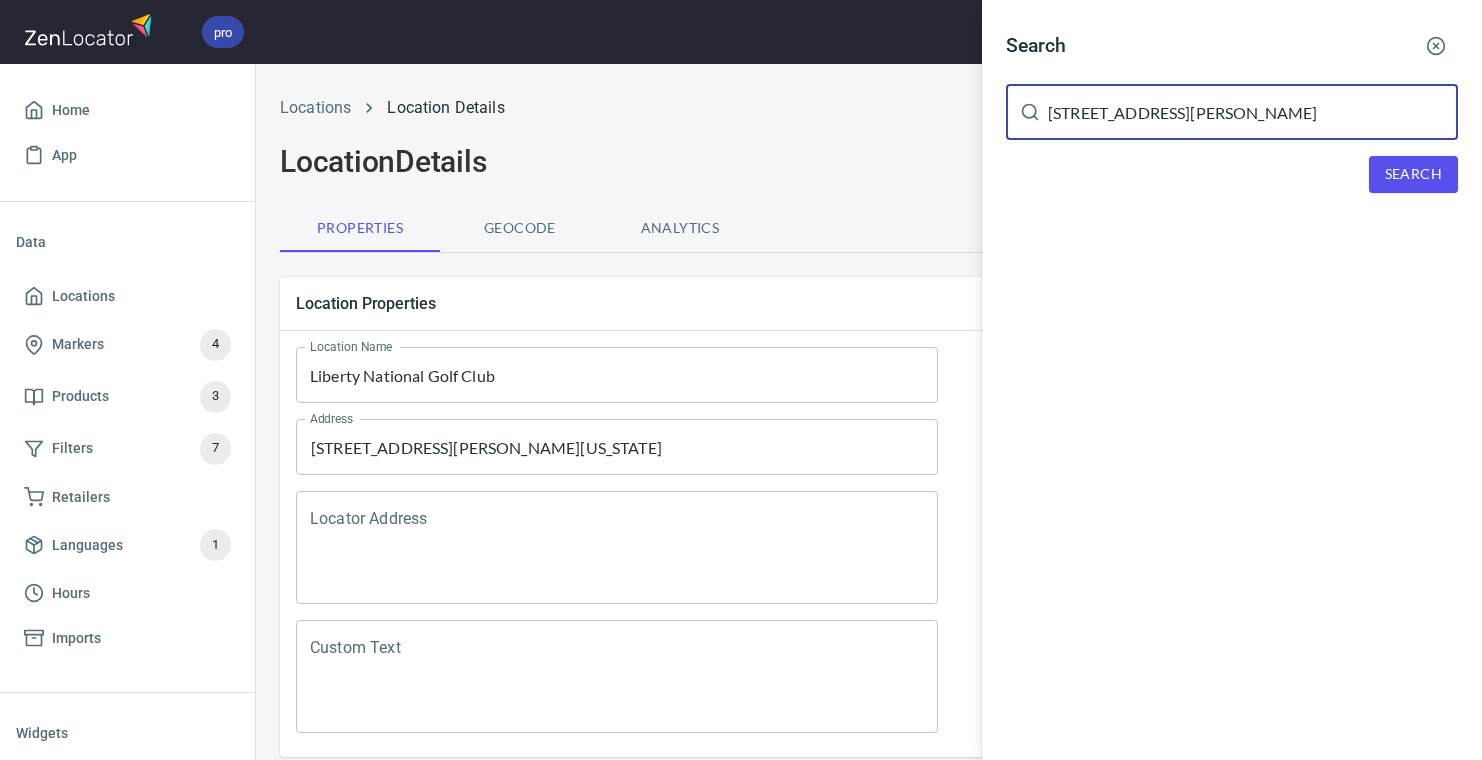 type on "[STREET_ADDRESS][PERSON_NAME]" 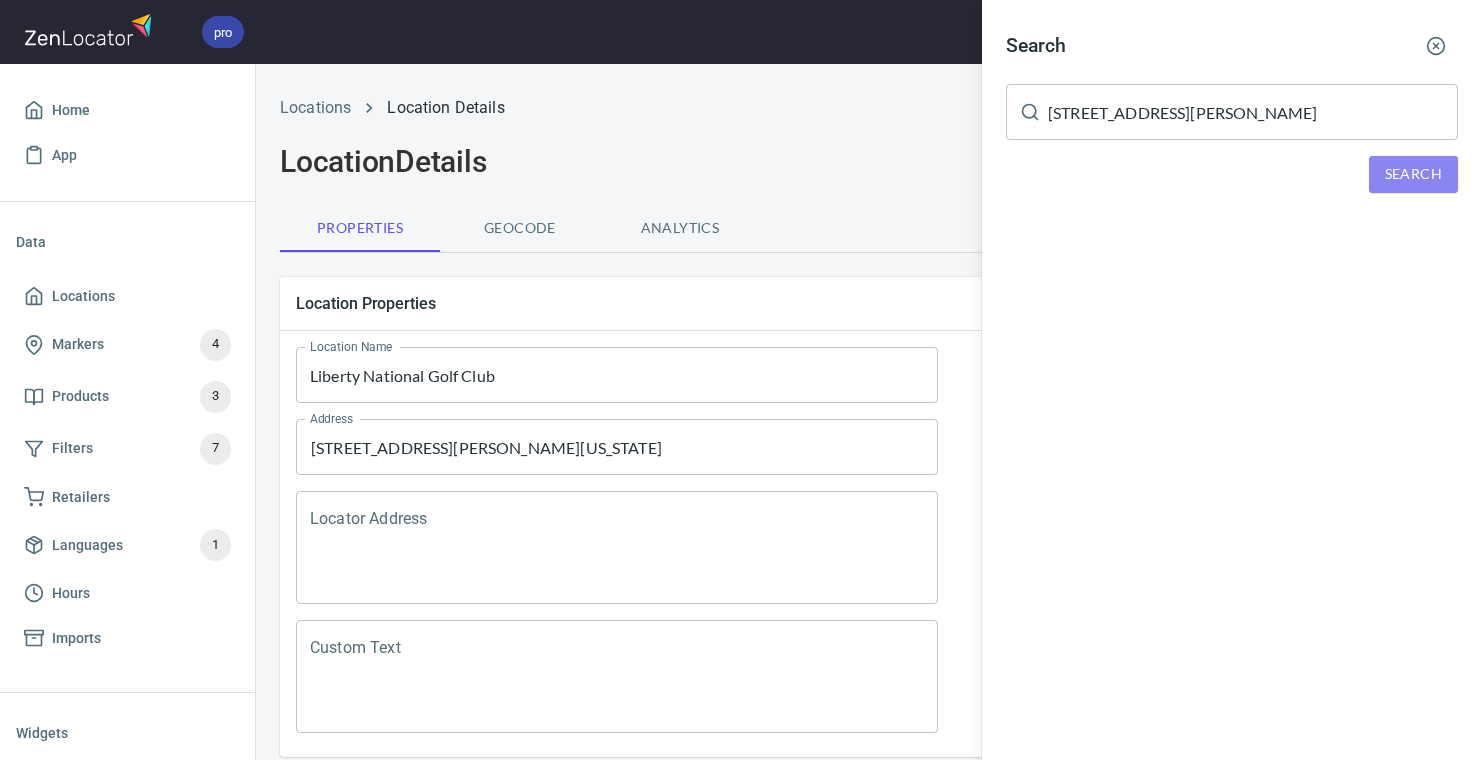 click on "Search" at bounding box center [1413, 174] 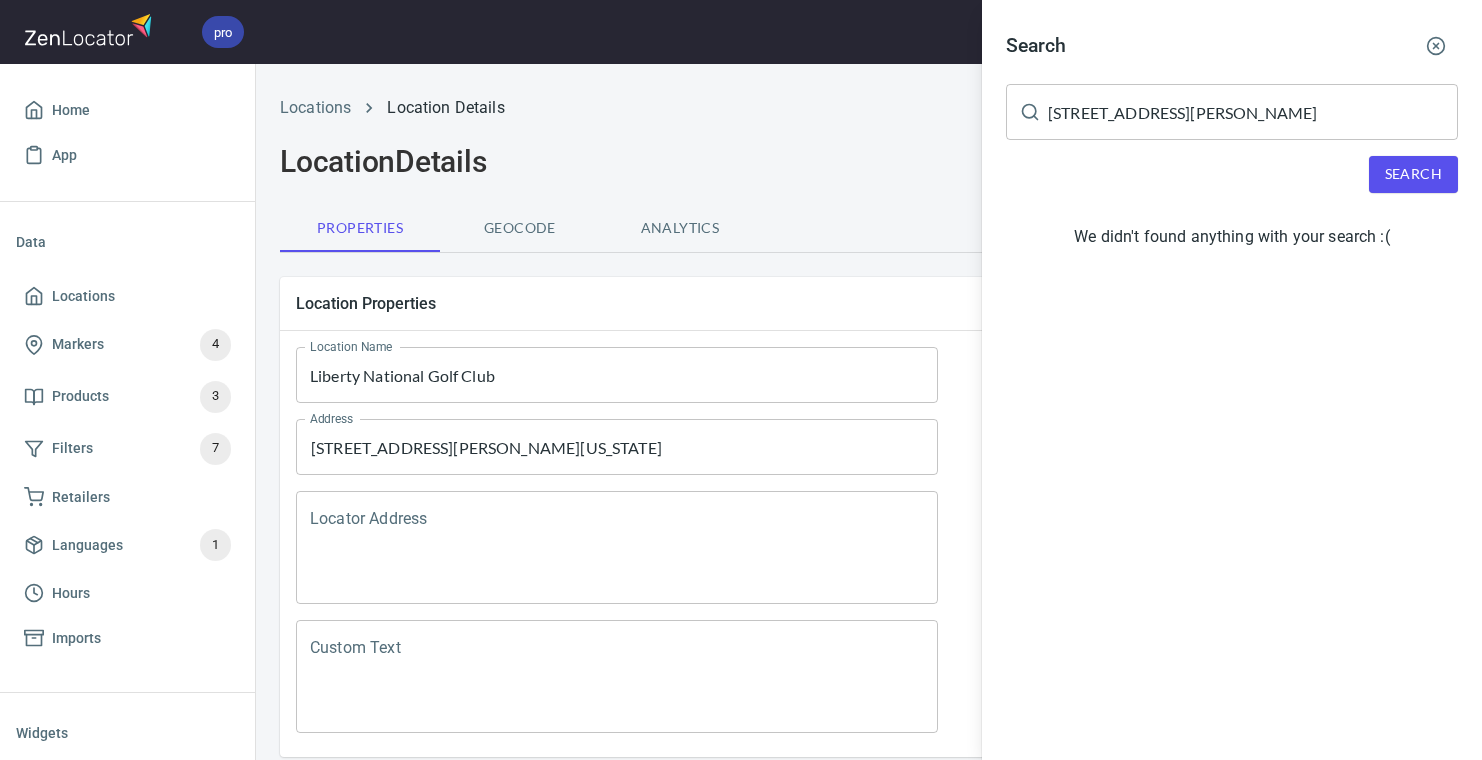 click at bounding box center [741, 380] 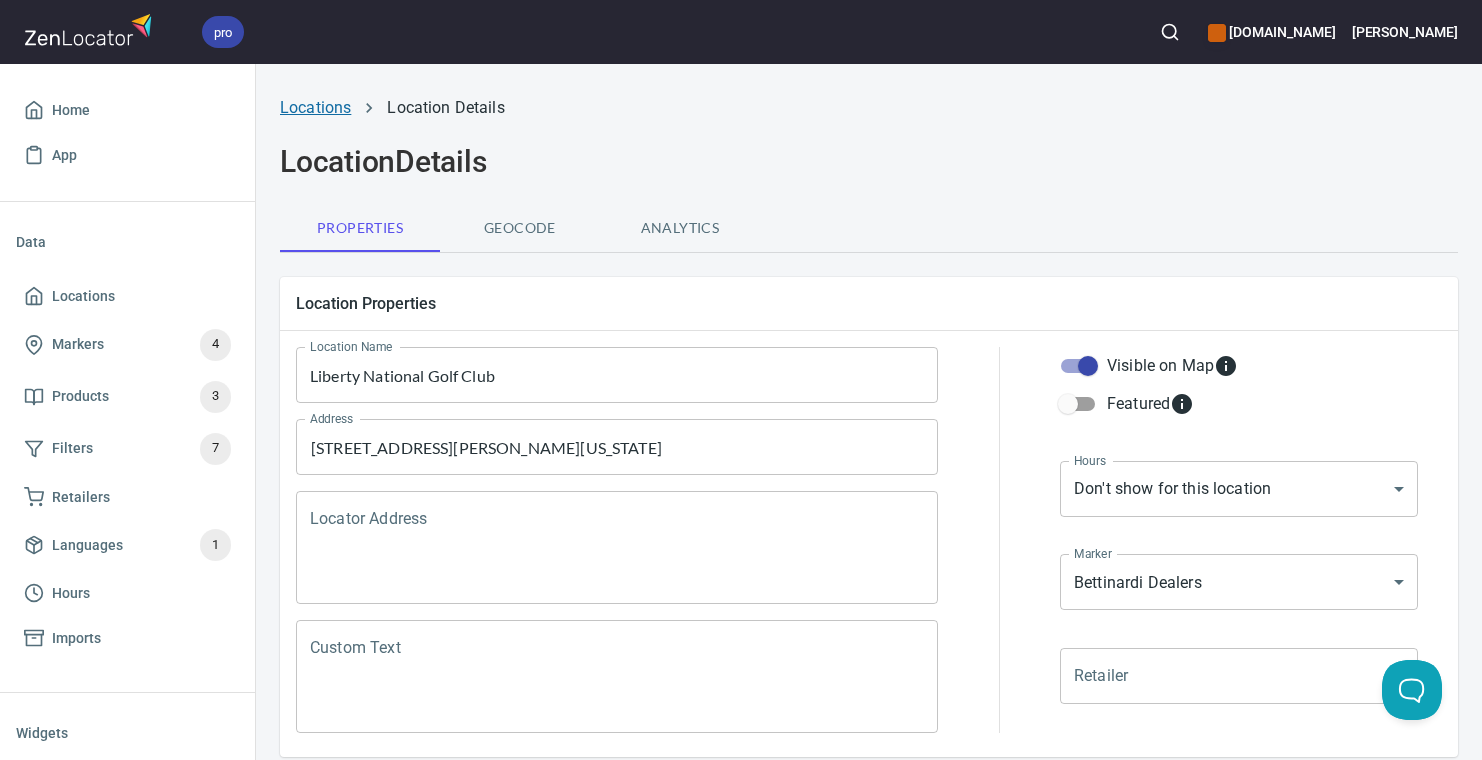click on "Locations" at bounding box center (315, 107) 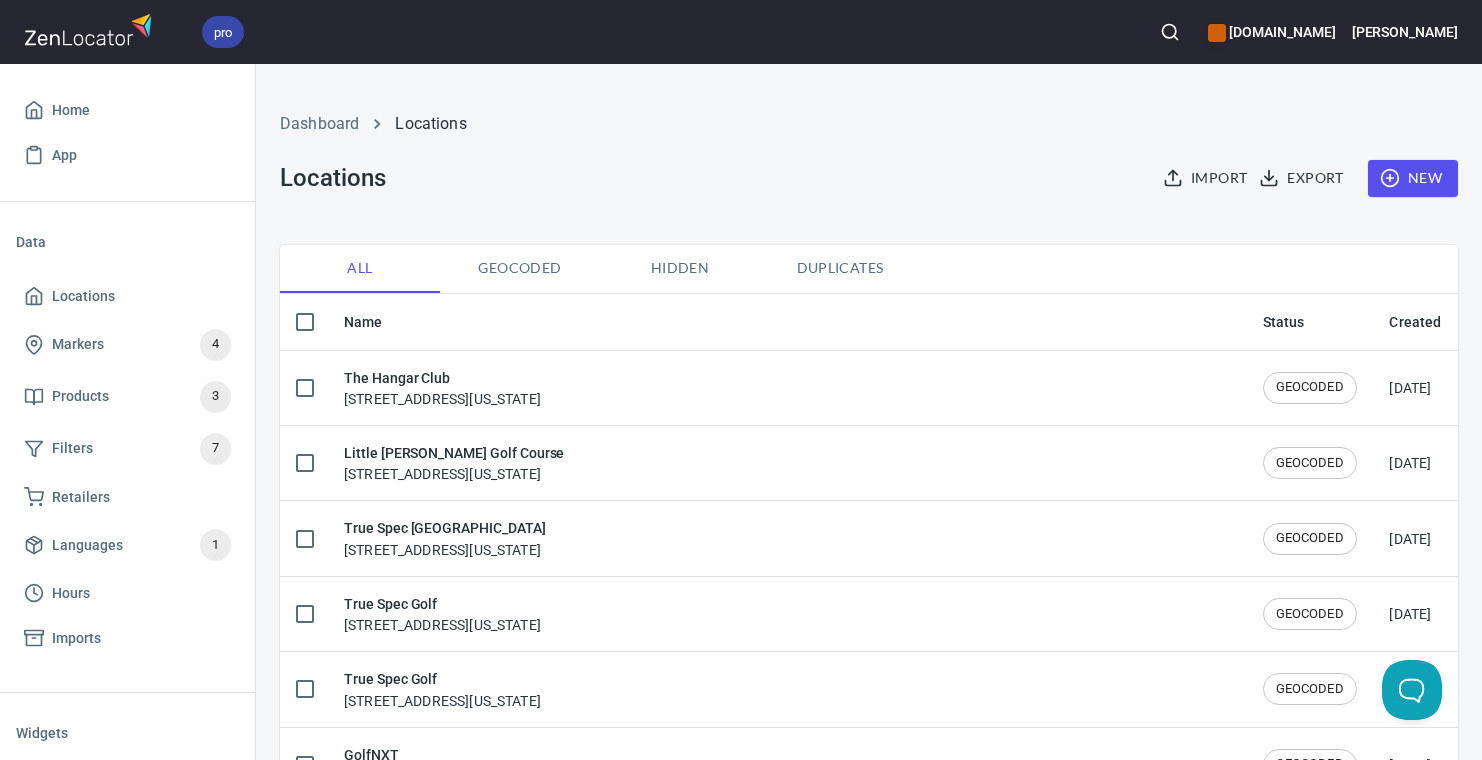 click 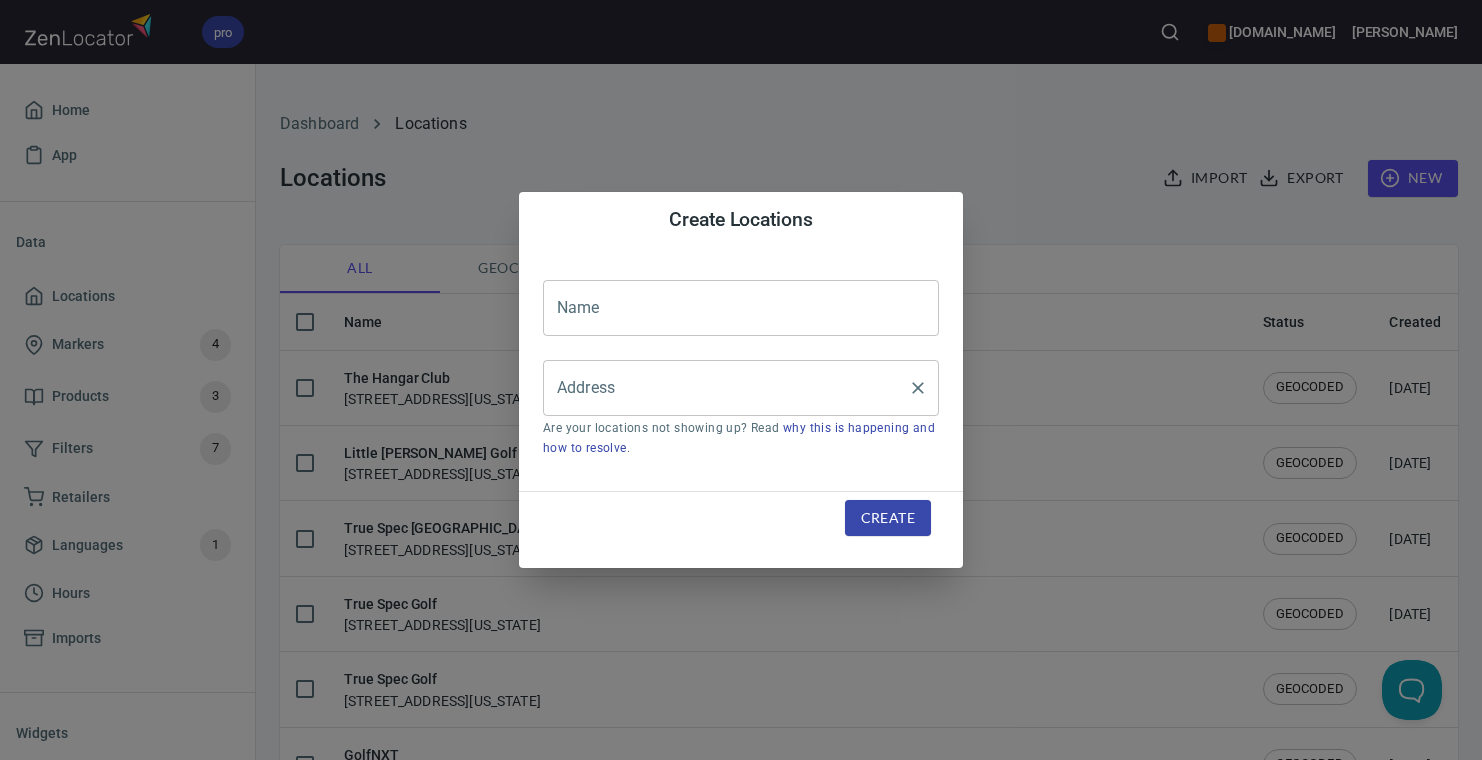 click on "Address" at bounding box center (726, 388) 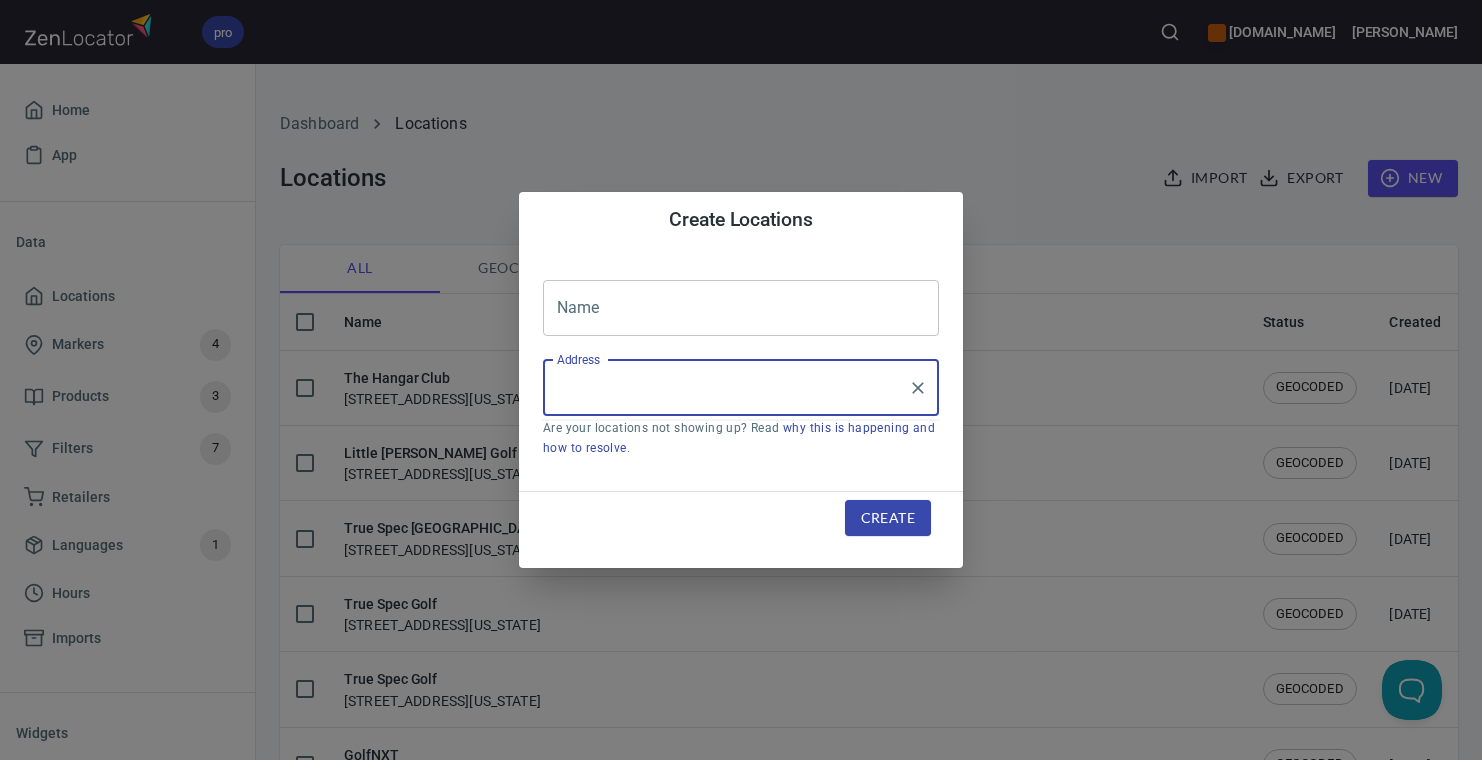 paste on "[STREET_ADDRESS][PERSON_NAME]" 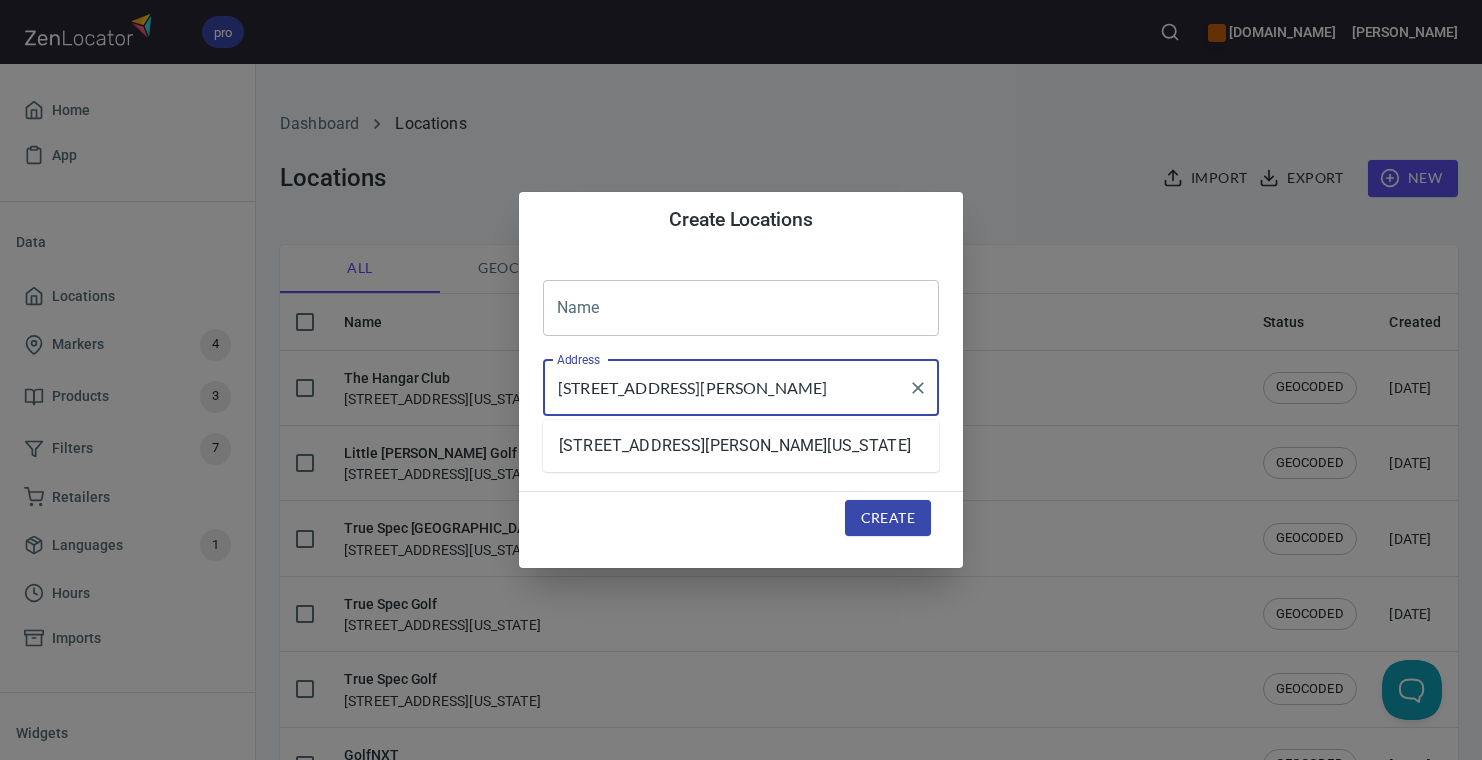 click on "[STREET_ADDRESS][PERSON_NAME][US_STATE]" at bounding box center [741, 446] 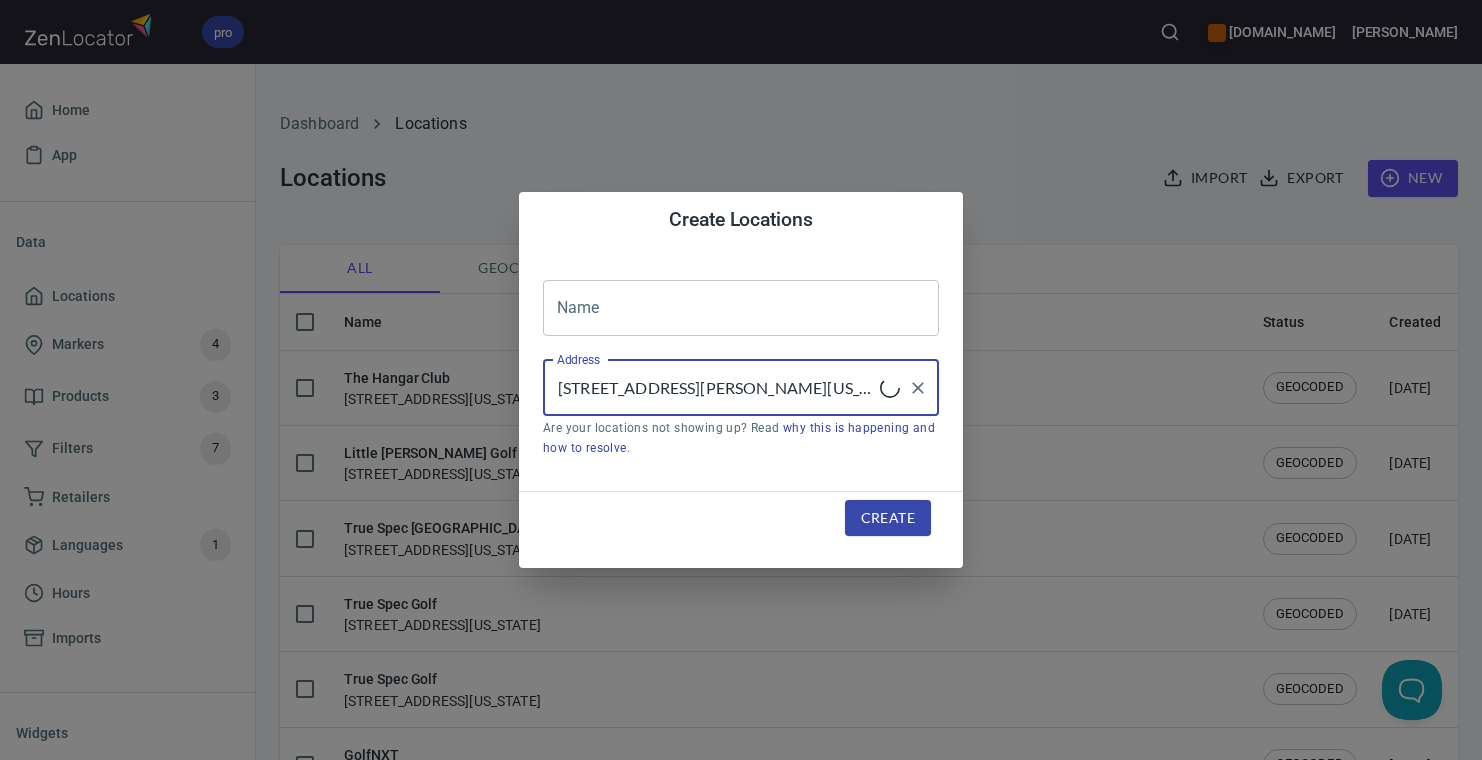 type on "[STREET_ADDRESS][PERSON_NAME][US_STATE]" 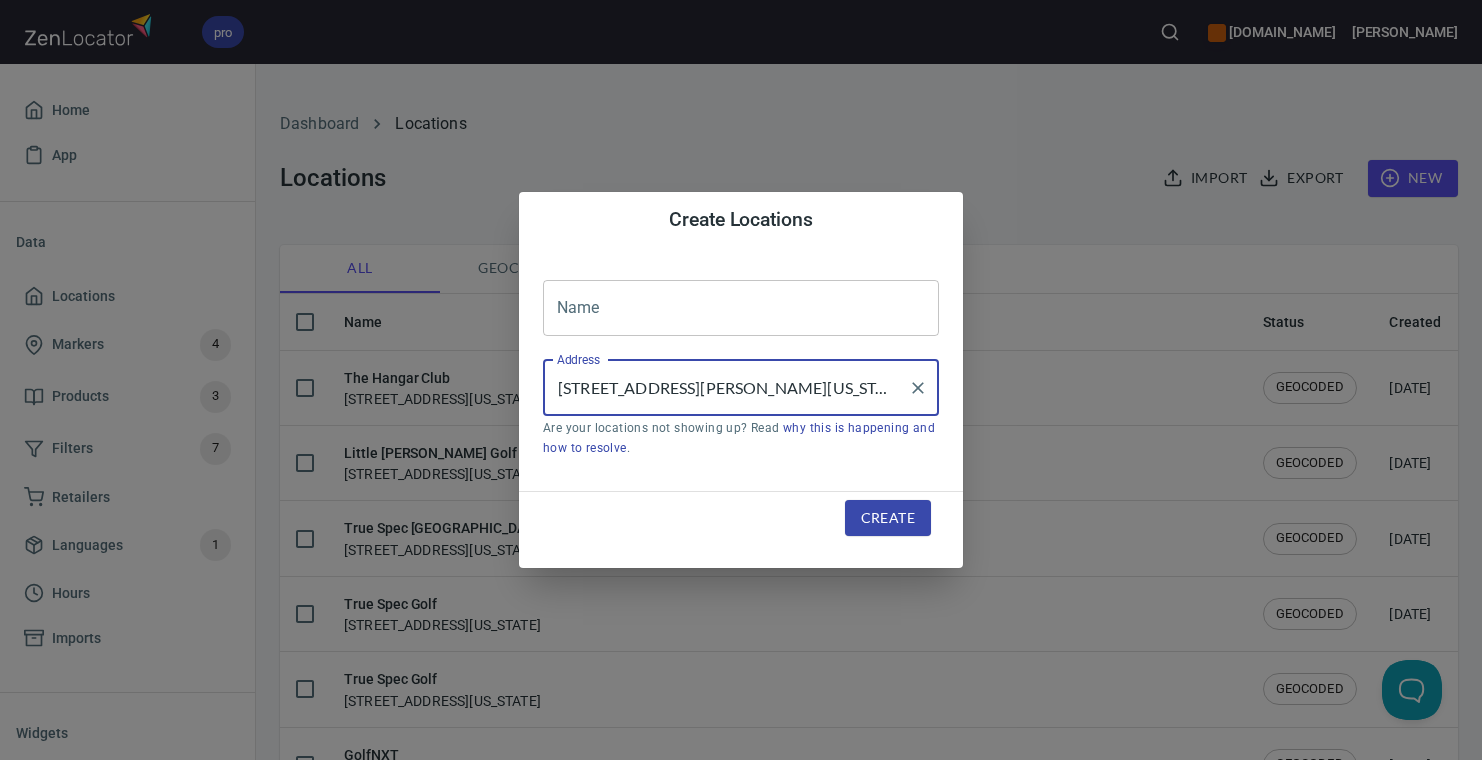 click at bounding box center (741, 308) 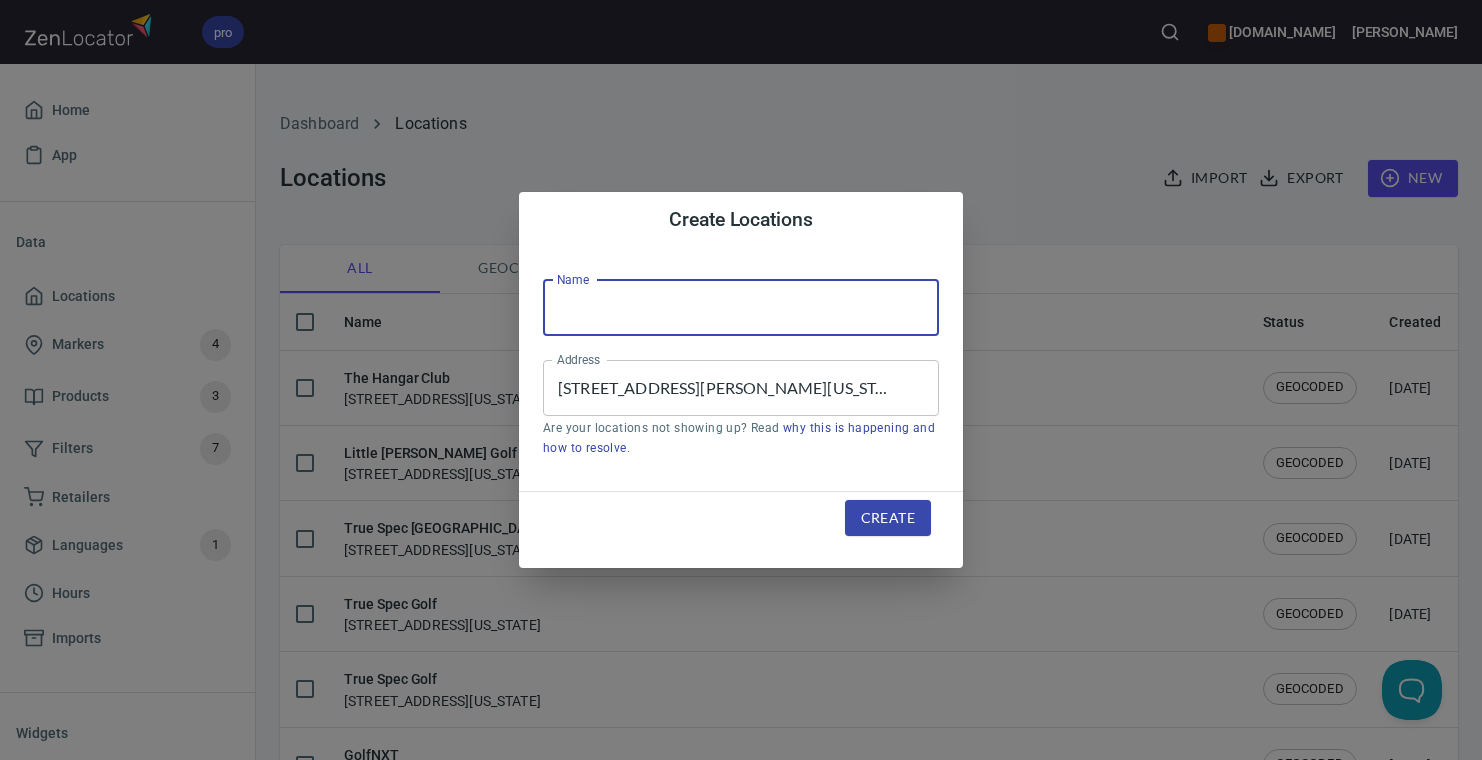 paste on "[GEOGRAPHIC_DATA]" 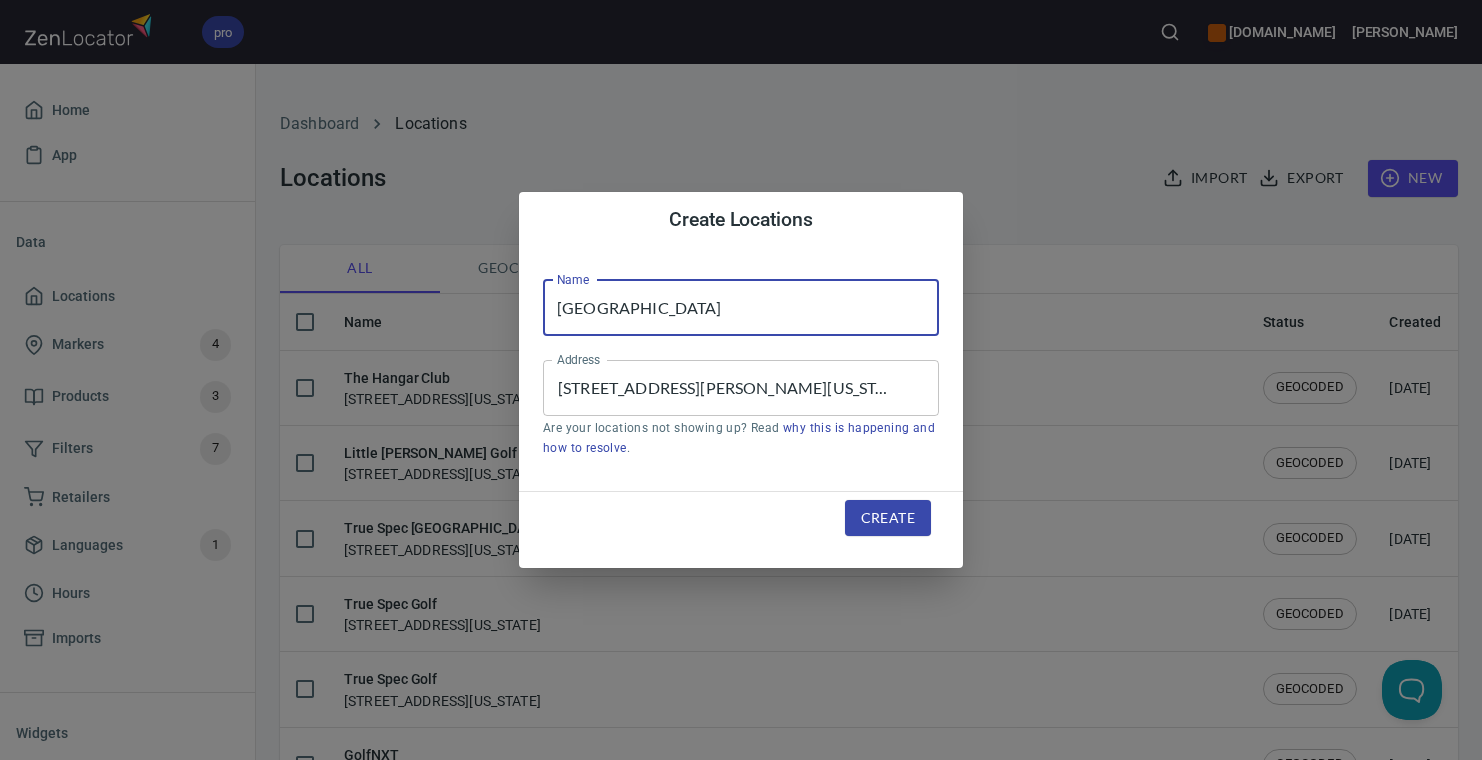 type on "[GEOGRAPHIC_DATA]" 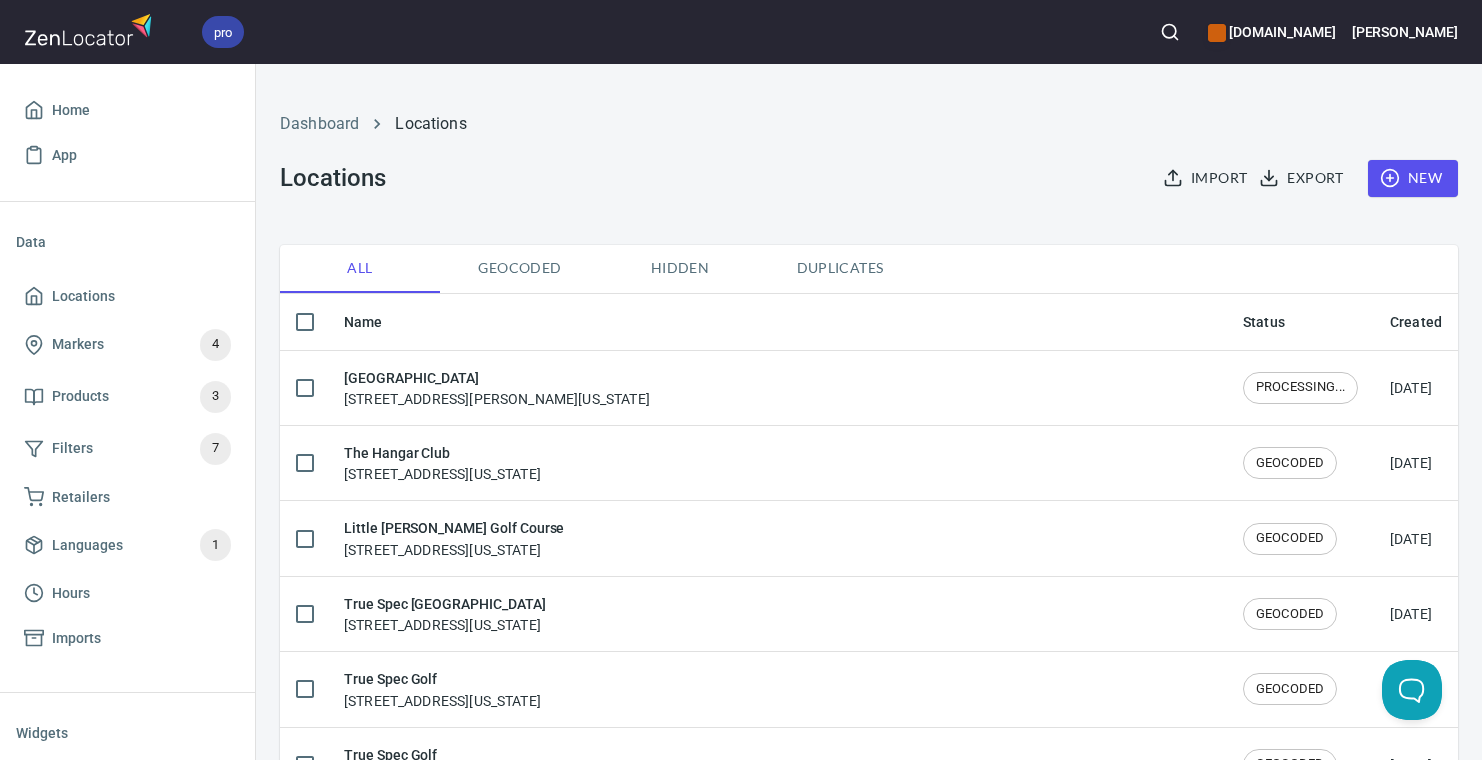 click 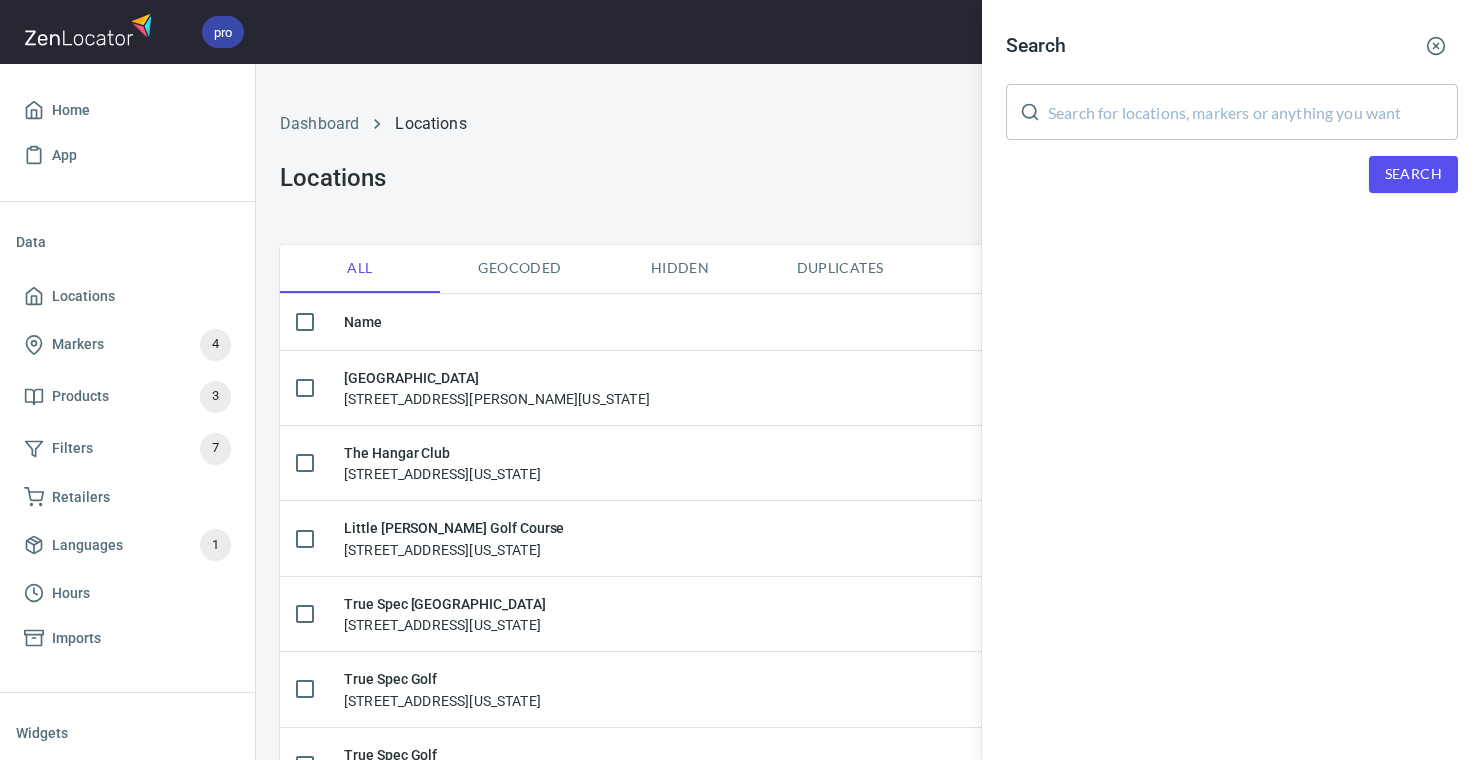 click at bounding box center [1253, 112] 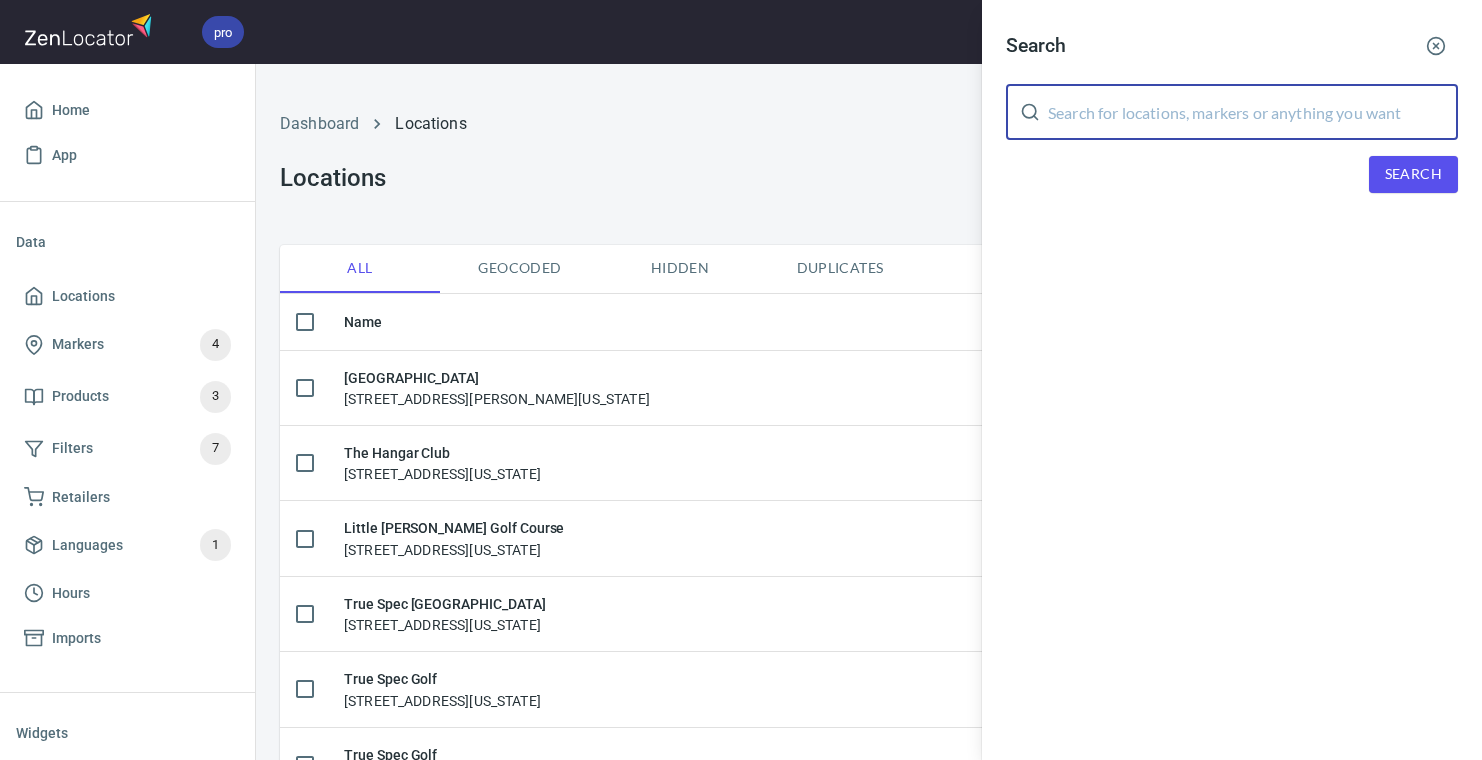 paste on "[STREET_ADDRESS]" 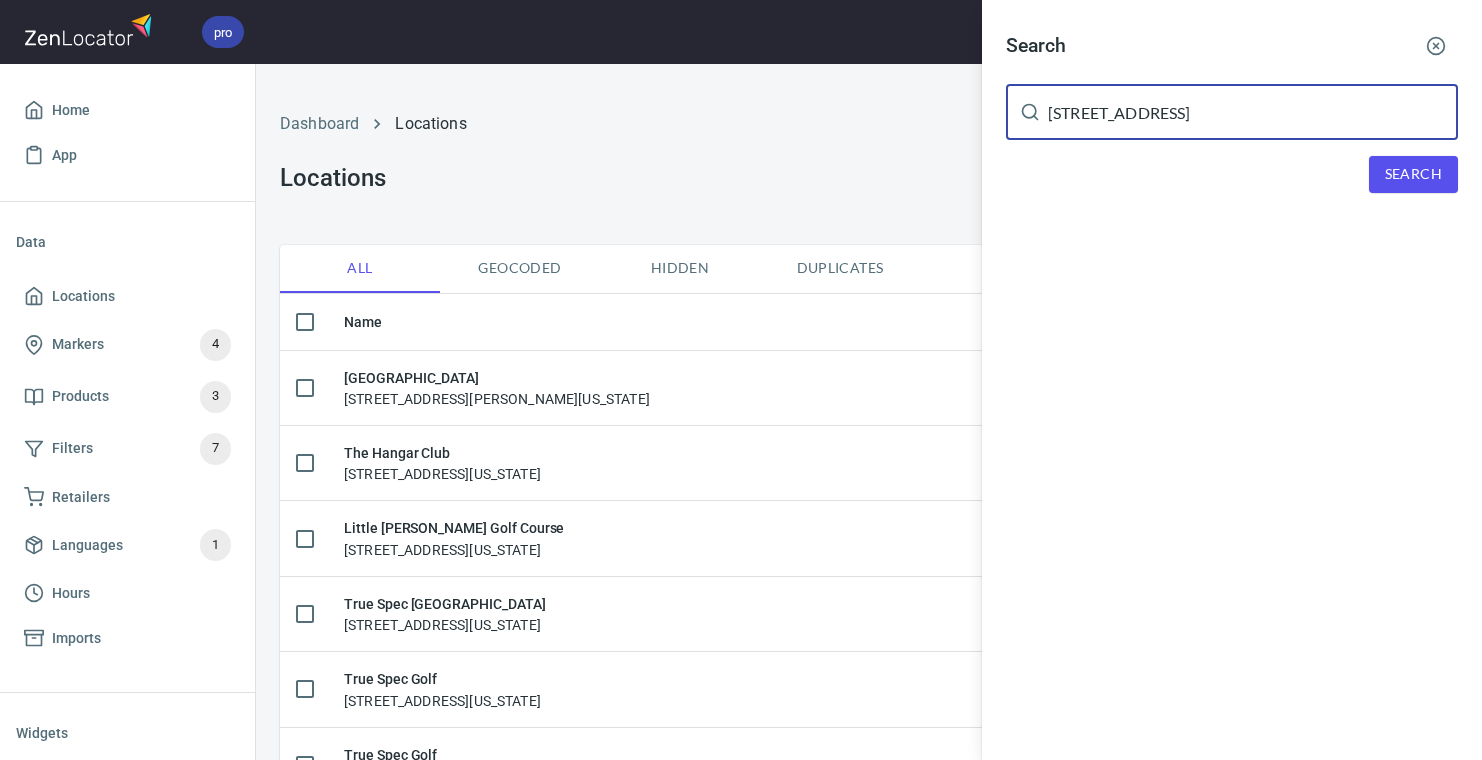 click on "Search" at bounding box center [1413, 174] 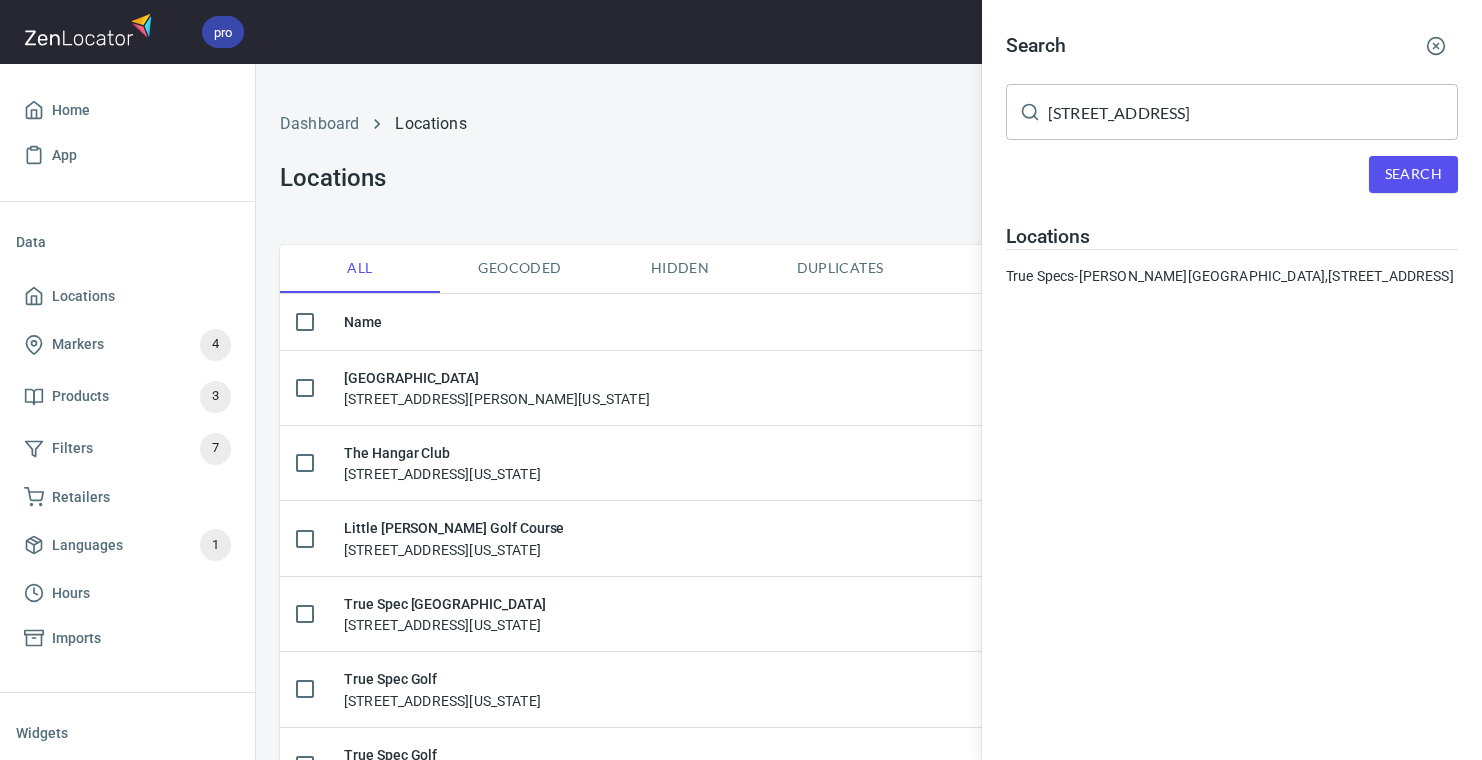 click on "[STREET_ADDRESS]" at bounding box center [1253, 112] 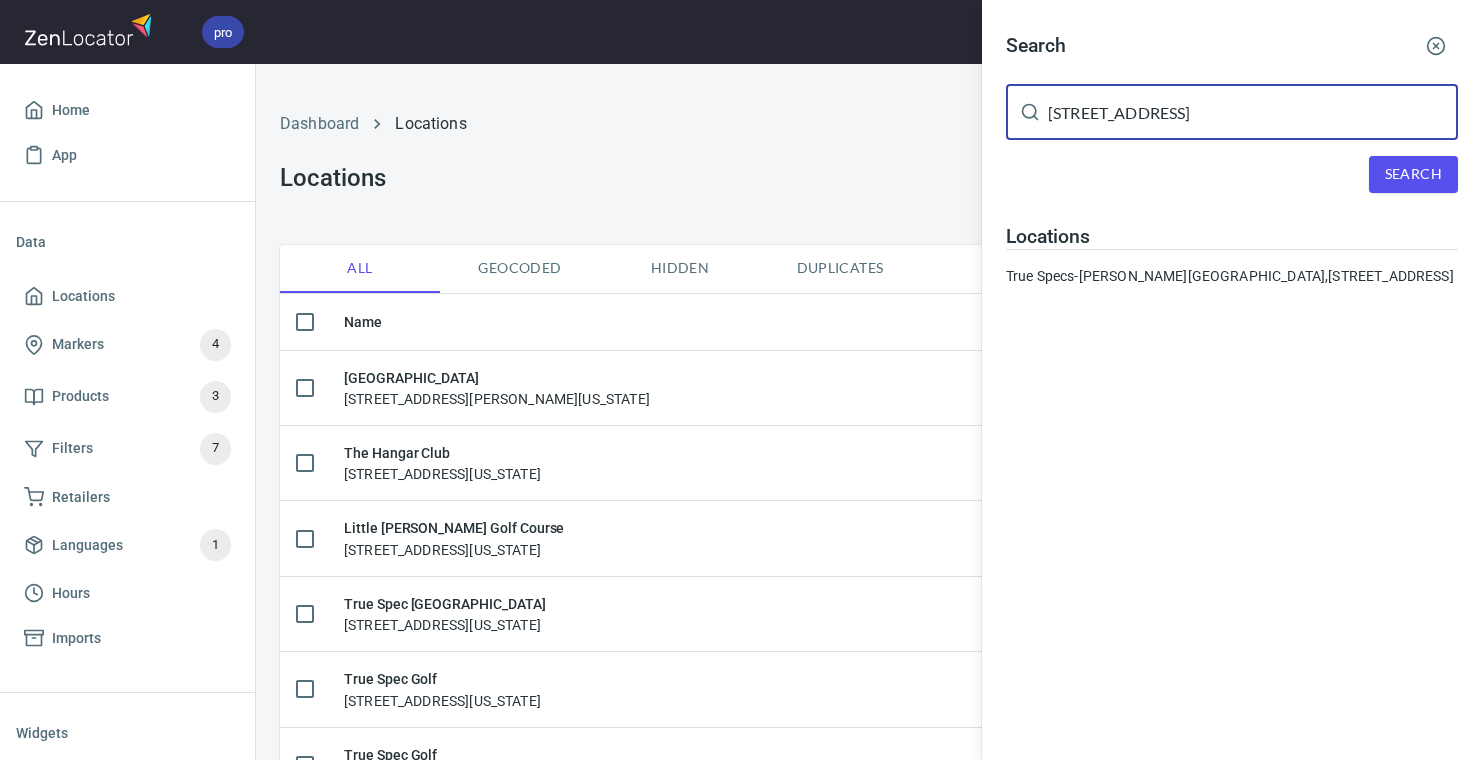 paste on "[STREET_ADDRESS]" 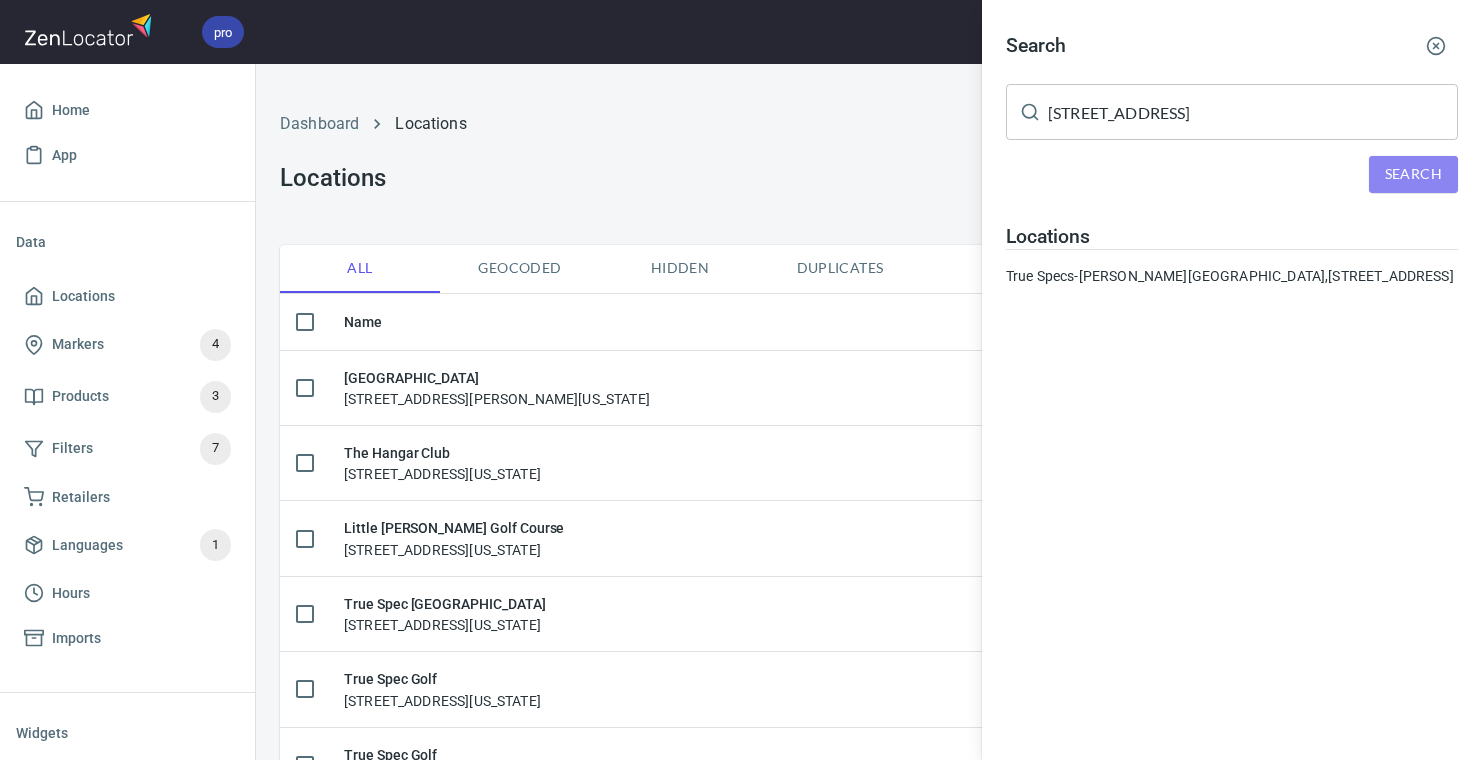 click on "Search" at bounding box center [1413, 174] 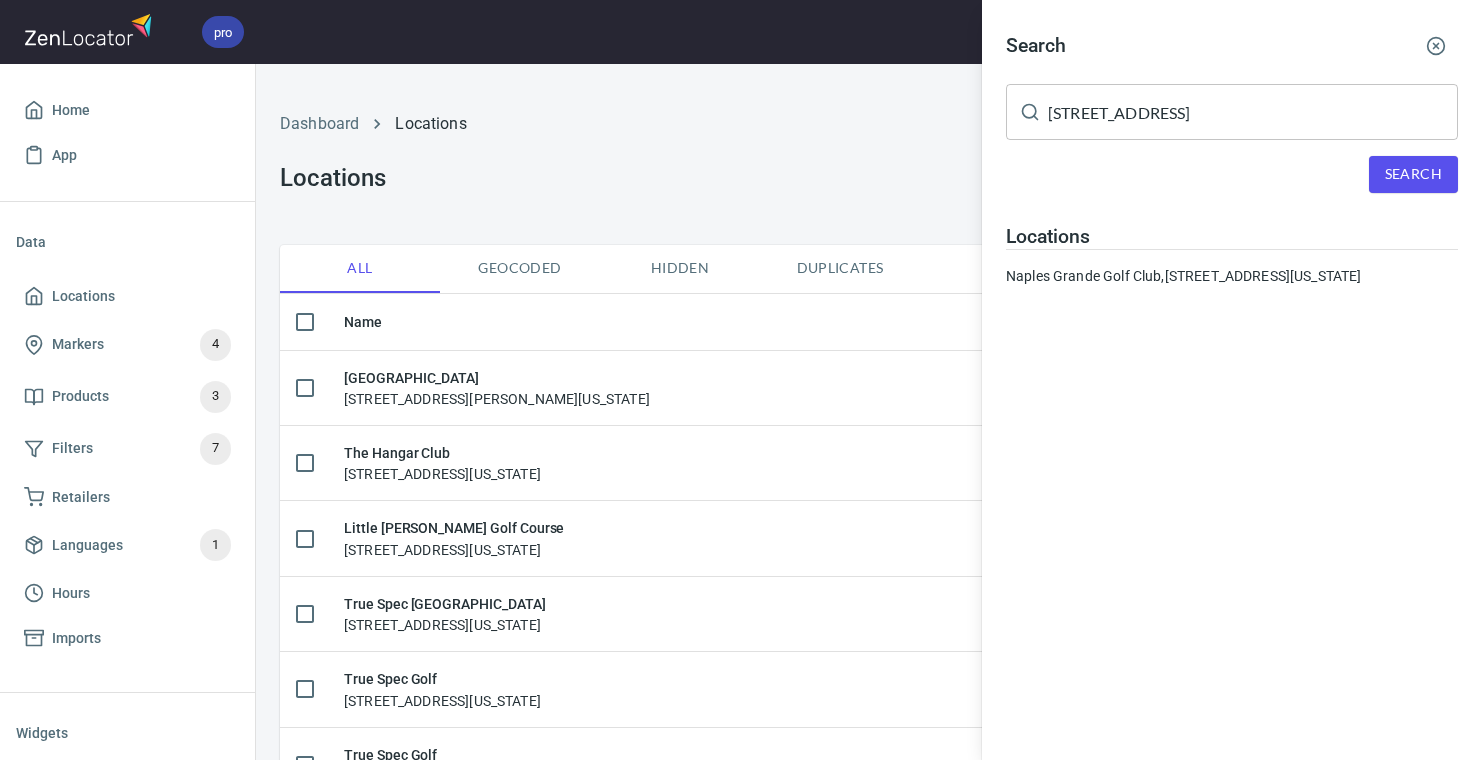 click on "[STREET_ADDRESS]" at bounding box center [1253, 112] 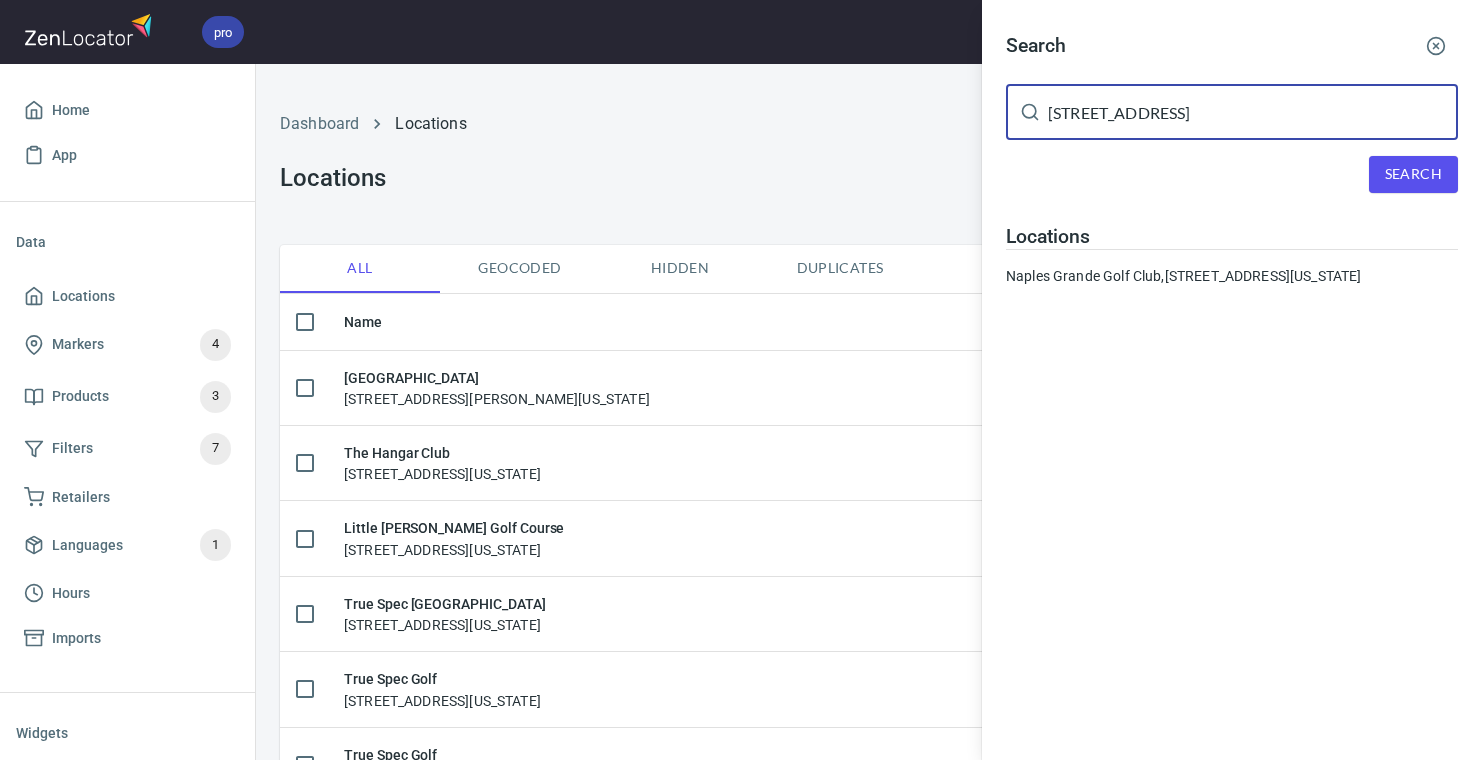click on "[STREET_ADDRESS]" at bounding box center [1253, 112] 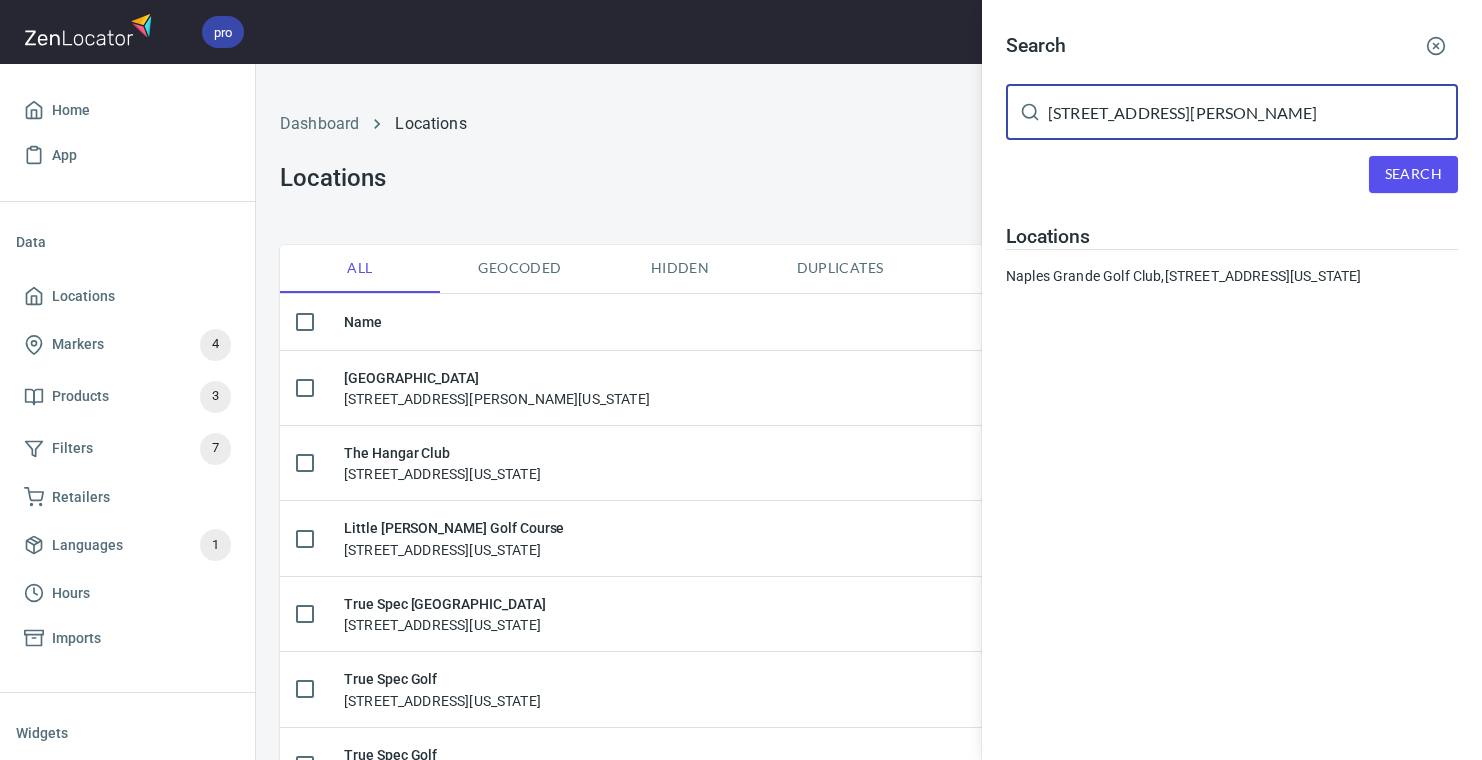 click on "Search" at bounding box center (1413, 174) 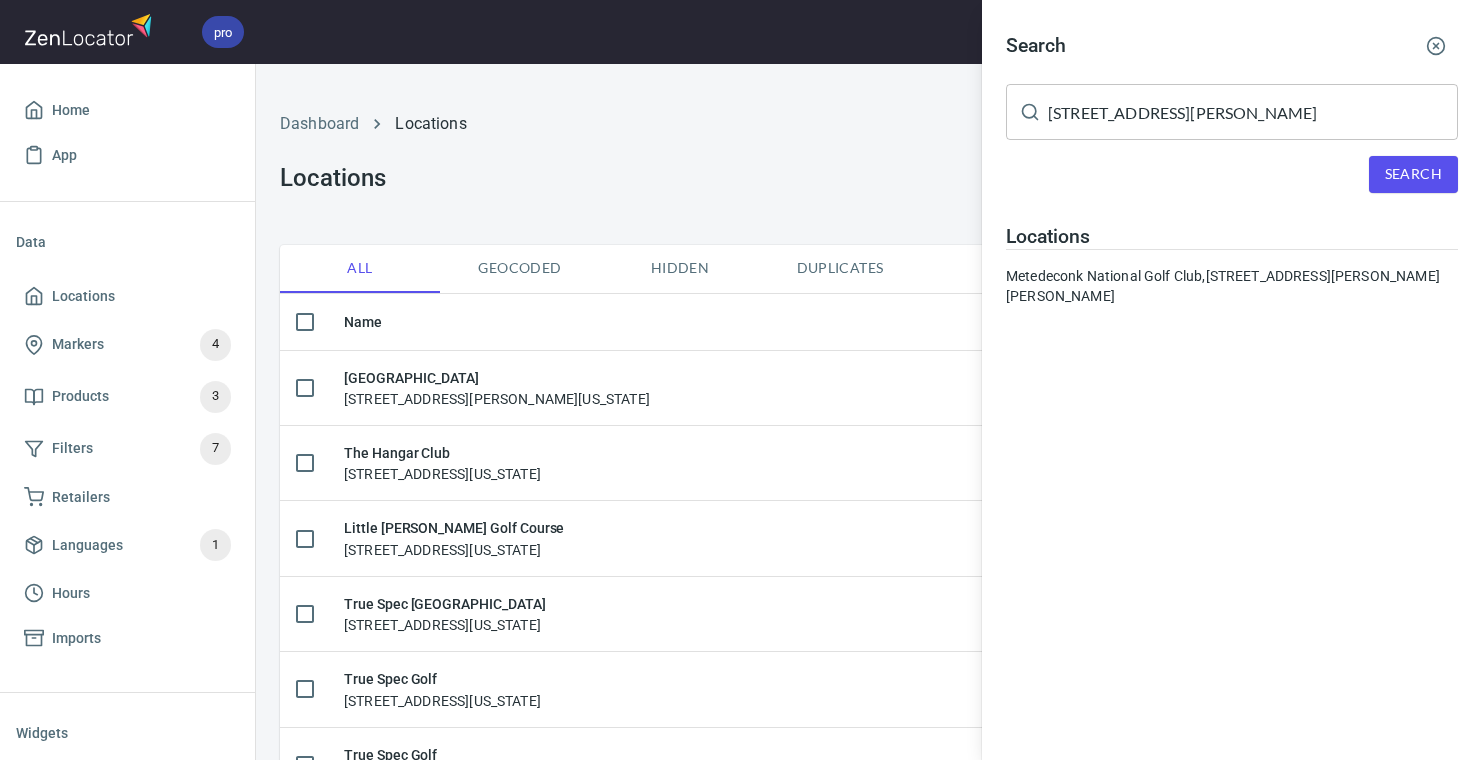 click on "[STREET_ADDRESS][PERSON_NAME]" at bounding box center (1253, 112) 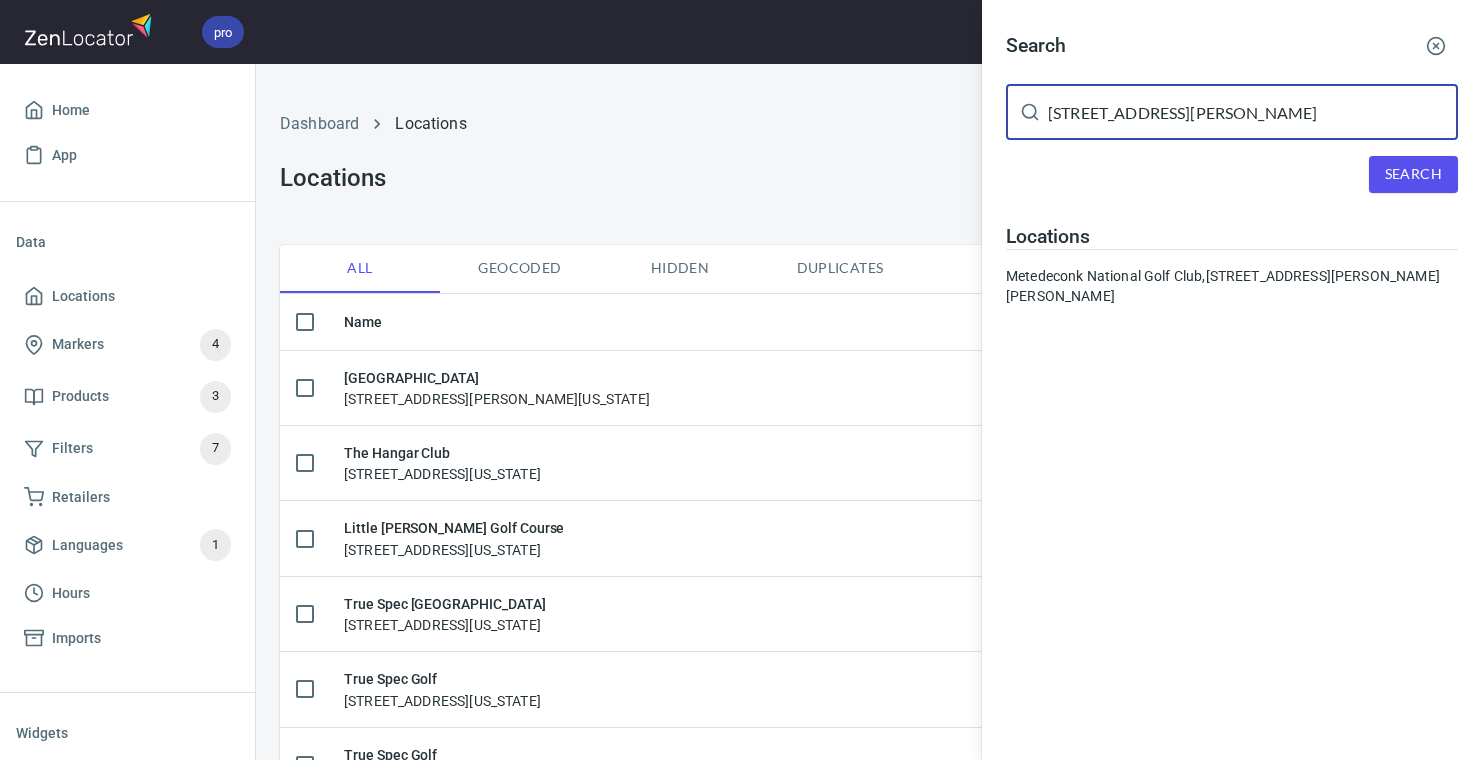 click on "[STREET_ADDRESS][PERSON_NAME]" at bounding box center (1253, 112) 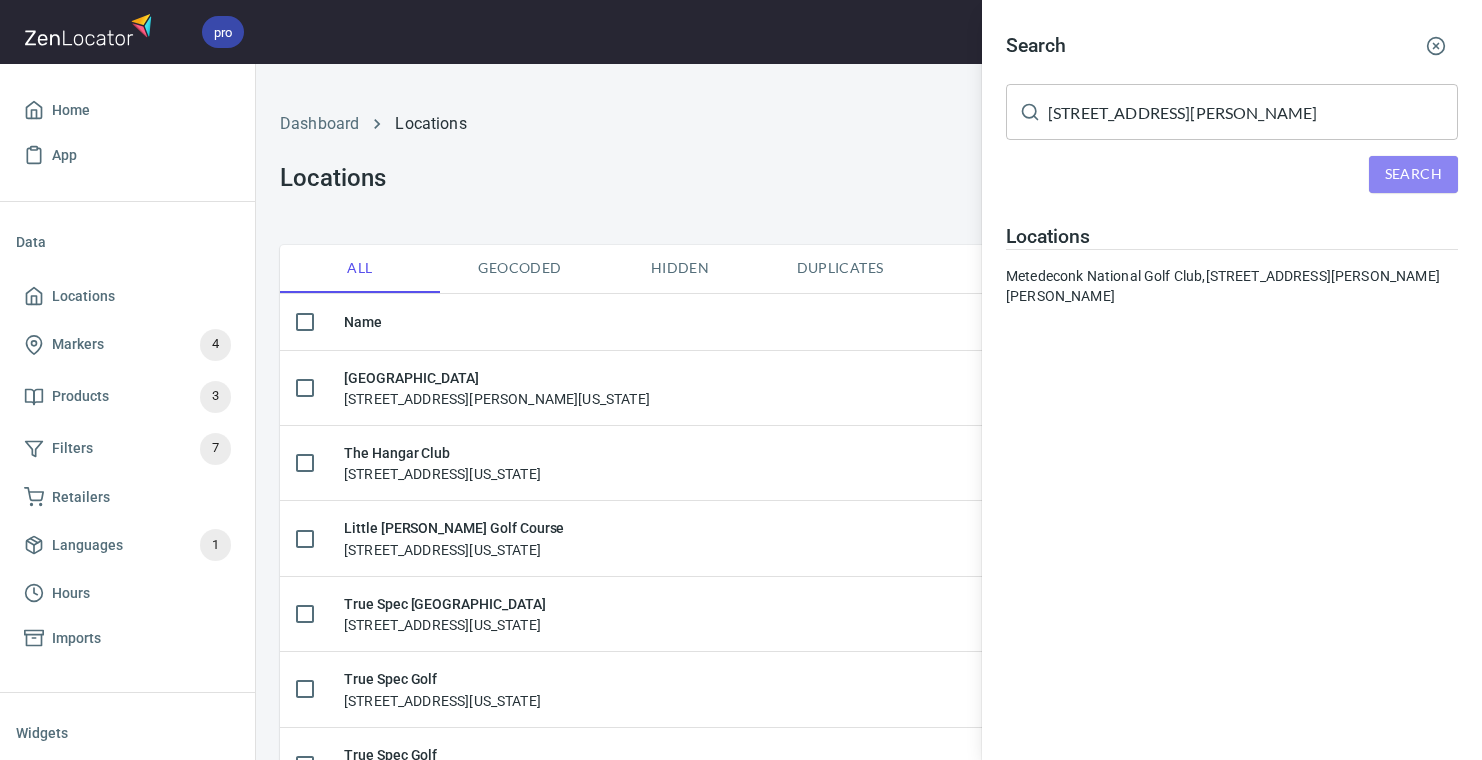 click on "Search" at bounding box center (1413, 174) 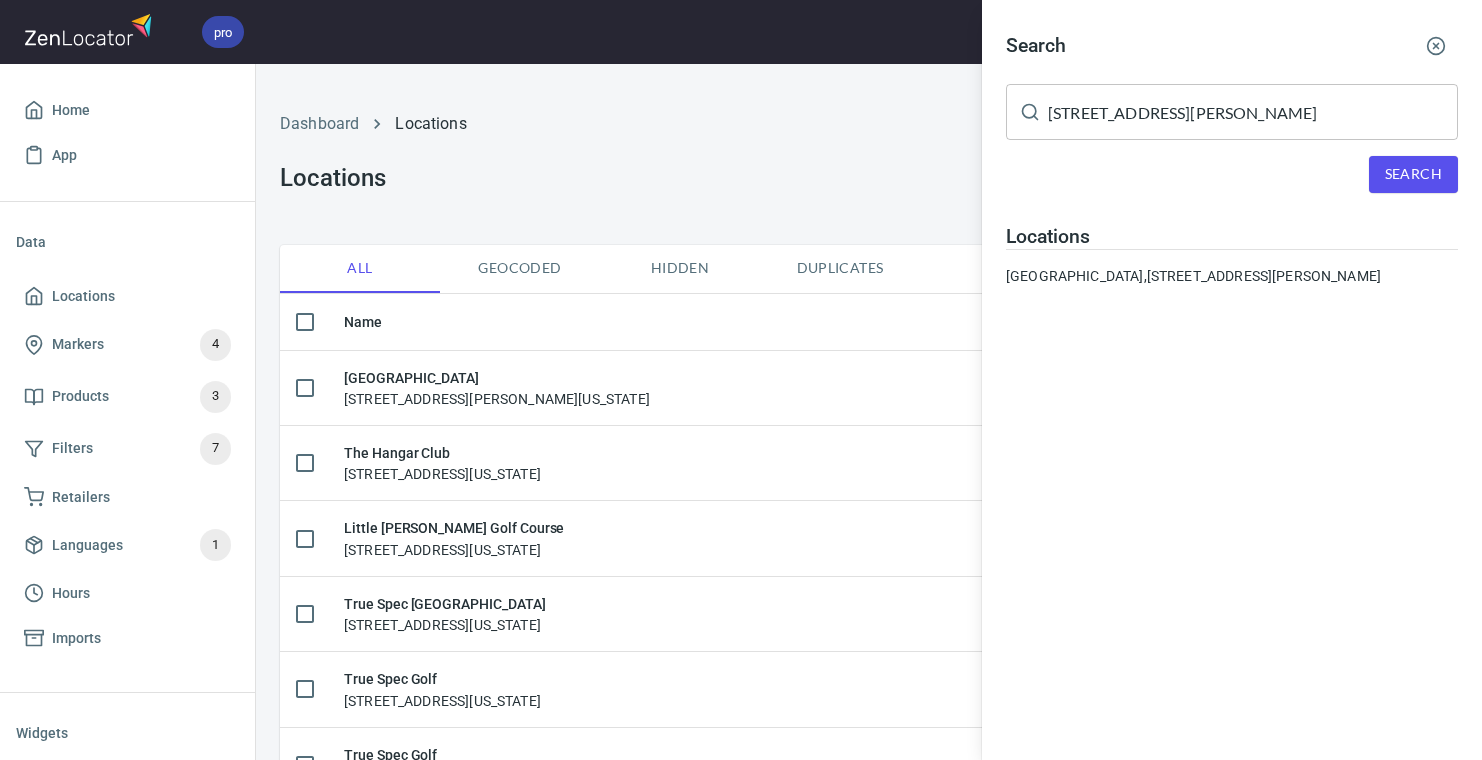 click on "[STREET_ADDRESS][PERSON_NAME]" at bounding box center [1253, 112] 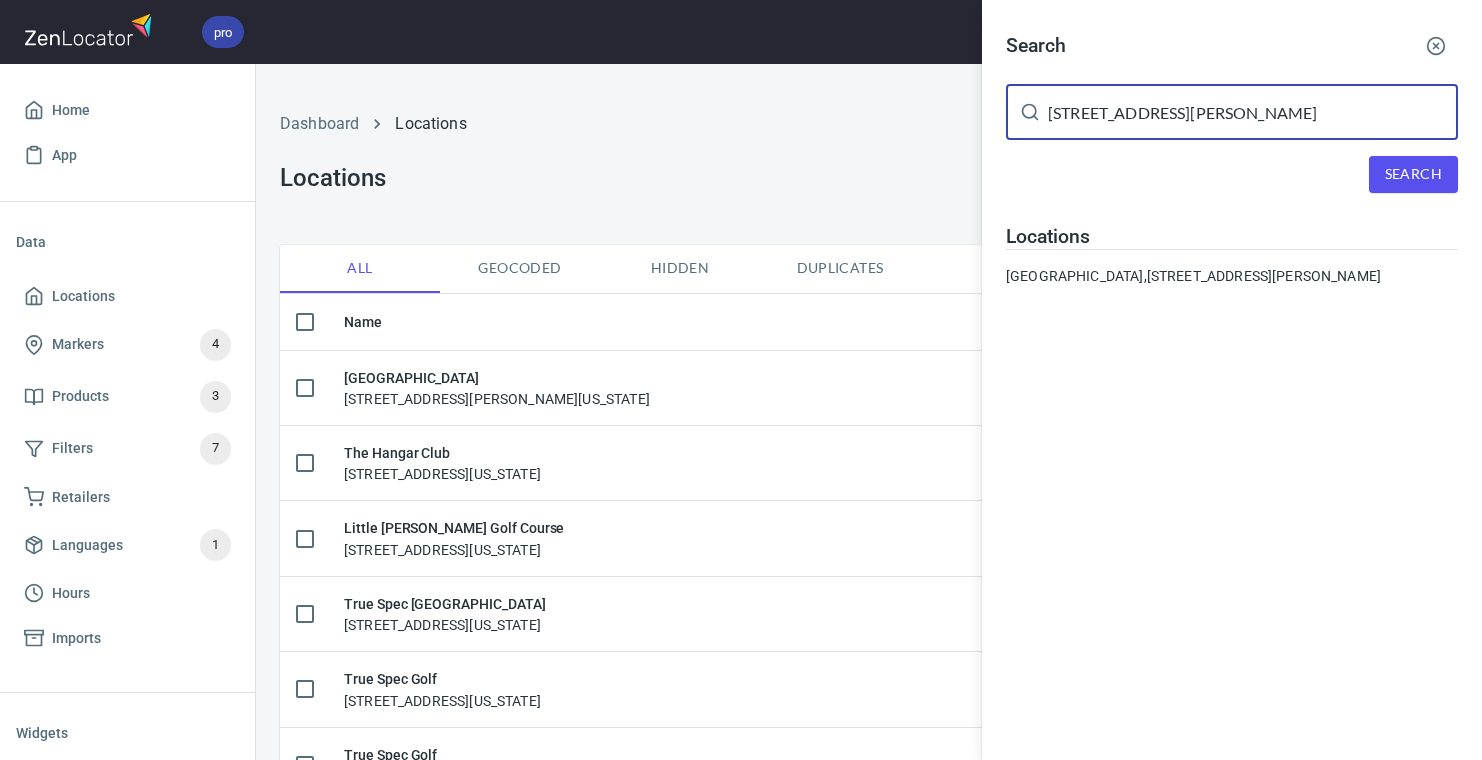 click on "[STREET_ADDRESS][PERSON_NAME]" at bounding box center [1253, 112] 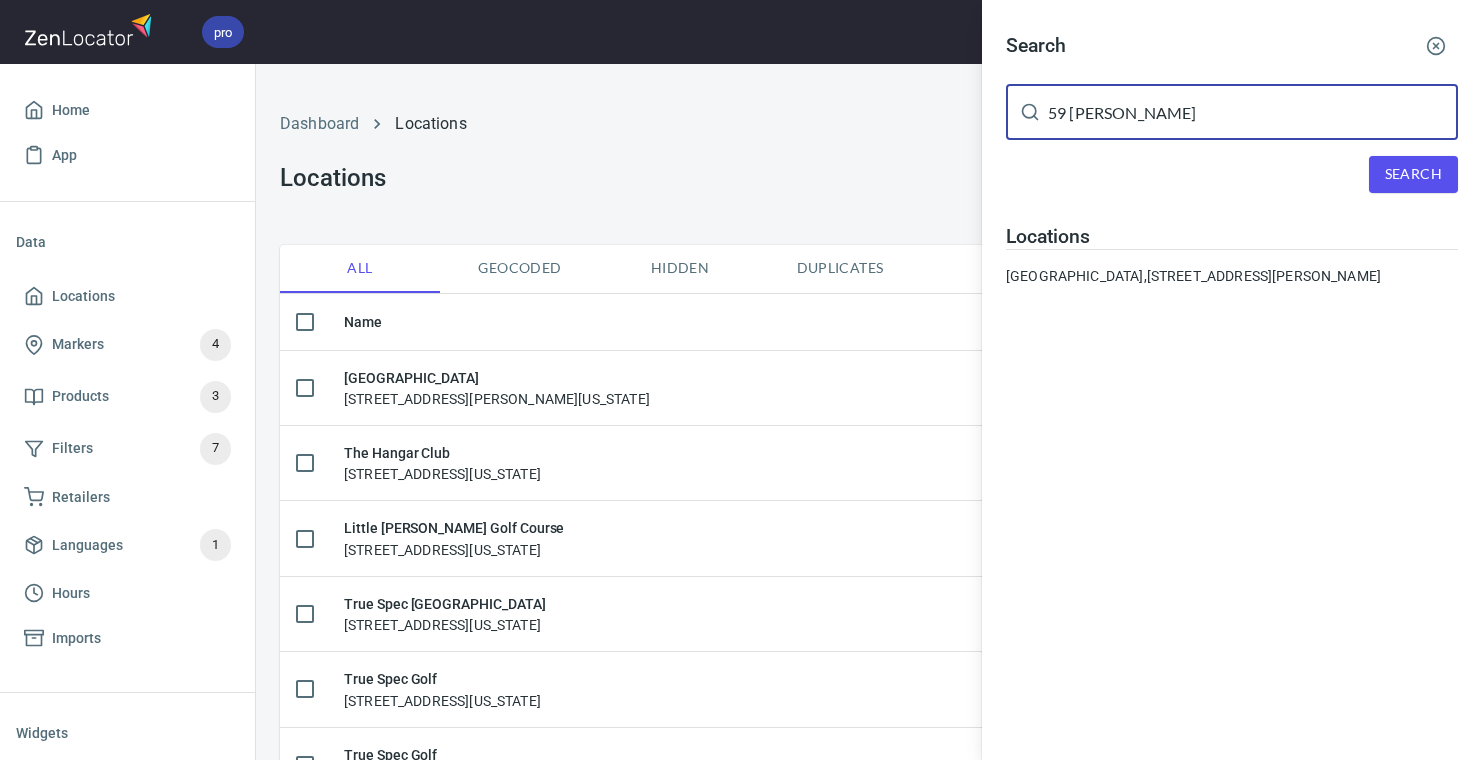type on "59 [PERSON_NAME]" 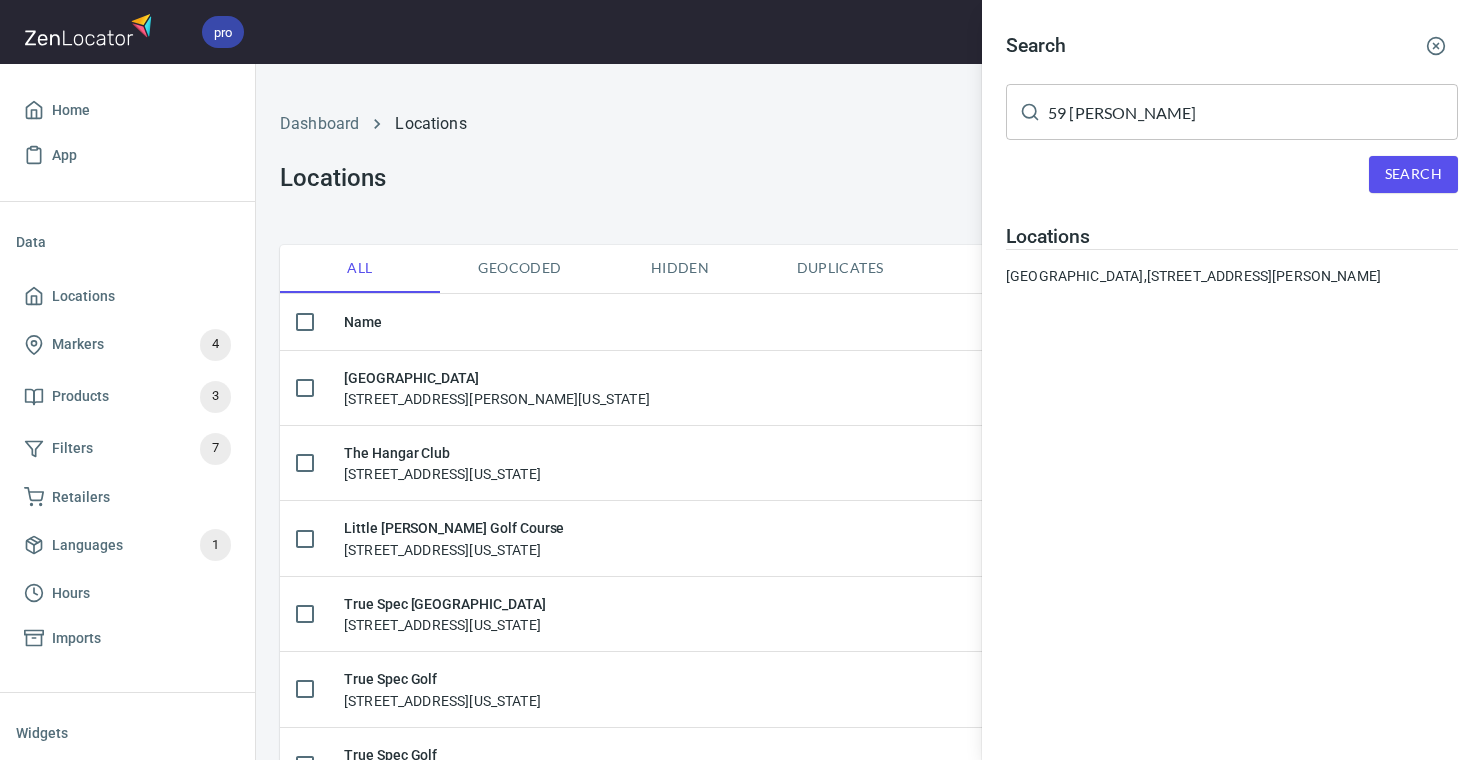 click on "Search 59 [PERSON_NAME] ​ Search Locations [GEOGRAPHIC_DATA],  [STREET_ADDRESS][PERSON_NAME]" at bounding box center (1232, 163) 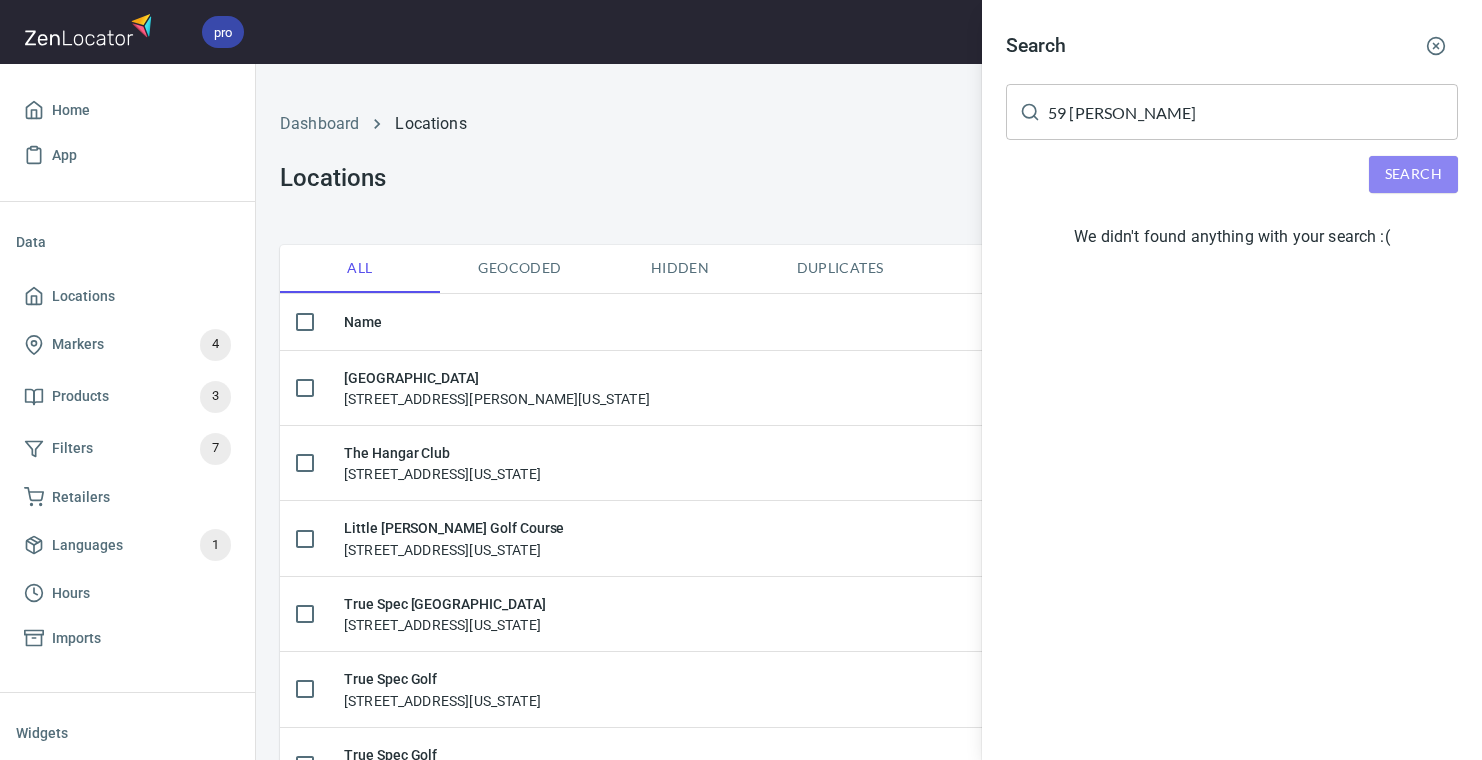 click on "Search" at bounding box center (1413, 174) 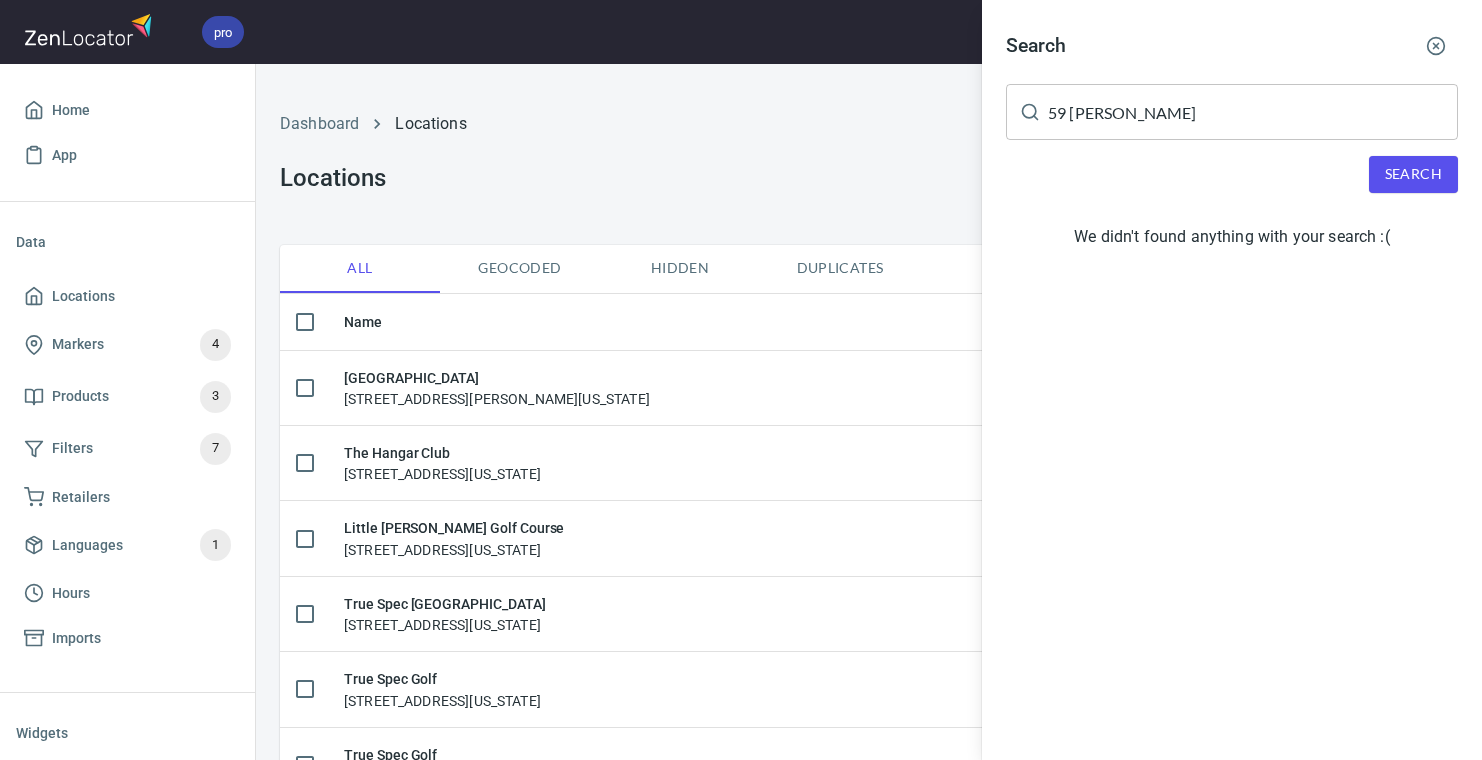 click at bounding box center (741, 380) 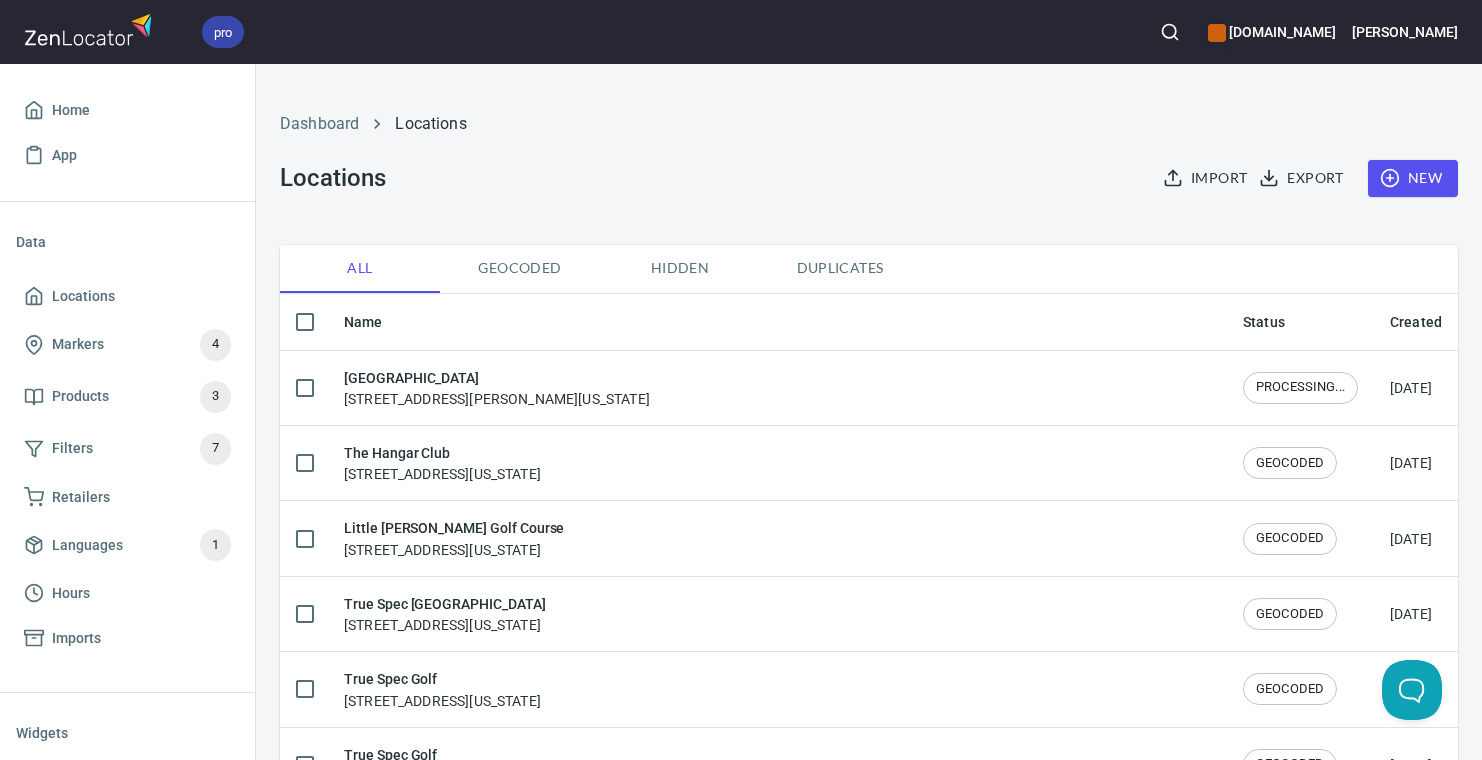 click on "New" at bounding box center (1413, 178) 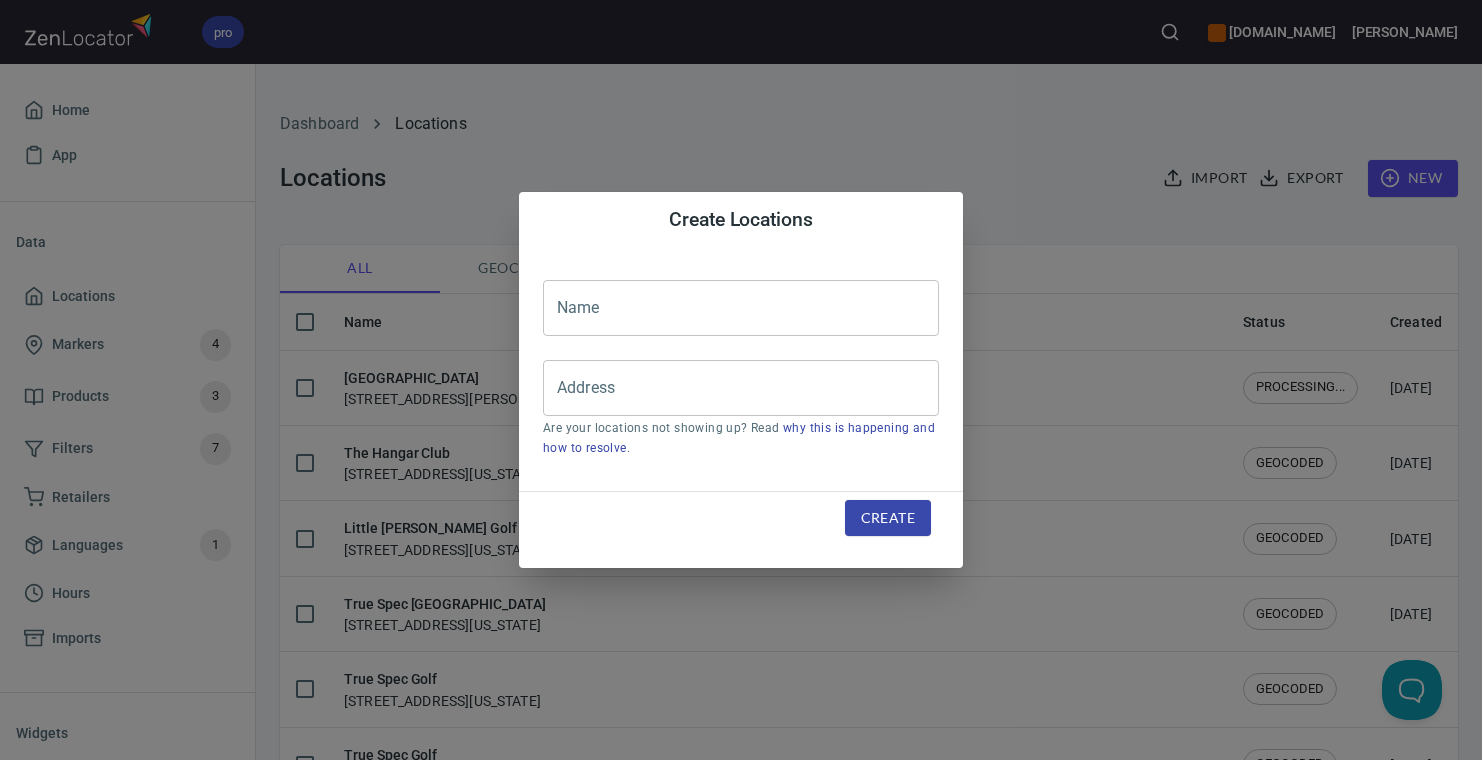 click at bounding box center (741, 308) 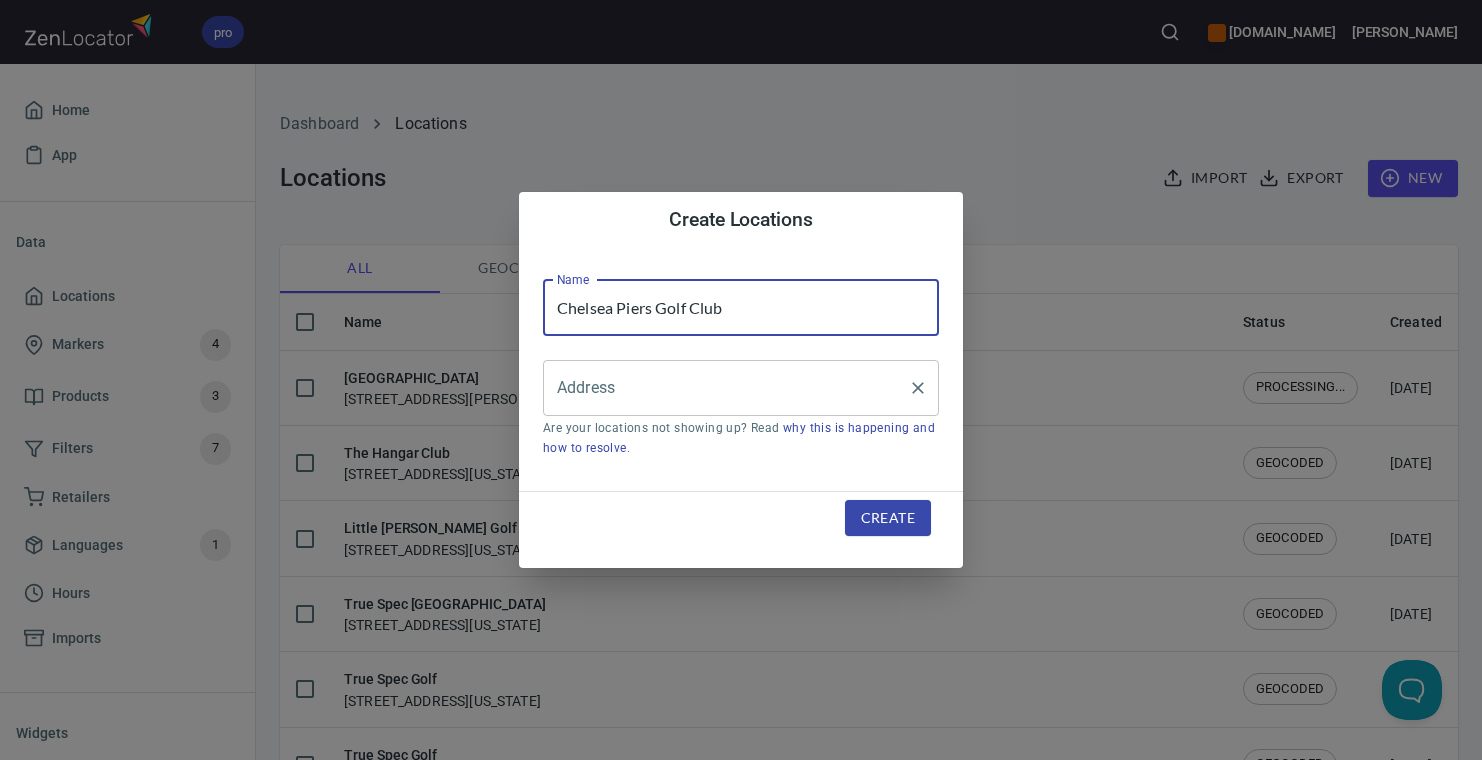 type on "Chelsea Piers Golf Club" 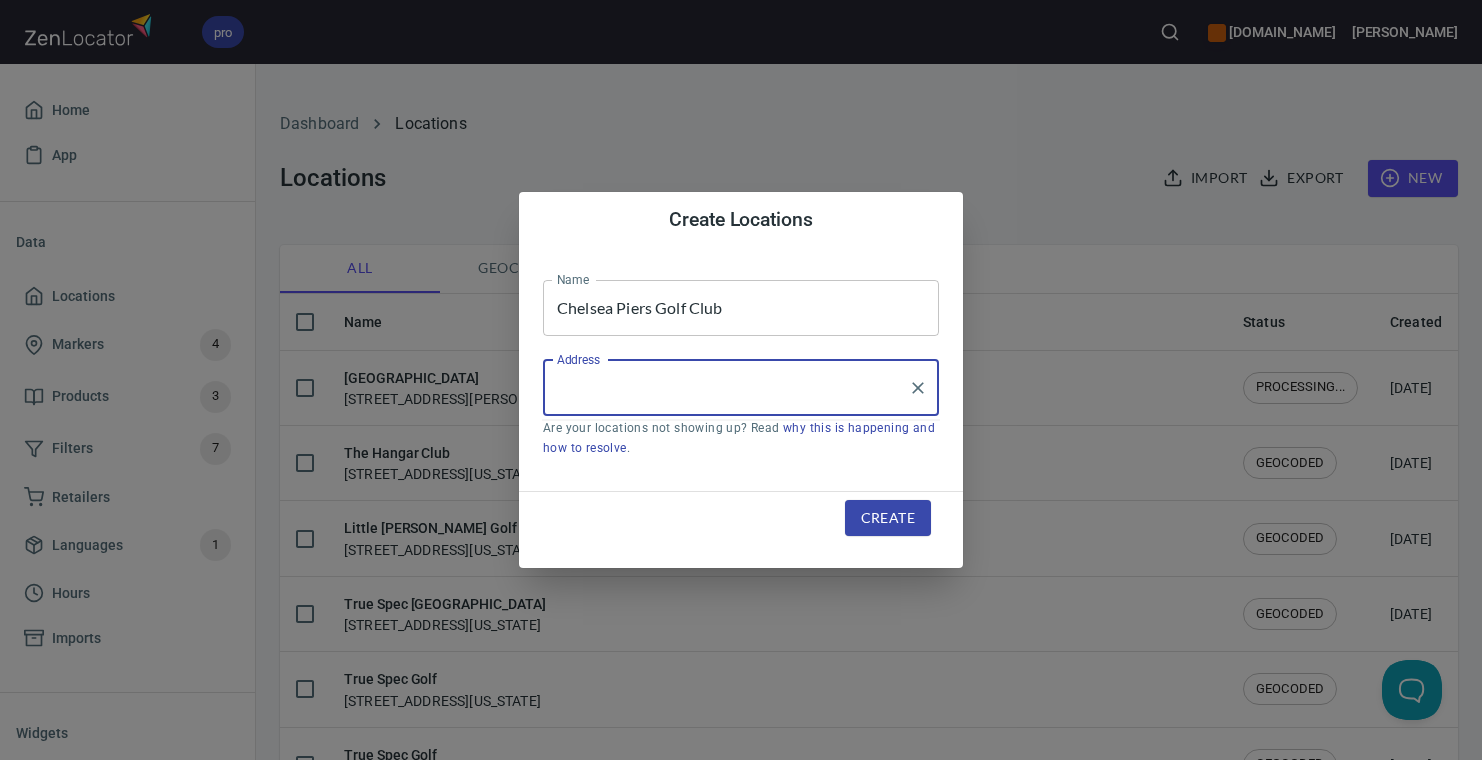 click on "Address" at bounding box center (726, 388) 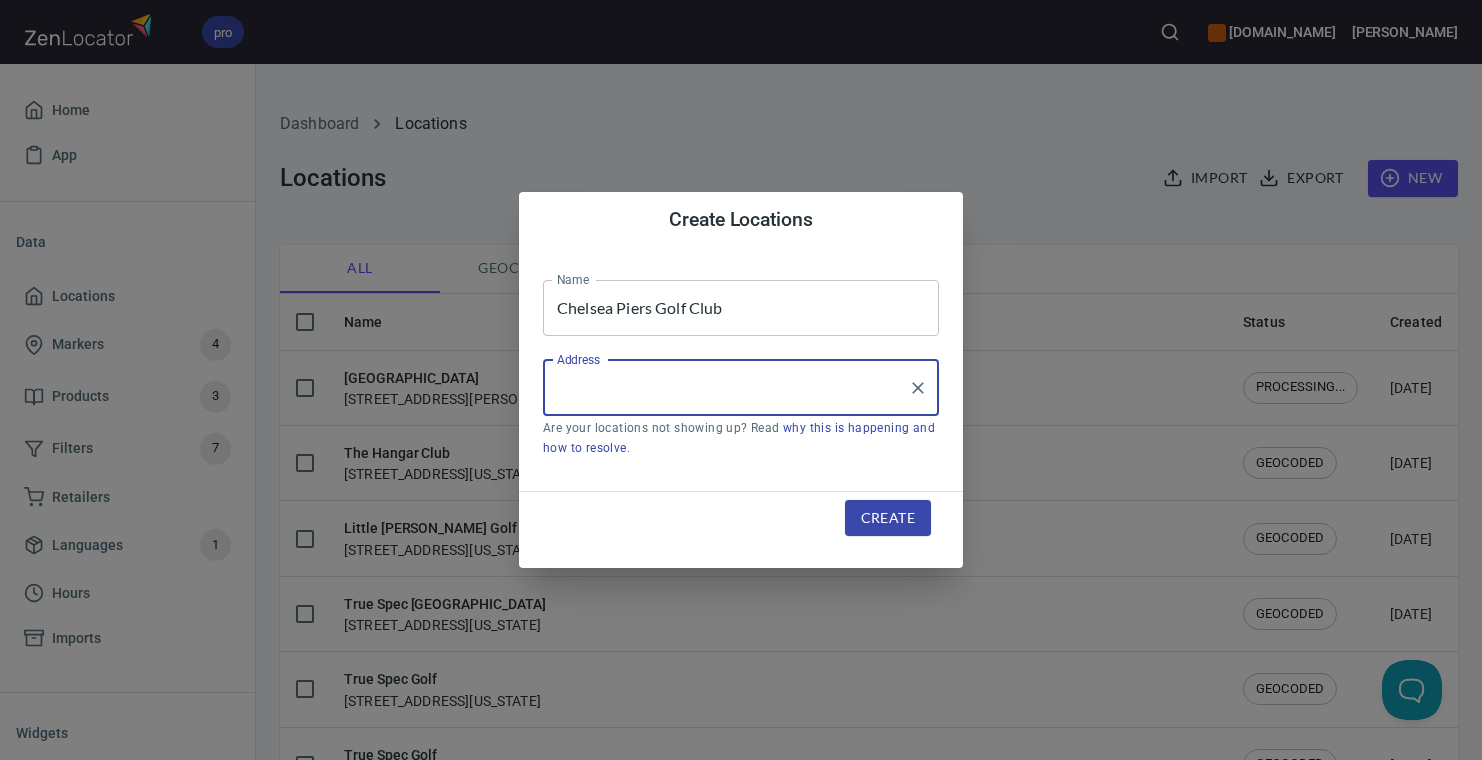 click on "Address" at bounding box center [726, 388] 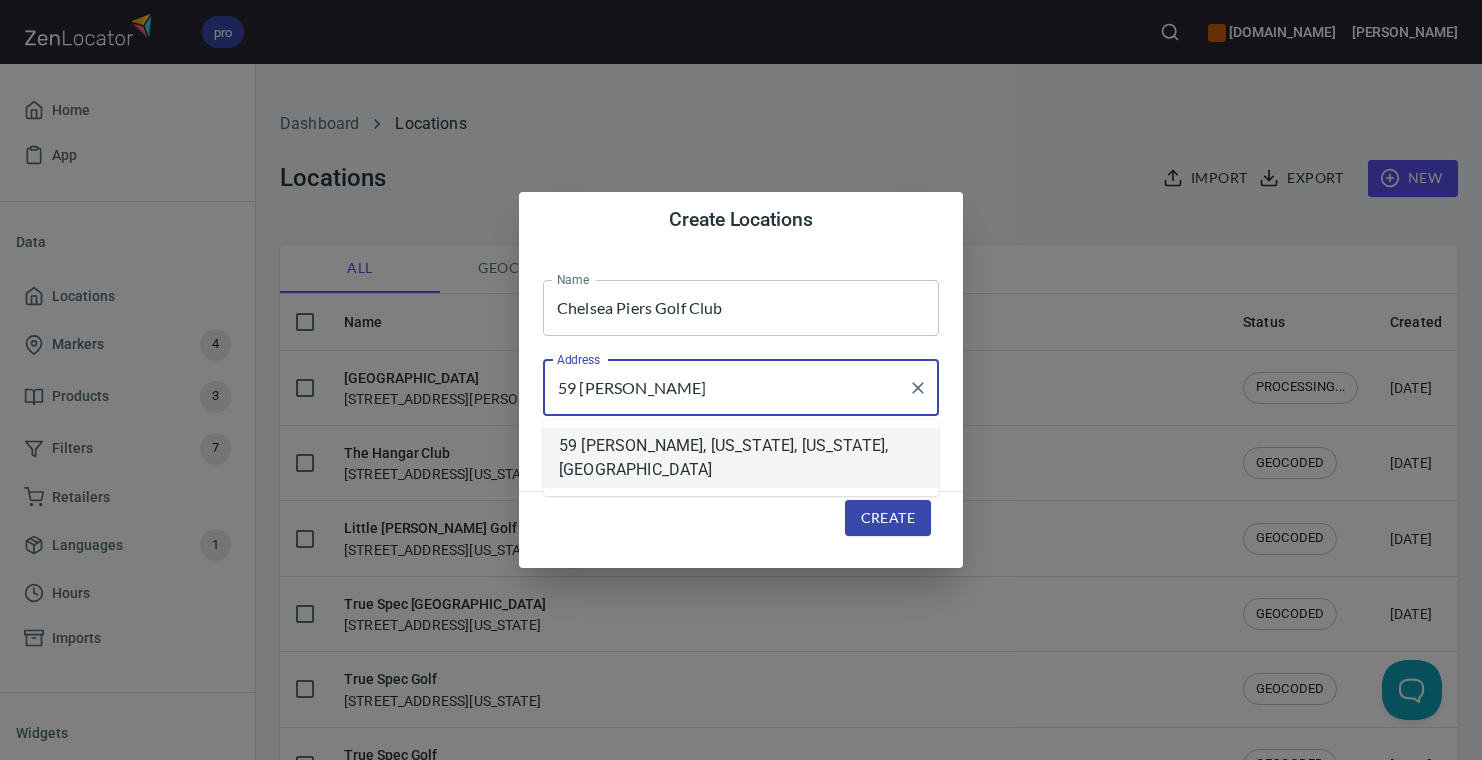 click on "59 [PERSON_NAME], [US_STATE], [US_STATE], [GEOGRAPHIC_DATA]" at bounding box center (741, 458) 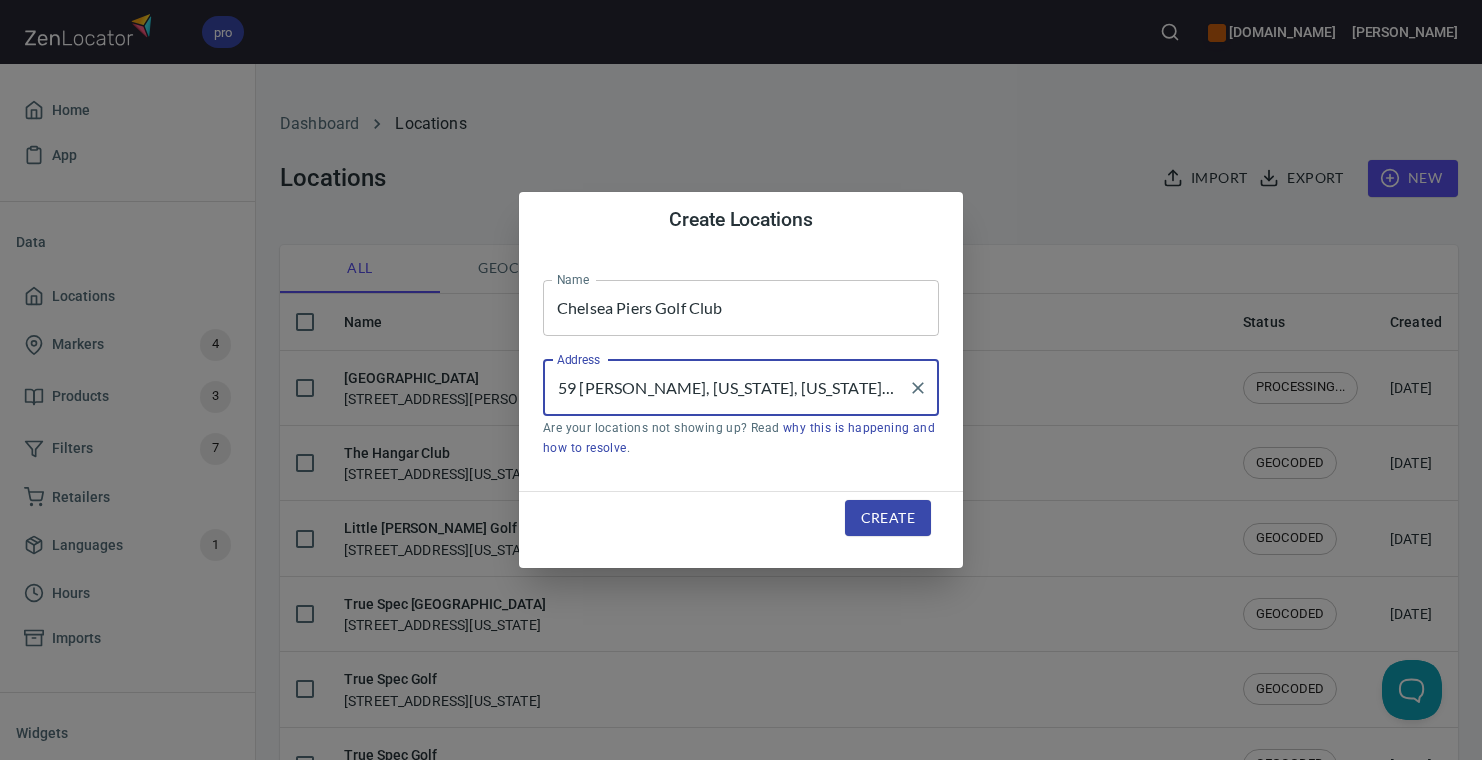 type on "59 [PERSON_NAME], [US_STATE], [US_STATE], [GEOGRAPHIC_DATA]" 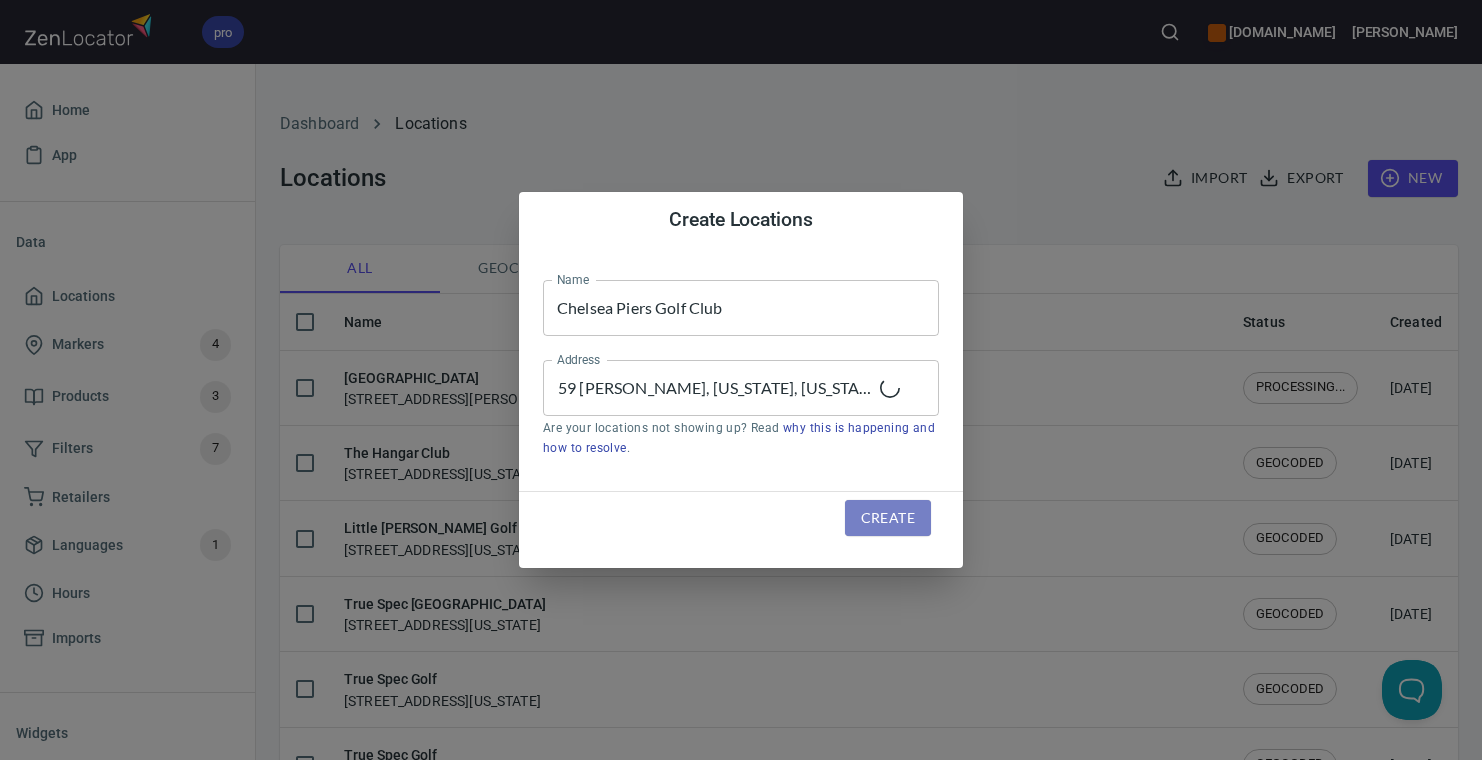 click on "Create" at bounding box center [888, 518] 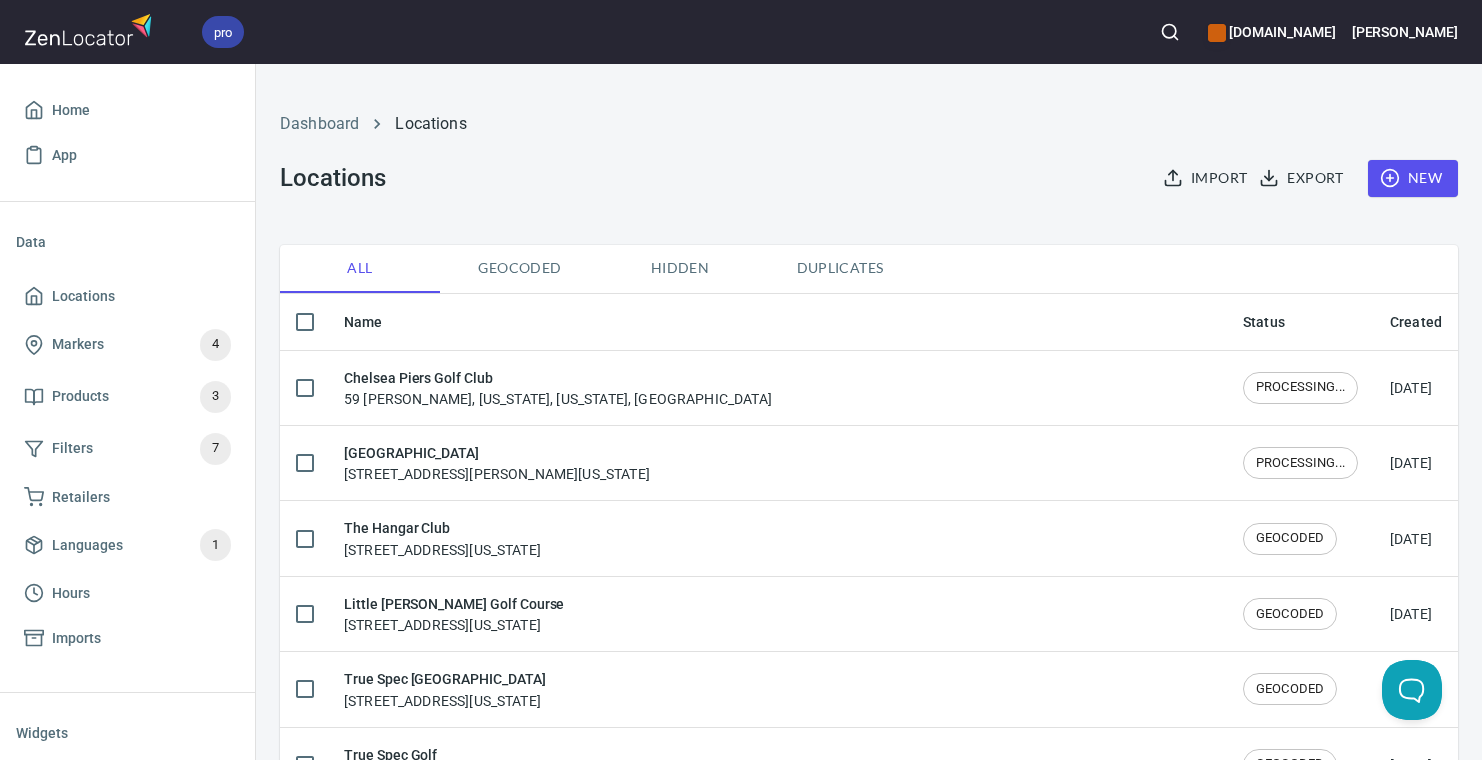 click 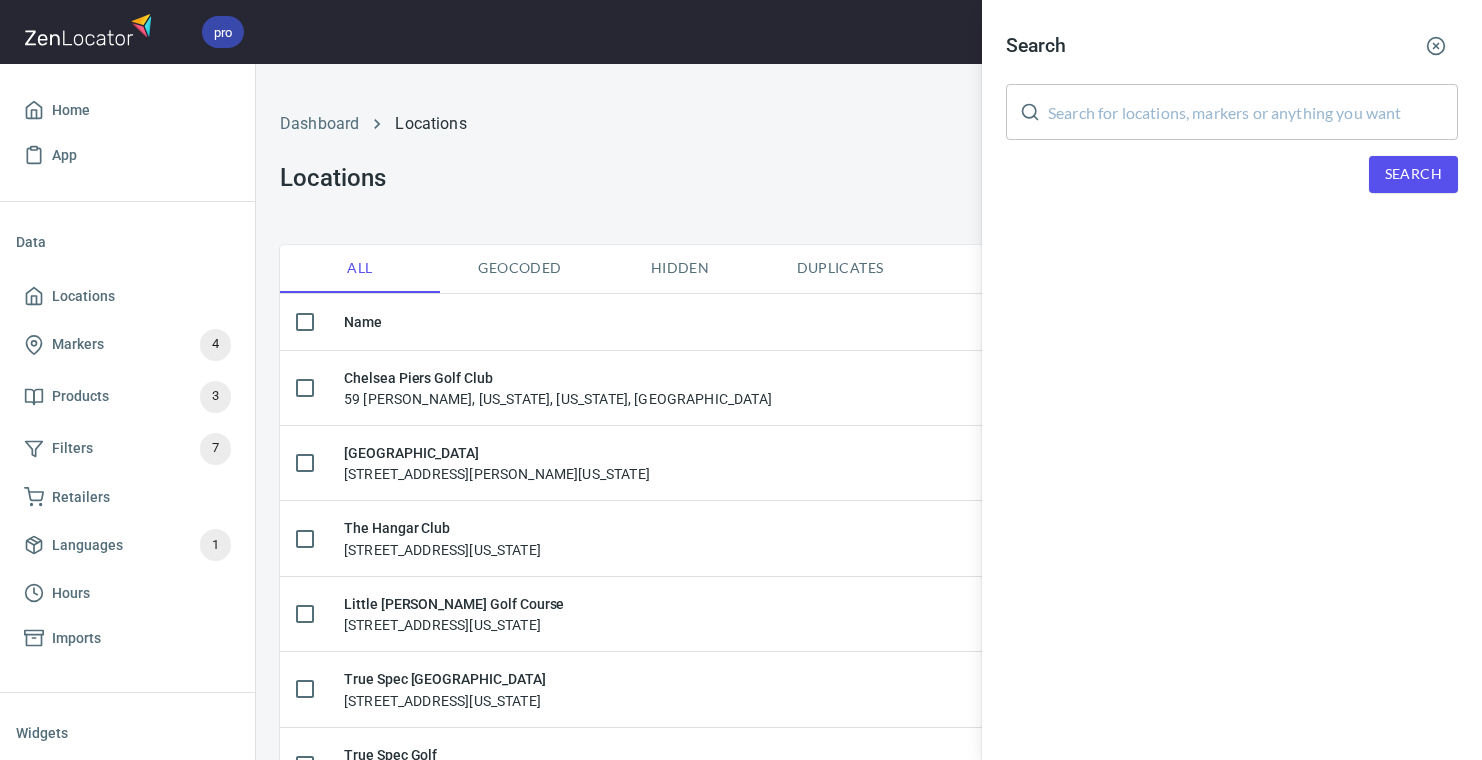 click at bounding box center (1253, 112) 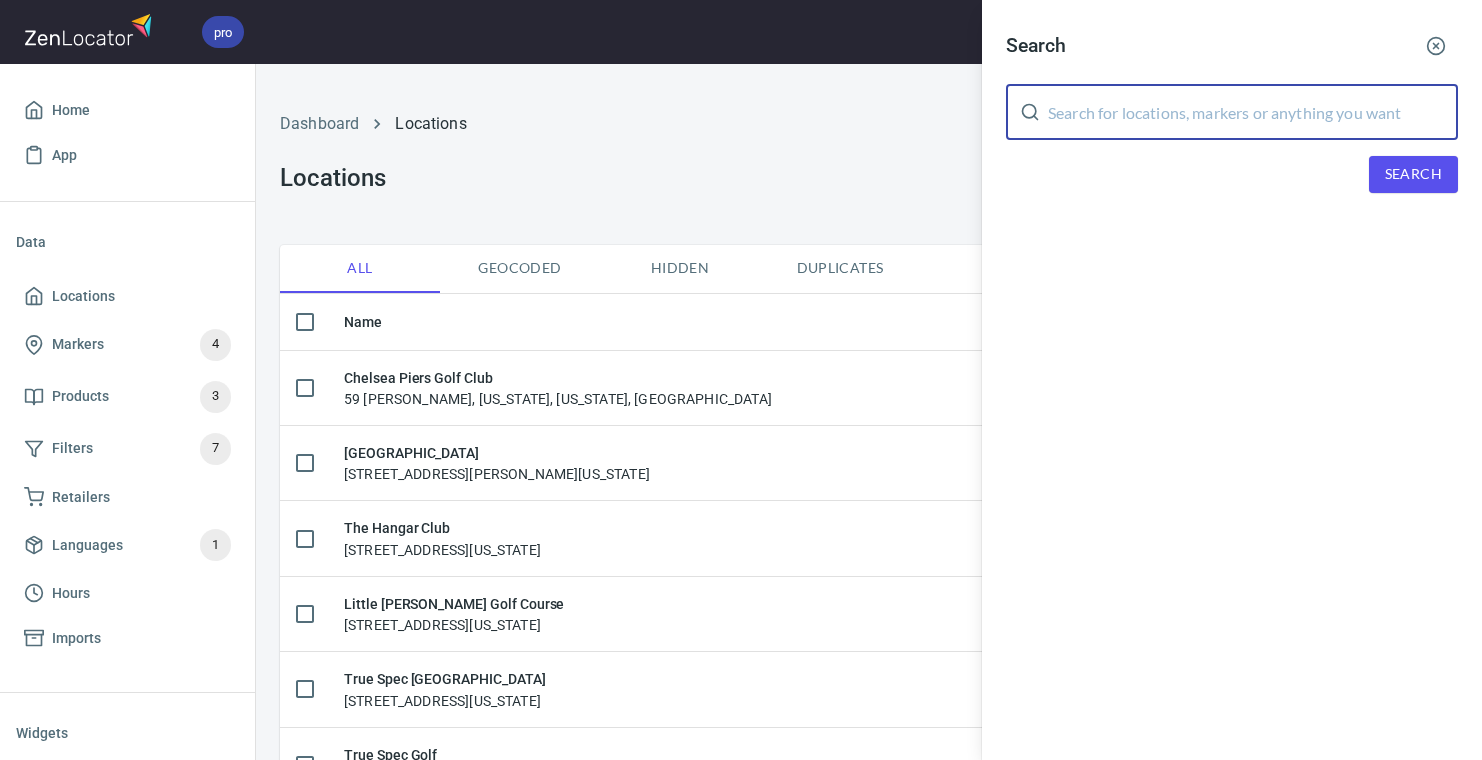 paste on "[STREET_ADDRESS][PERSON_NAME]" 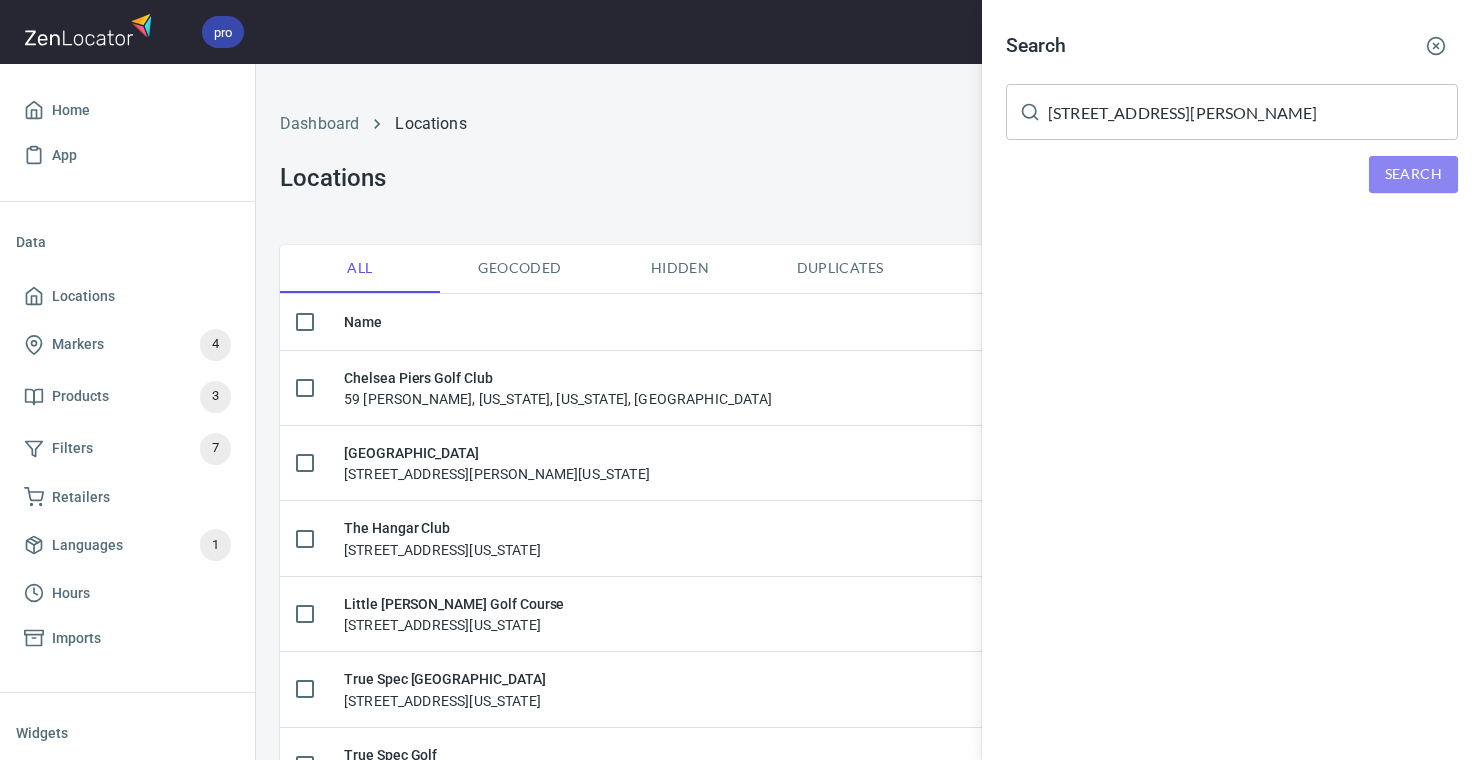 click on "Search" at bounding box center [1413, 174] 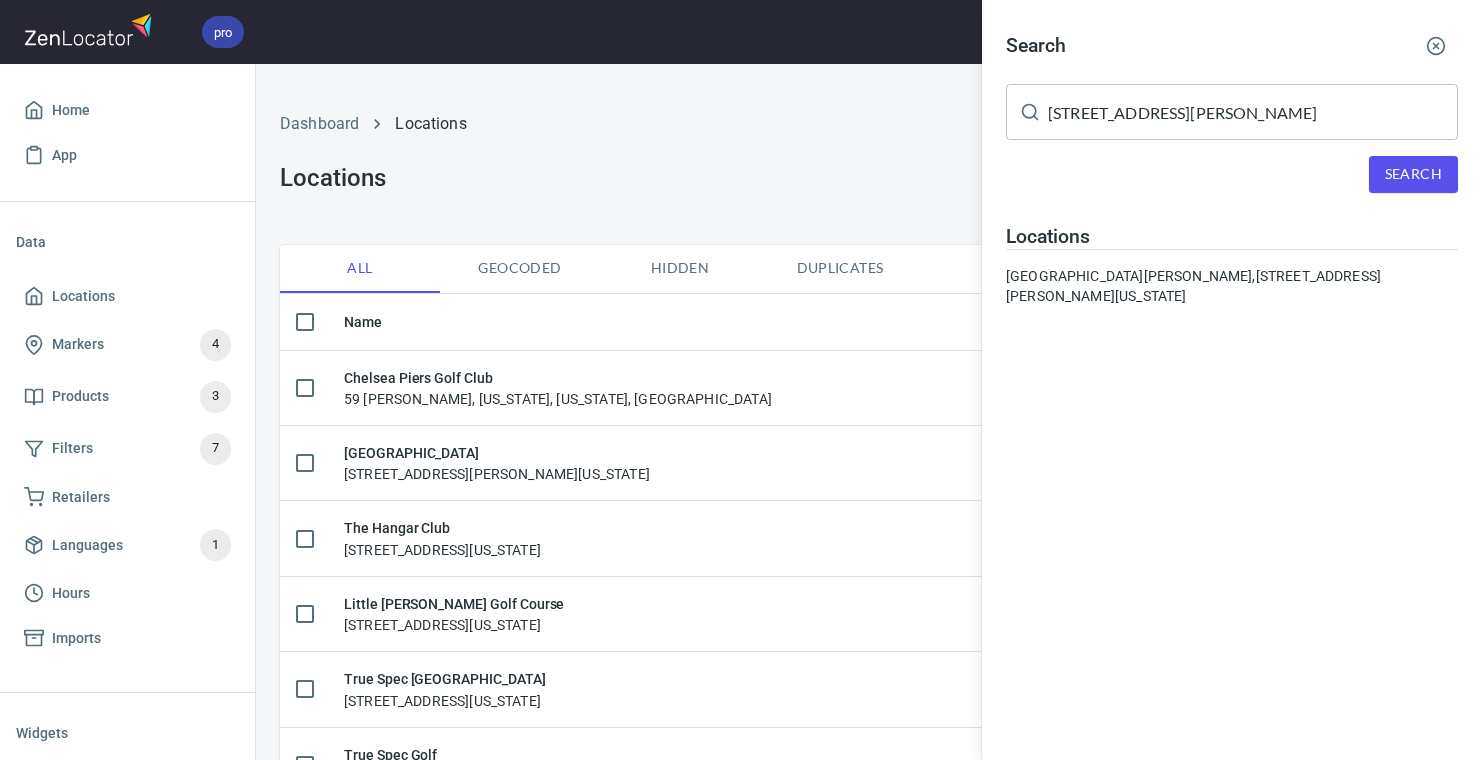 click on "[STREET_ADDRESS][PERSON_NAME]" at bounding box center [1253, 112] 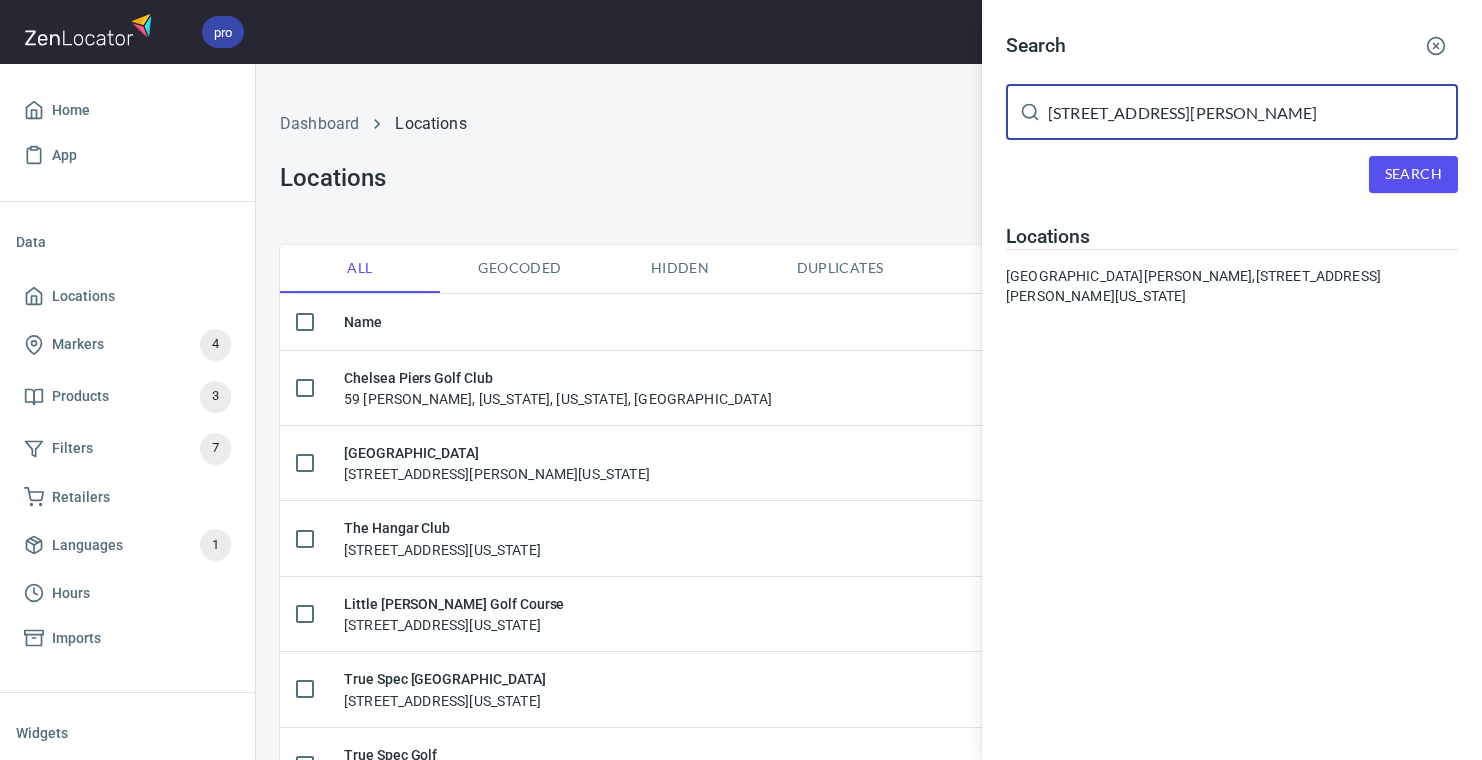 click on "[STREET_ADDRESS][PERSON_NAME]" at bounding box center [1253, 112] 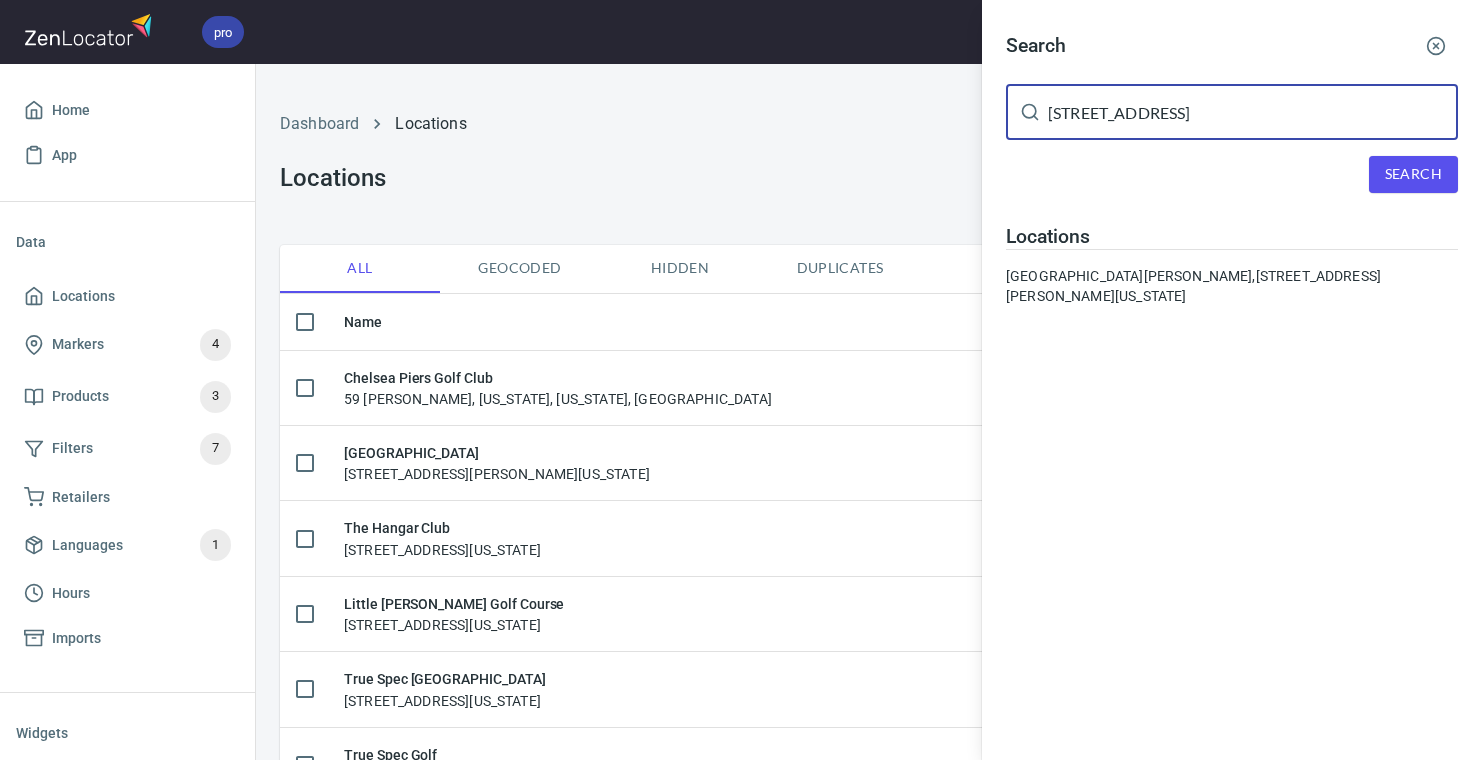 type on "[STREET_ADDRESS]" 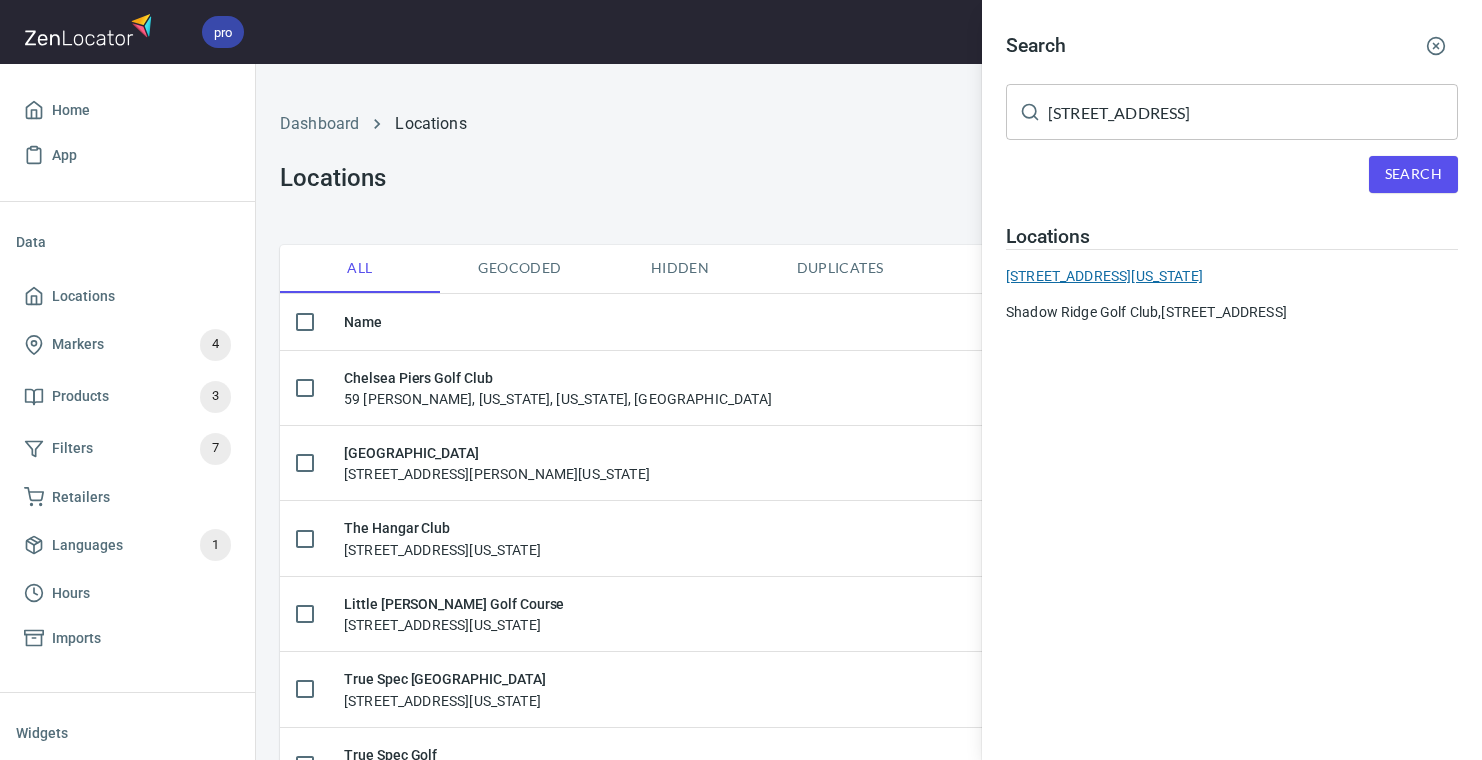 click on "[STREET_ADDRESS][US_STATE]" at bounding box center (1232, 276) 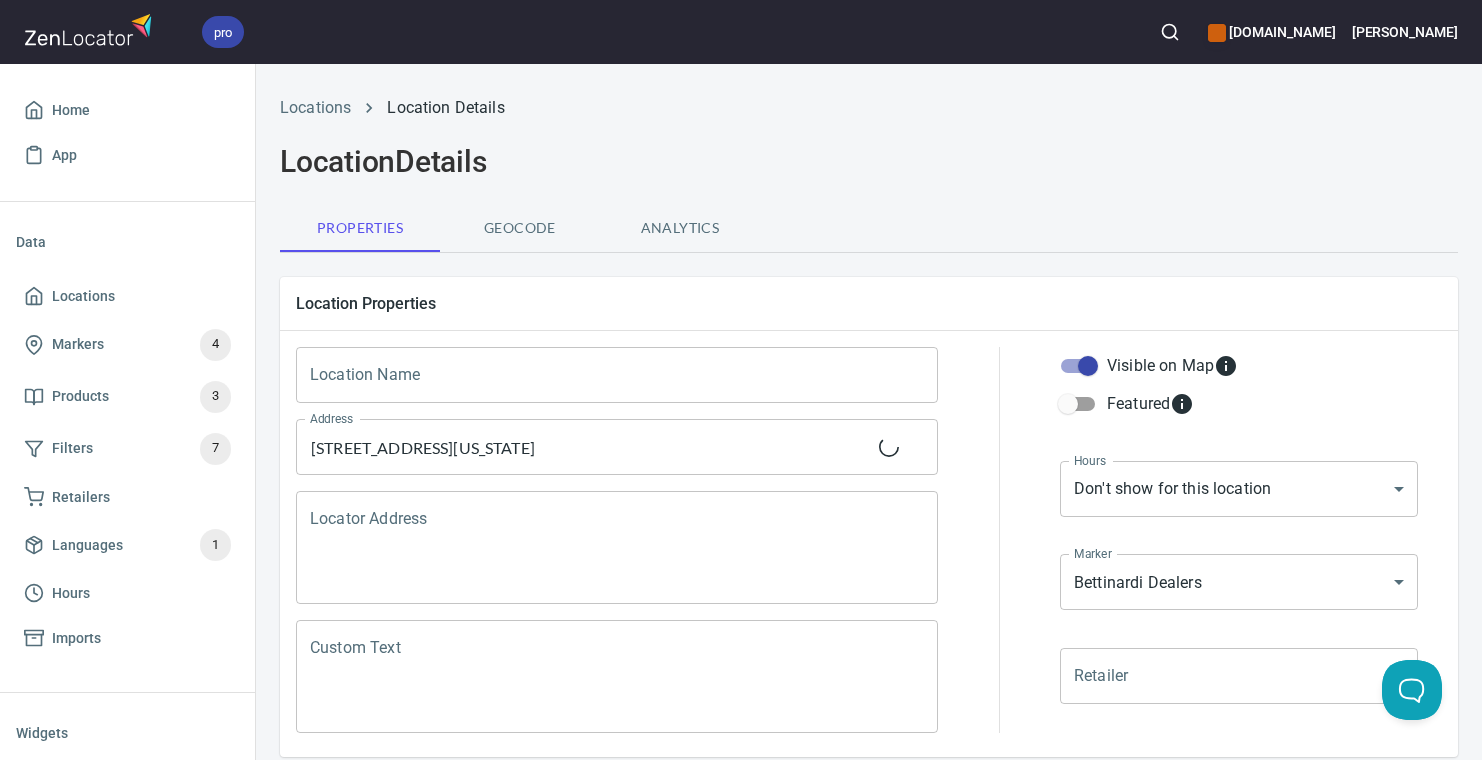 scroll, scrollTop: 799, scrollLeft: 0, axis: vertical 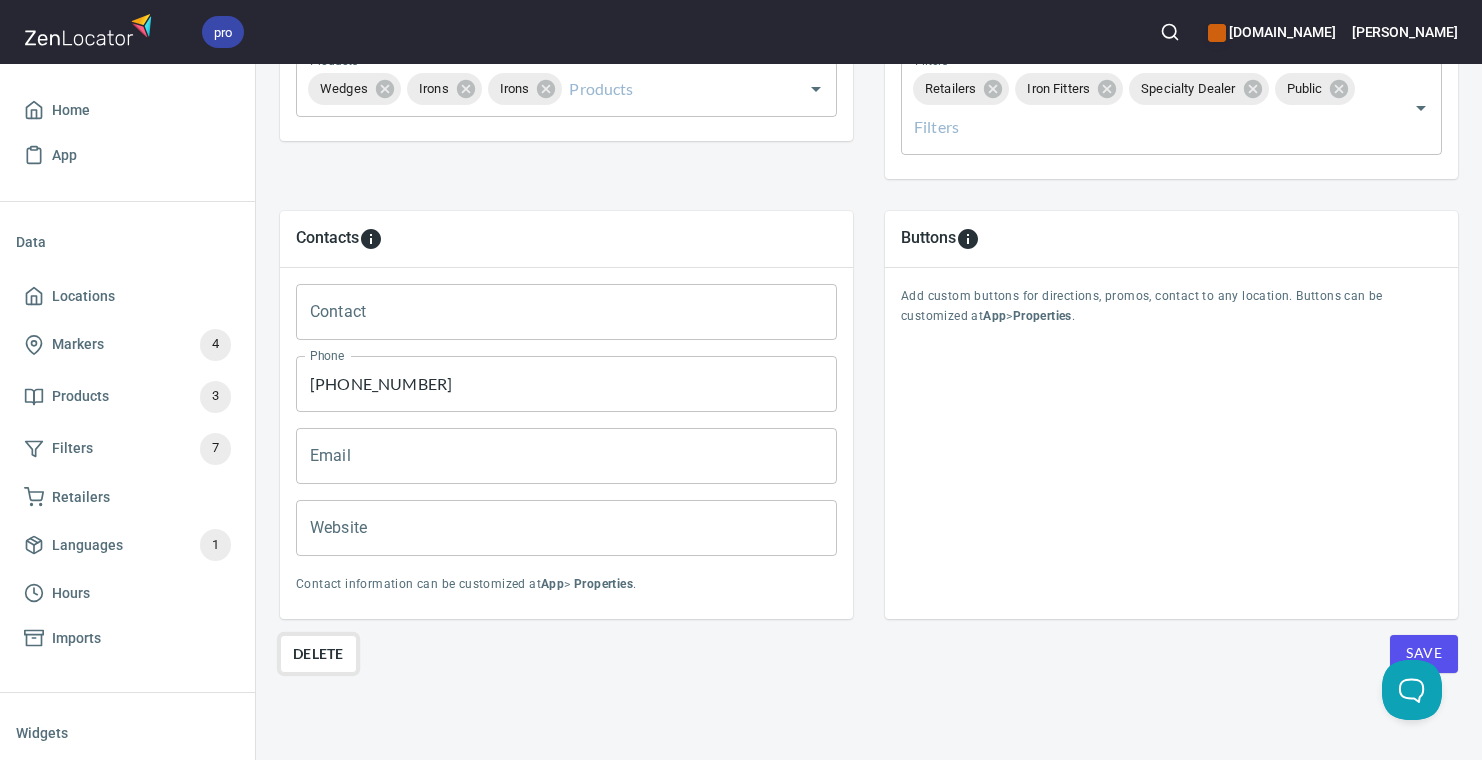 click on "Delete" at bounding box center (318, 654) 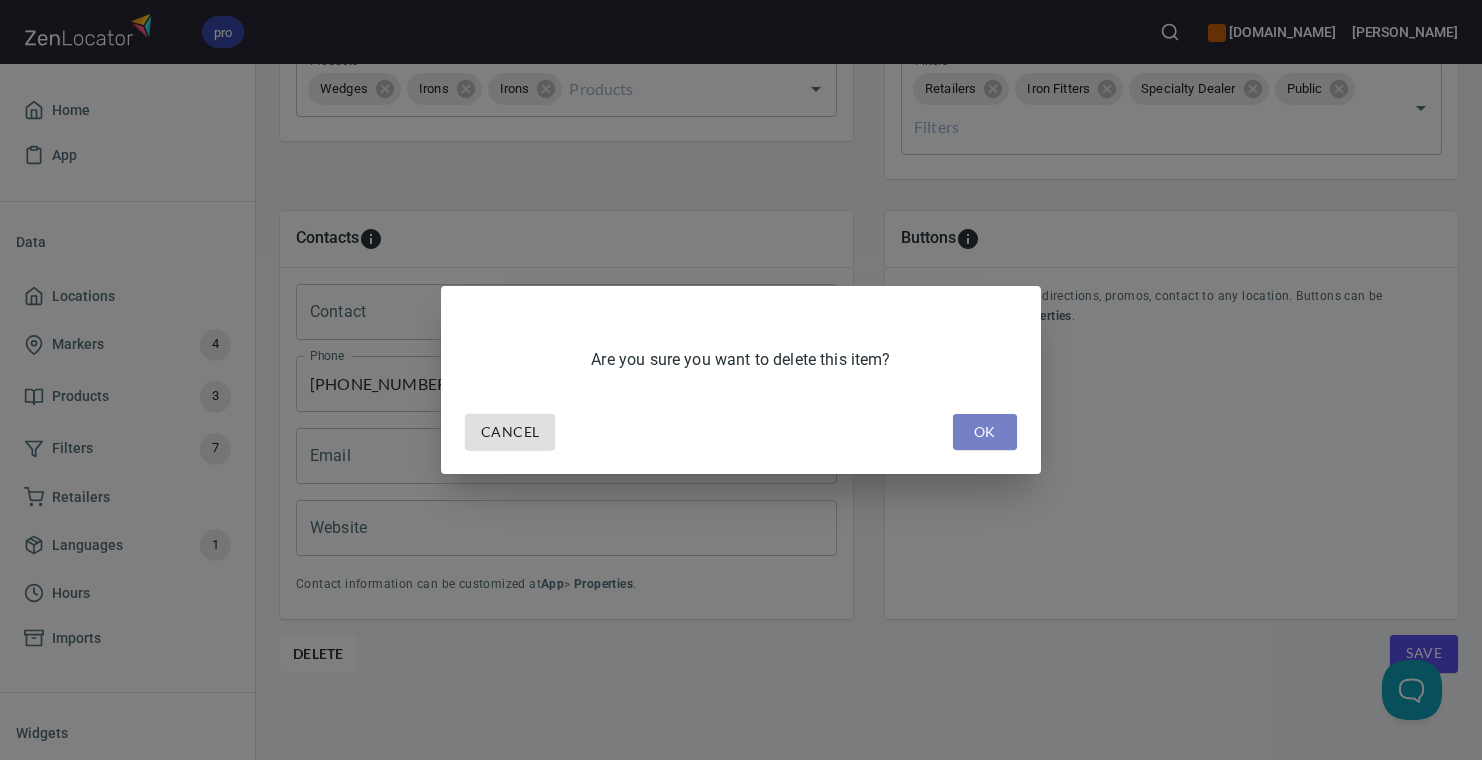 click on "OK" at bounding box center (985, 432) 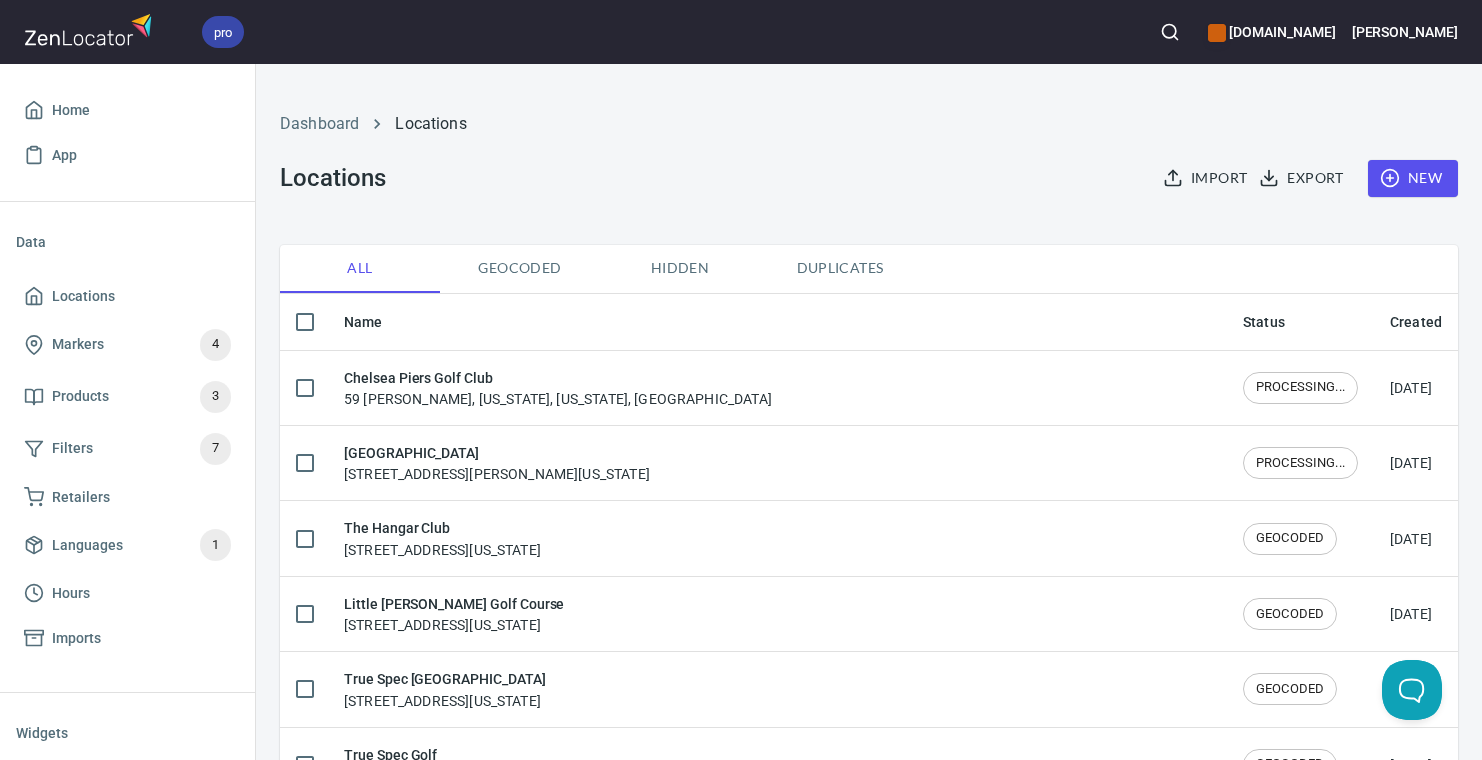 click 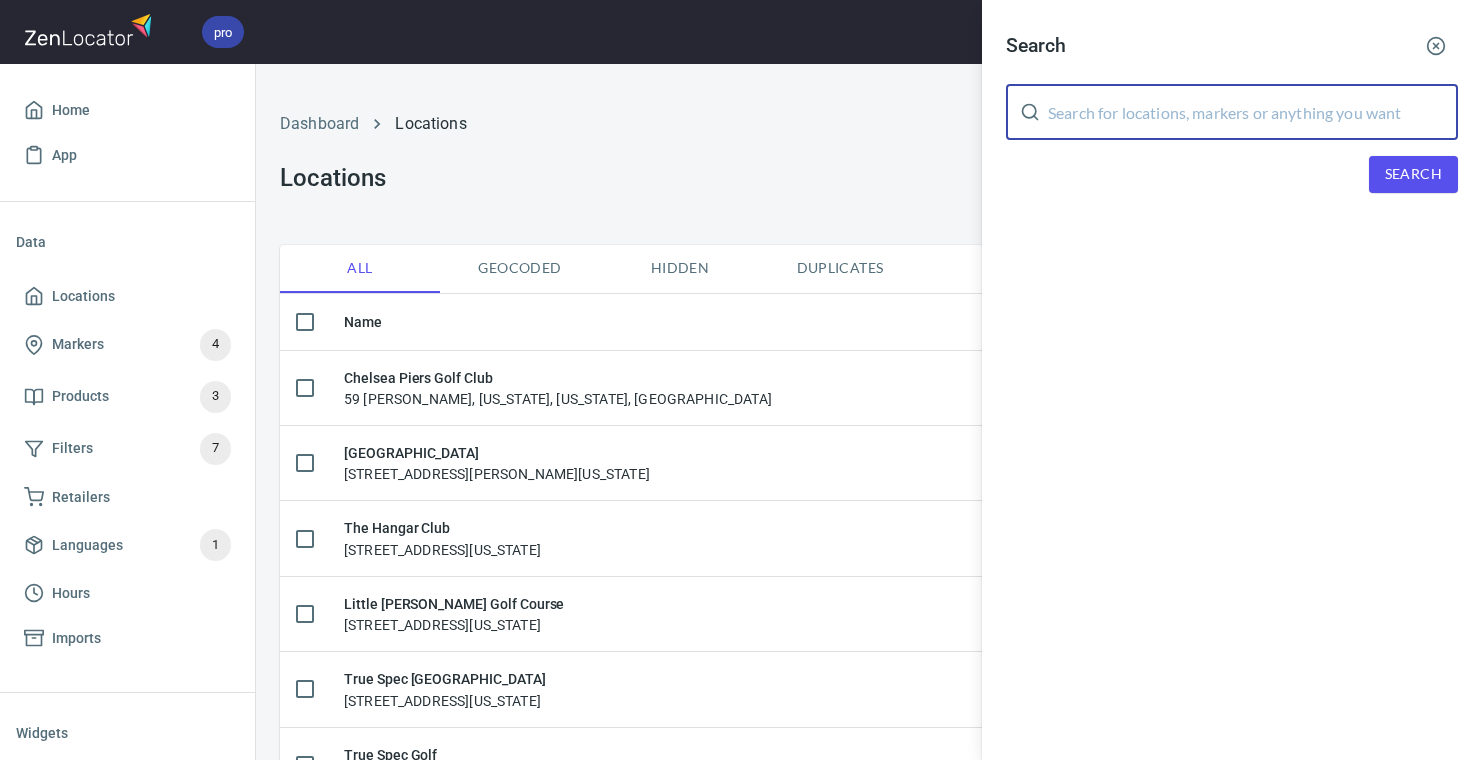click at bounding box center [1253, 112] 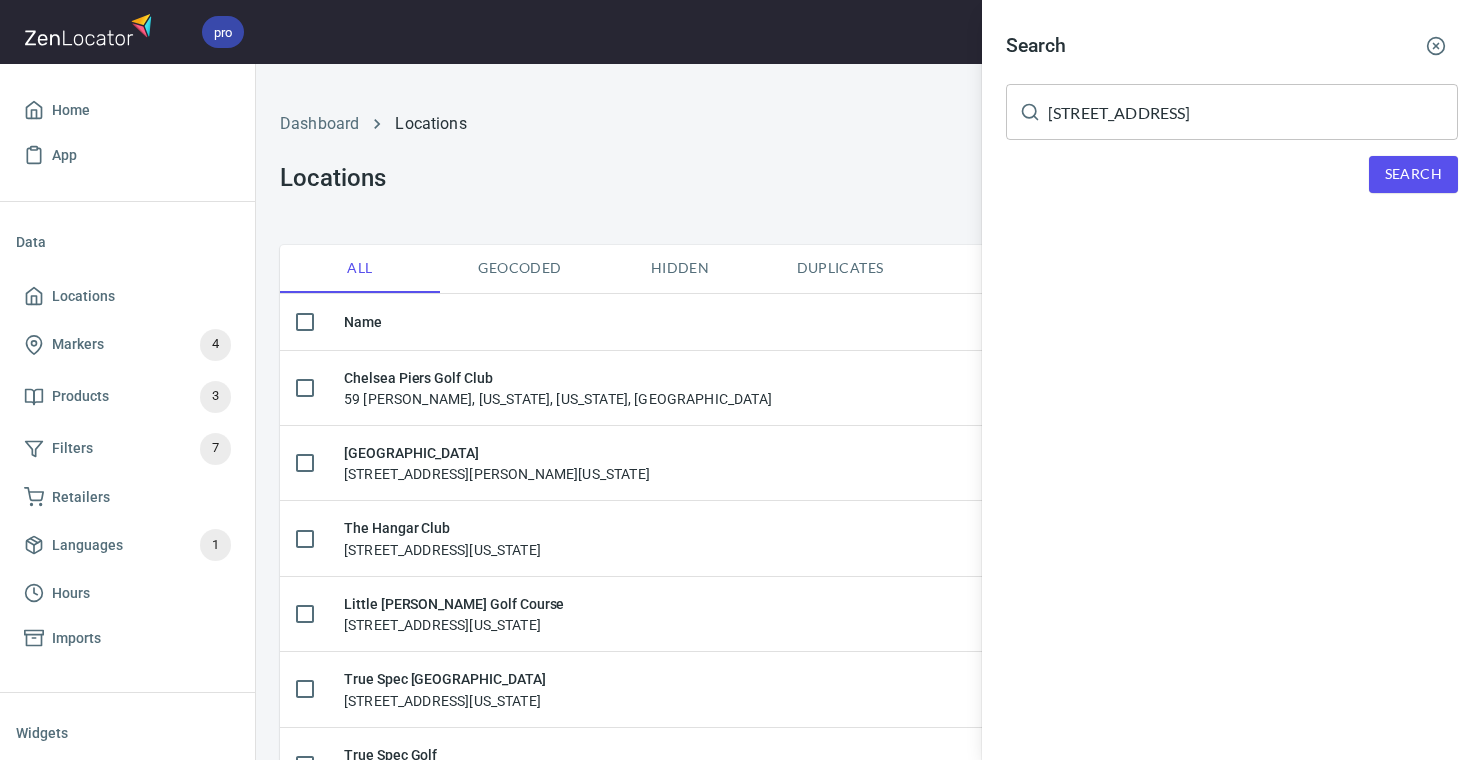 click on "Search [STREET_ADDRESS] ​ Search" at bounding box center [1232, 124] 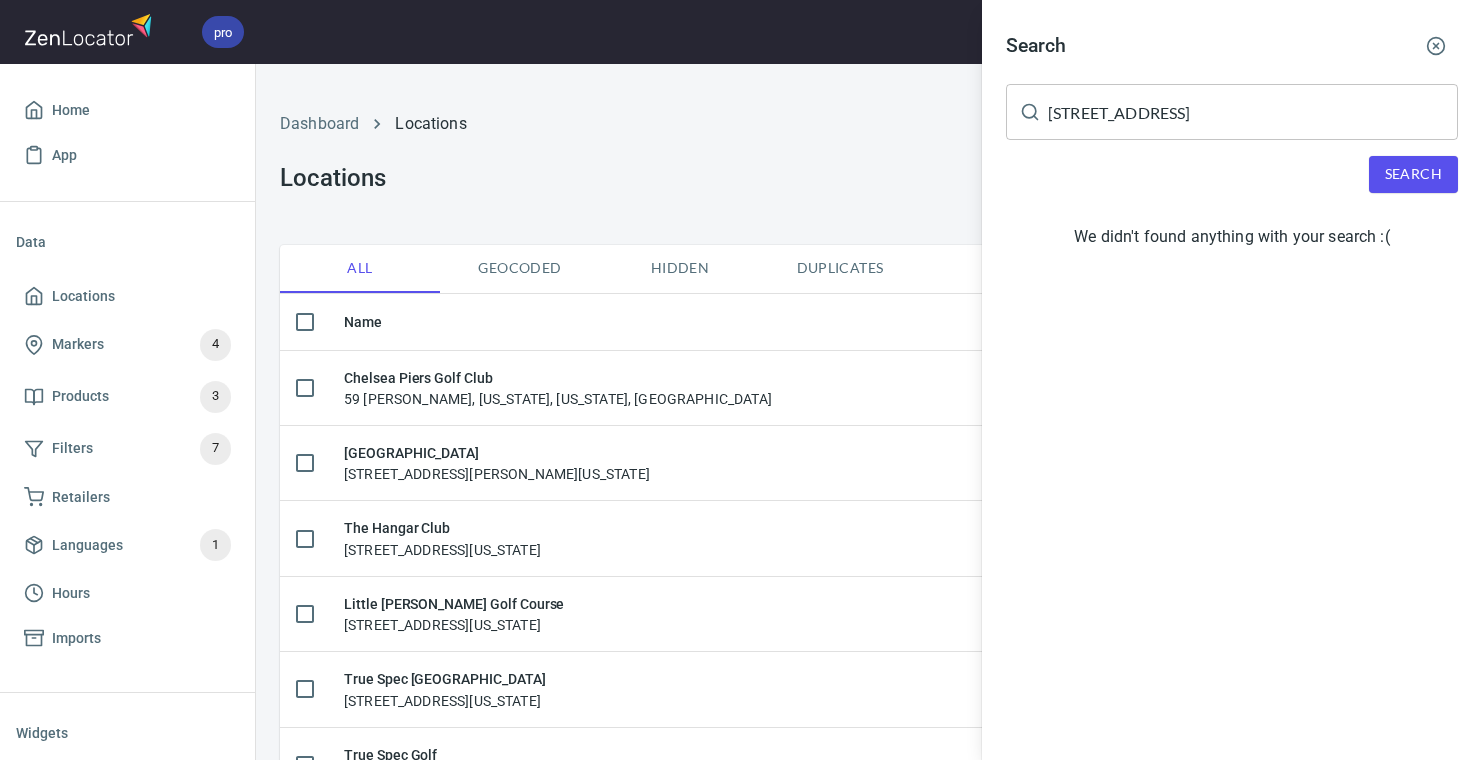 click on "[STREET_ADDRESS]" at bounding box center (1253, 112) 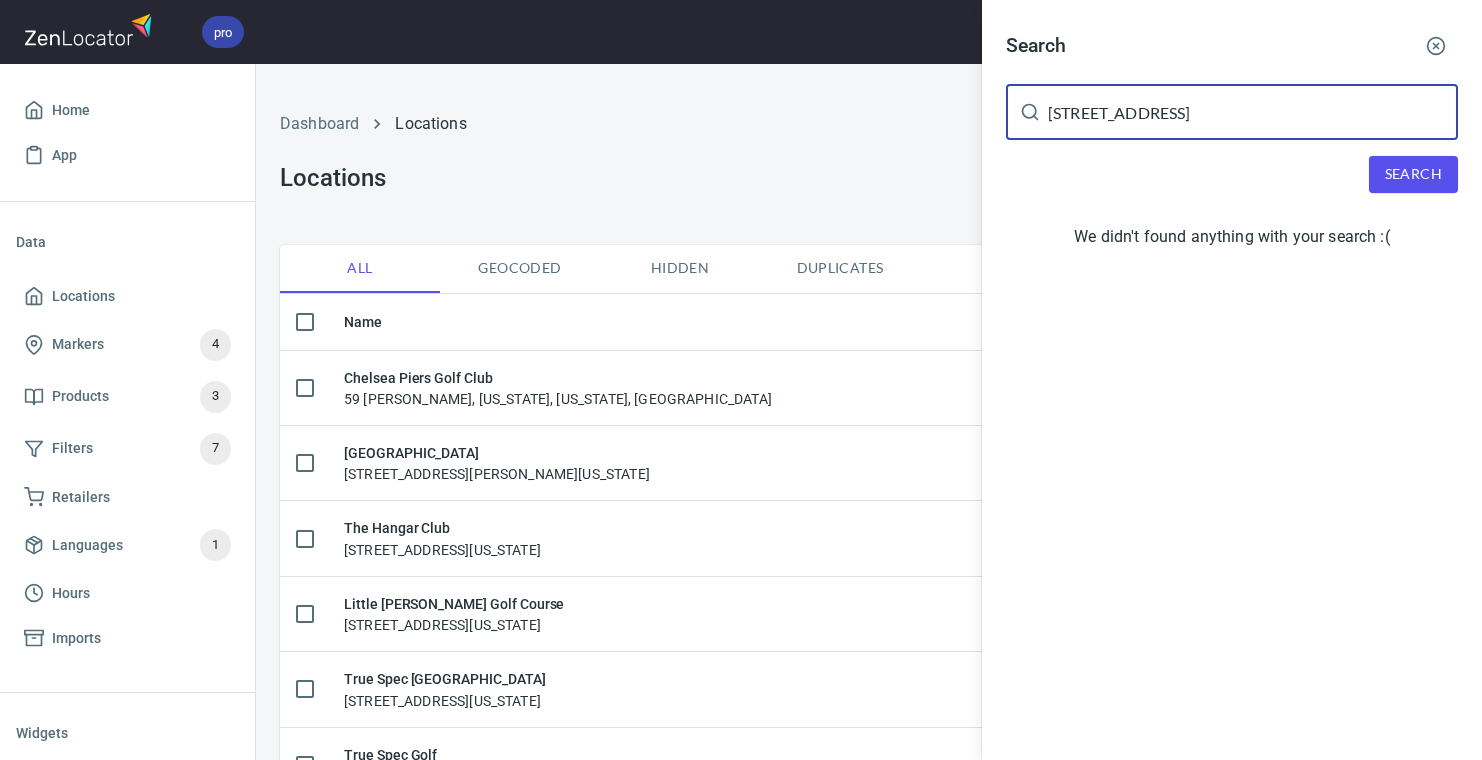 type on "[STREET_ADDRESS]" 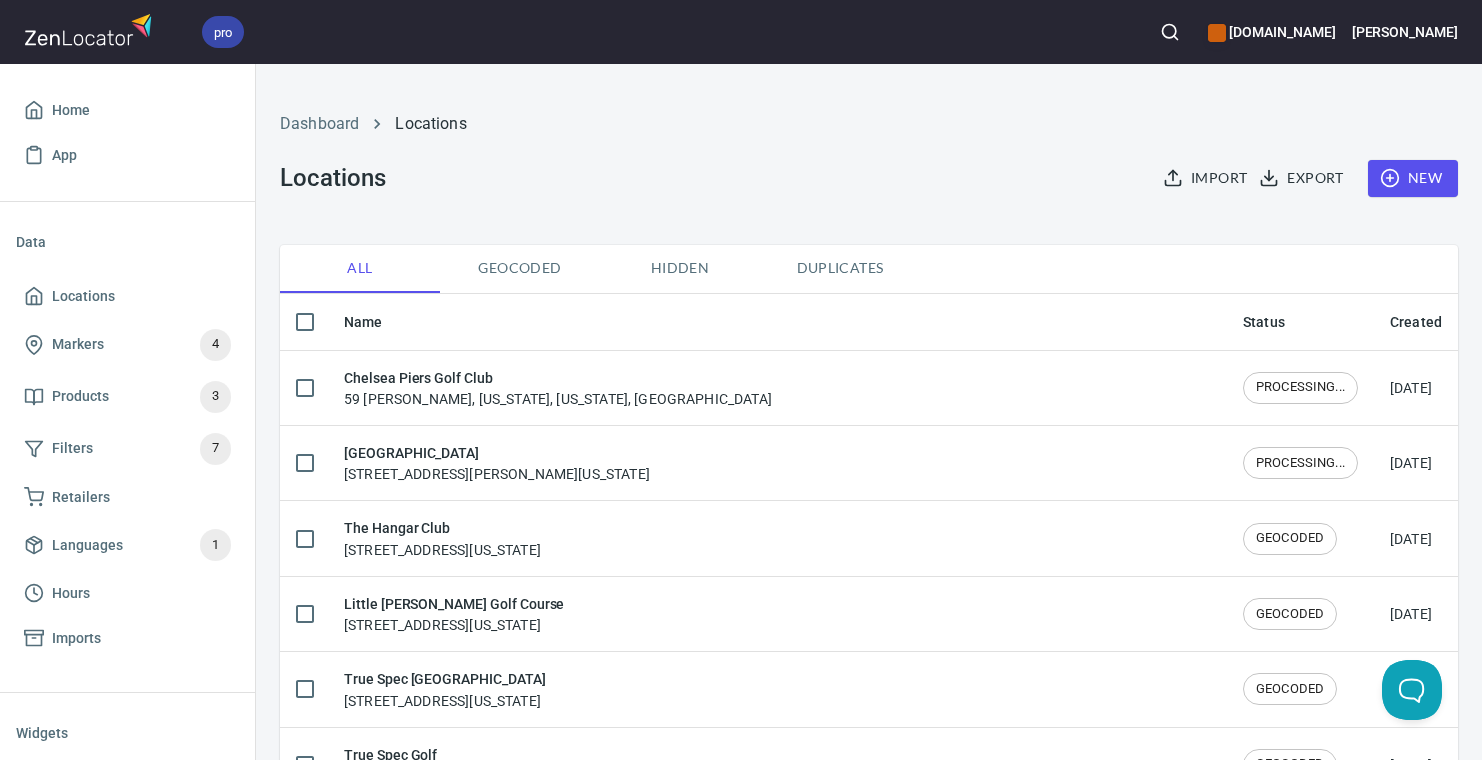 click 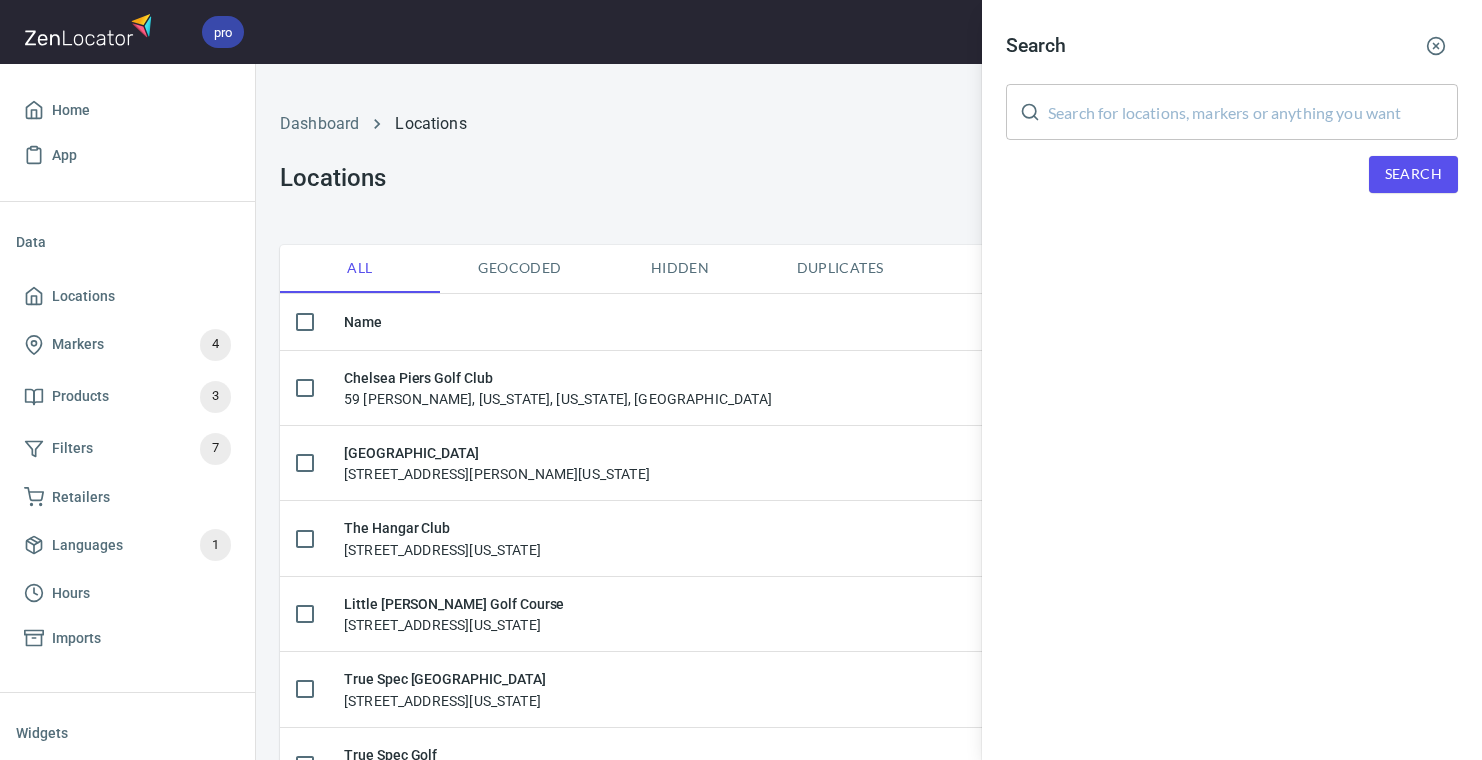 click at bounding box center (1253, 112) 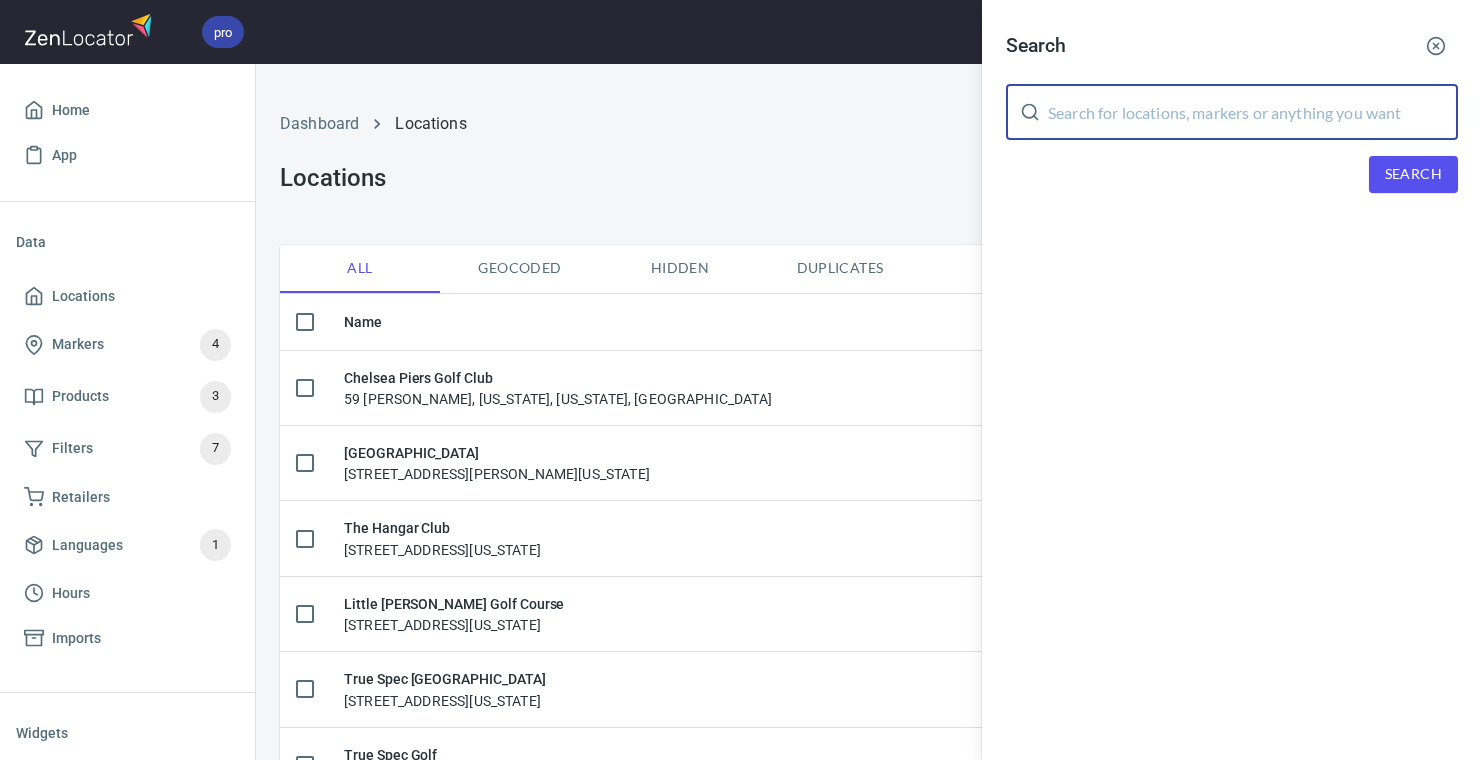 paste on "Intown Golf Club" 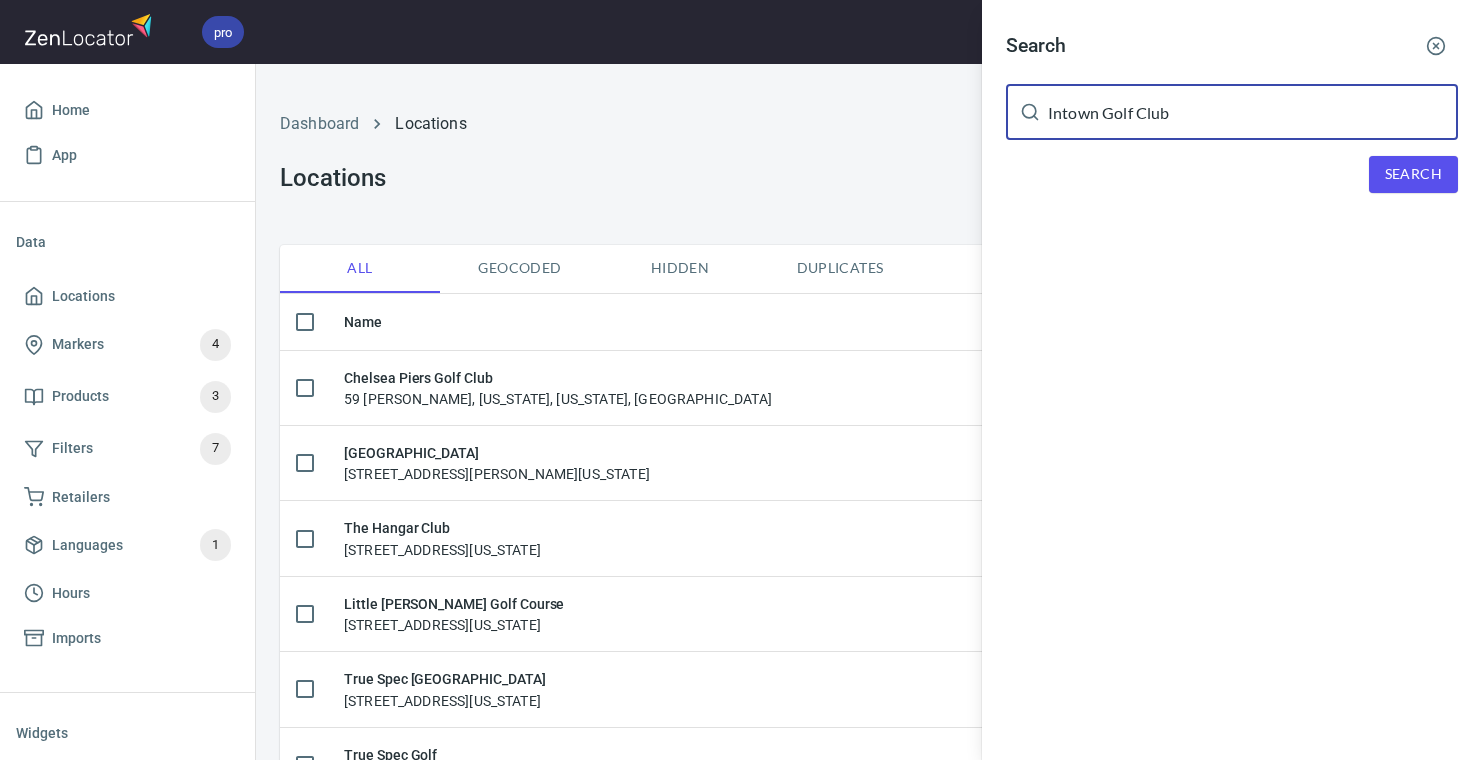 type on "Intown Golf Club" 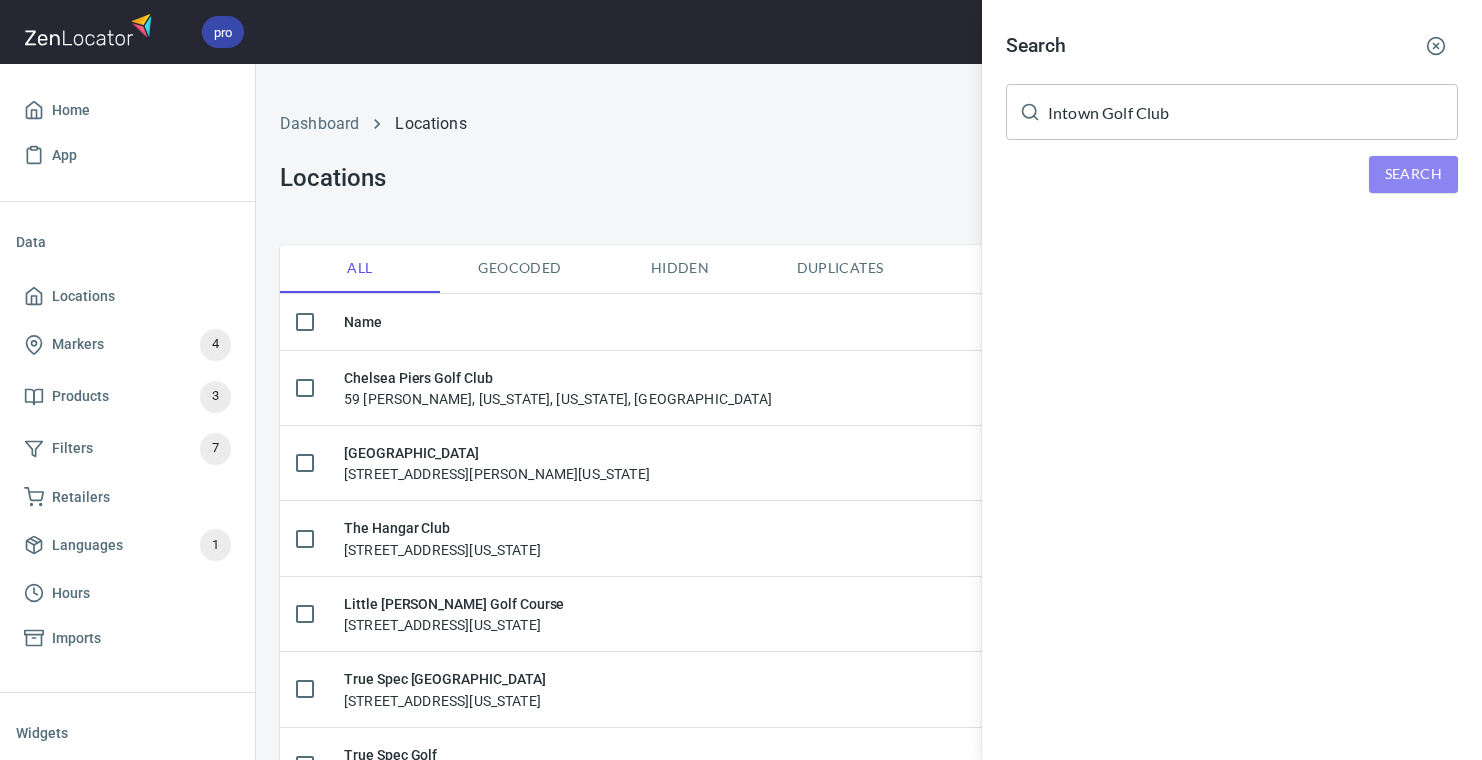 click on "Search" at bounding box center [1413, 174] 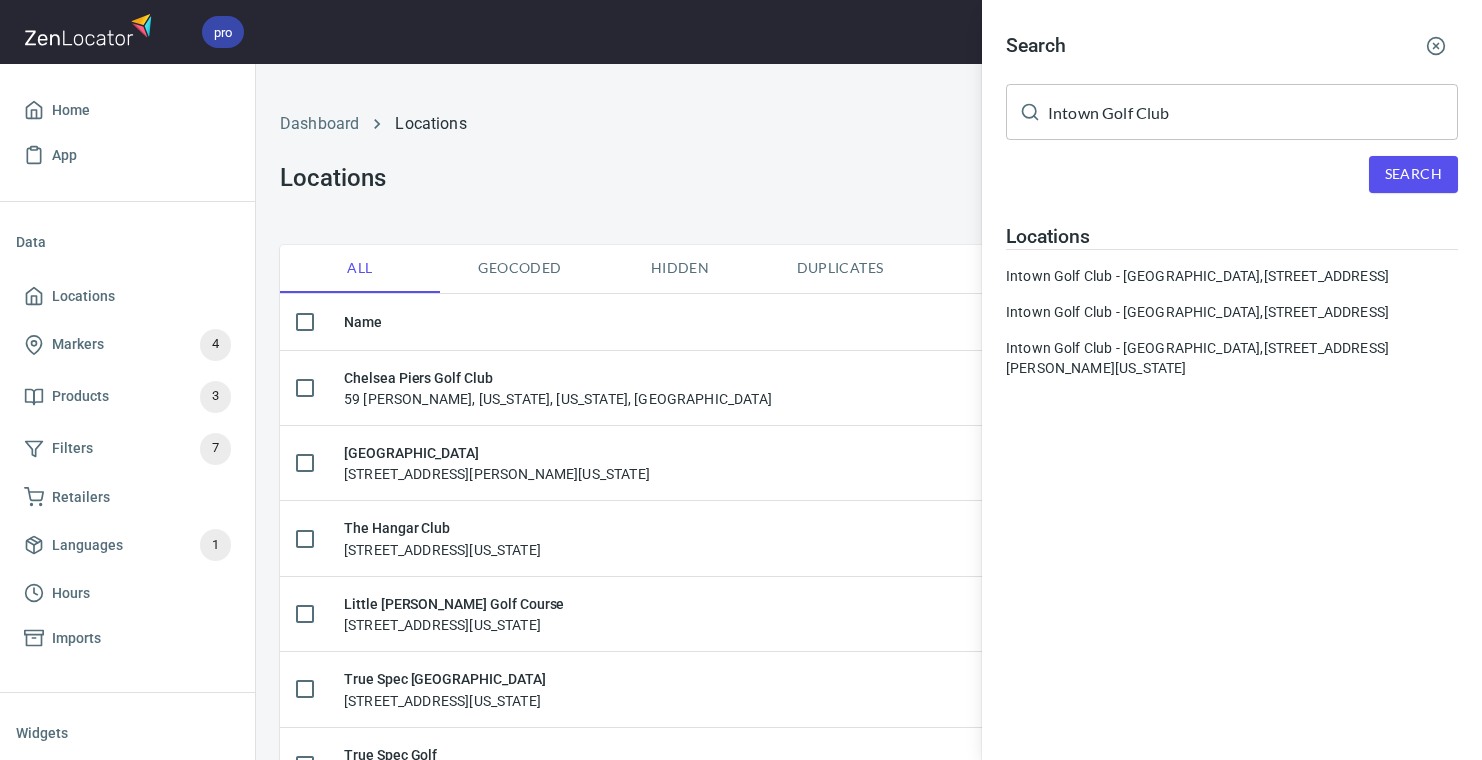click at bounding box center [741, 380] 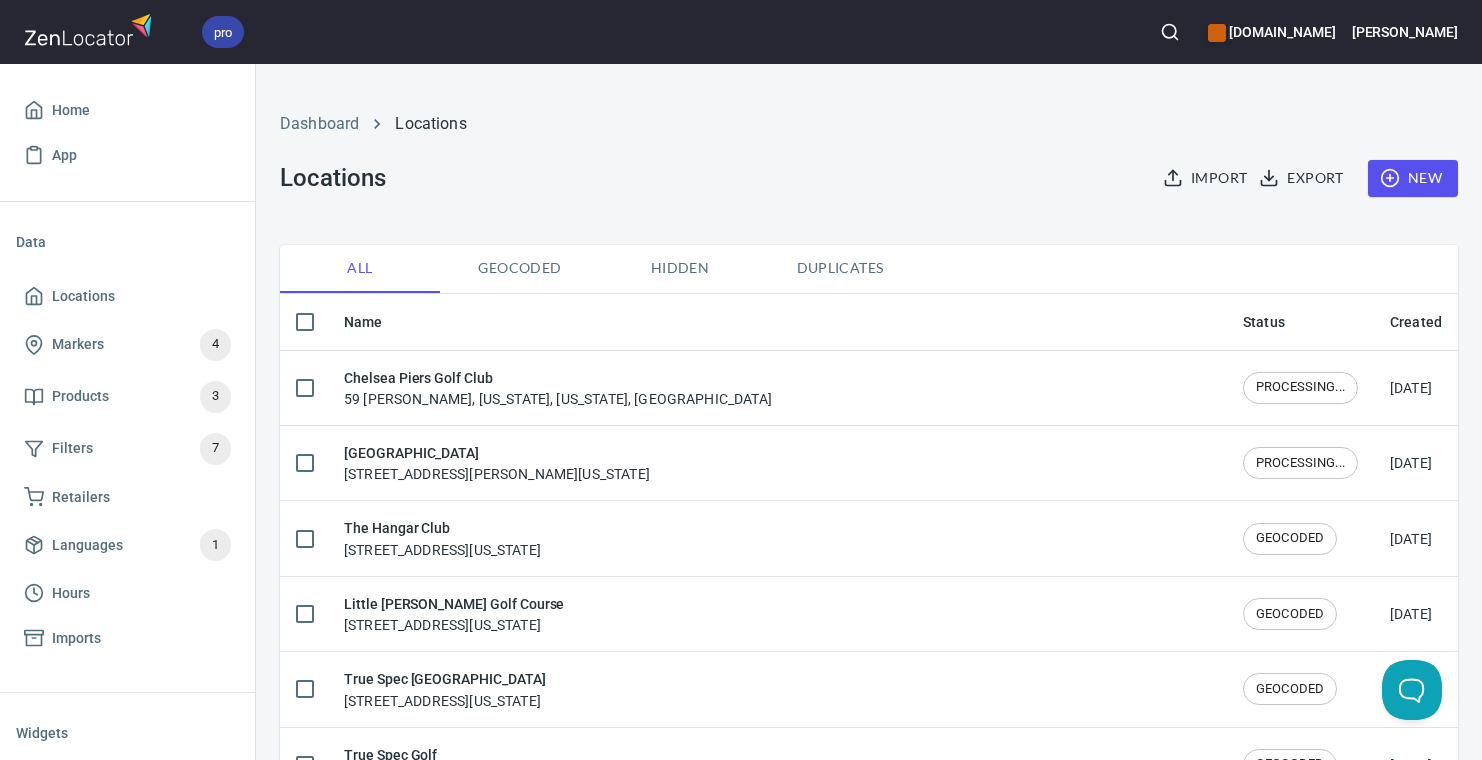 click on "New" at bounding box center (1413, 178) 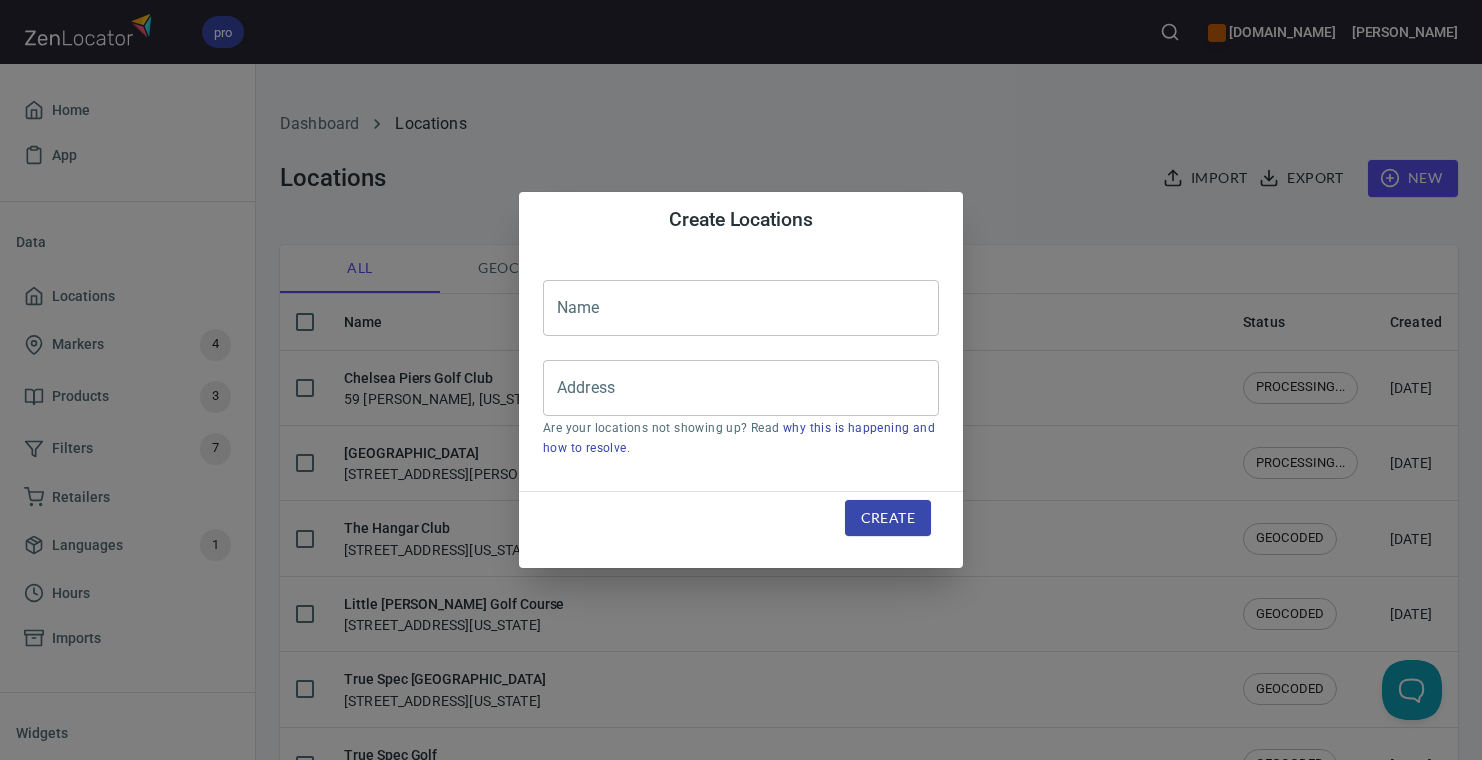 click at bounding box center (741, 308) 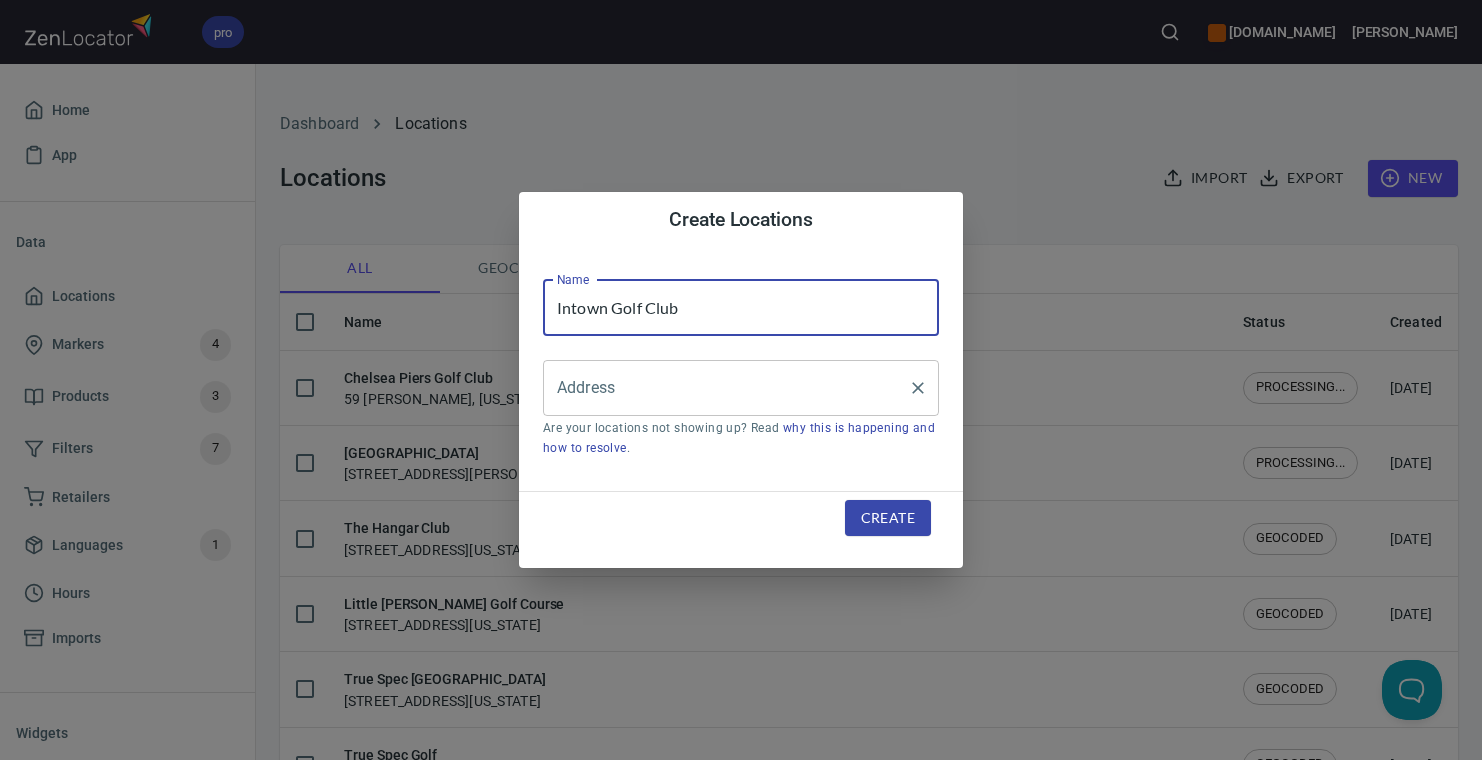 type on "Intown Golf Club" 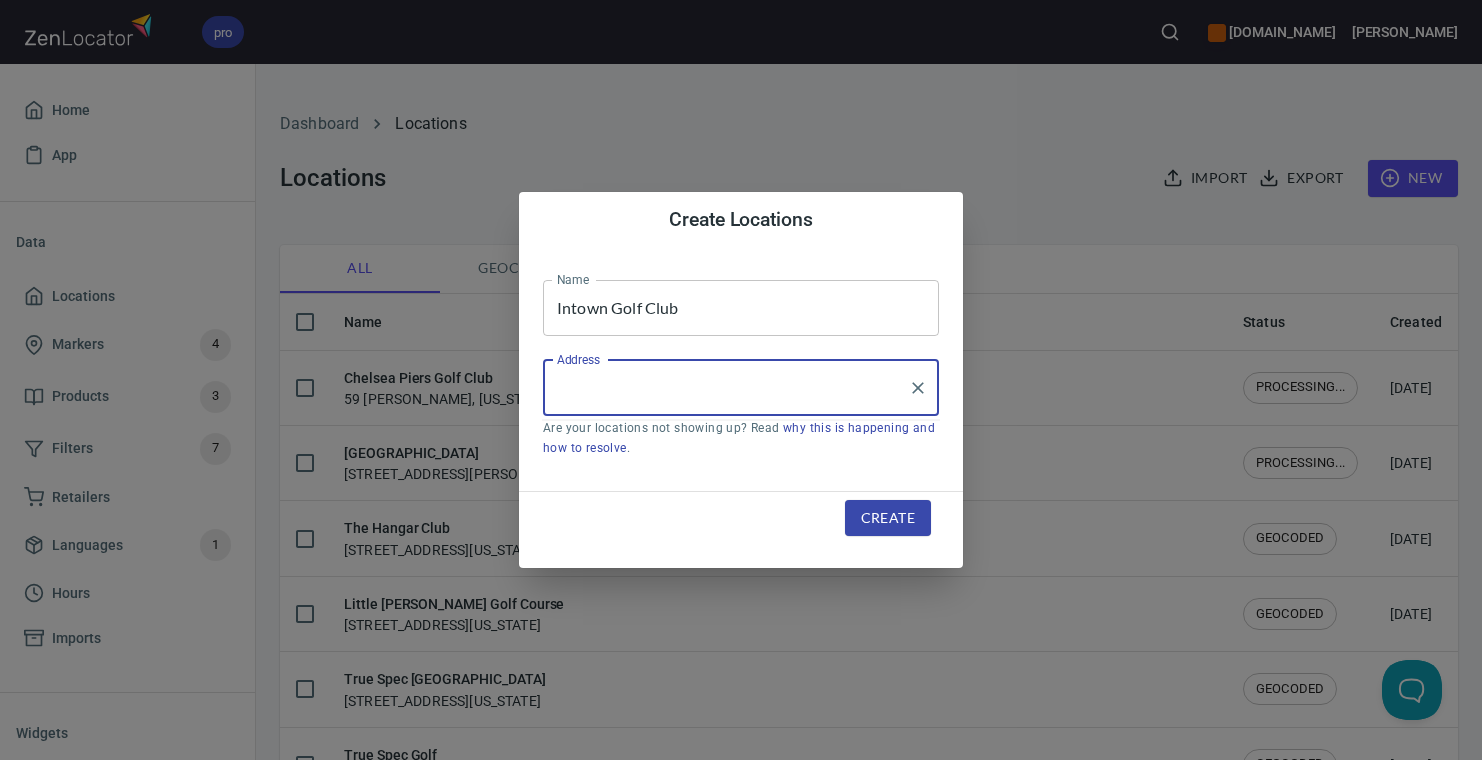 click on "Address" at bounding box center [726, 388] 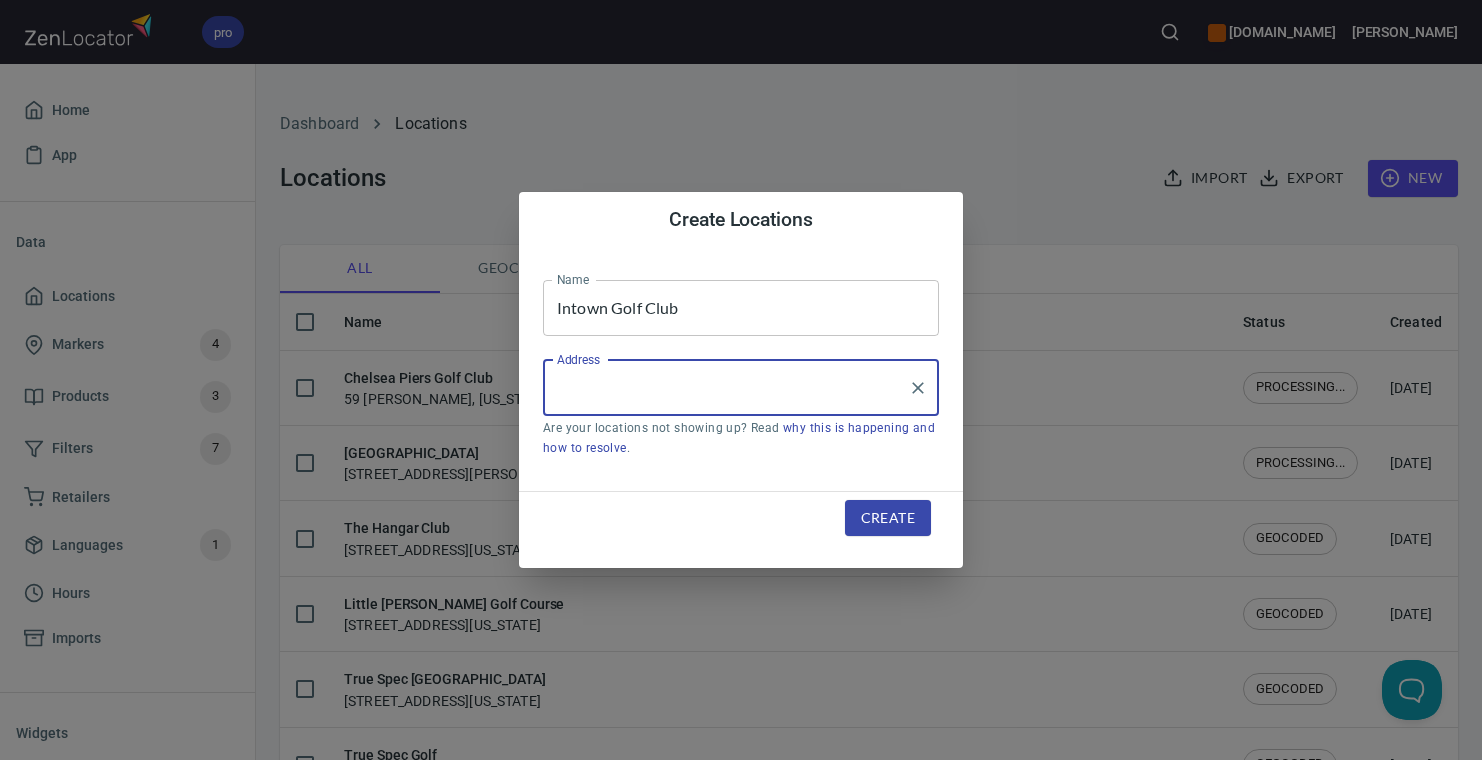 paste on "[STREET_ADDRESS]" 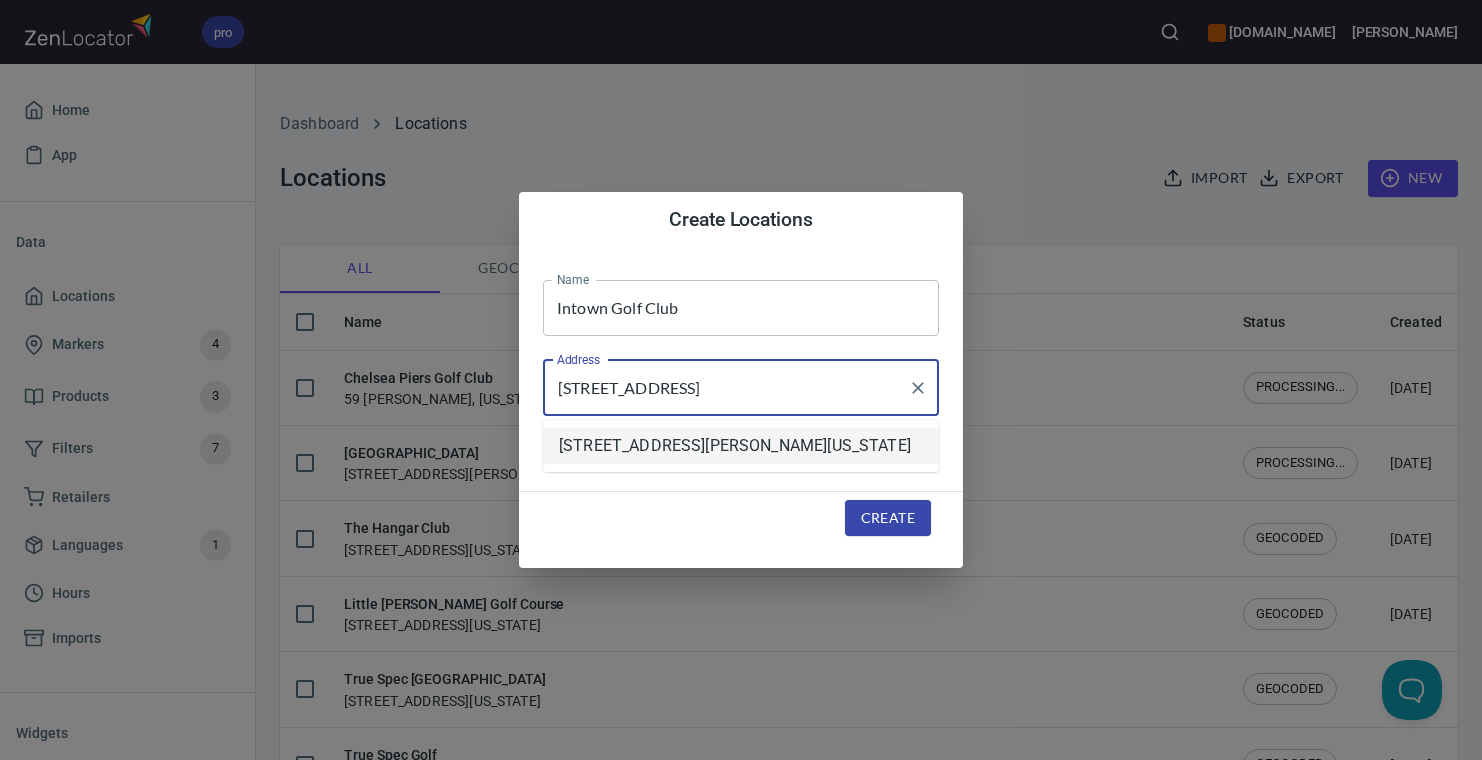 click on "[STREET_ADDRESS][PERSON_NAME][US_STATE]" at bounding box center (741, 446) 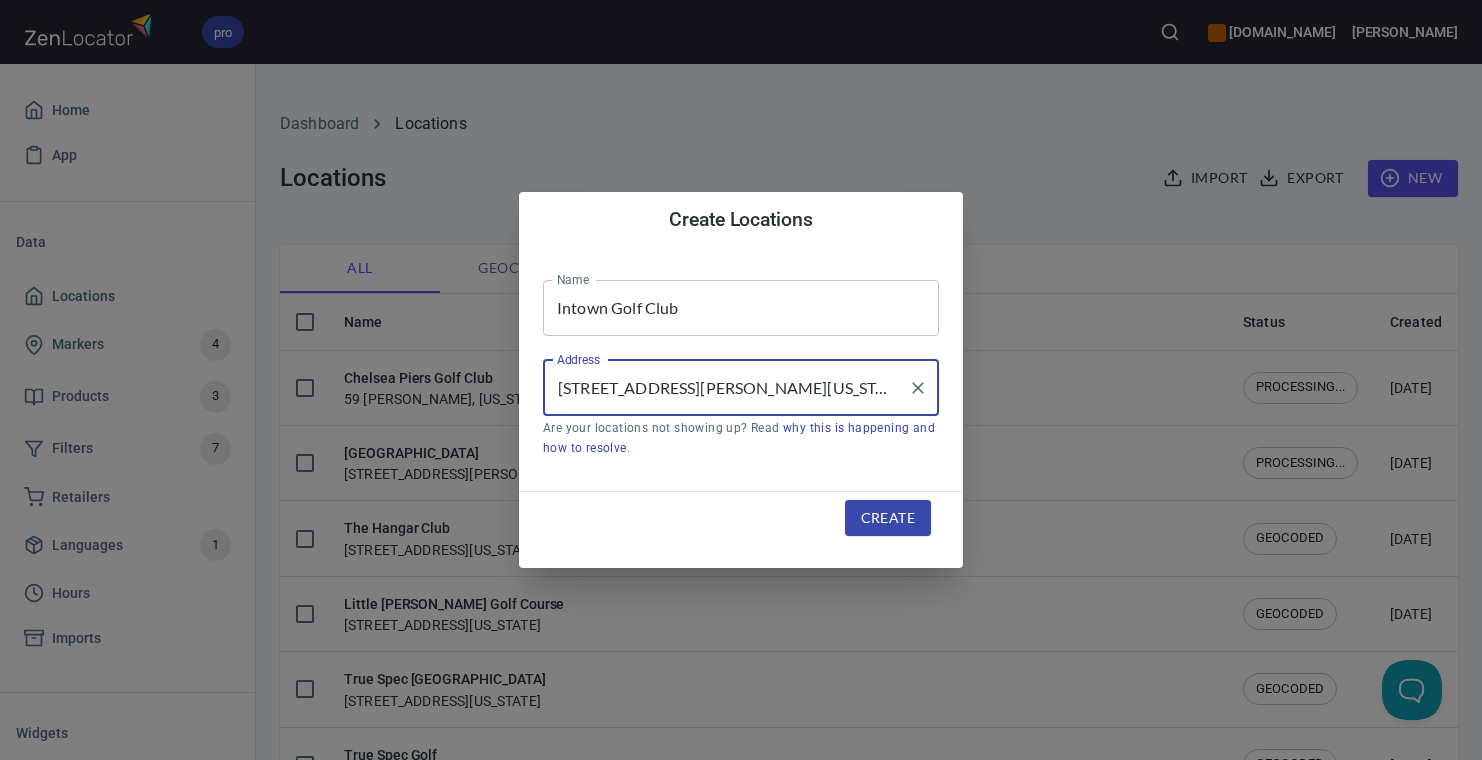 type on "[STREET_ADDRESS][PERSON_NAME][US_STATE]" 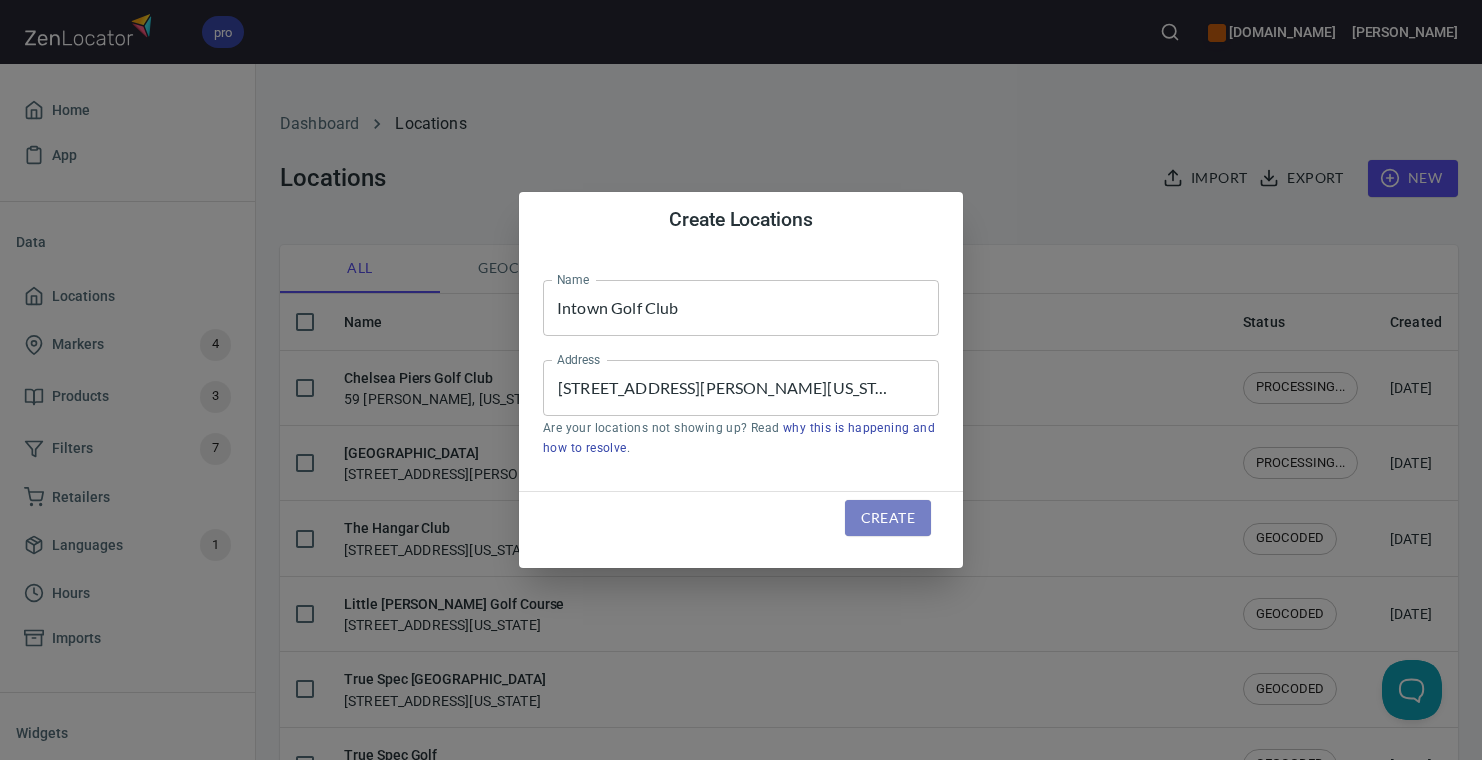 click on "Create" at bounding box center (888, 518) 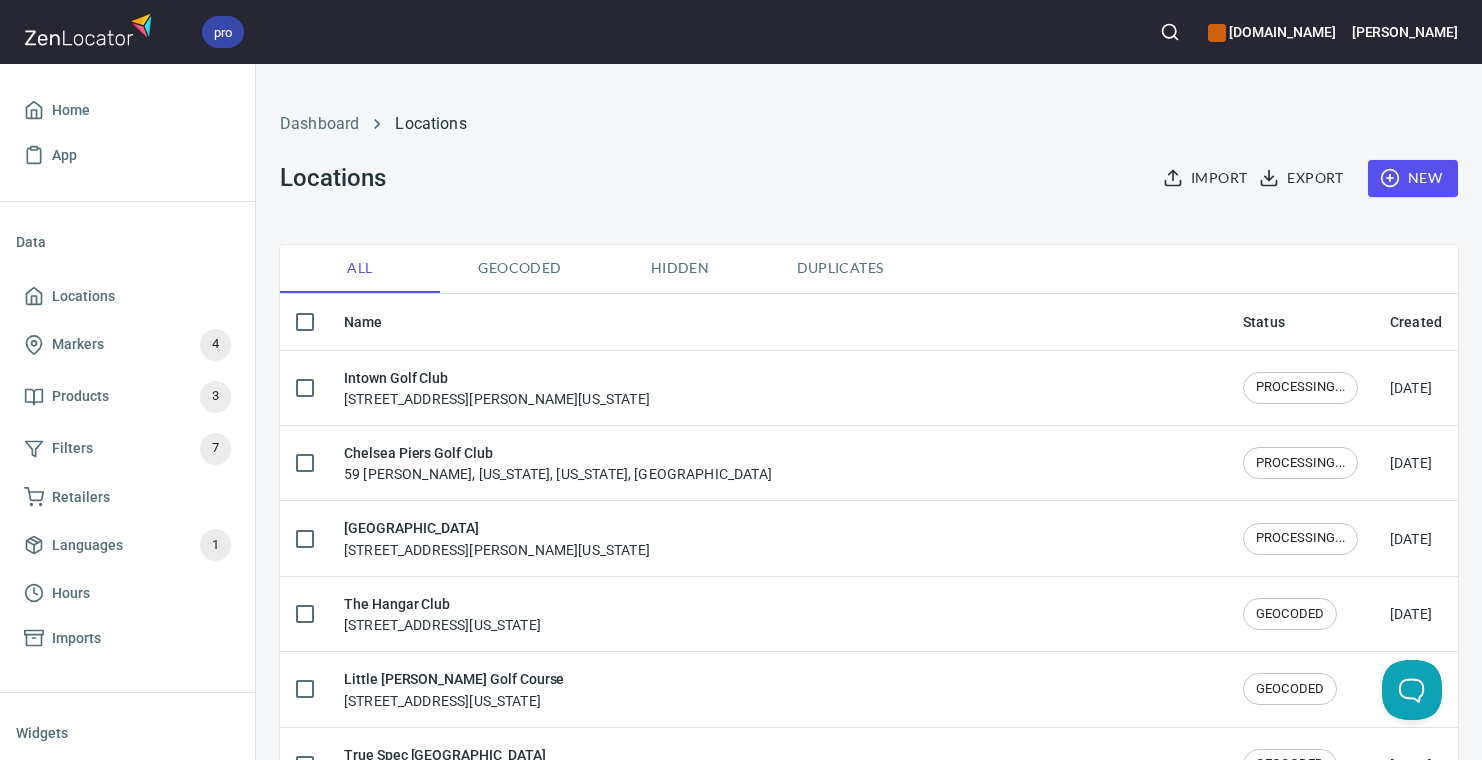 click 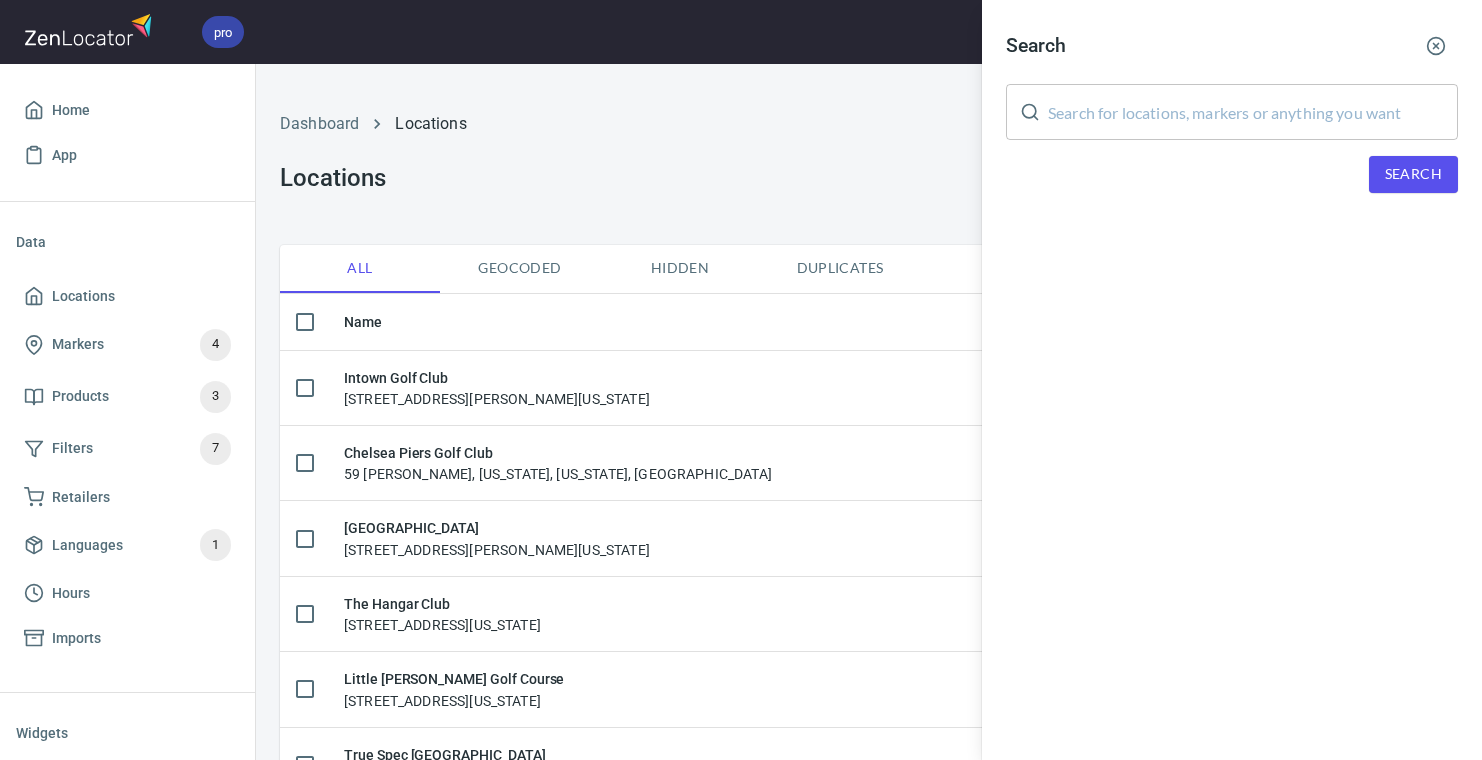 click at bounding box center [1253, 112] 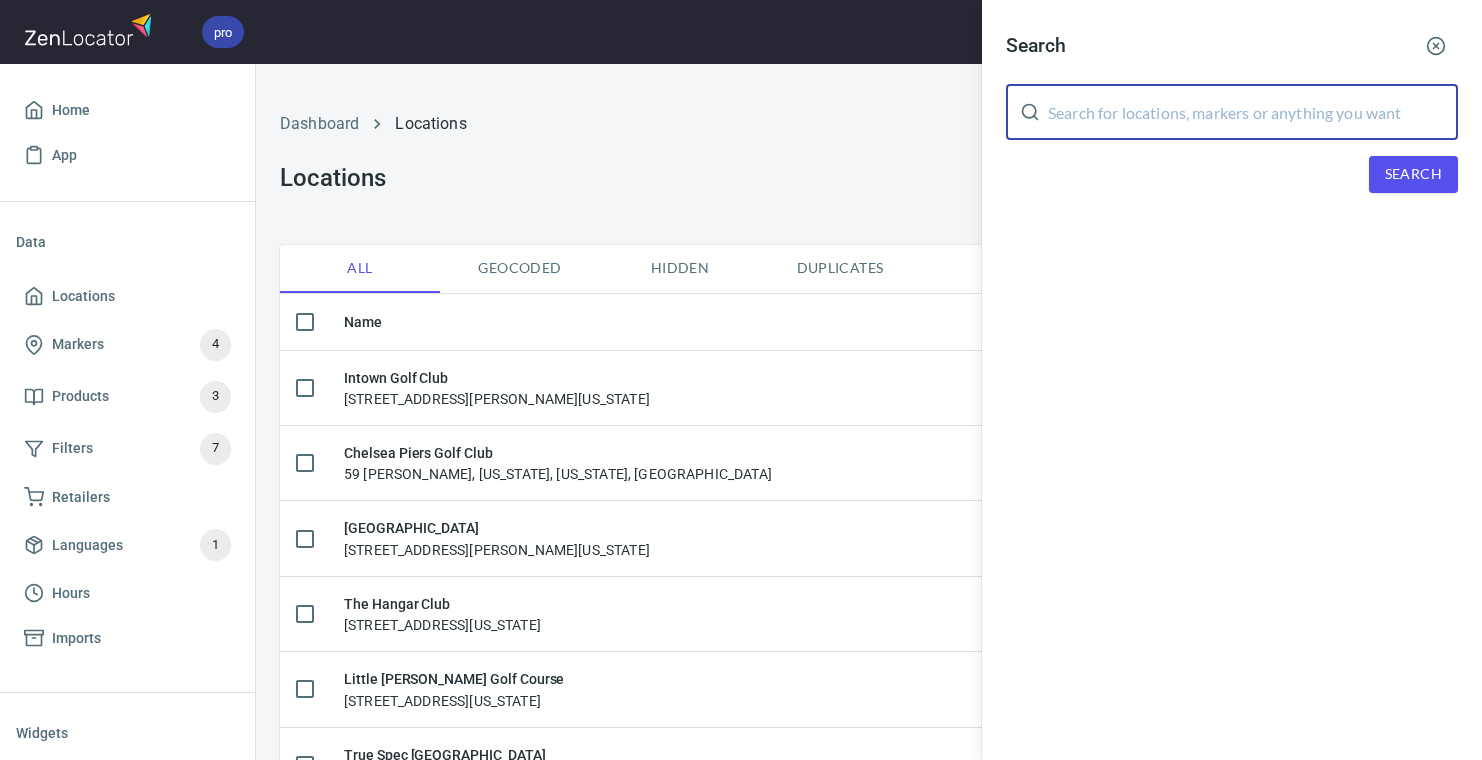 paste on "[STREET_ADDRESS]" 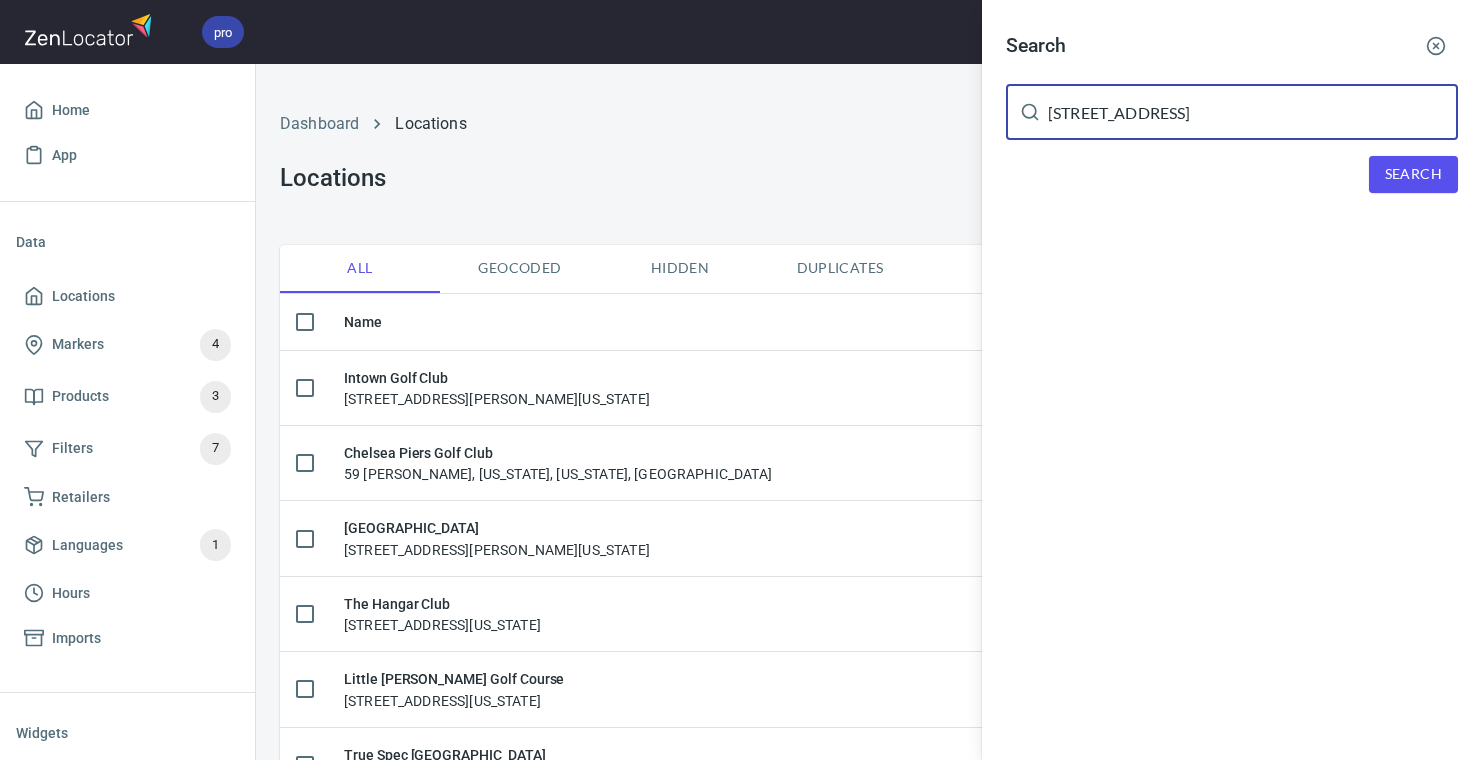 click on "Search [STREET_ADDRESS] ​ Search" at bounding box center [1232, 124] 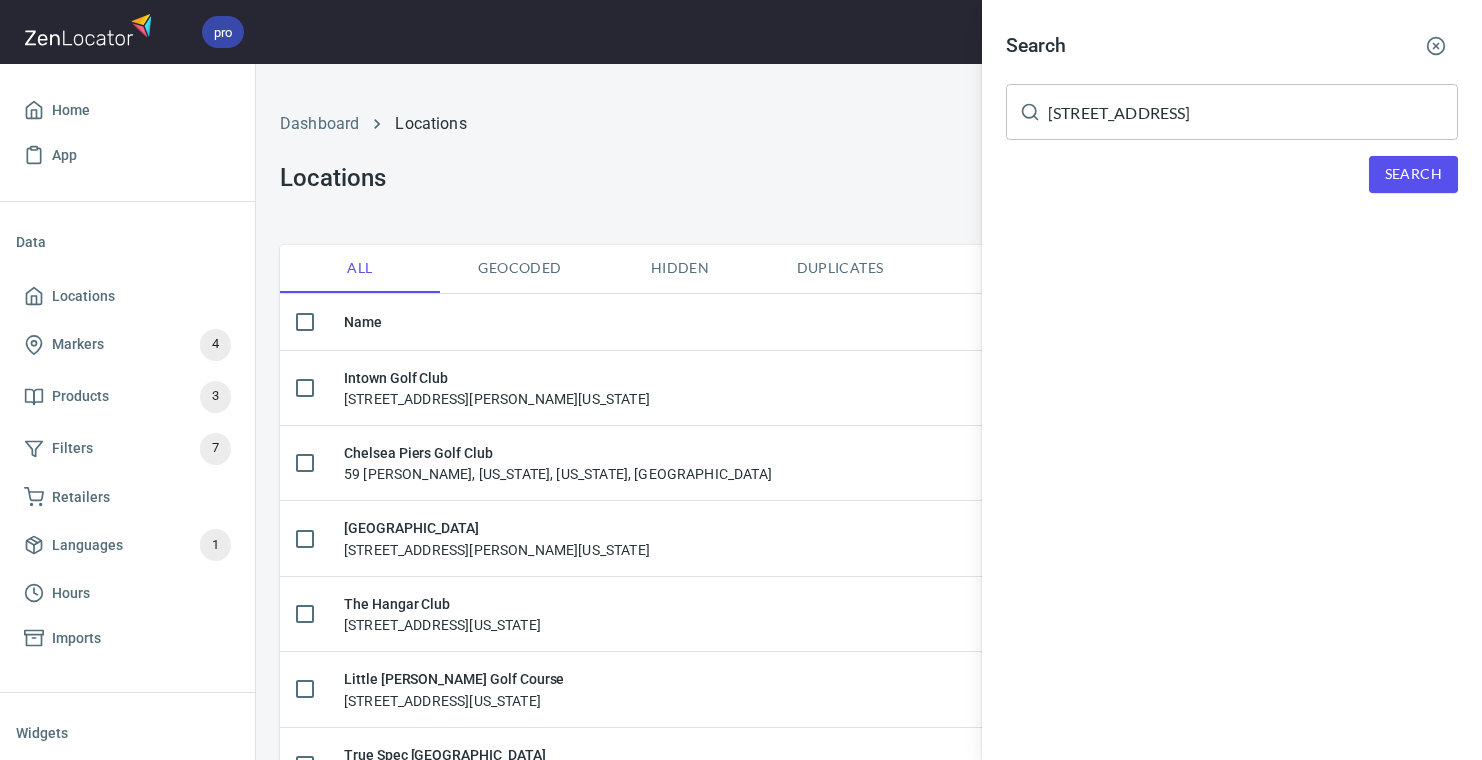 click on "Search" at bounding box center [1413, 174] 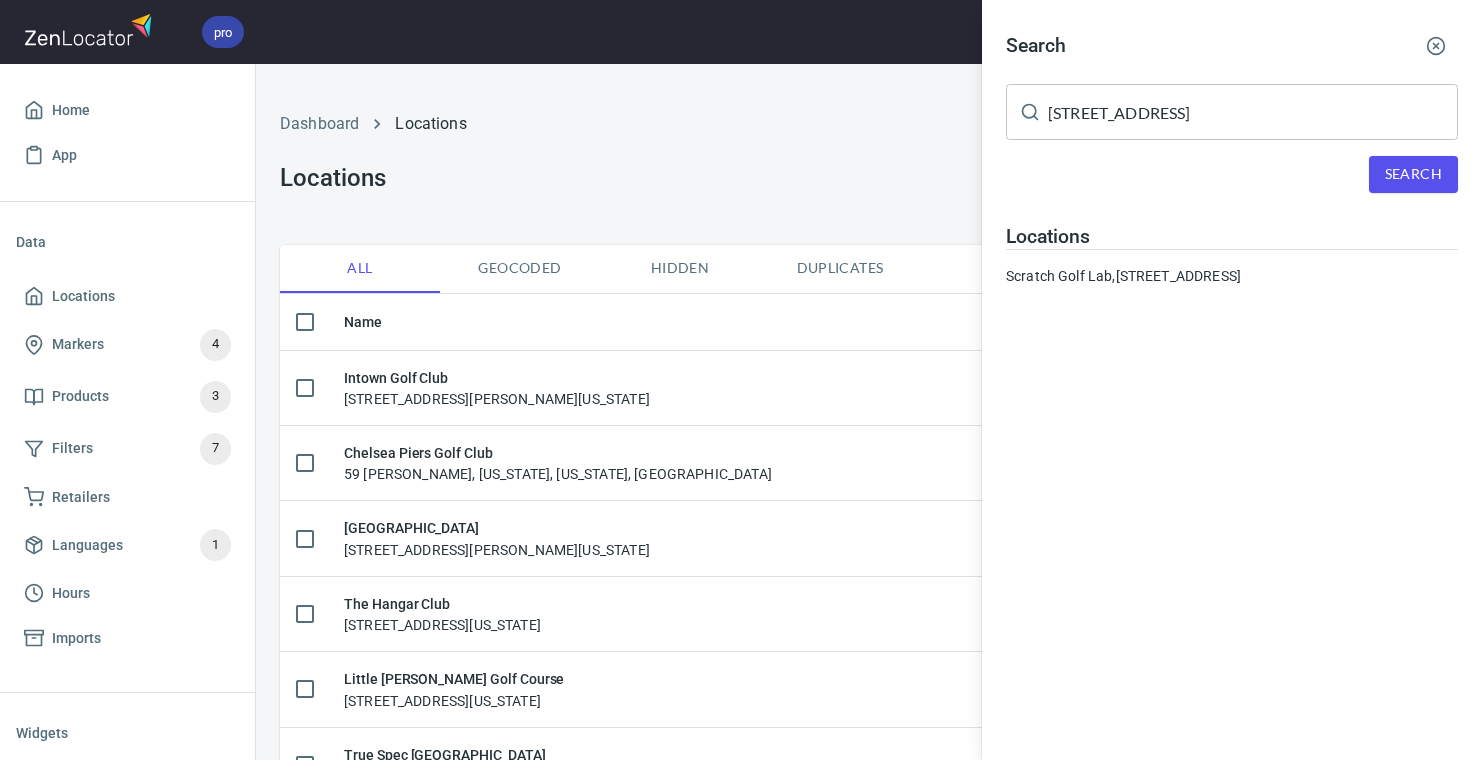 click on "[STREET_ADDRESS]" at bounding box center [1253, 112] 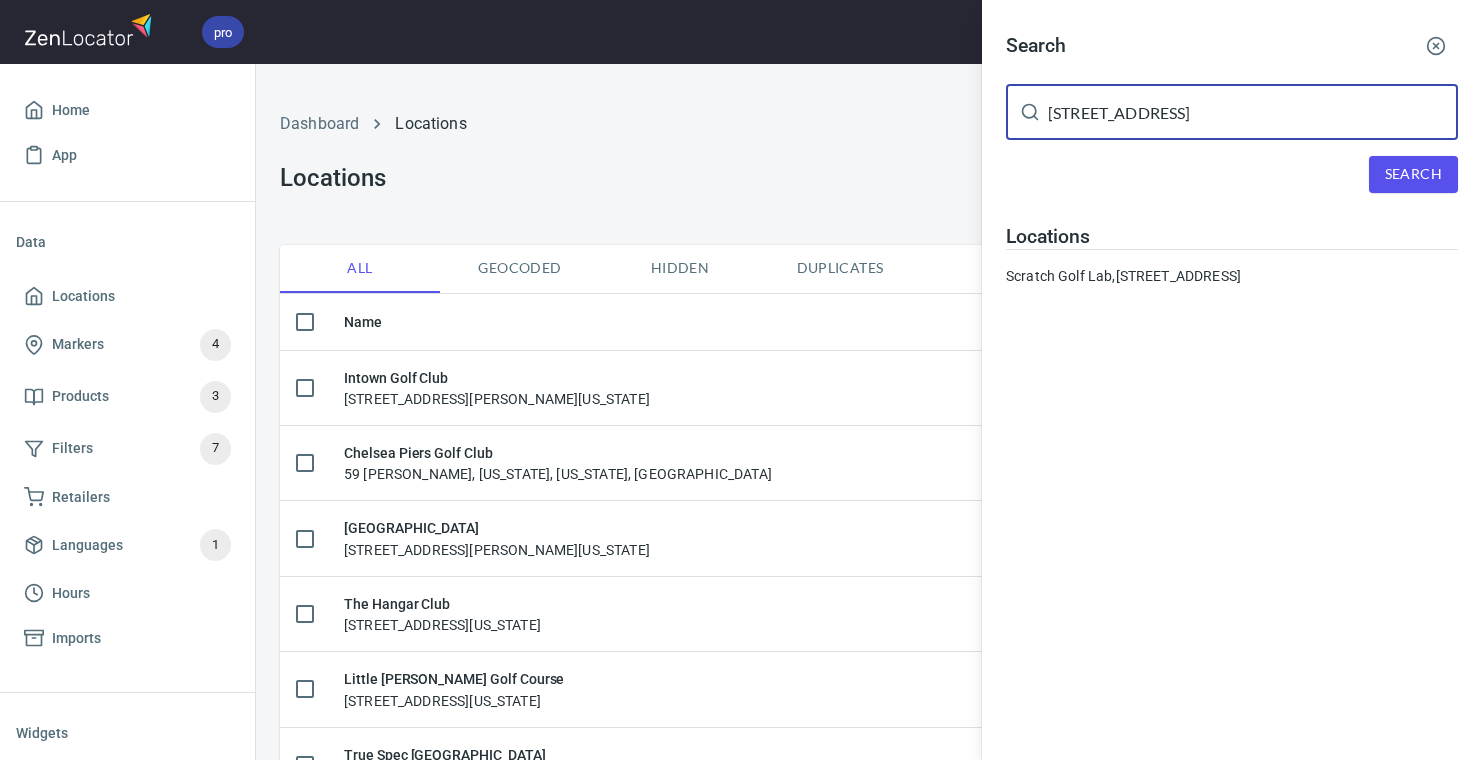 click on "[STREET_ADDRESS]" at bounding box center [1253, 112] 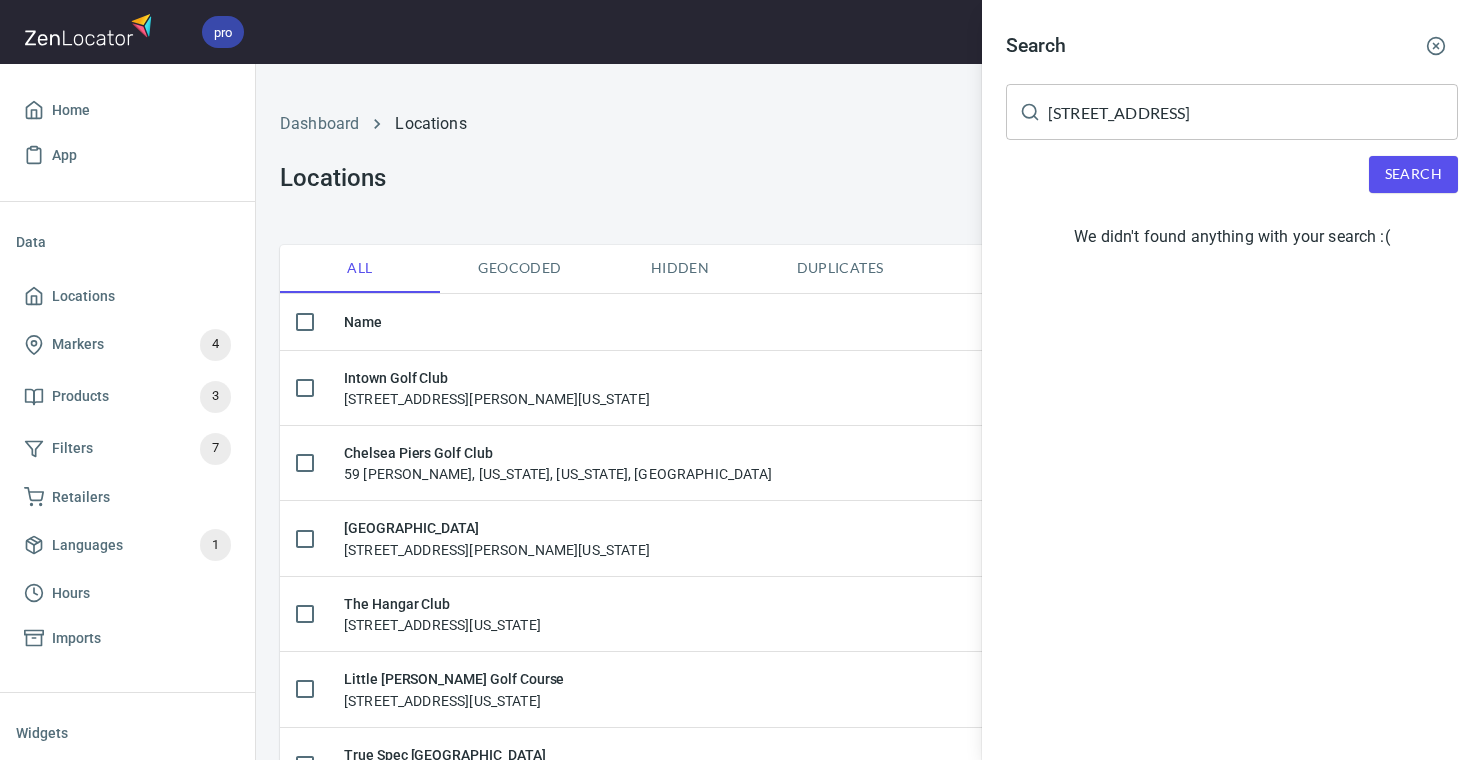click on "Search" at bounding box center [1413, 174] 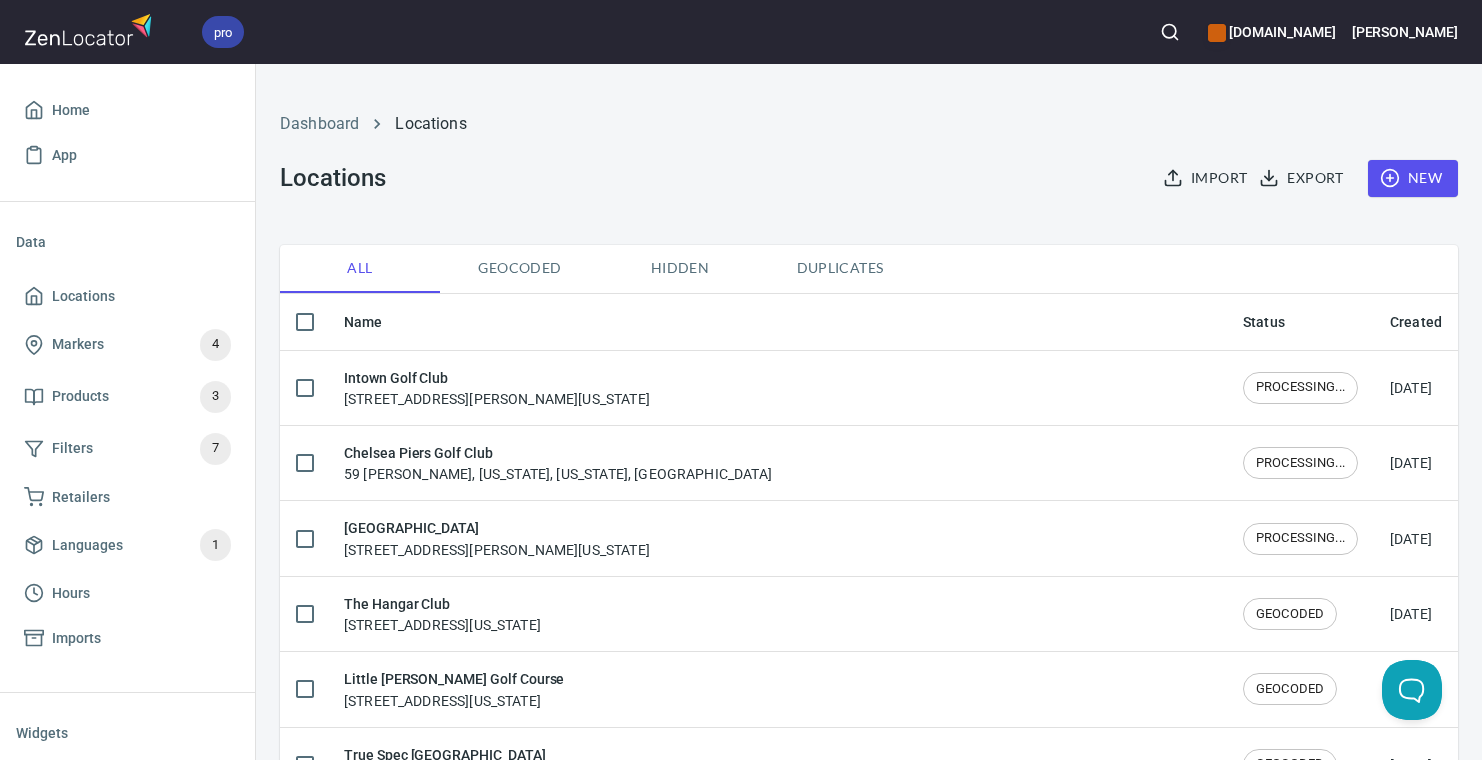 click 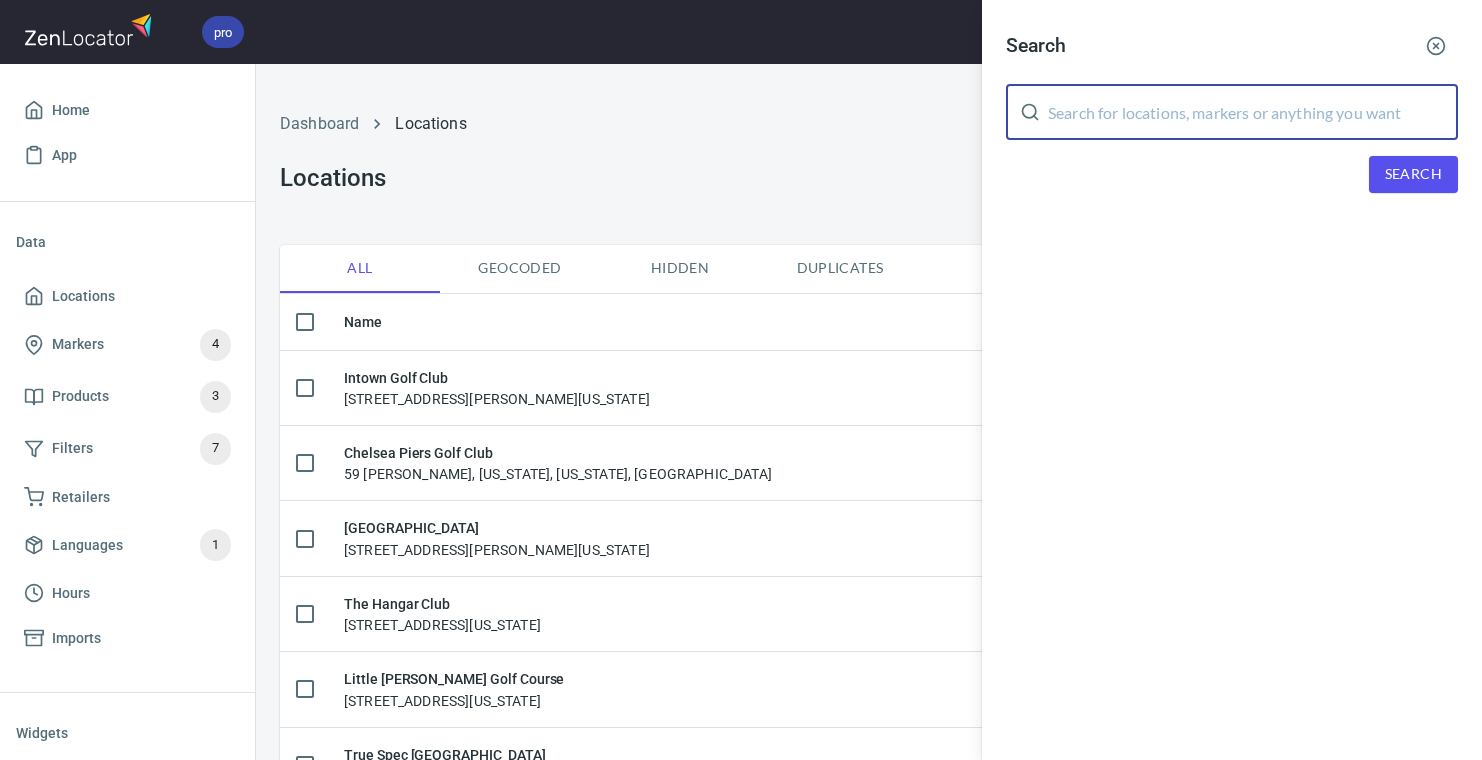 click at bounding box center [1253, 112] 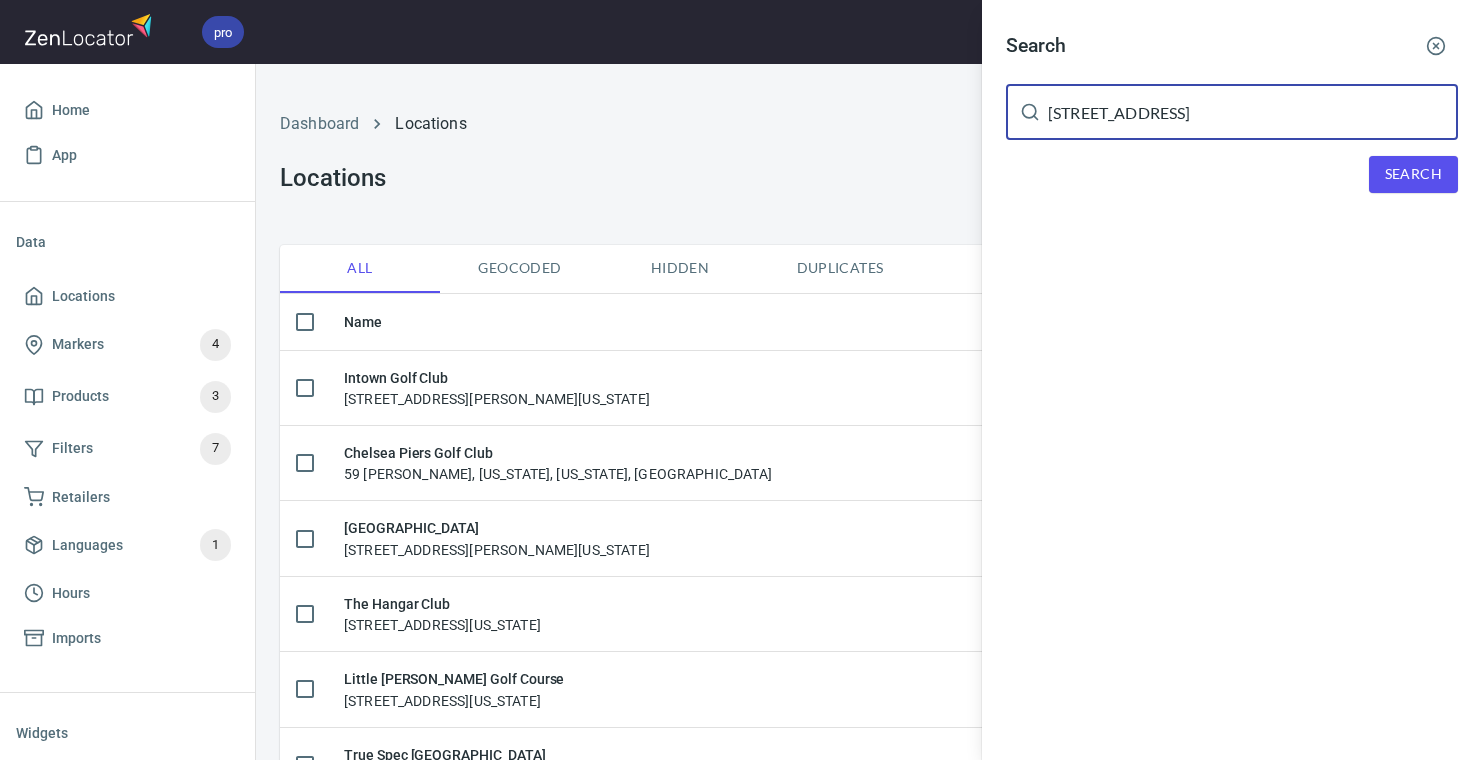 type on "[STREET_ADDRESS]" 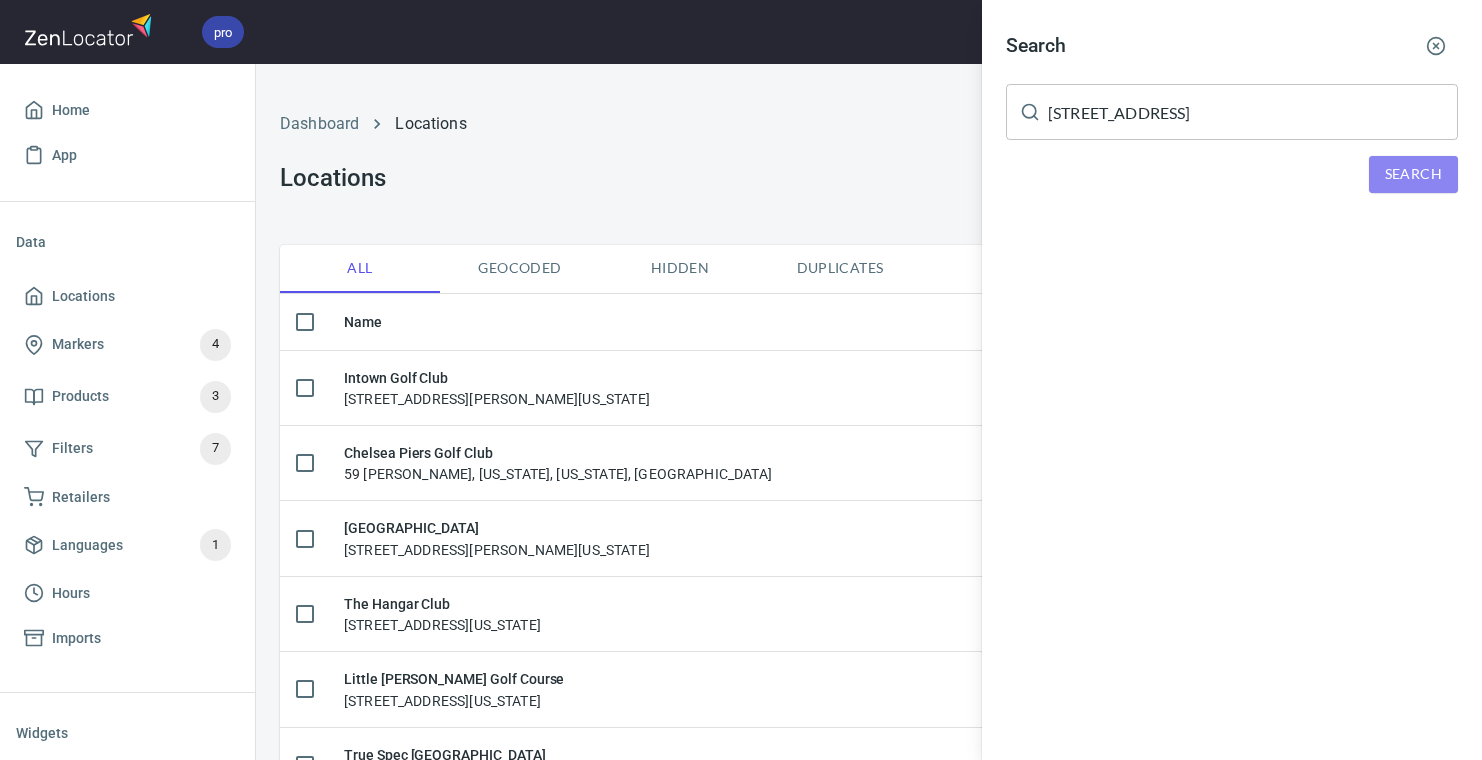 click on "Search" at bounding box center (1413, 174) 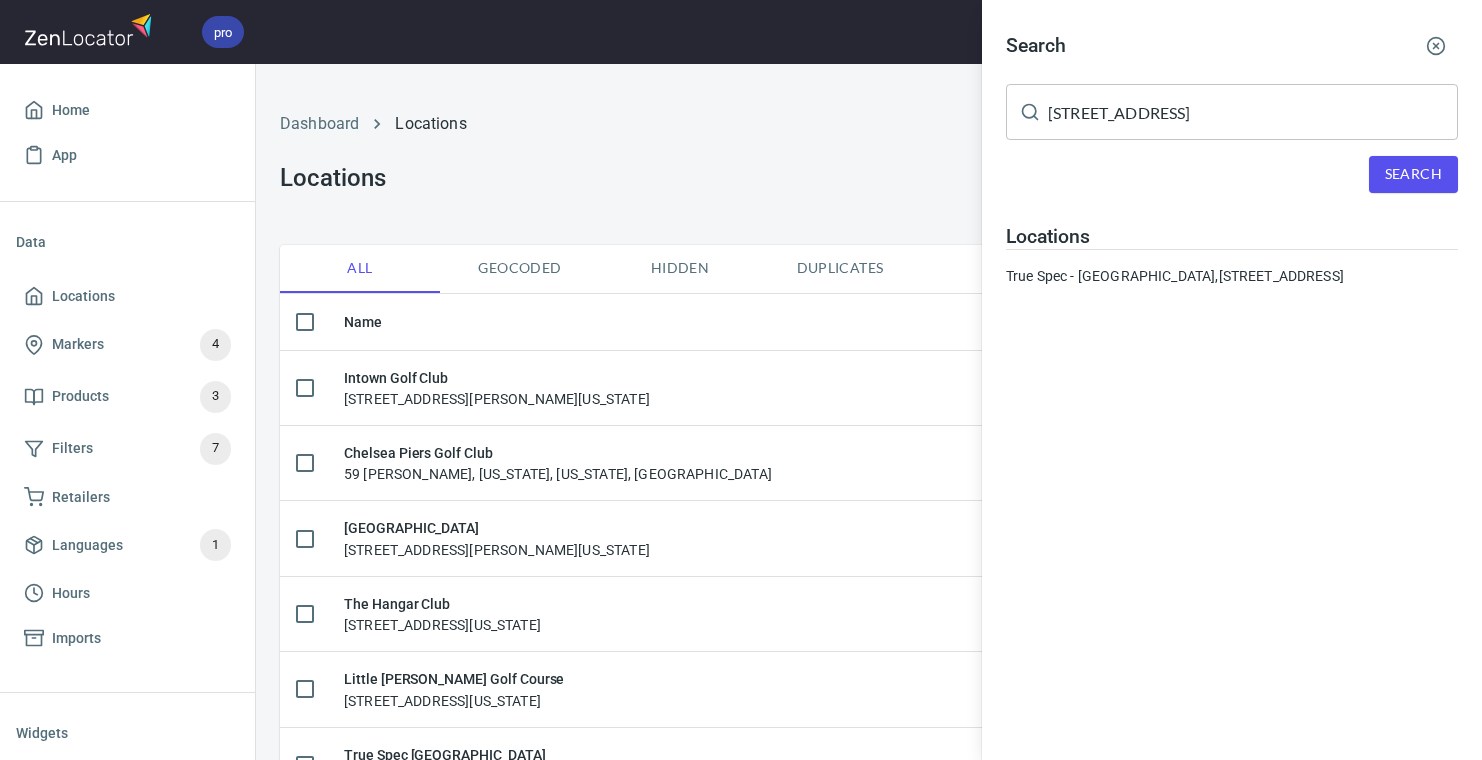click at bounding box center (741, 380) 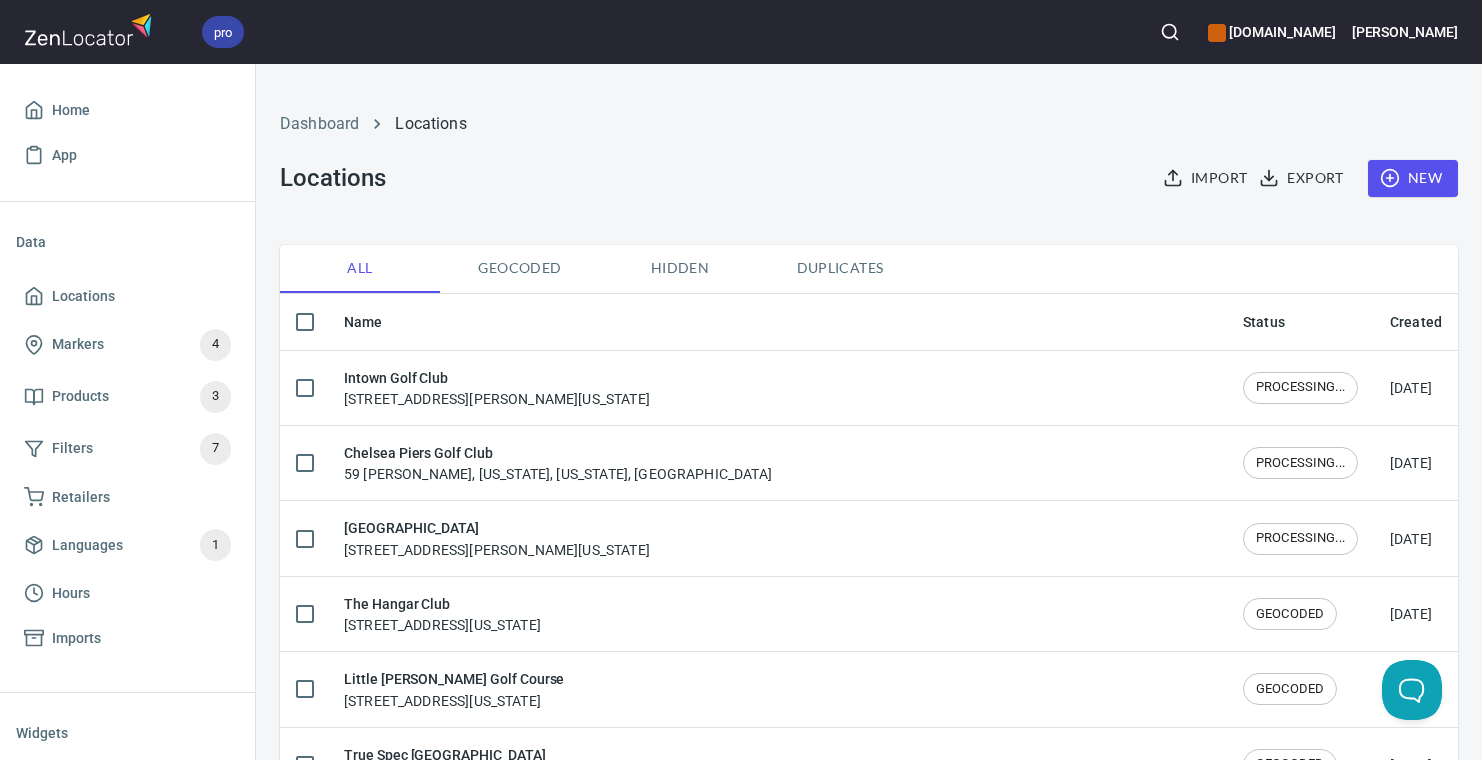 click on "New" at bounding box center (1413, 178) 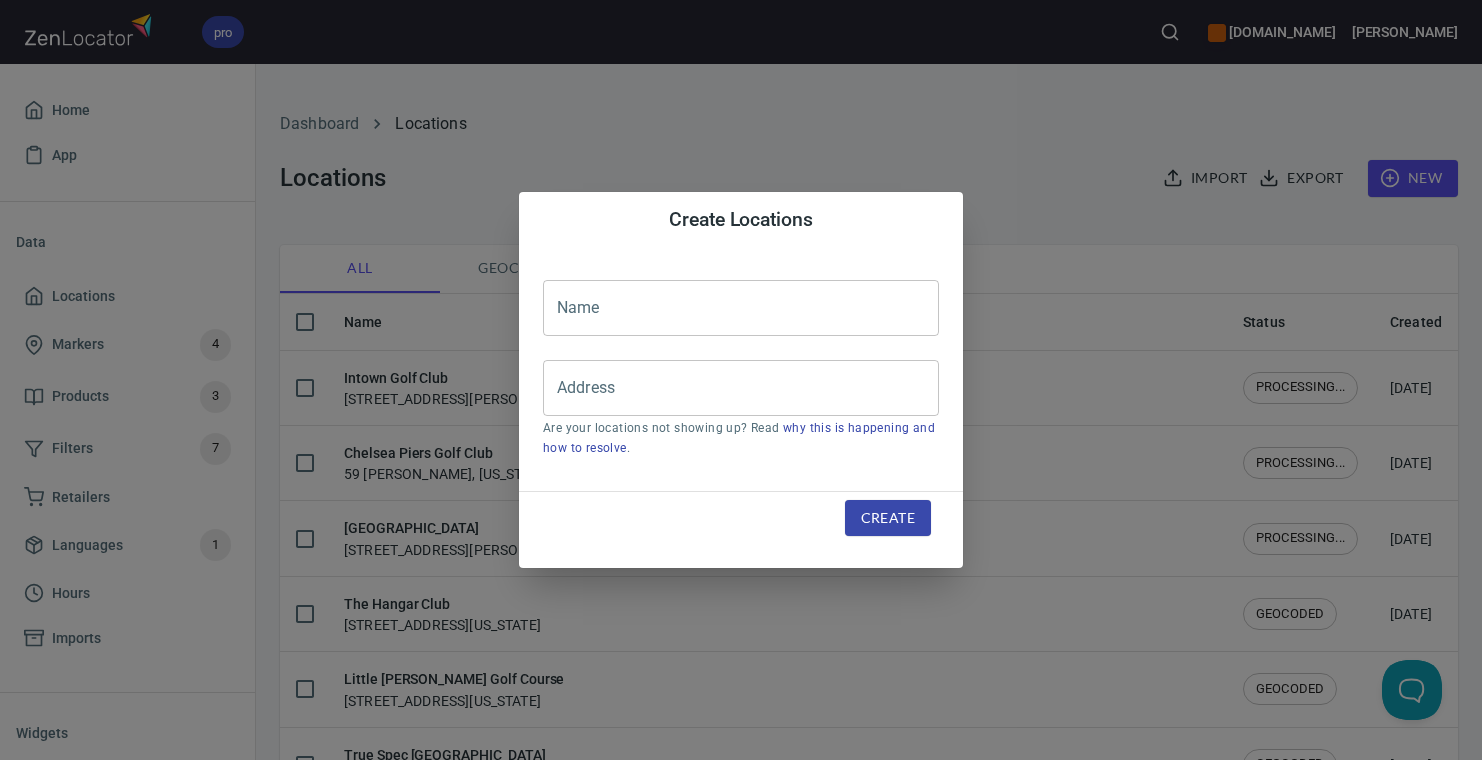 click on "Create Locations Name Name Address Address Are your locations not showing up? Read   why this is happening and how to resolve . Create" at bounding box center [741, 380] 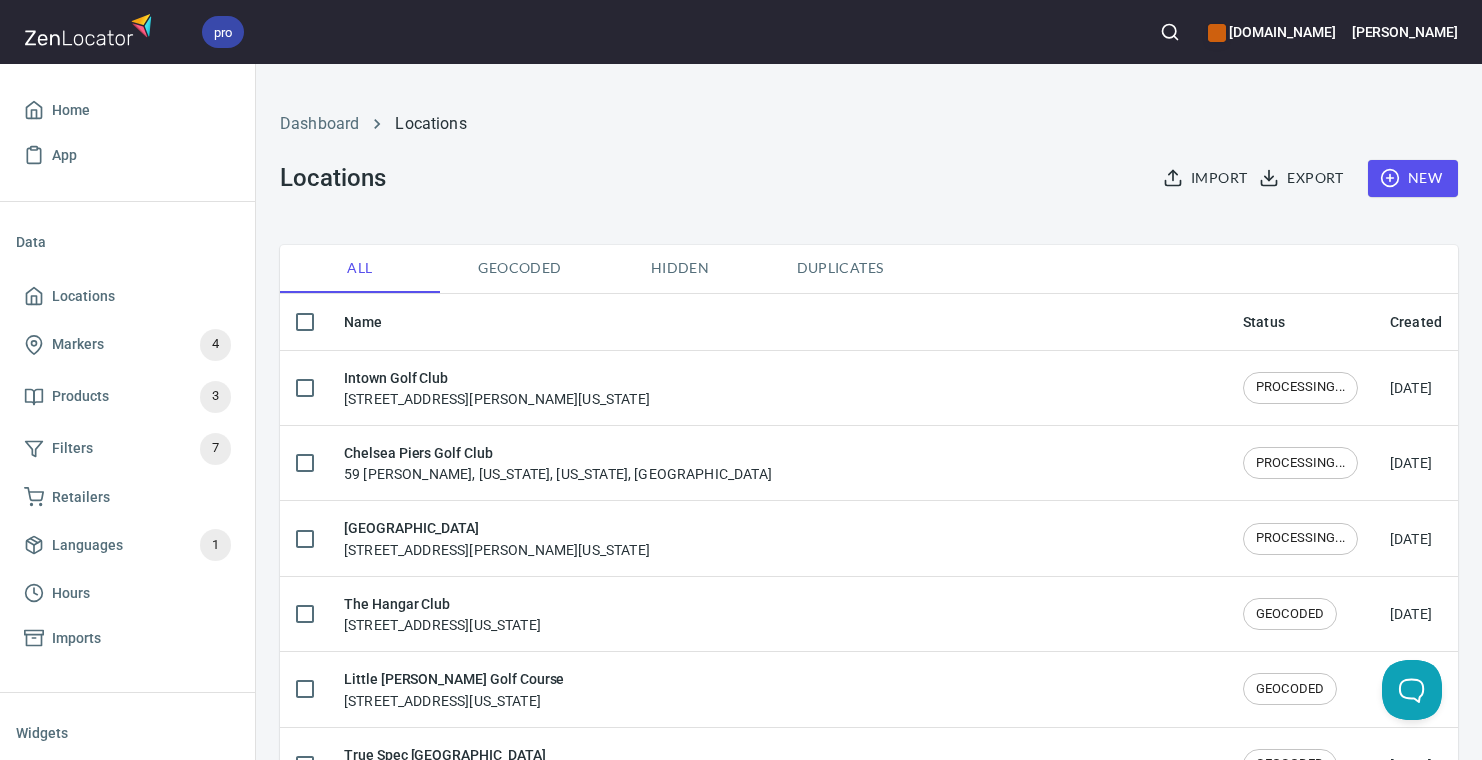 click at bounding box center [1170, 32] 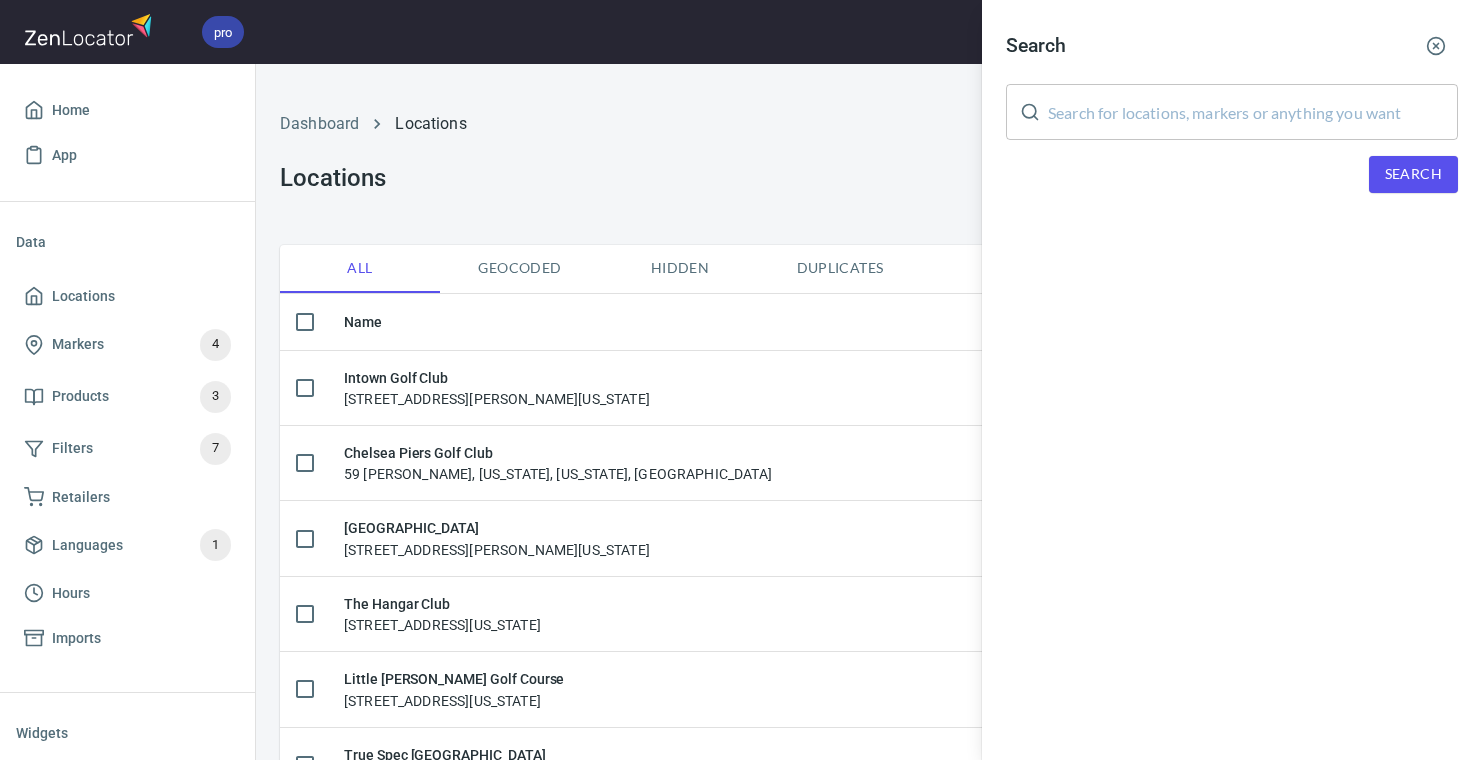 click on "Search" at bounding box center [1232, 46] 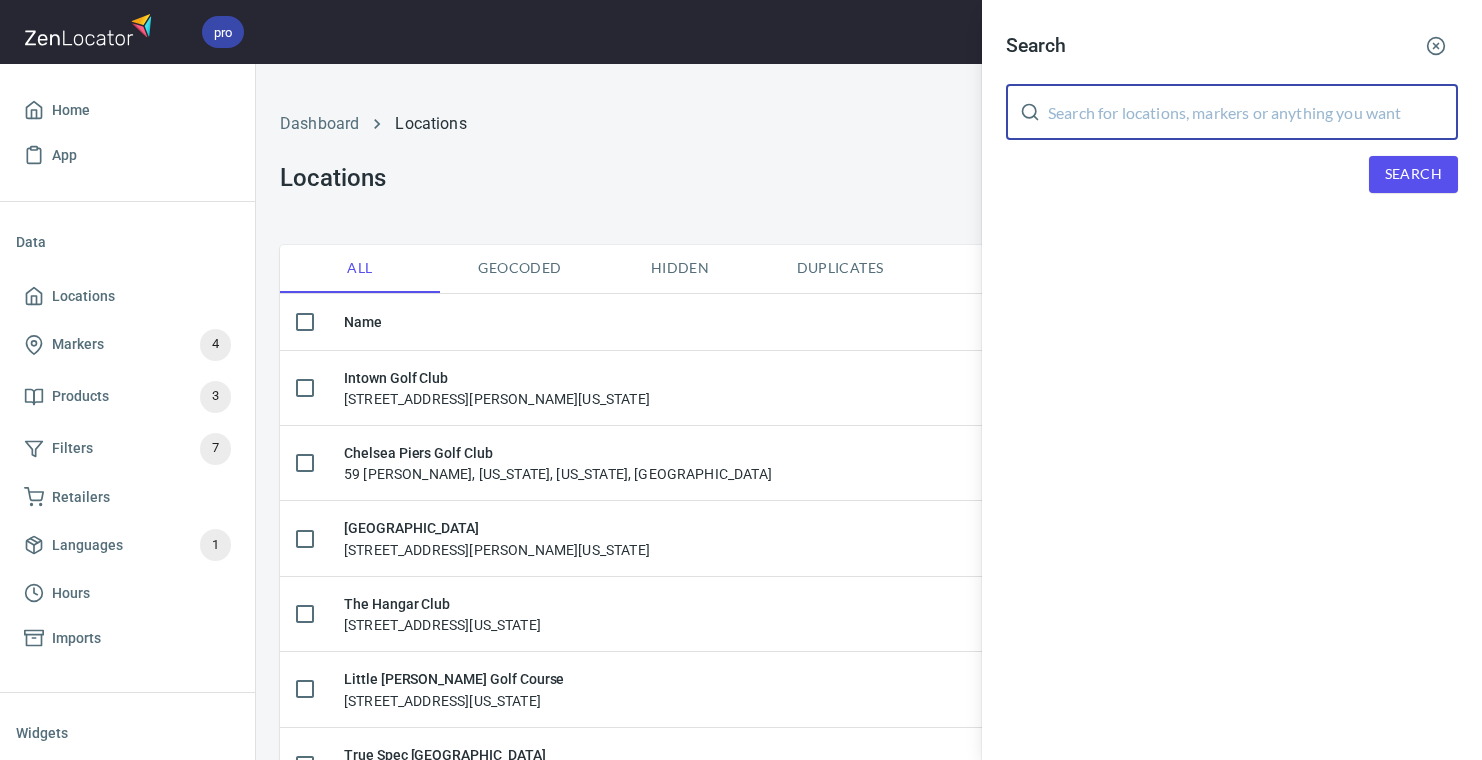 click at bounding box center [1253, 112] 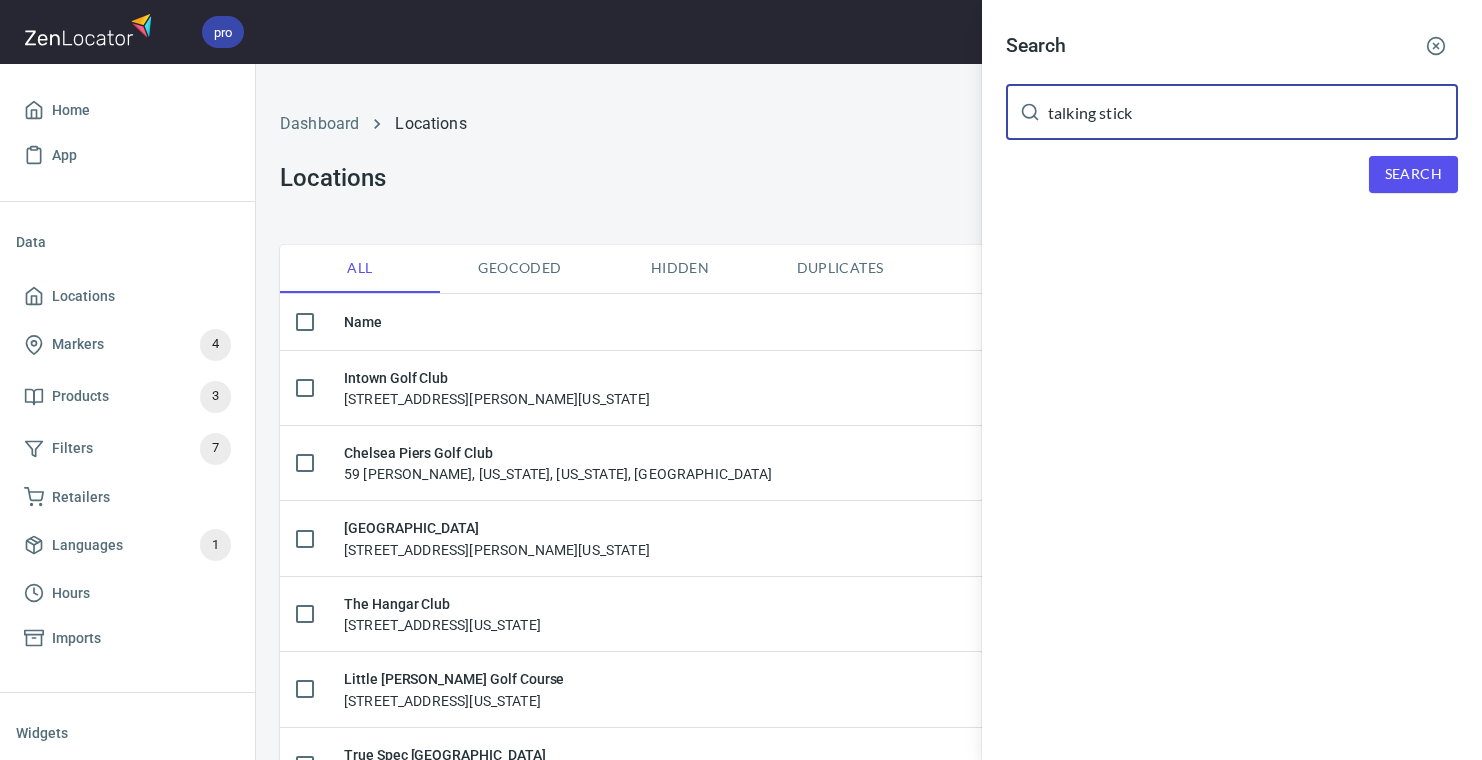 type on "talking stick" 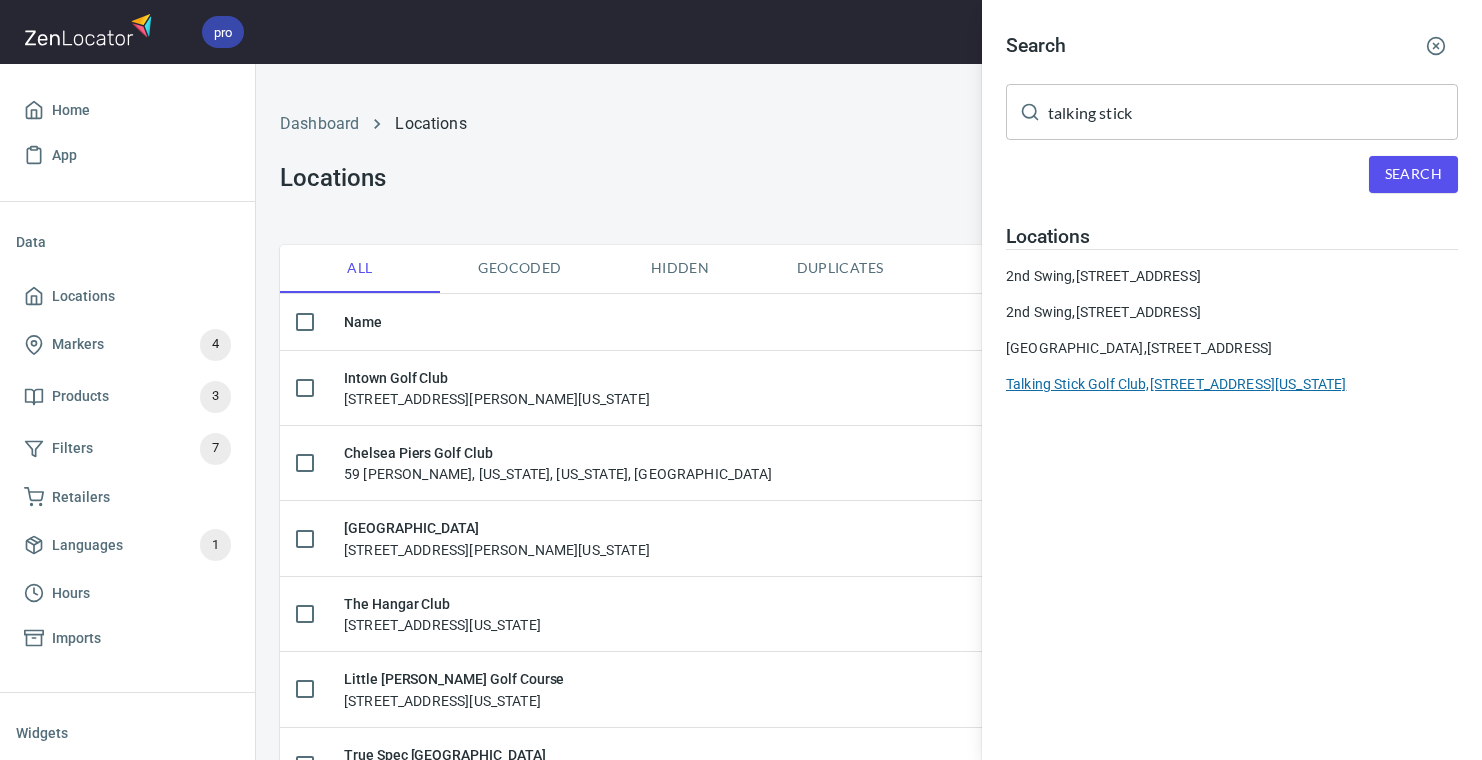 click on "Talking Stick Golf Club,  [STREET_ADDRESS][US_STATE]" at bounding box center (1232, 384) 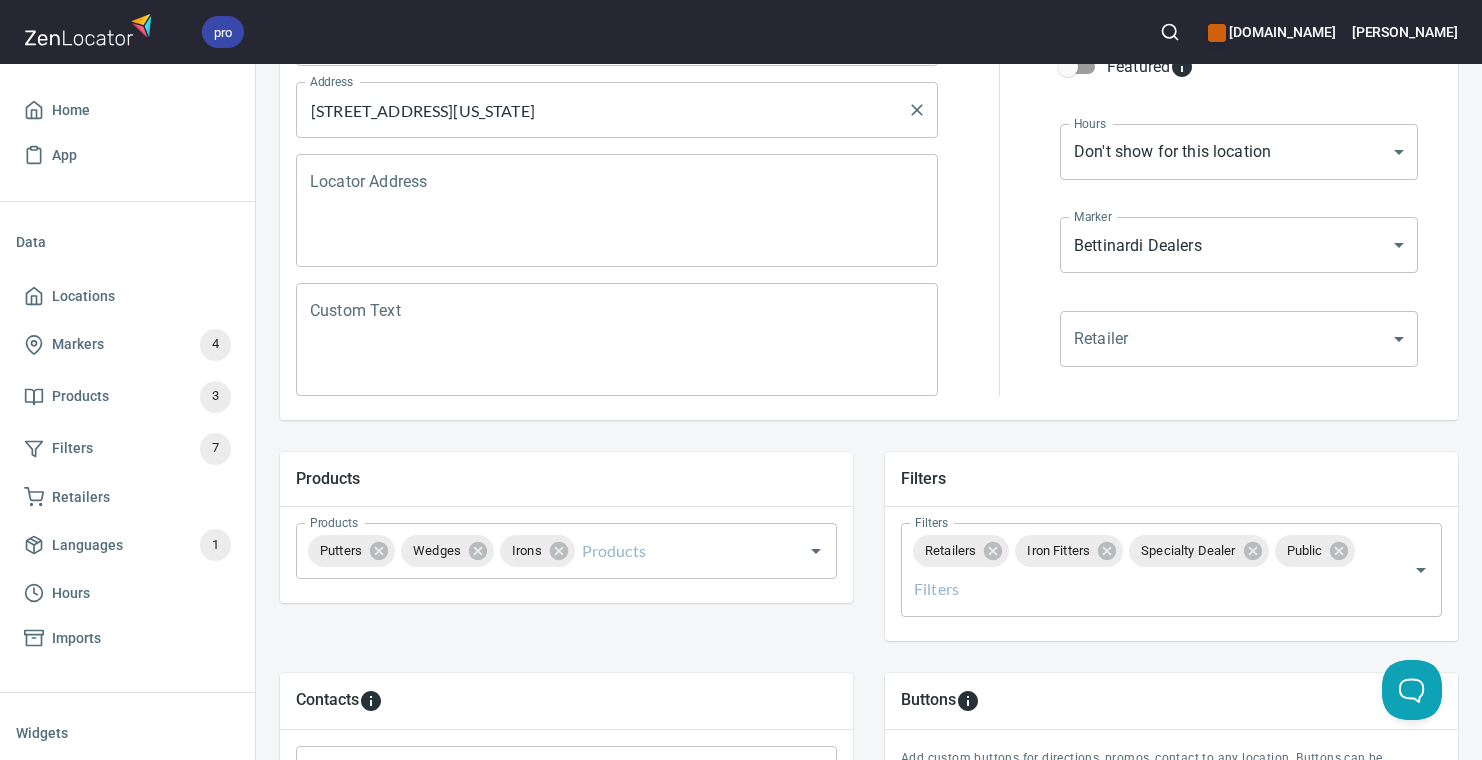 scroll, scrollTop: 0, scrollLeft: 0, axis: both 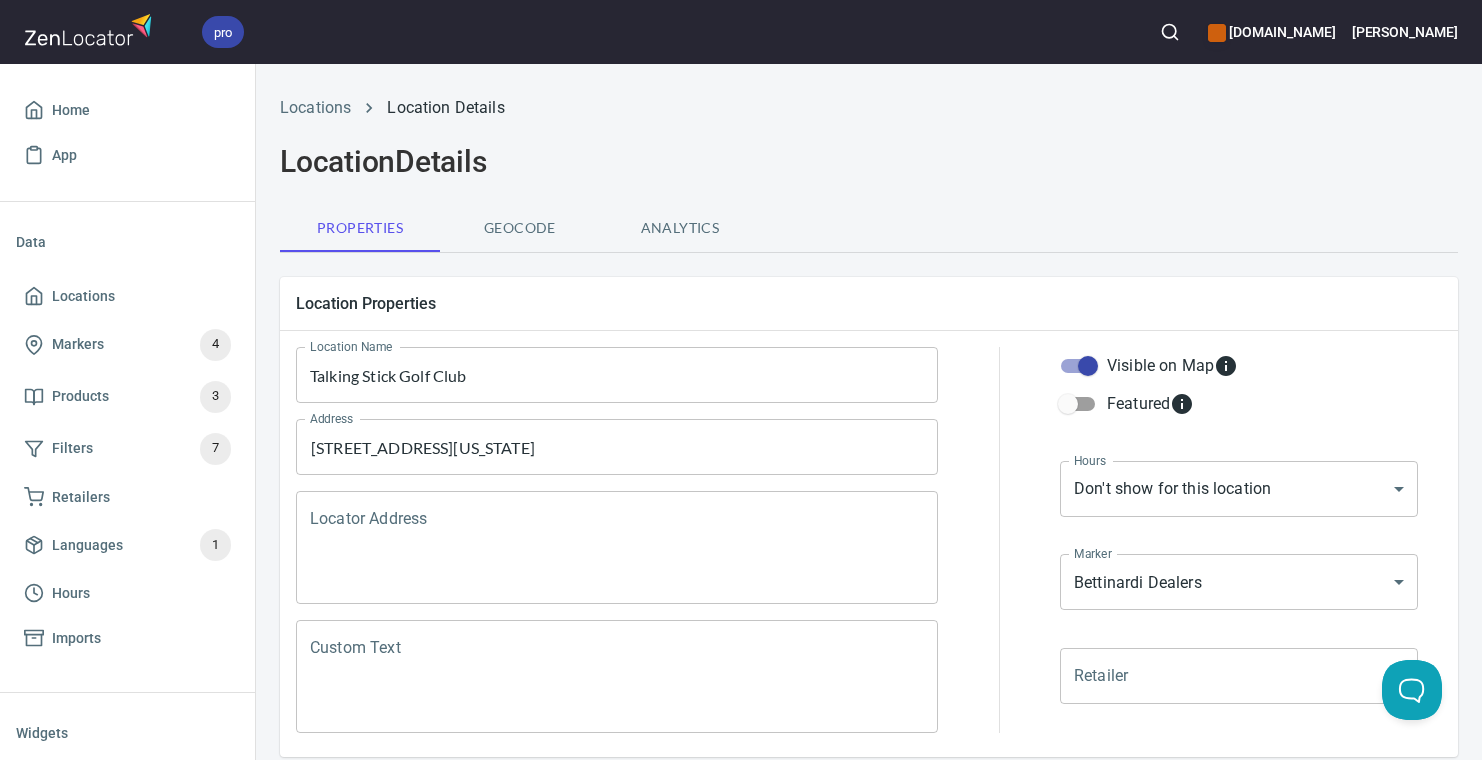 click 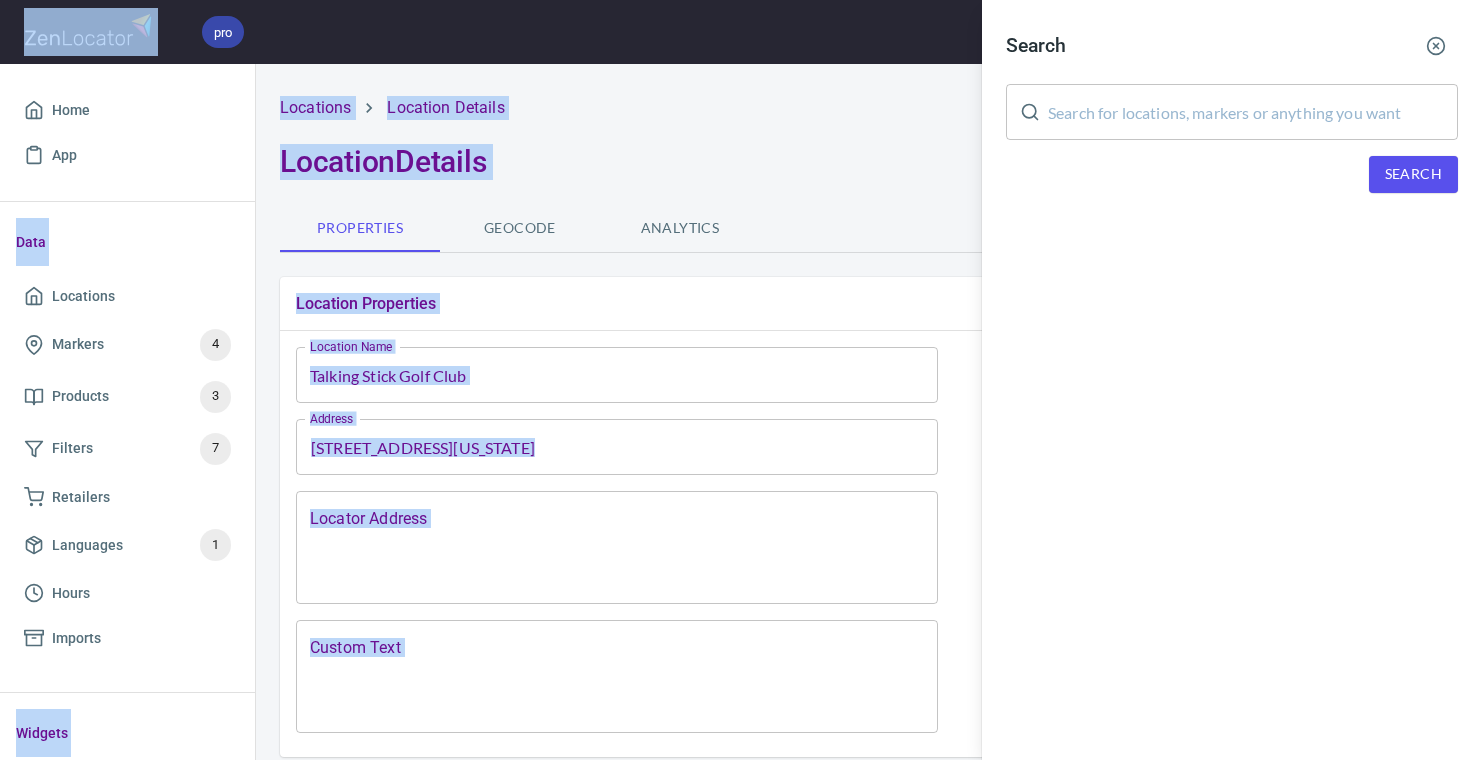click on "Search ​ Search" at bounding box center (741, 380) 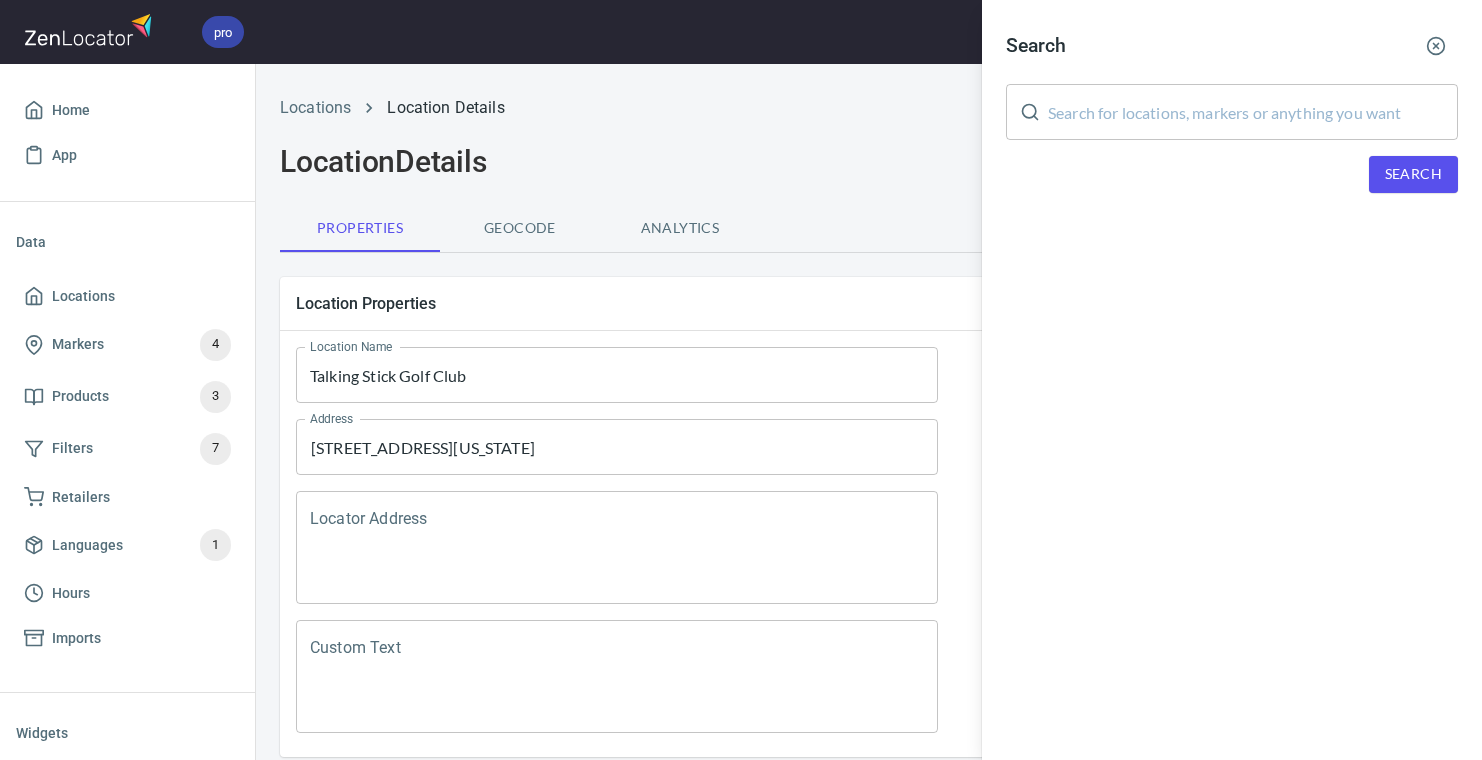 click at bounding box center [1253, 112] 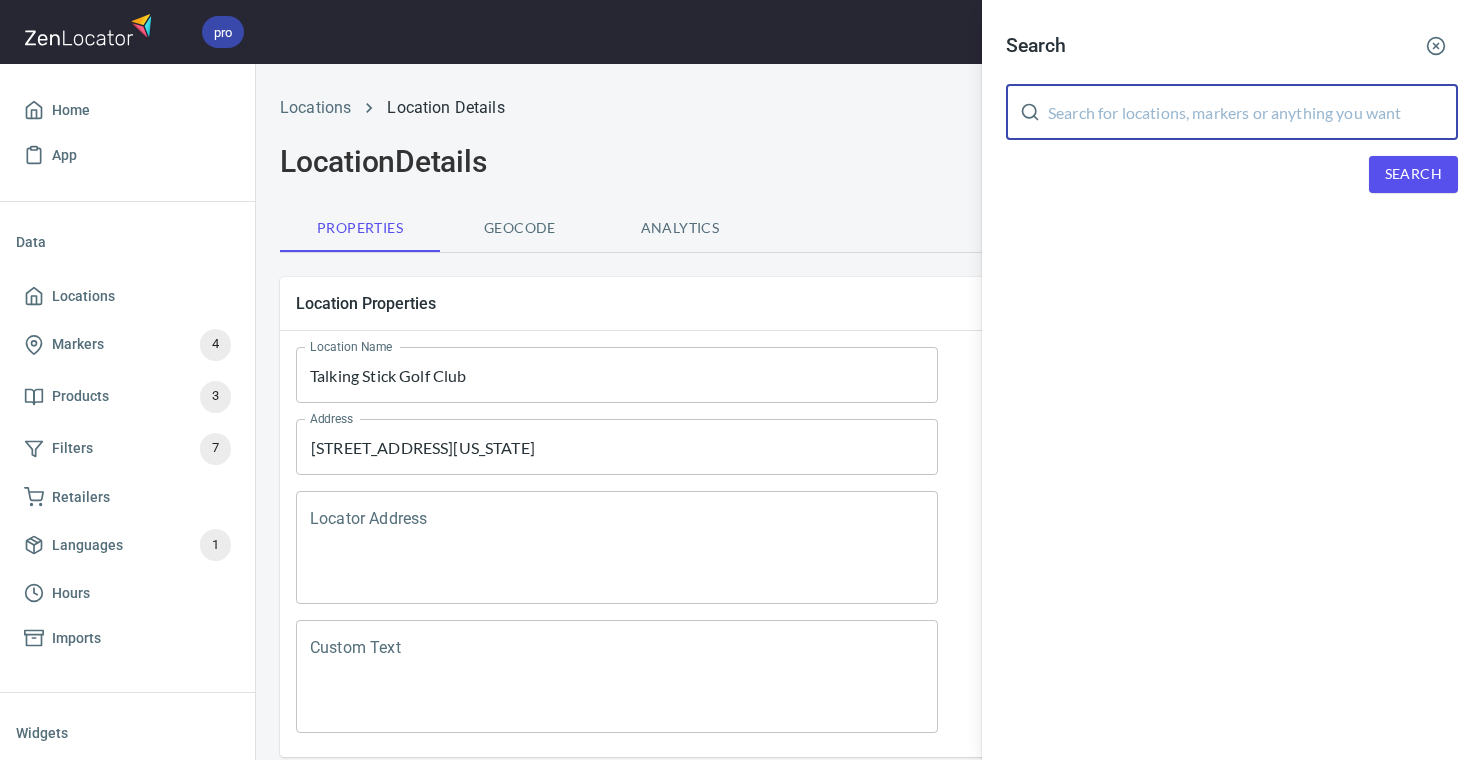 paste on "[STREET_ADDRESS][US_STATE]" 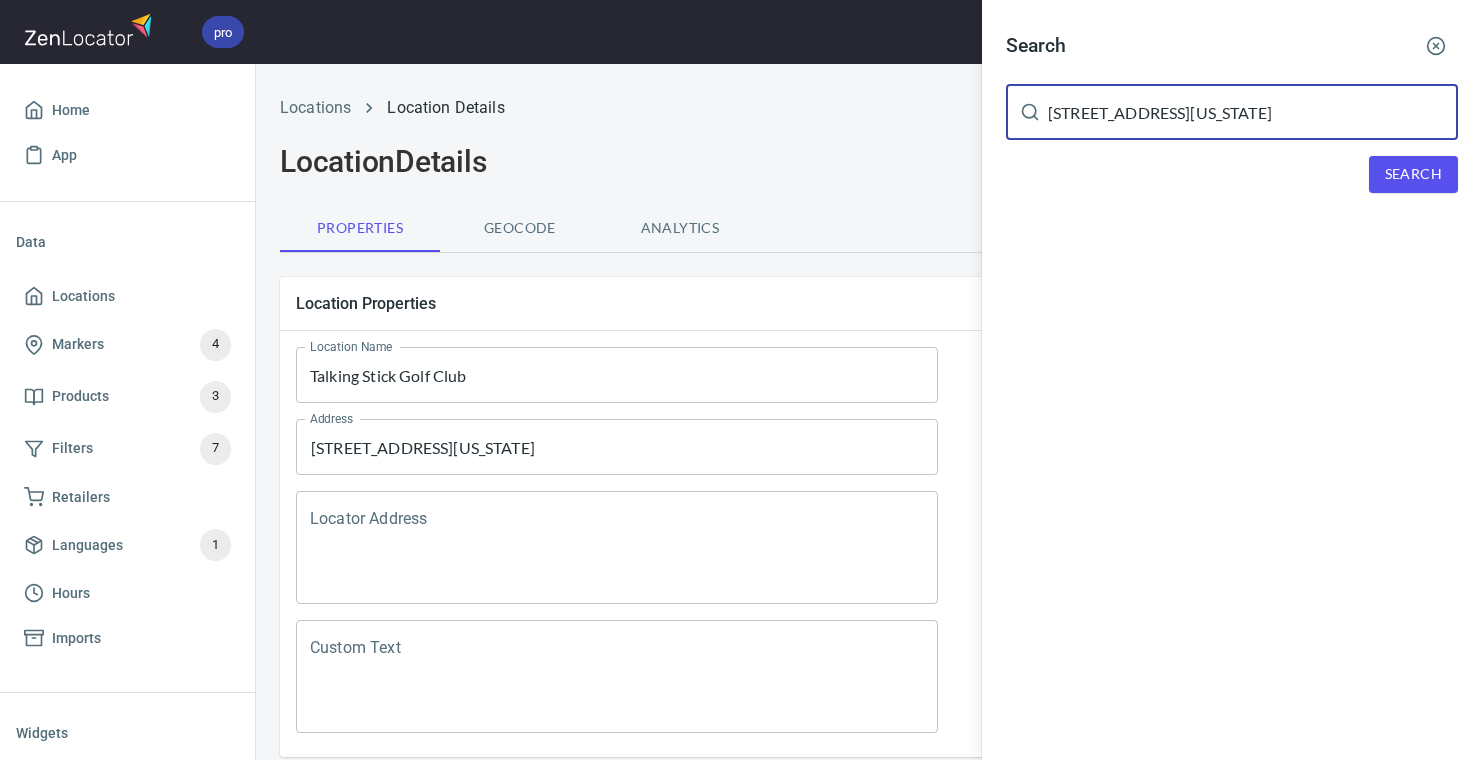 type on "[STREET_ADDRESS][US_STATE]" 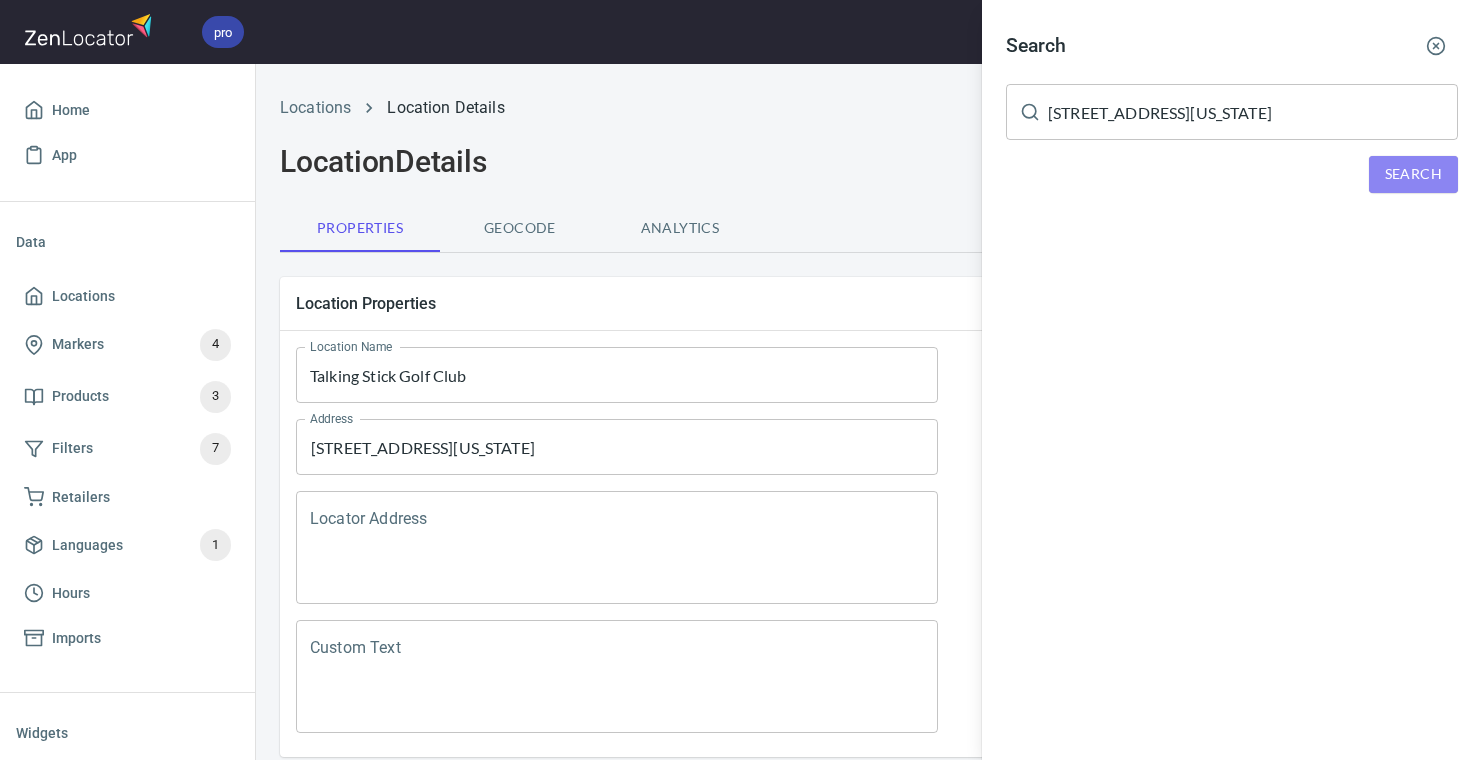 click on "Search" at bounding box center [1413, 174] 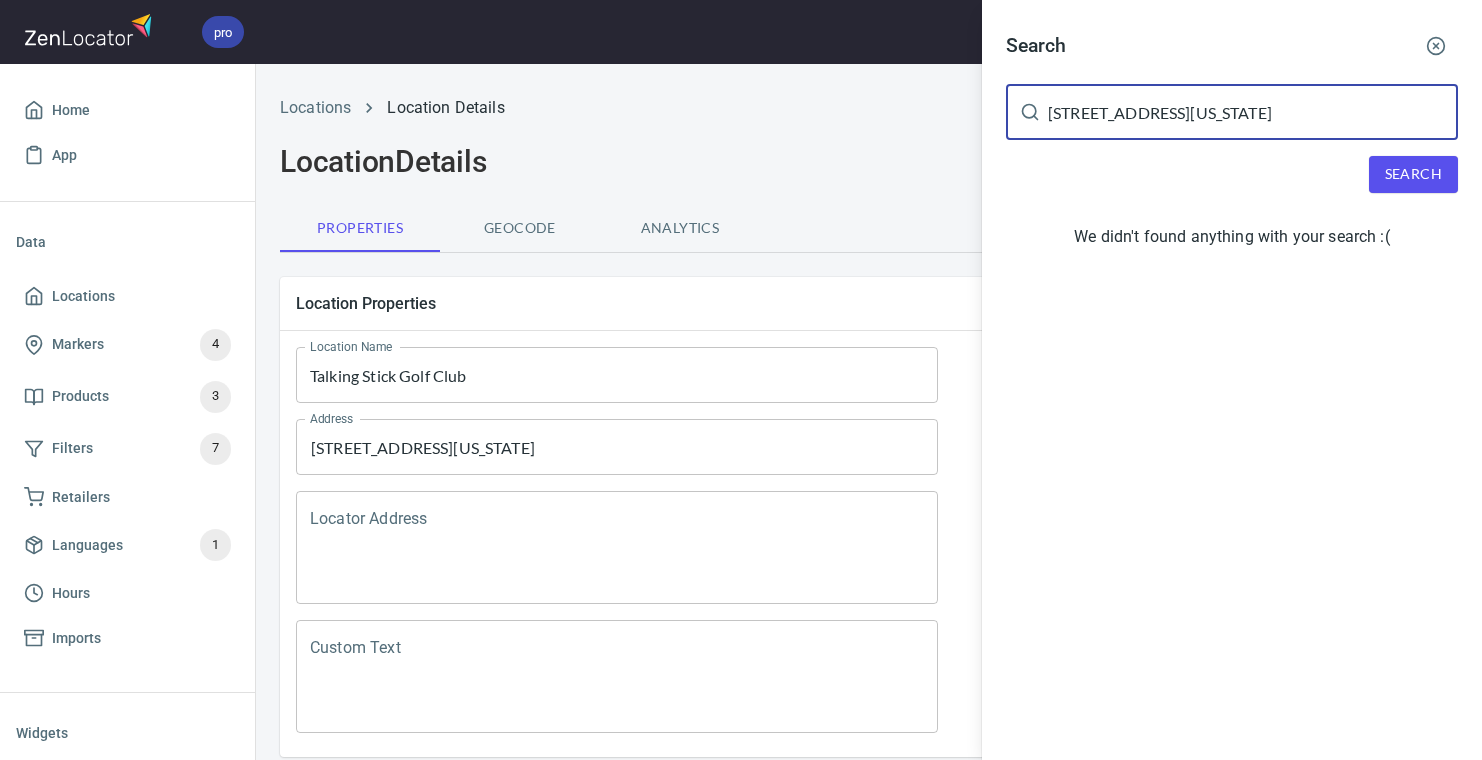 click on "[STREET_ADDRESS][US_STATE]" at bounding box center (1253, 112) 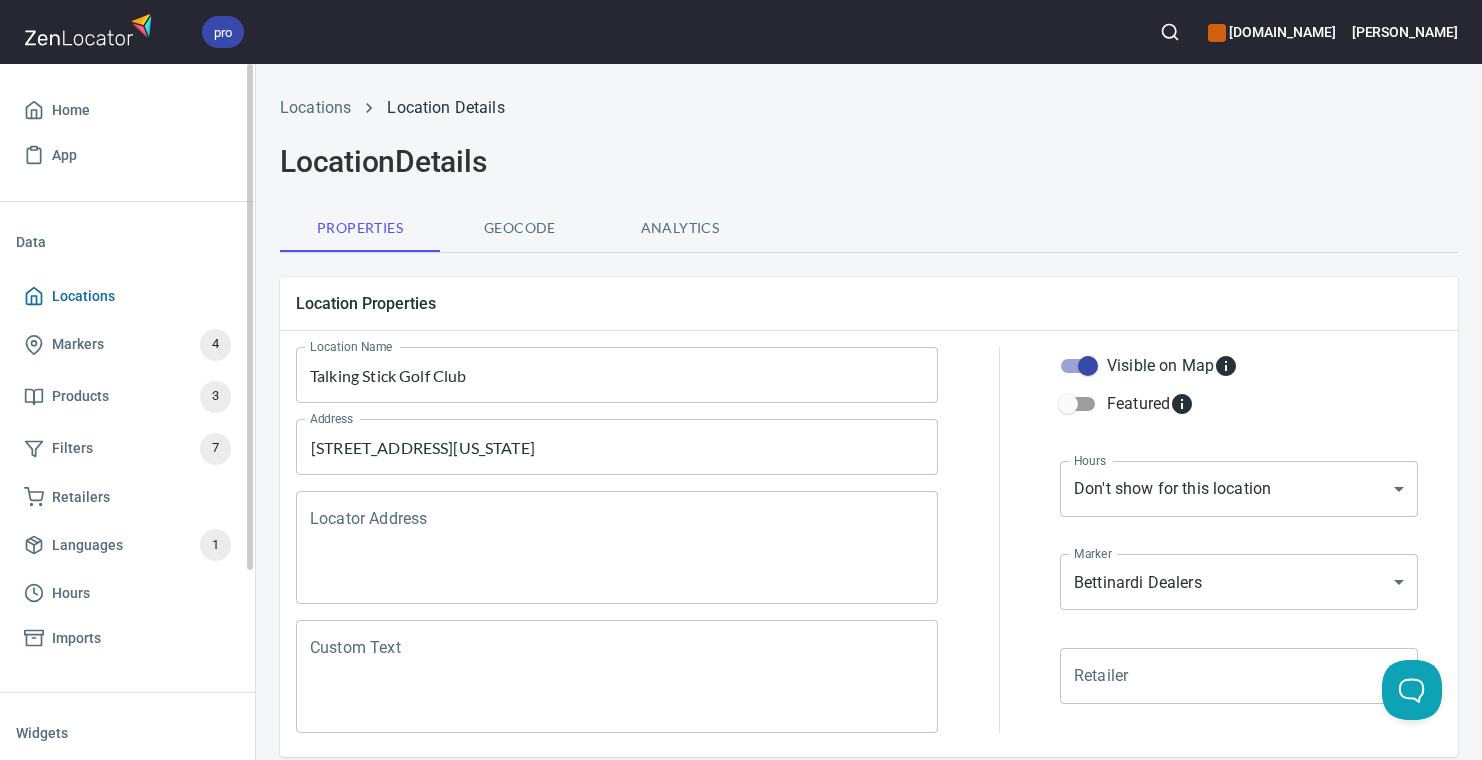 click on "Locations" at bounding box center (127, 296) 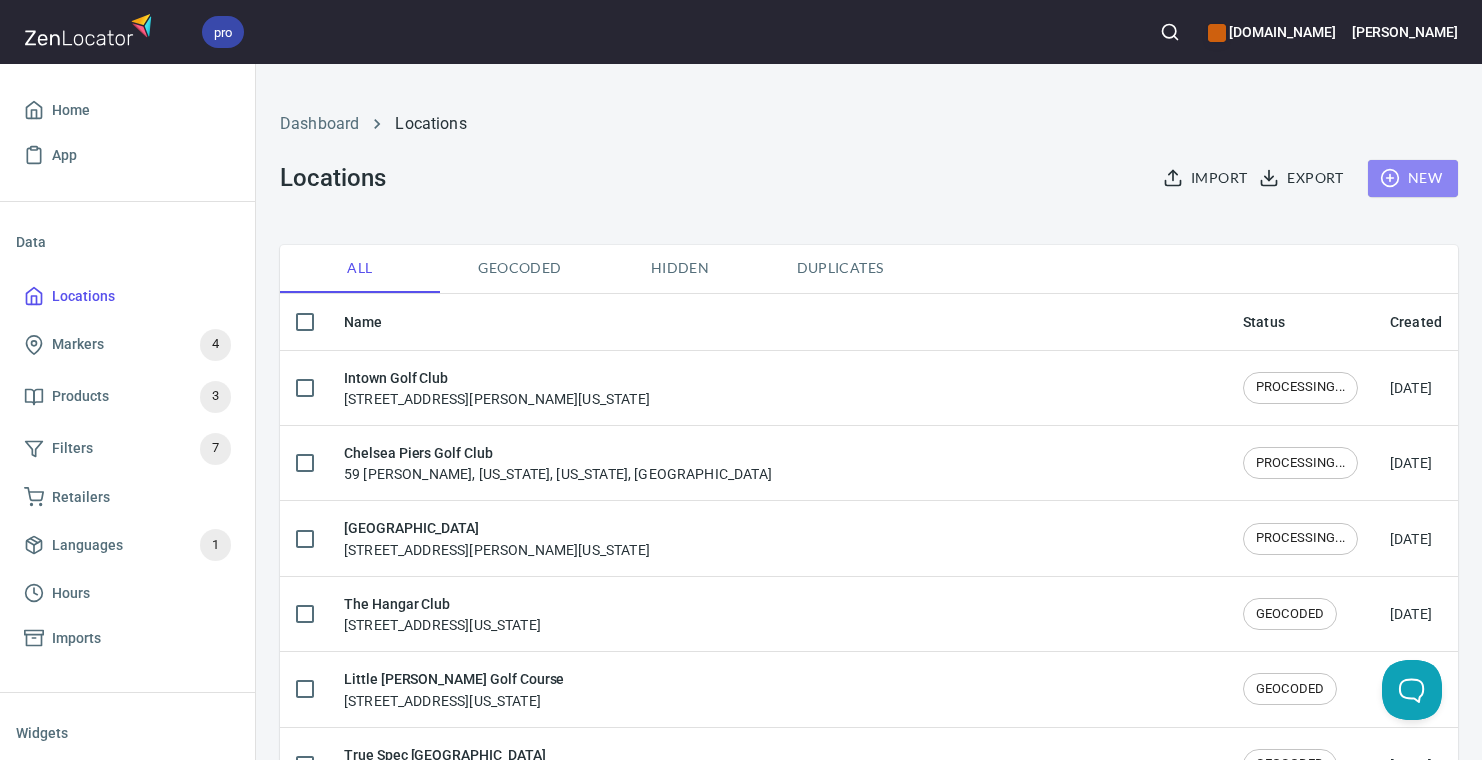 click on "New" at bounding box center (1413, 178) 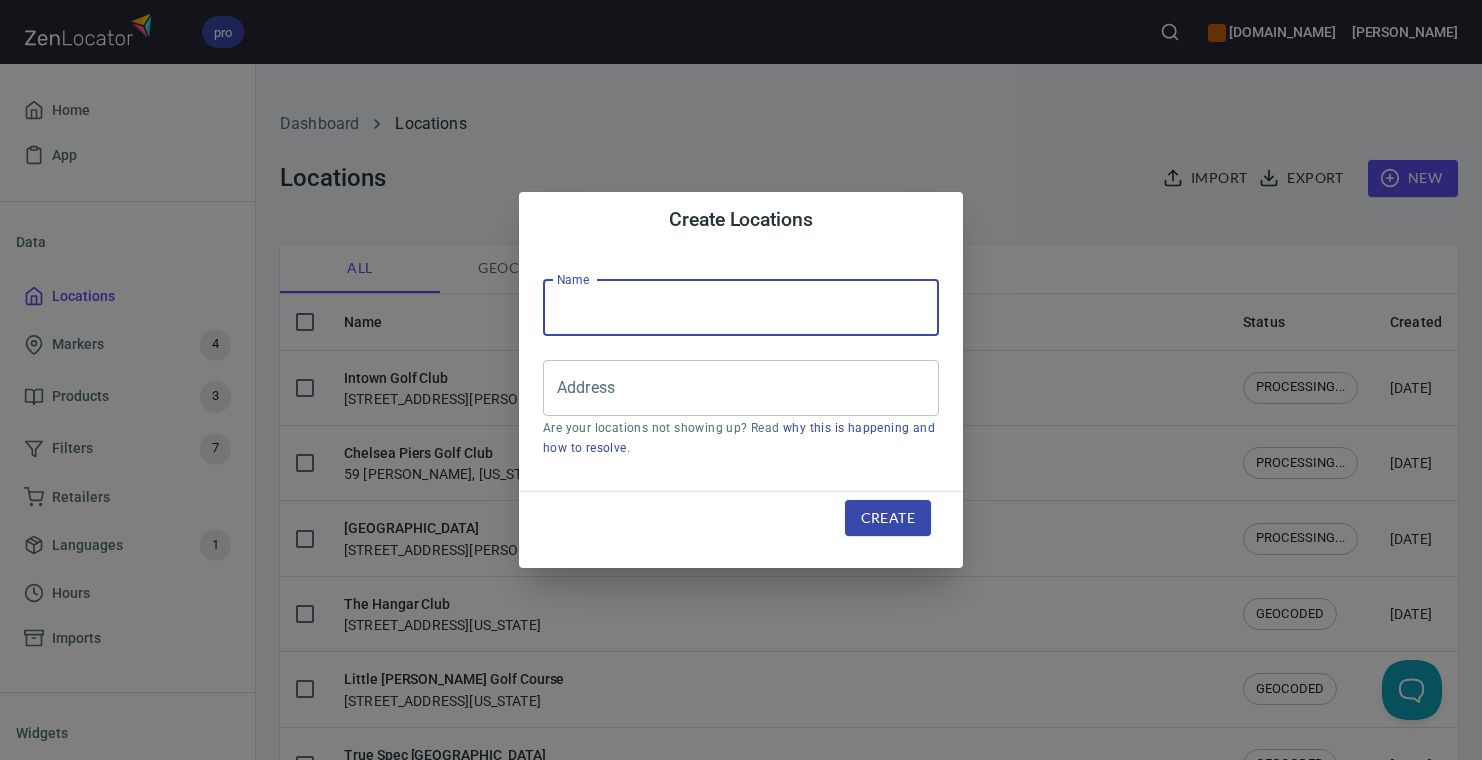 click at bounding box center (741, 308) 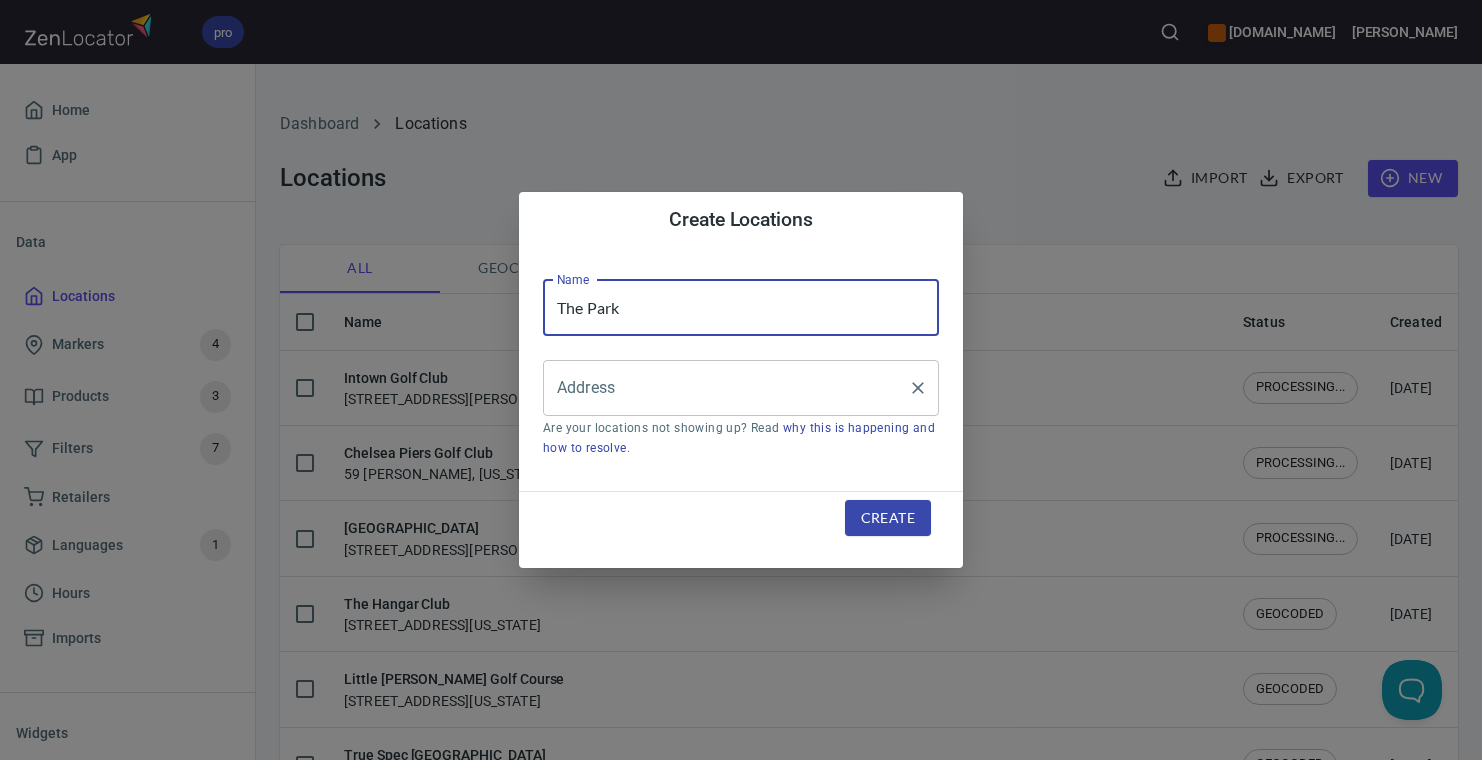 click on "Address" at bounding box center [741, 388] 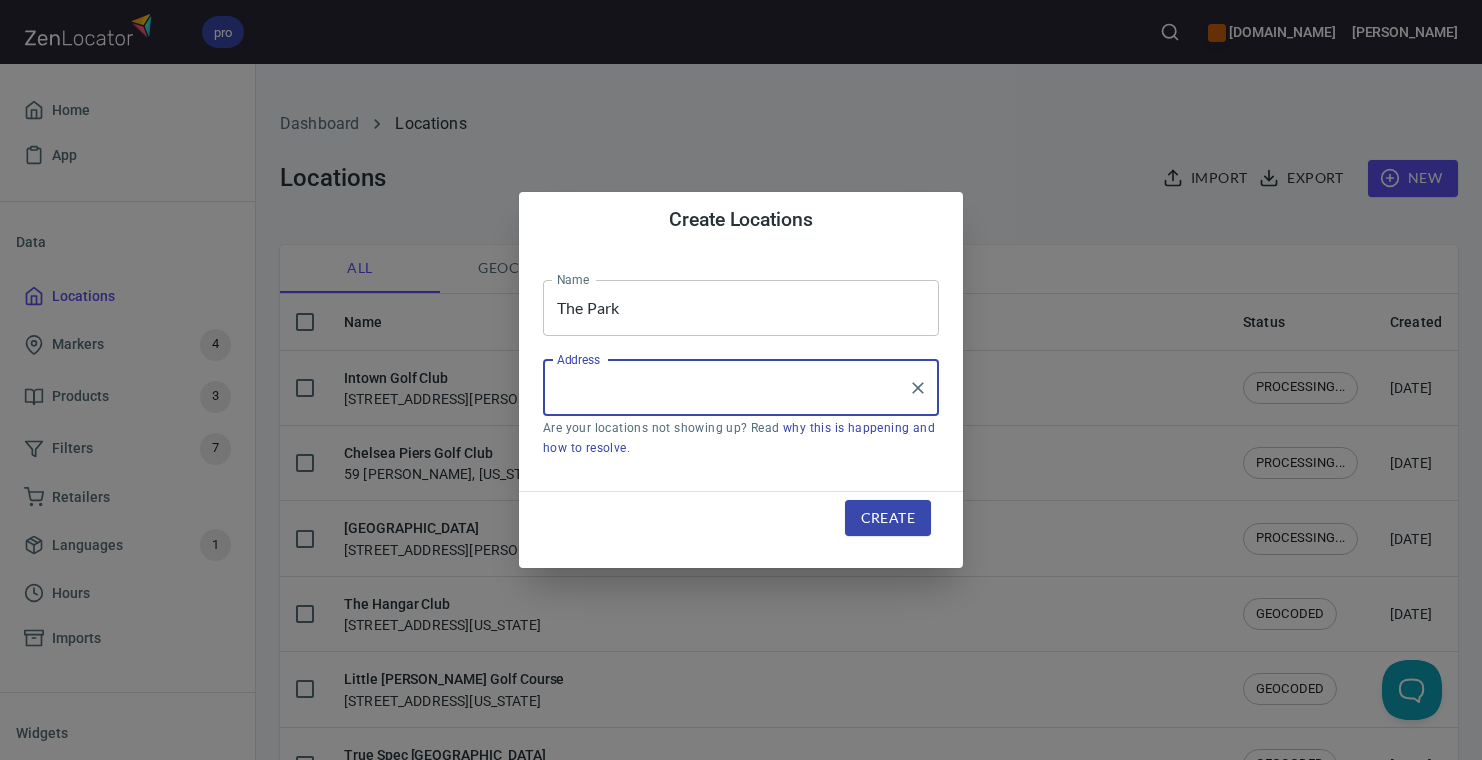 paste on "[STREET_ADDRESS][US_STATE]" 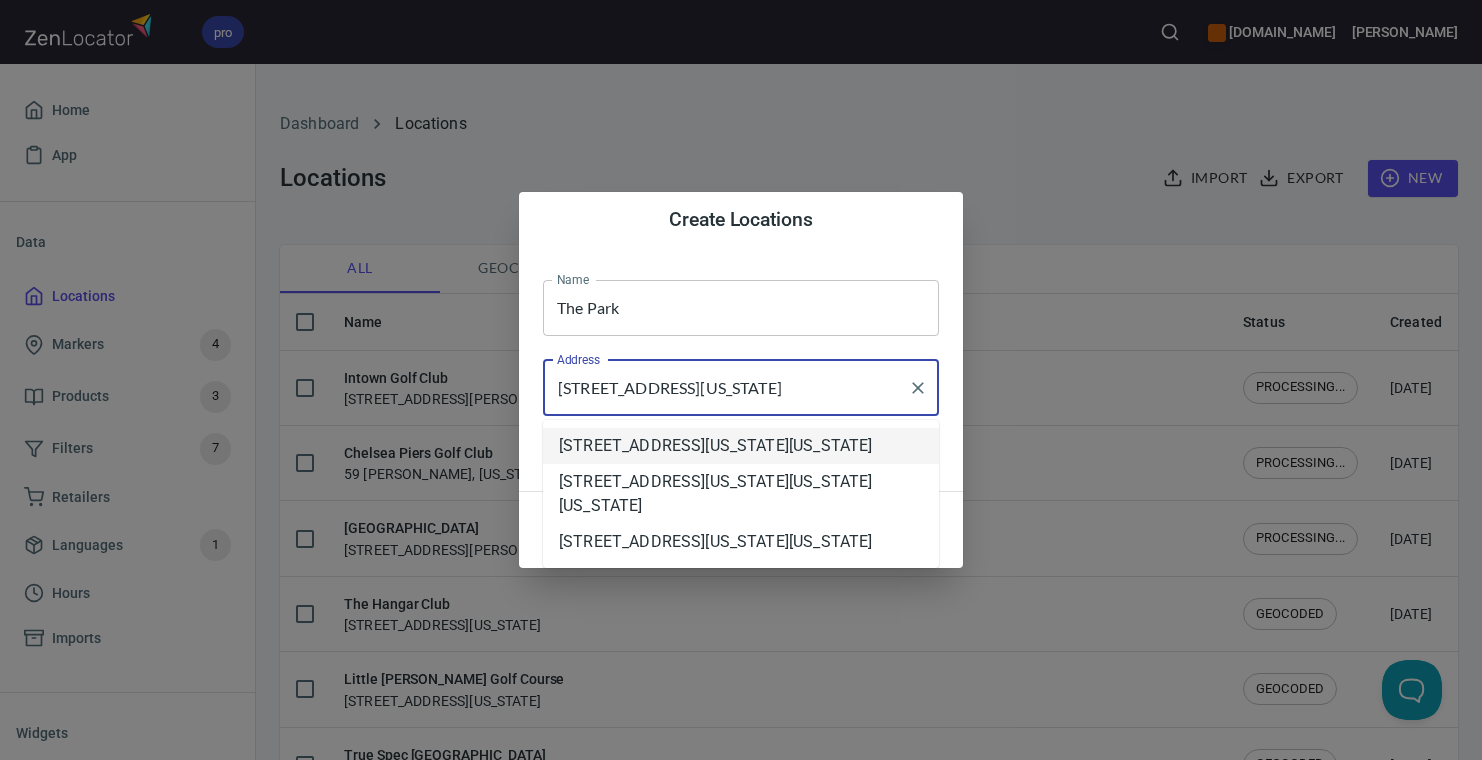 click on "[STREET_ADDRESS][US_STATE][US_STATE]" at bounding box center [741, 446] 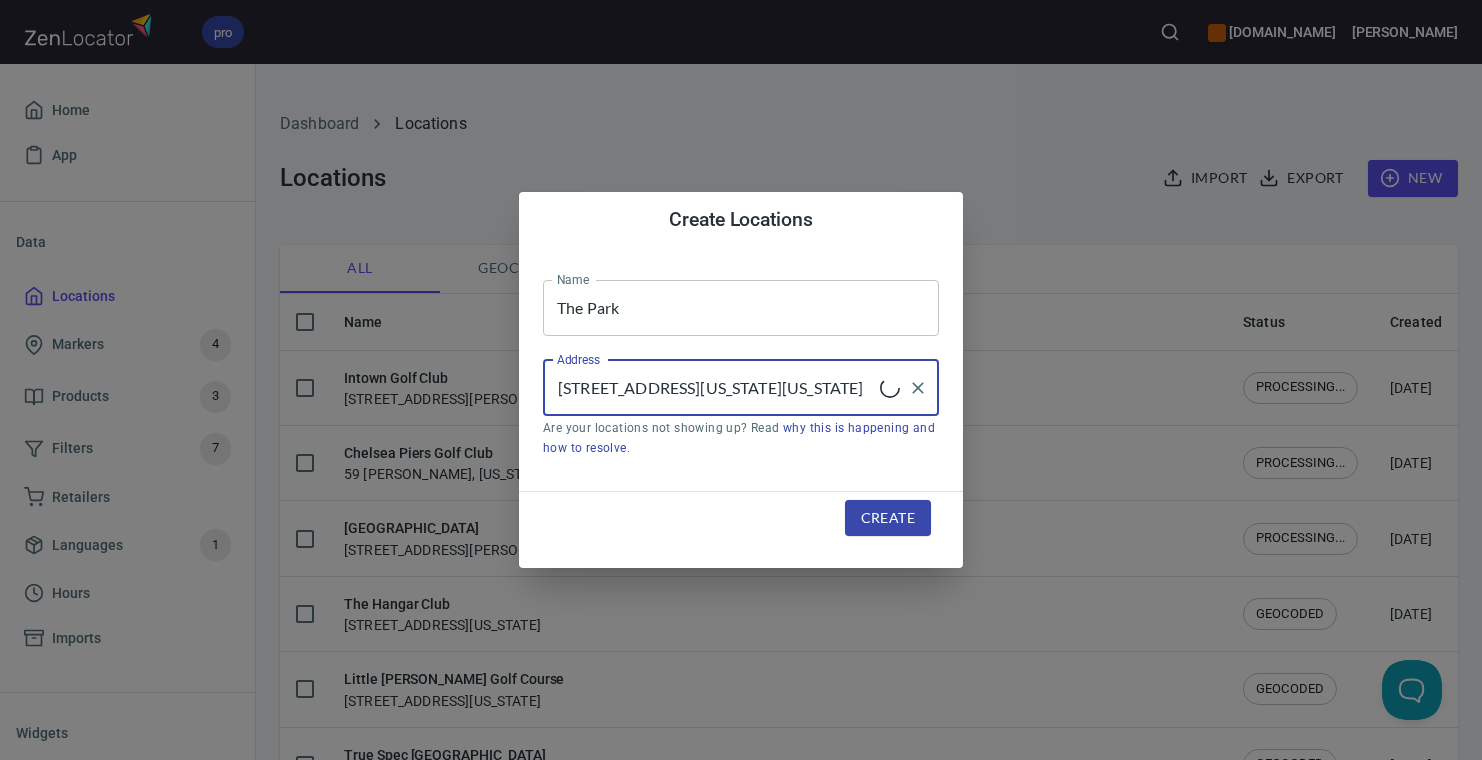 type on "[STREET_ADDRESS][US_STATE][US_STATE]" 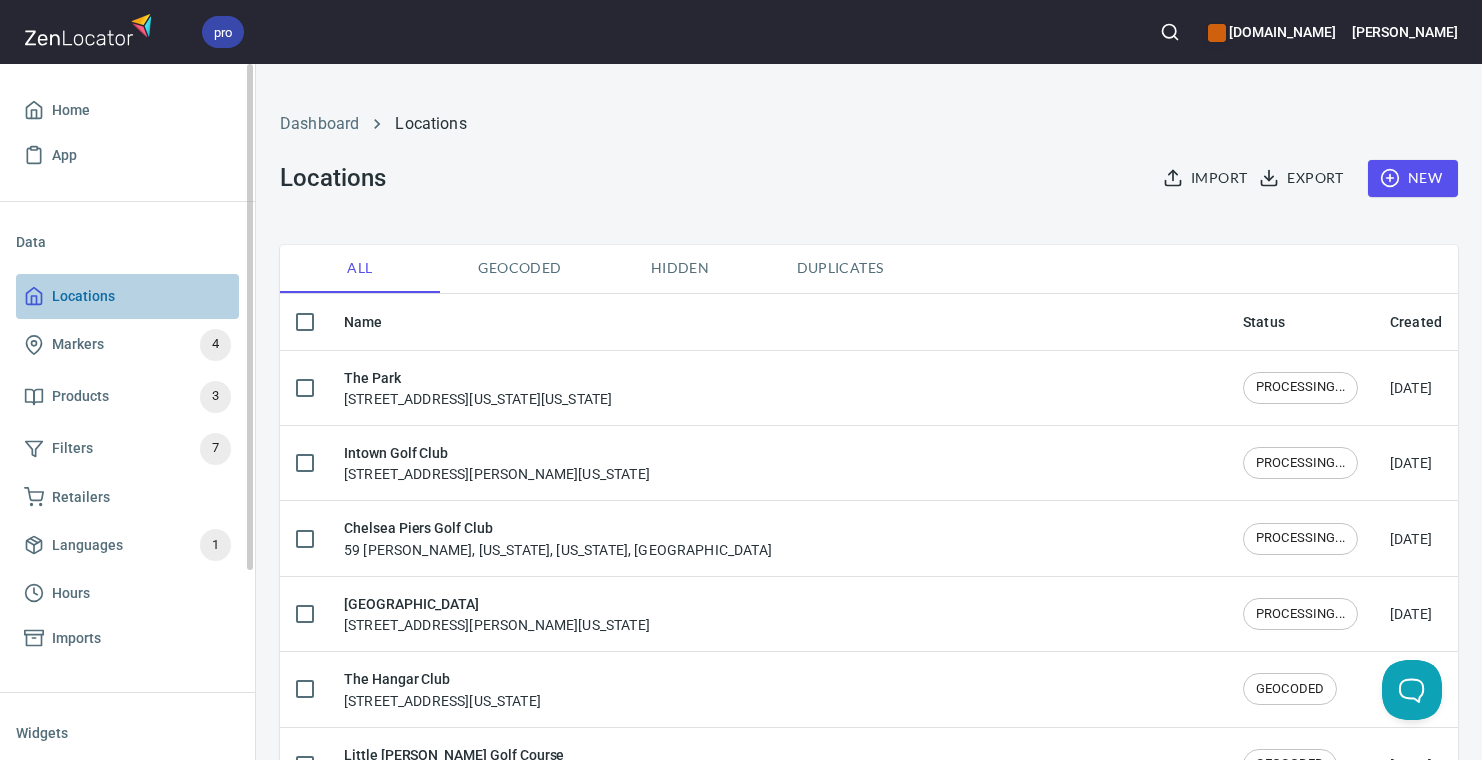 click on "Locations" at bounding box center (83, 296) 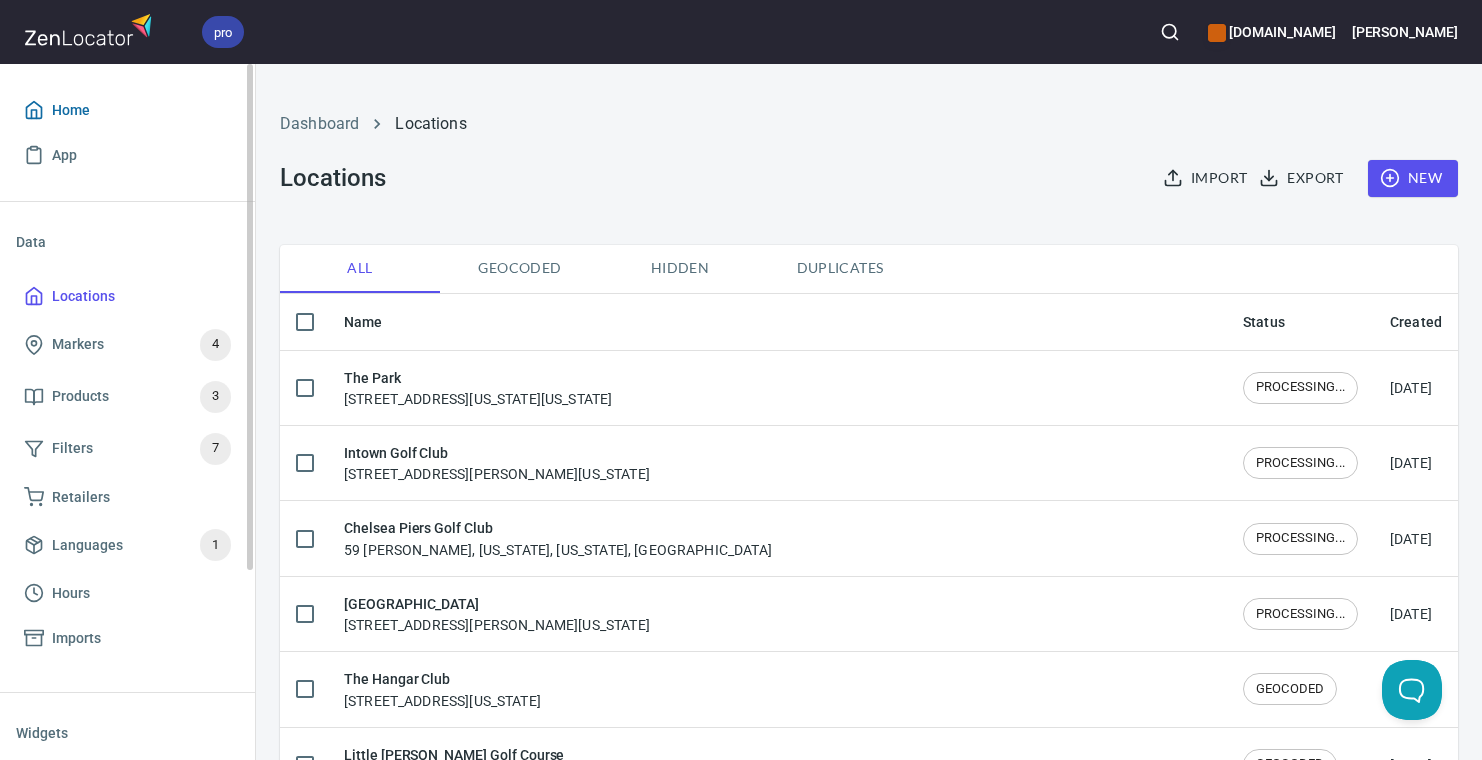 click on "Home" at bounding box center [71, 110] 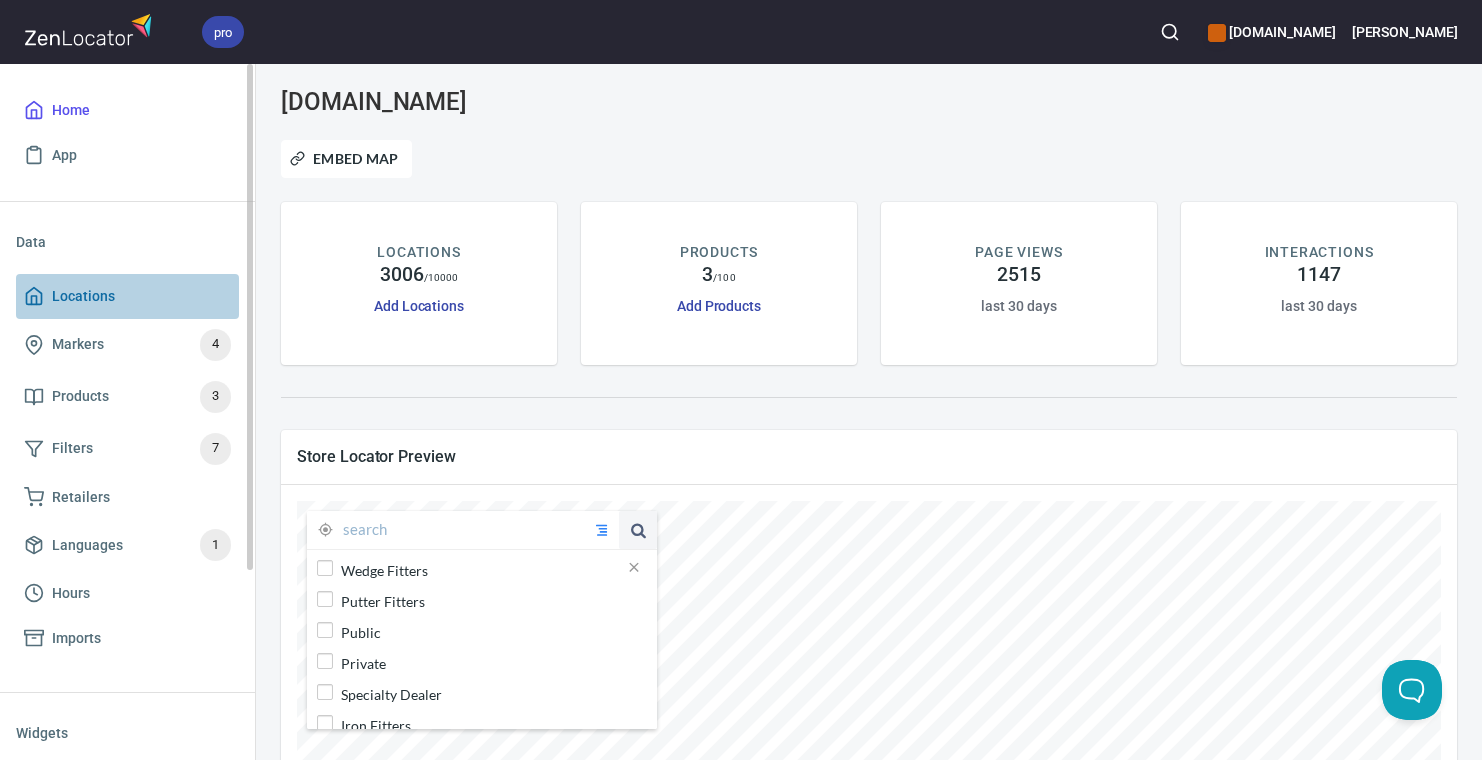 click on "Locations" at bounding box center [83, 296] 